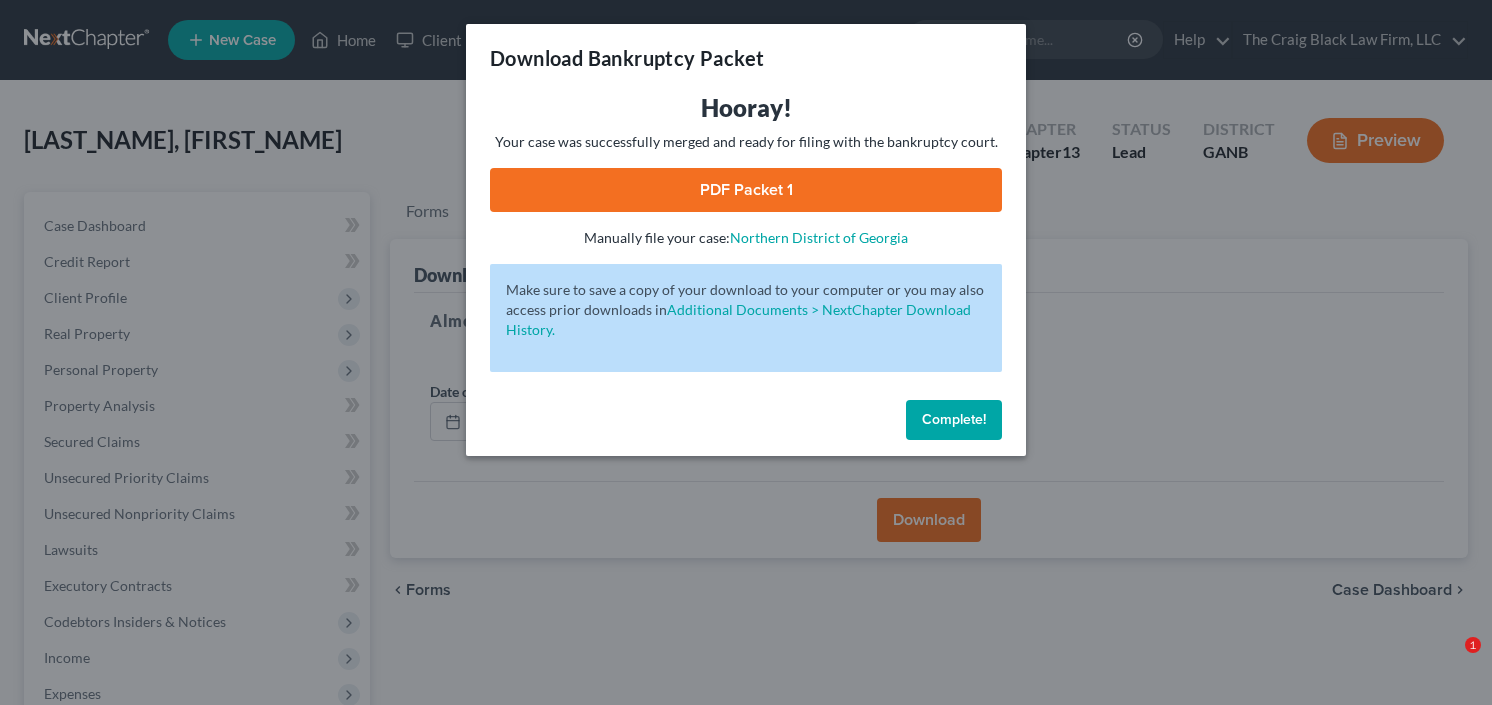 scroll, scrollTop: 0, scrollLeft: 0, axis: both 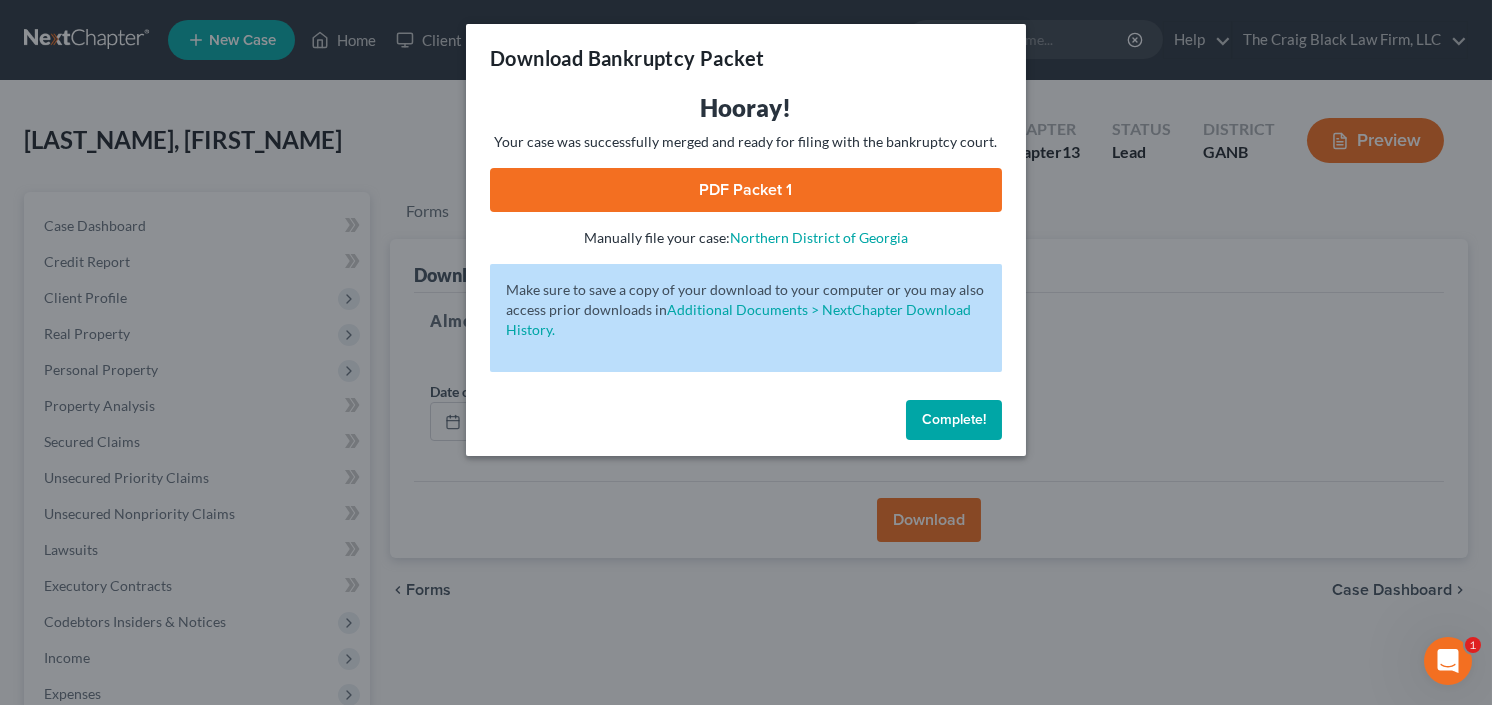click on "Complete!" at bounding box center (954, 420) 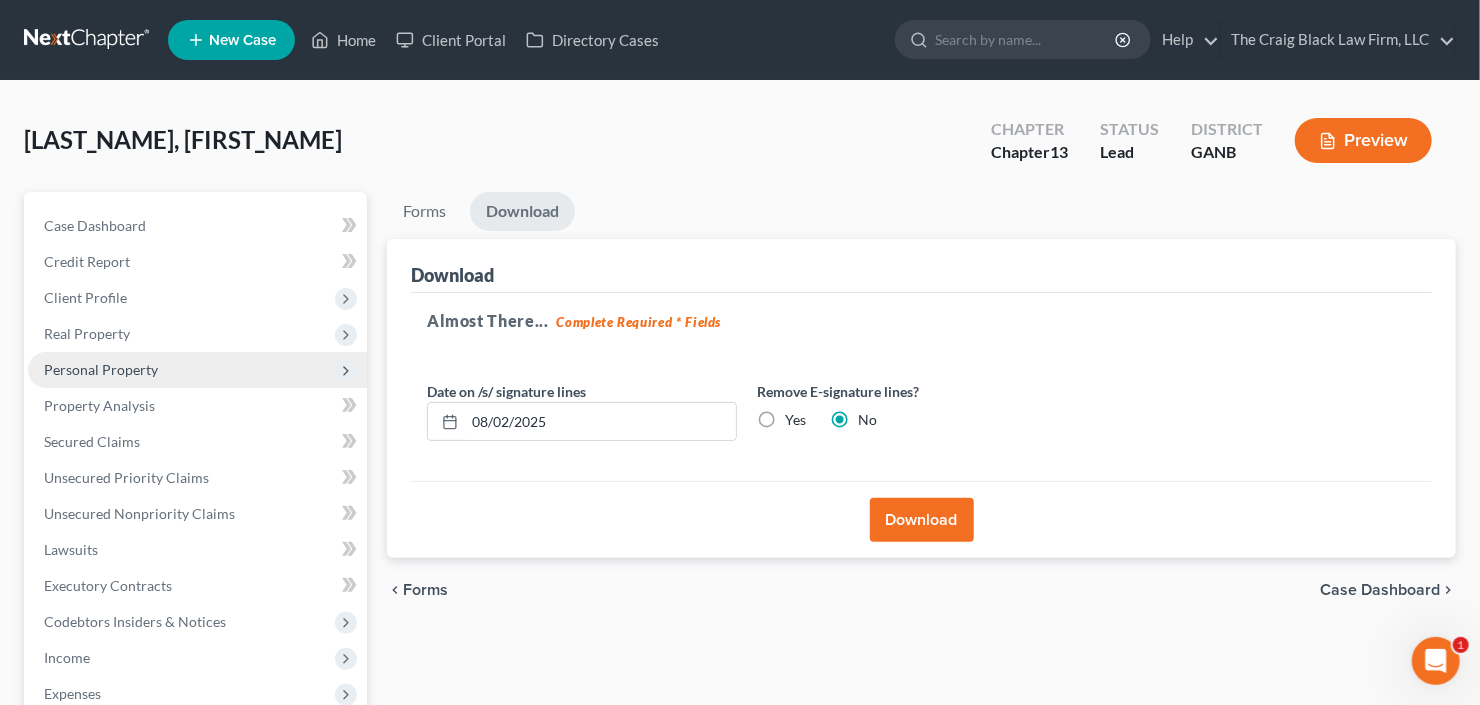 click on "Personal Property" at bounding box center [101, 369] 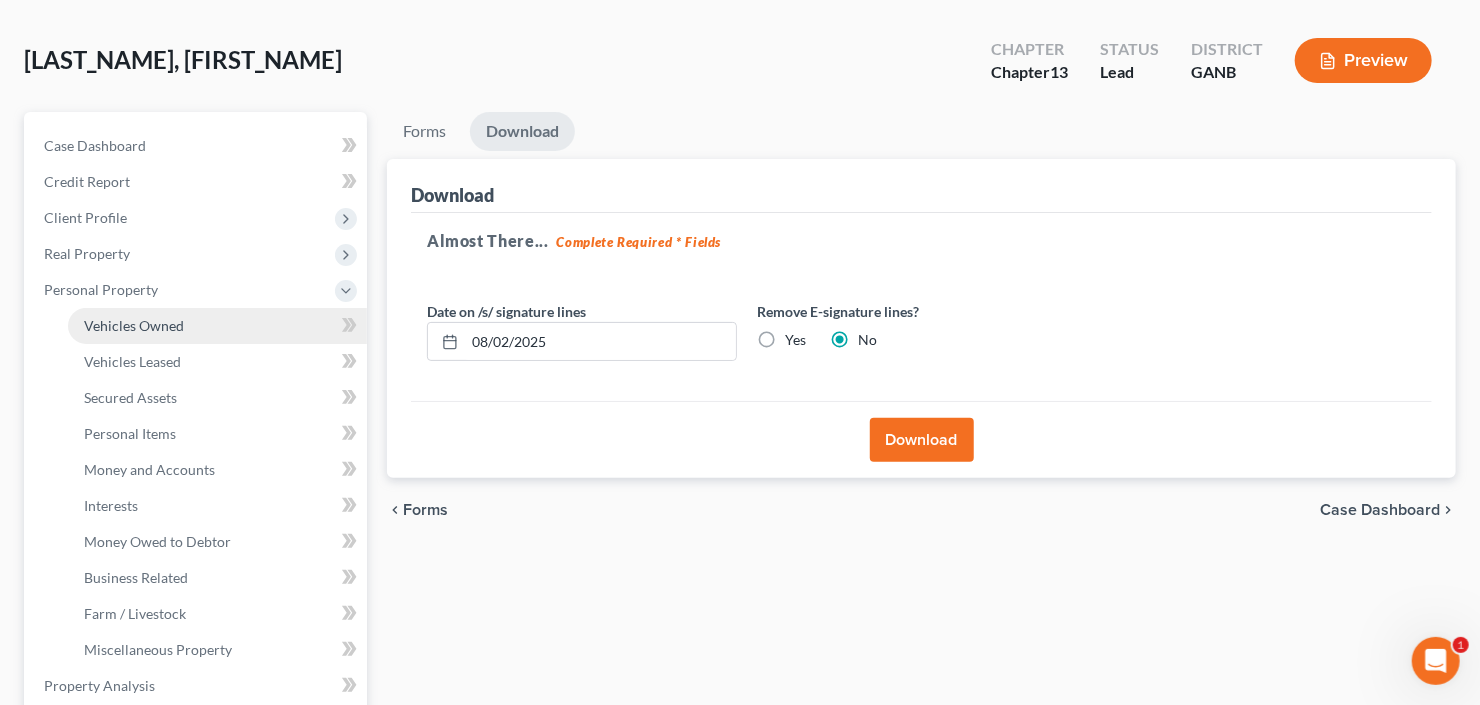 click on "Vehicles Owned" at bounding box center (134, 325) 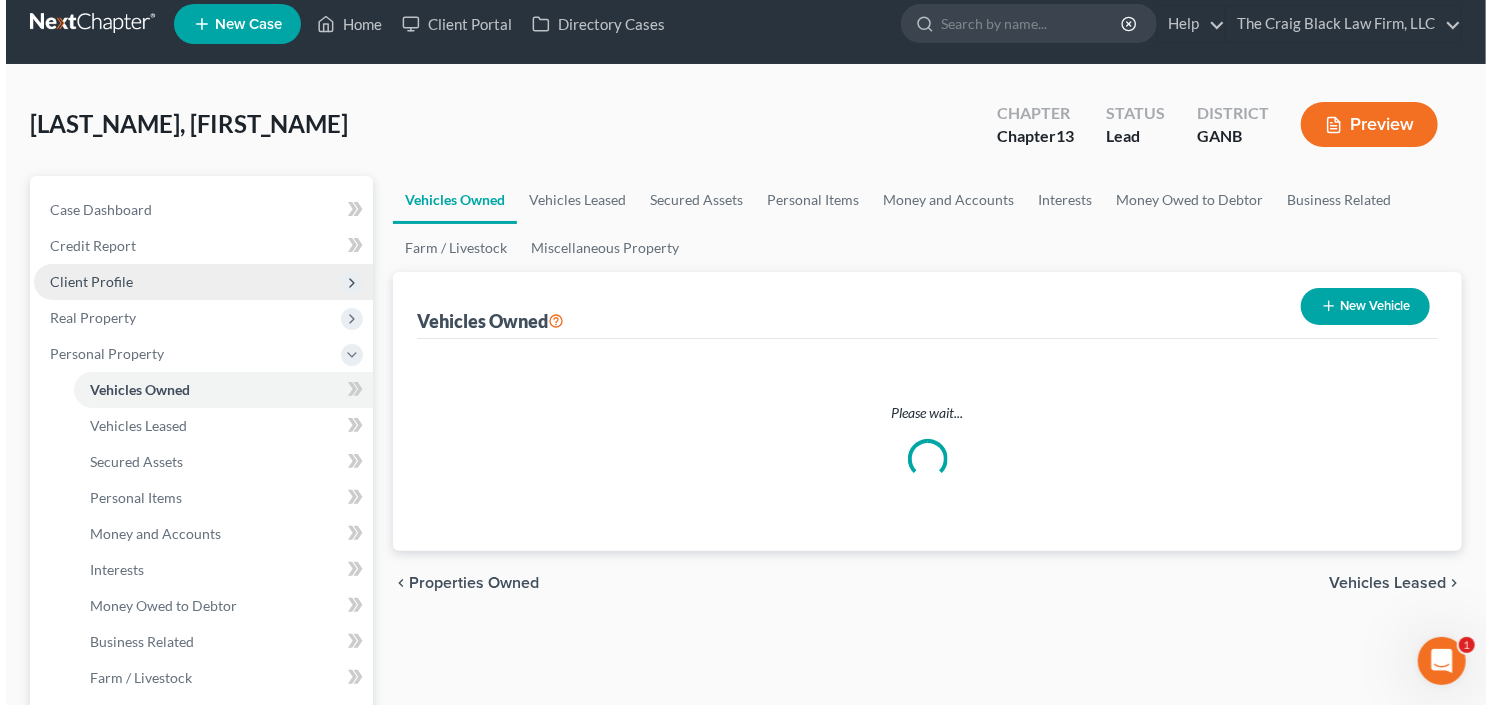 scroll, scrollTop: 0, scrollLeft: 0, axis: both 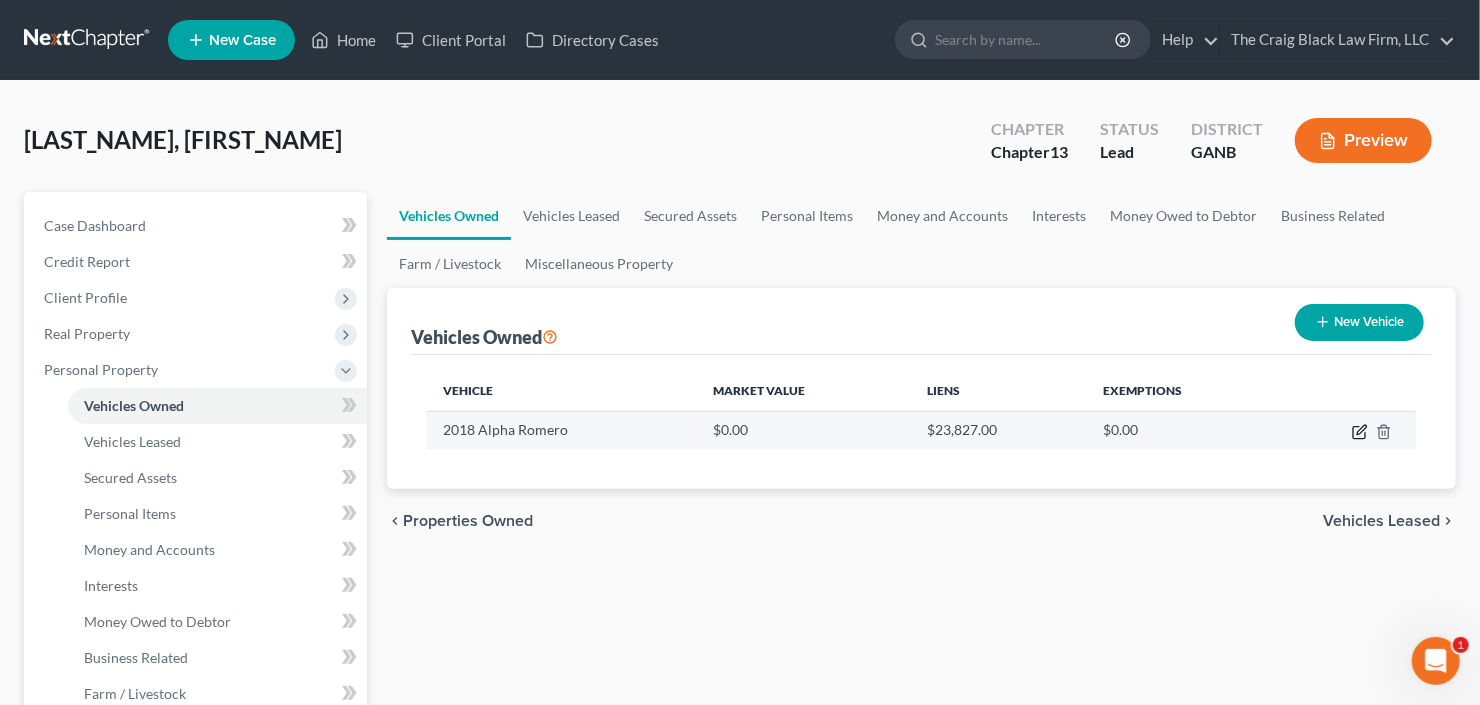 click 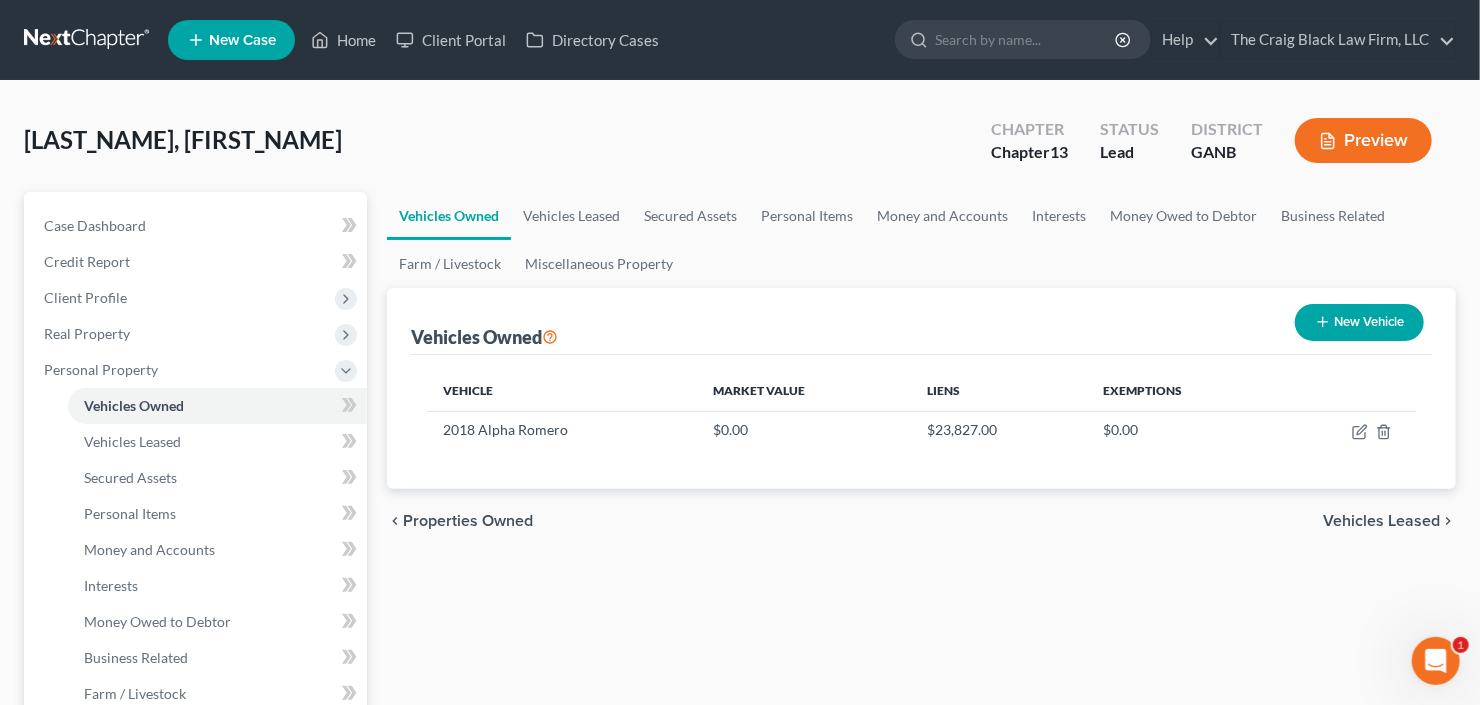select on "0" 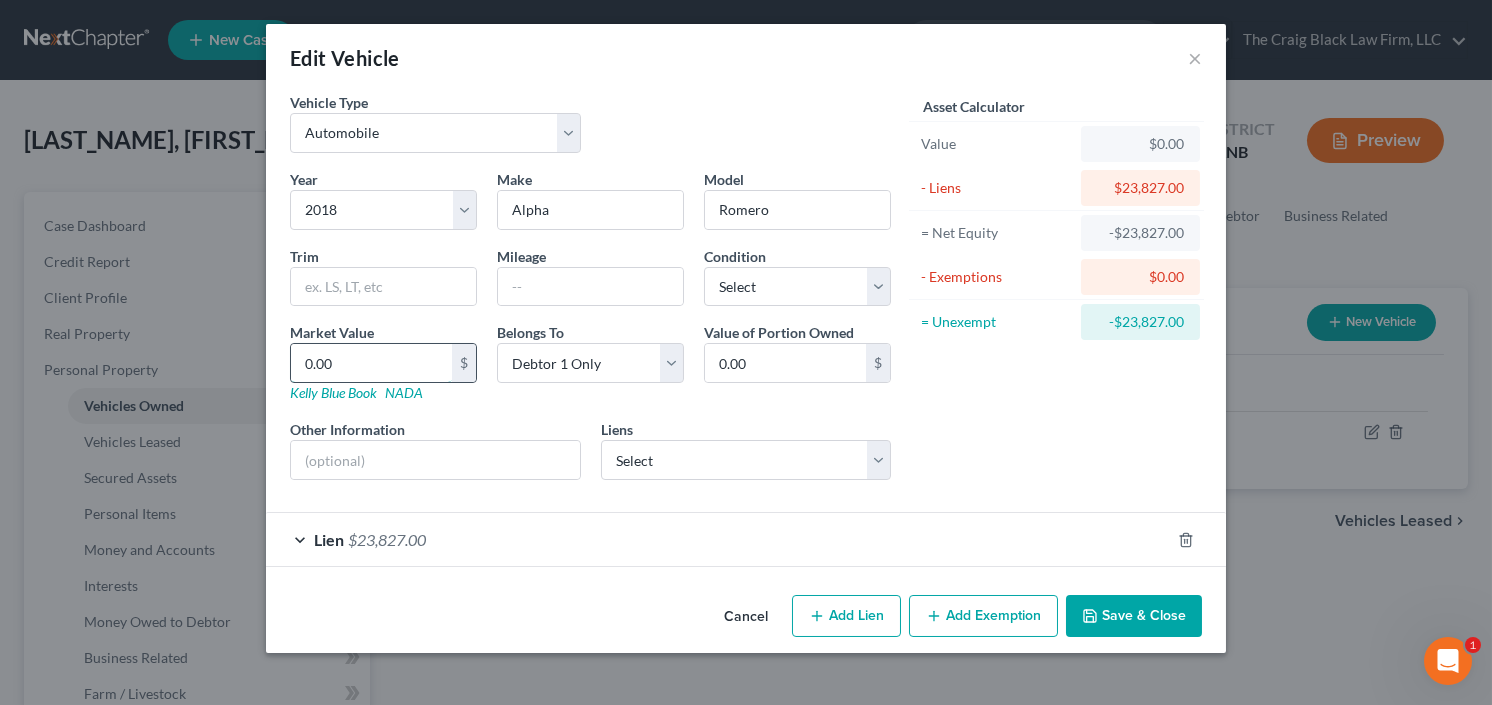click on "0.00" at bounding box center (371, 363) 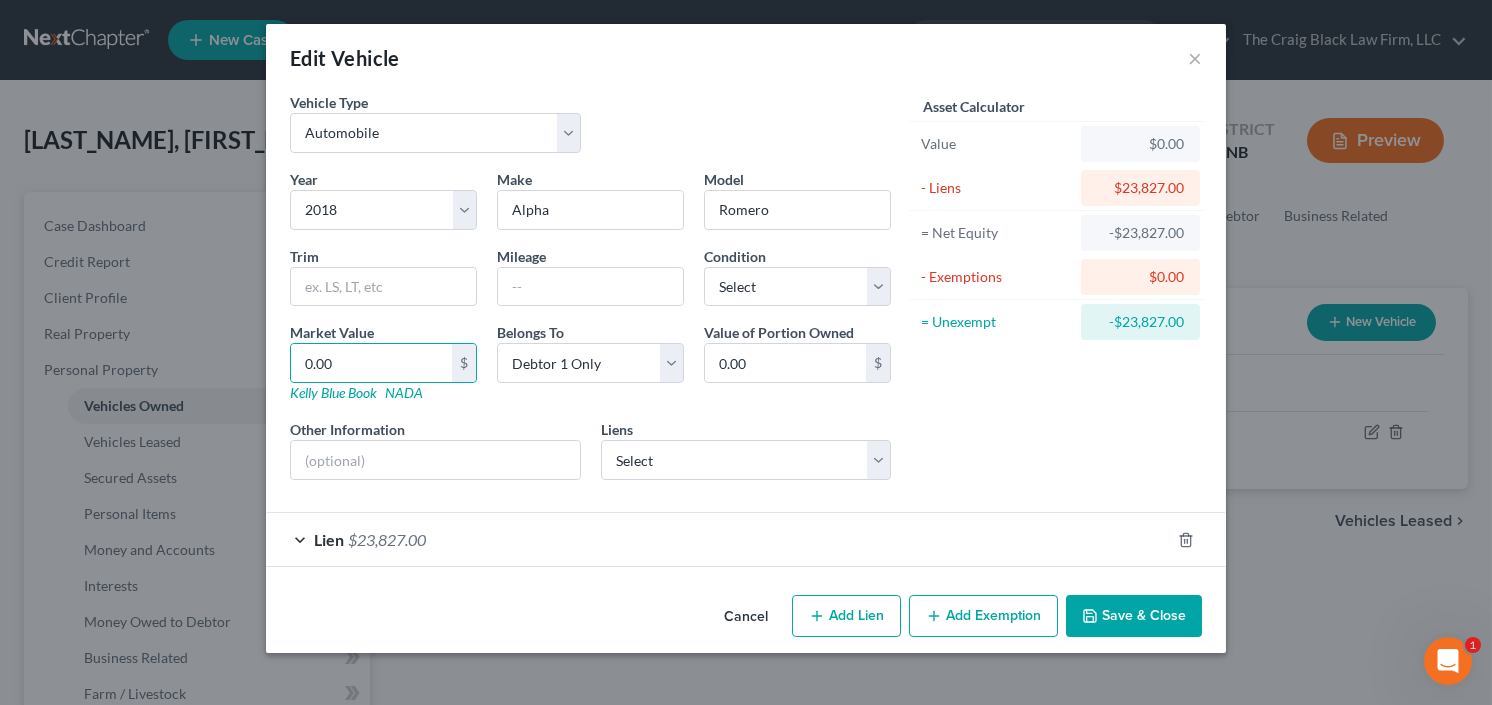 click on "Save & Close" at bounding box center (1134, 616) 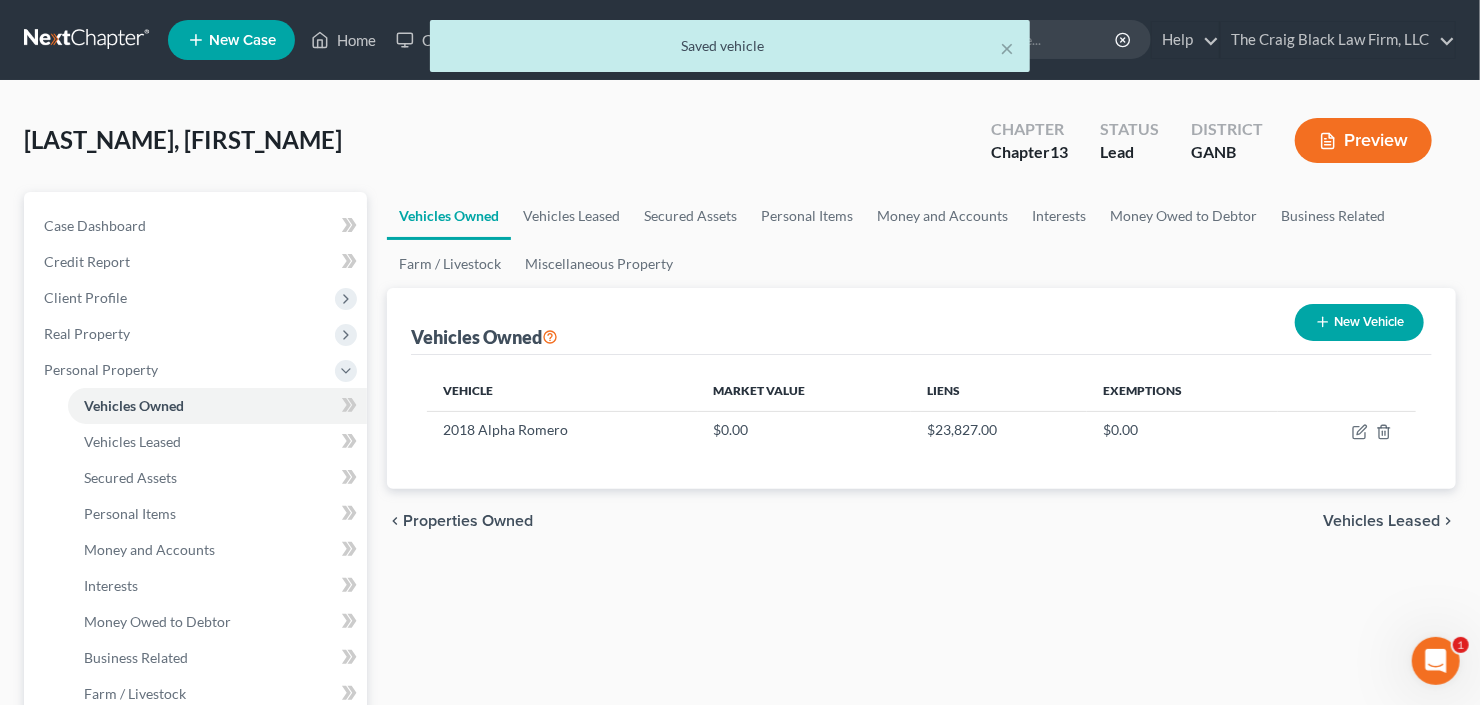 click on "New Vehicle" at bounding box center [1359, 322] 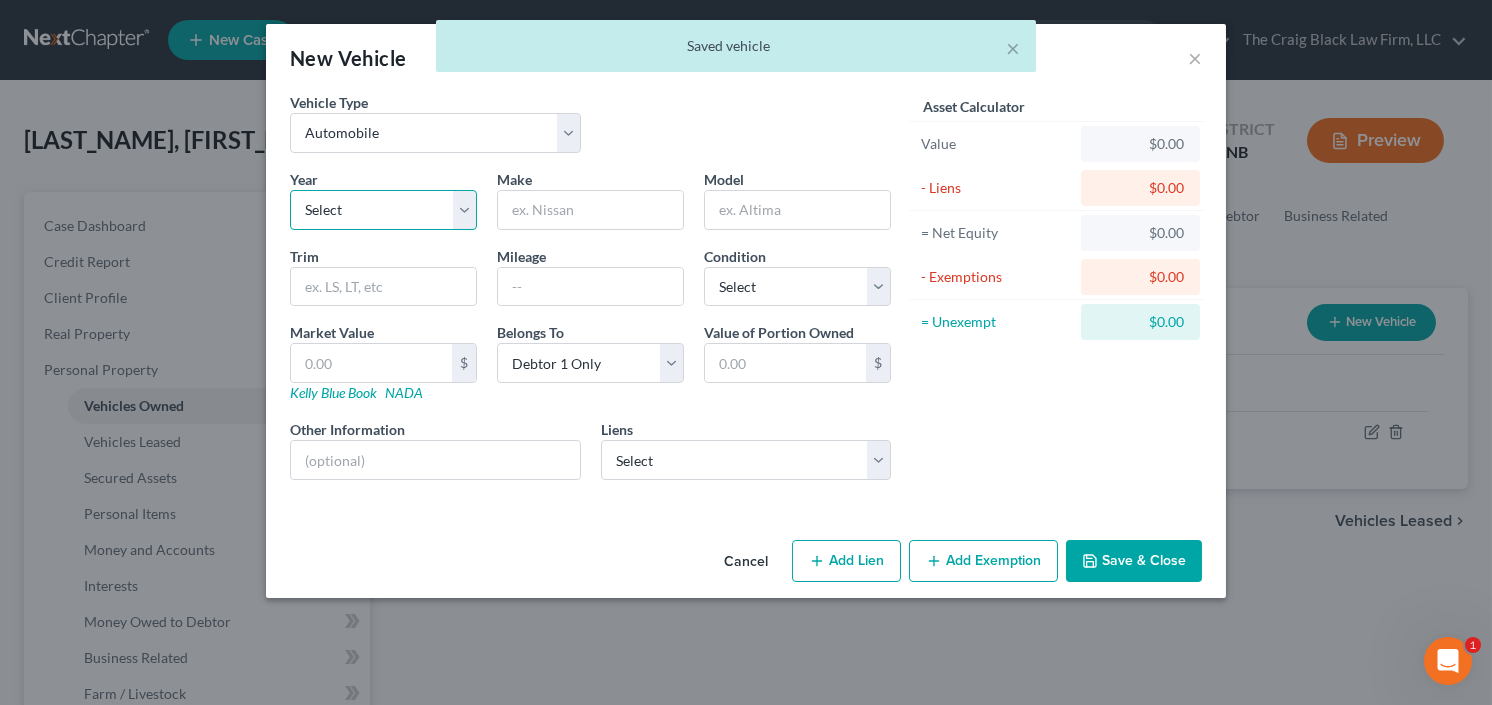 click on "Select 2026 2025 2024 2023 2022 2021 2020 2019 2018 2017 2016 2015 2014 2013 2012 2011 2010 2009 2008 2007 2006 2005 2004 2003 2002 2001 2000 1999 1998 1997 1996 1995 1994 1993 1992 1991 1990 1989 1988 1987 1986 1985 1984 1983 1982 1981 1980 1979 1978 1977 1976 1975 1974 1973 1972 1971 1970 1969 1968 1967 1966 1965 1964 1963 1962 1961 1960 1959 1958 1957 1956 1955 1954 1953 1952 1951 1950 1949 1948 1947 1946 1945 1944 1943 1942 1941 1940 1939 1938 1937 1936 1935 1934 1933 1932 1931 1930 1929 1928 1927 1926 1925 1924 1923 1922 1921 1920 1919 1918 1917 1916 1915 1914 1913 1912 1911 1910 1909 1908 1907 1906 1905 1904 1903 1902 1901" at bounding box center [383, 210] 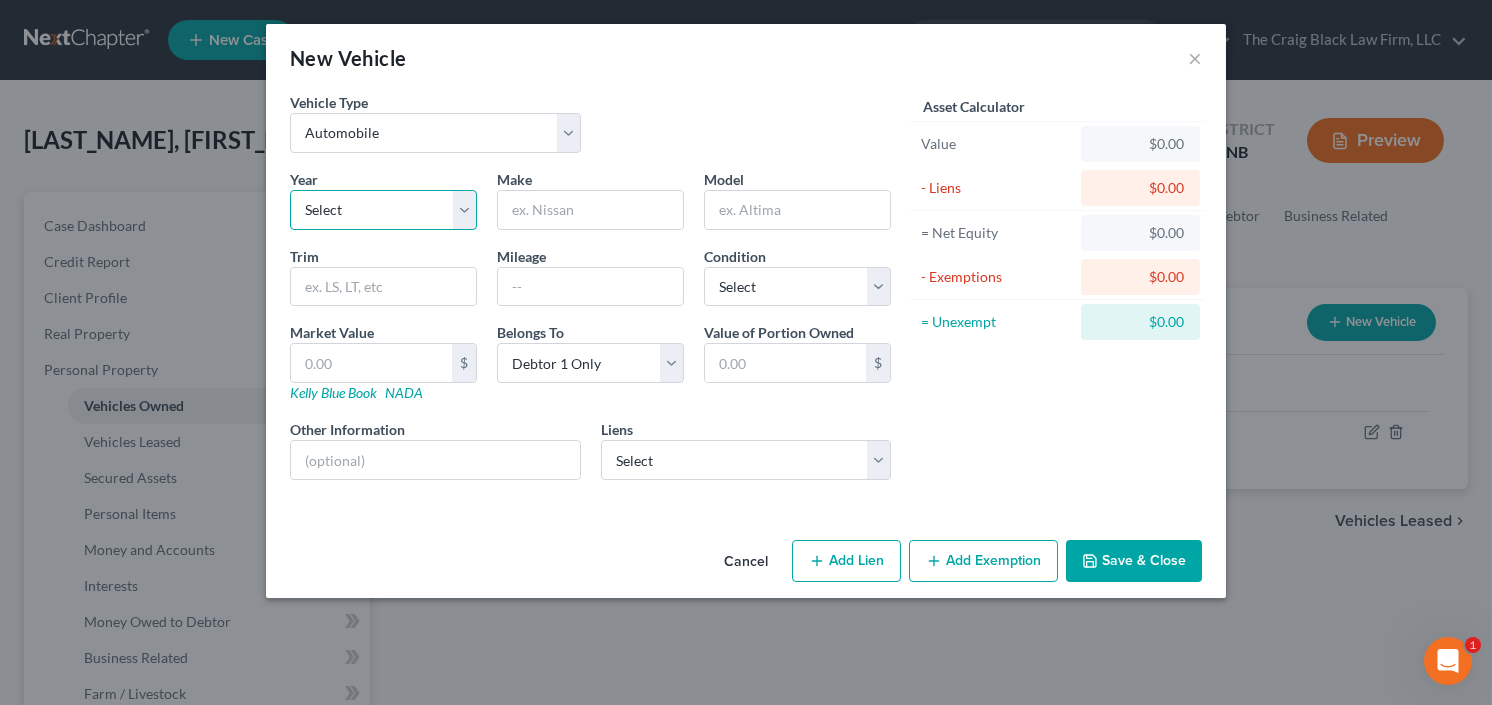 select on "14" 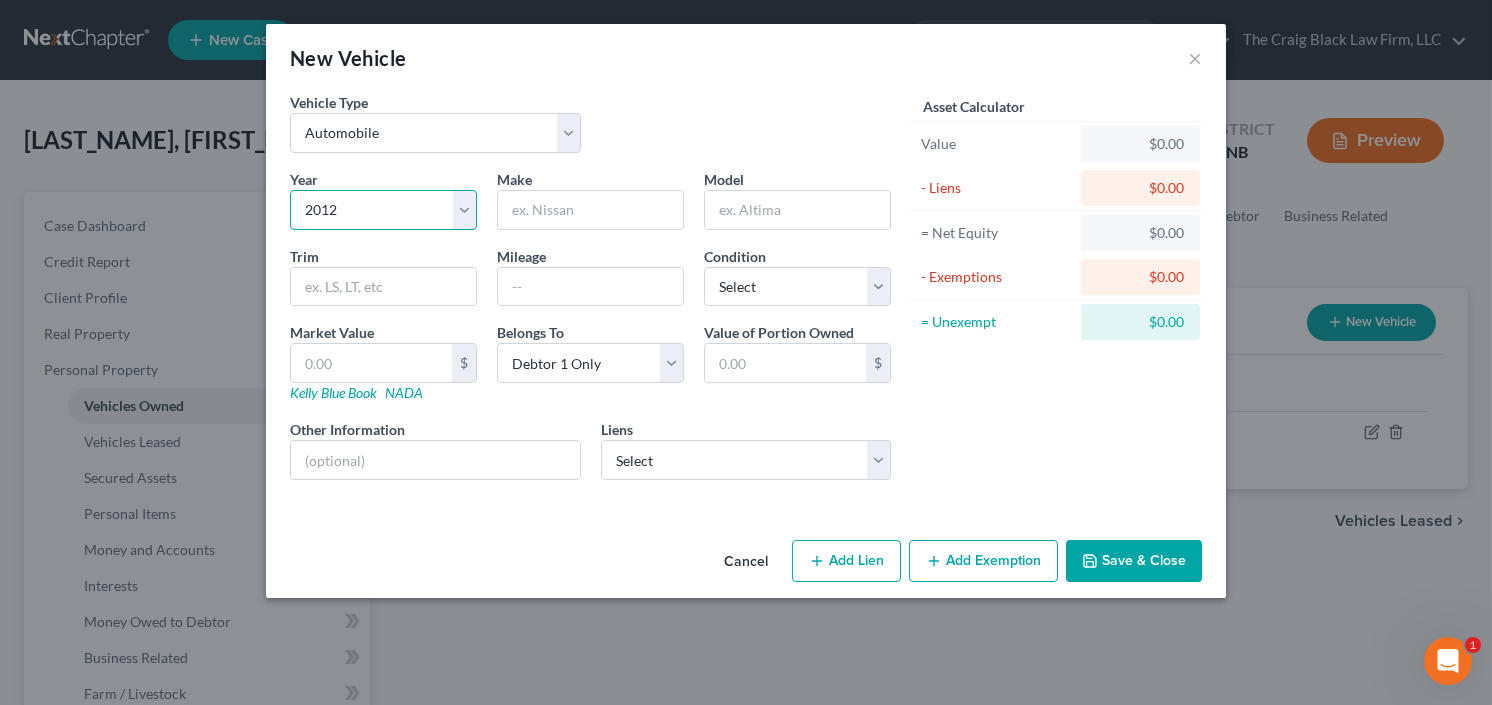 click on "Select 2026 2025 2024 2023 2022 2021 2020 2019 2018 2017 2016 2015 2014 2013 2012 2011 2010 2009 2008 2007 2006 2005 2004 2003 2002 2001 2000 1999 1998 1997 1996 1995 1994 1993 1992 1991 1990 1989 1988 1987 1986 1985 1984 1983 1982 1981 1980 1979 1978 1977 1976 1975 1974 1973 1972 1971 1970 1969 1968 1967 1966 1965 1964 1963 1962 1961 1960 1959 1958 1957 1956 1955 1954 1953 1952 1951 1950 1949 1948 1947 1946 1945 1944 1943 1942 1941 1940 1939 1938 1937 1936 1935 1934 1933 1932 1931 1930 1929 1928 1927 1926 1925 1924 1923 1922 1921 1920 1919 1918 1917 1916 1915 1914 1913 1912 1911 1910 1909 1908 1907 1906 1905 1904 1903 1902 1901" at bounding box center (383, 210) 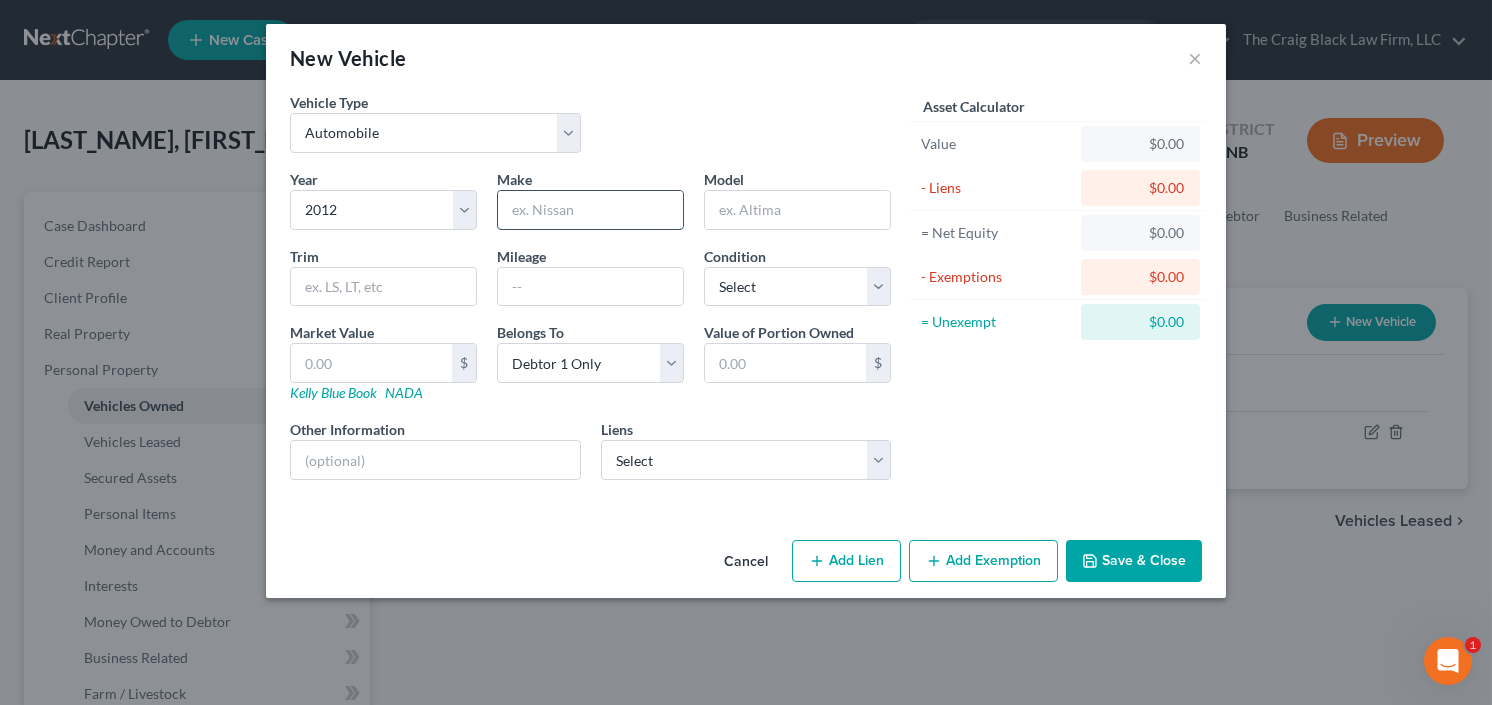click at bounding box center (590, 210) 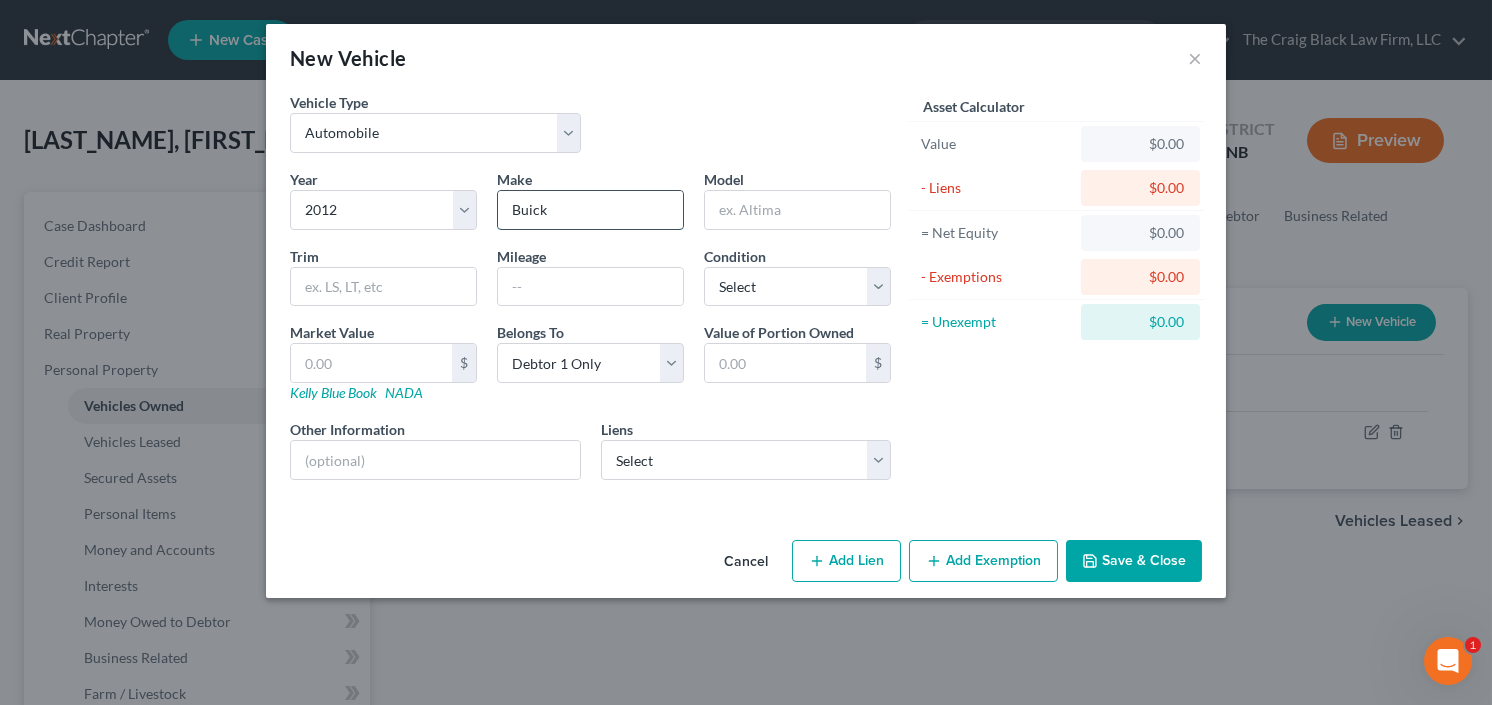 type on "Buick" 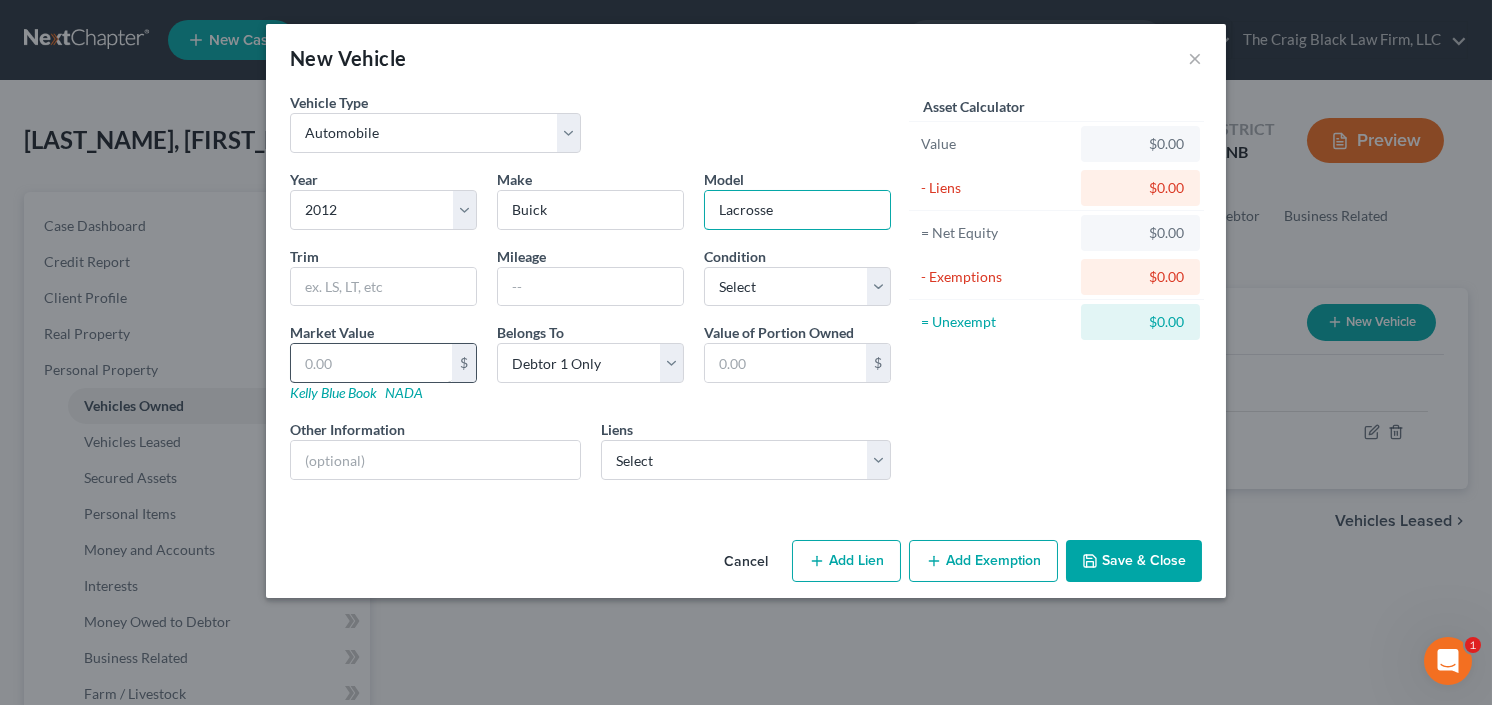 type on "Lacrosse" 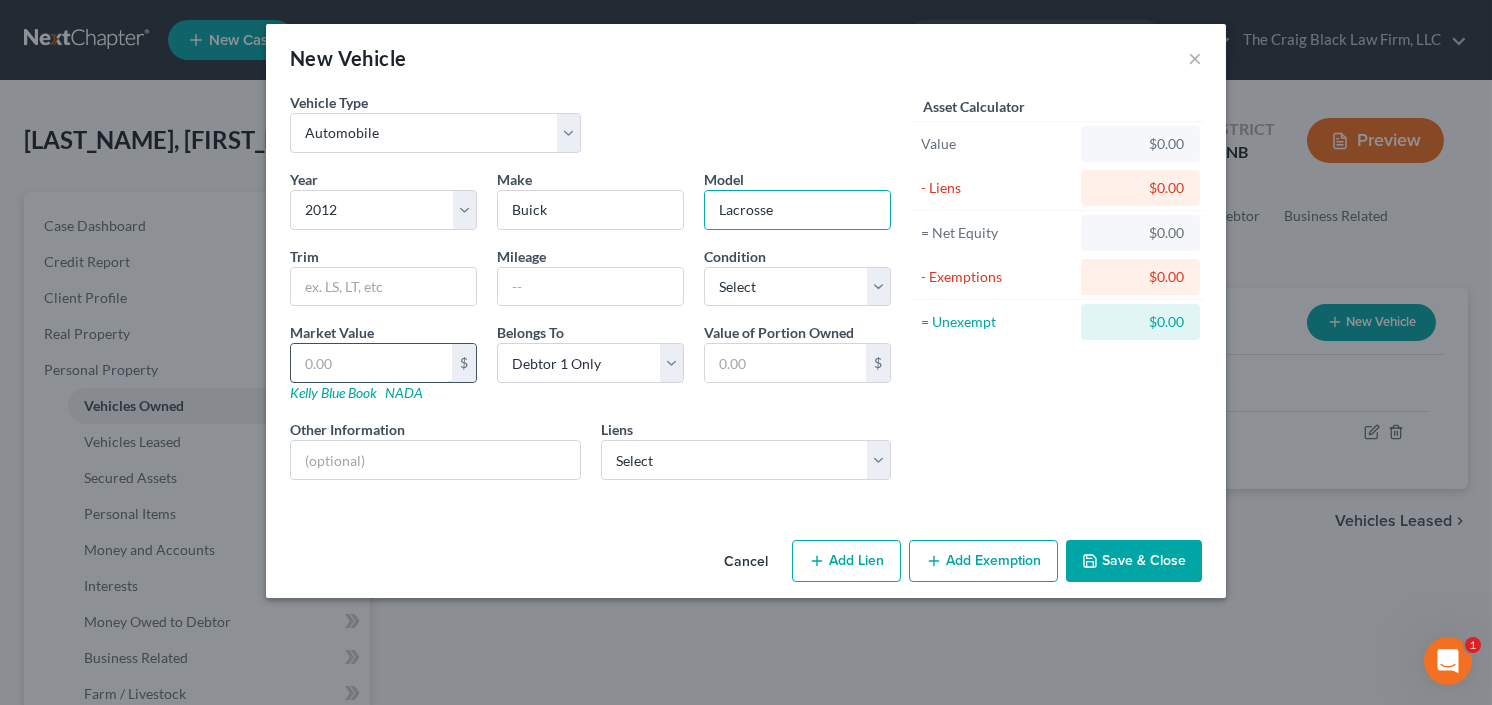 click at bounding box center (371, 363) 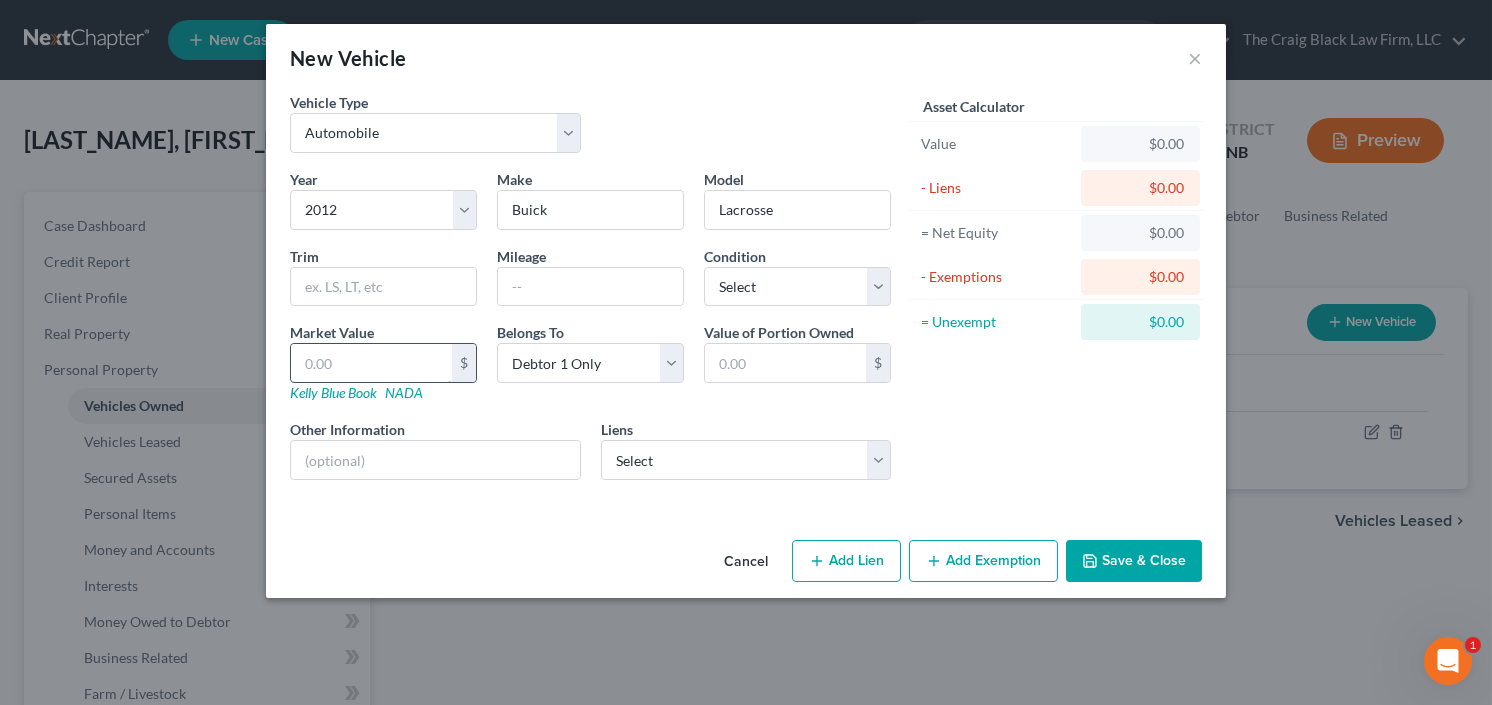 type on "1" 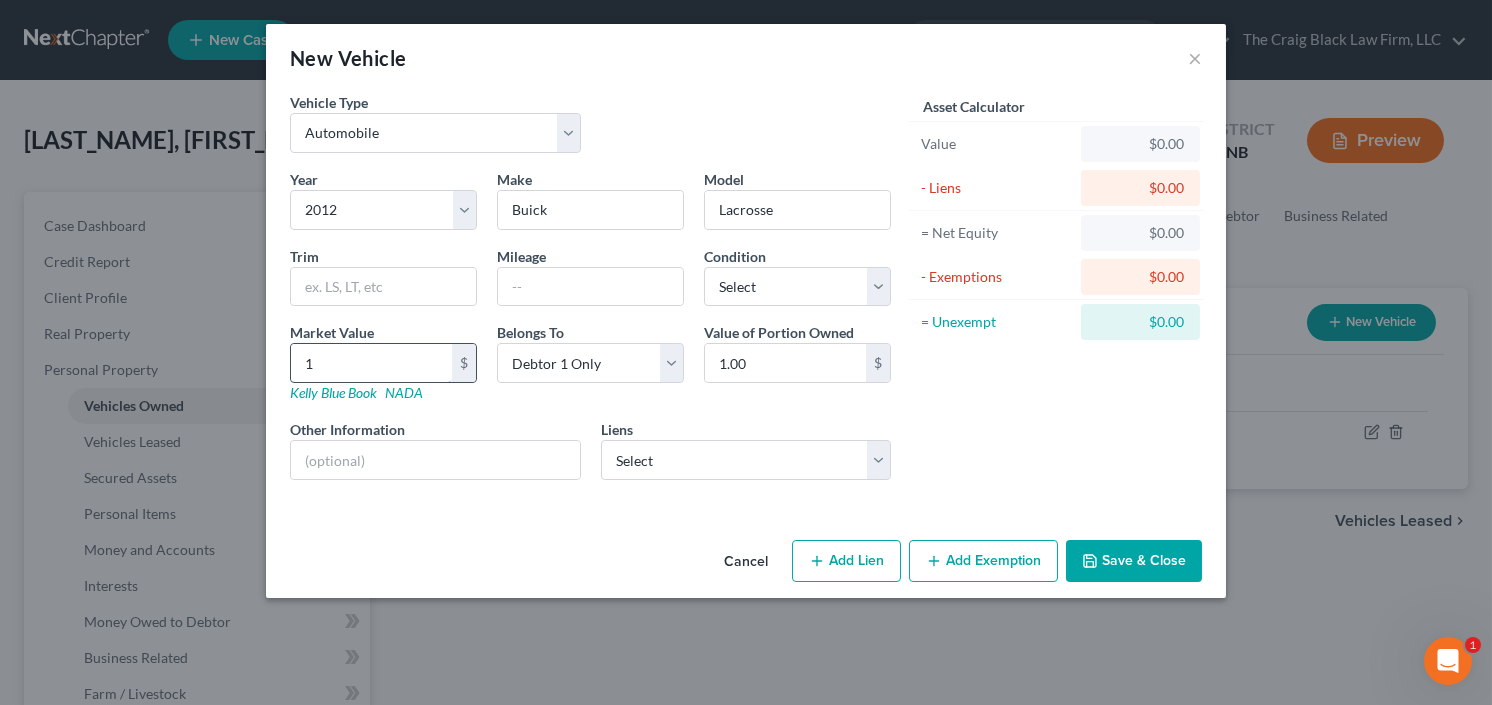 type on "10" 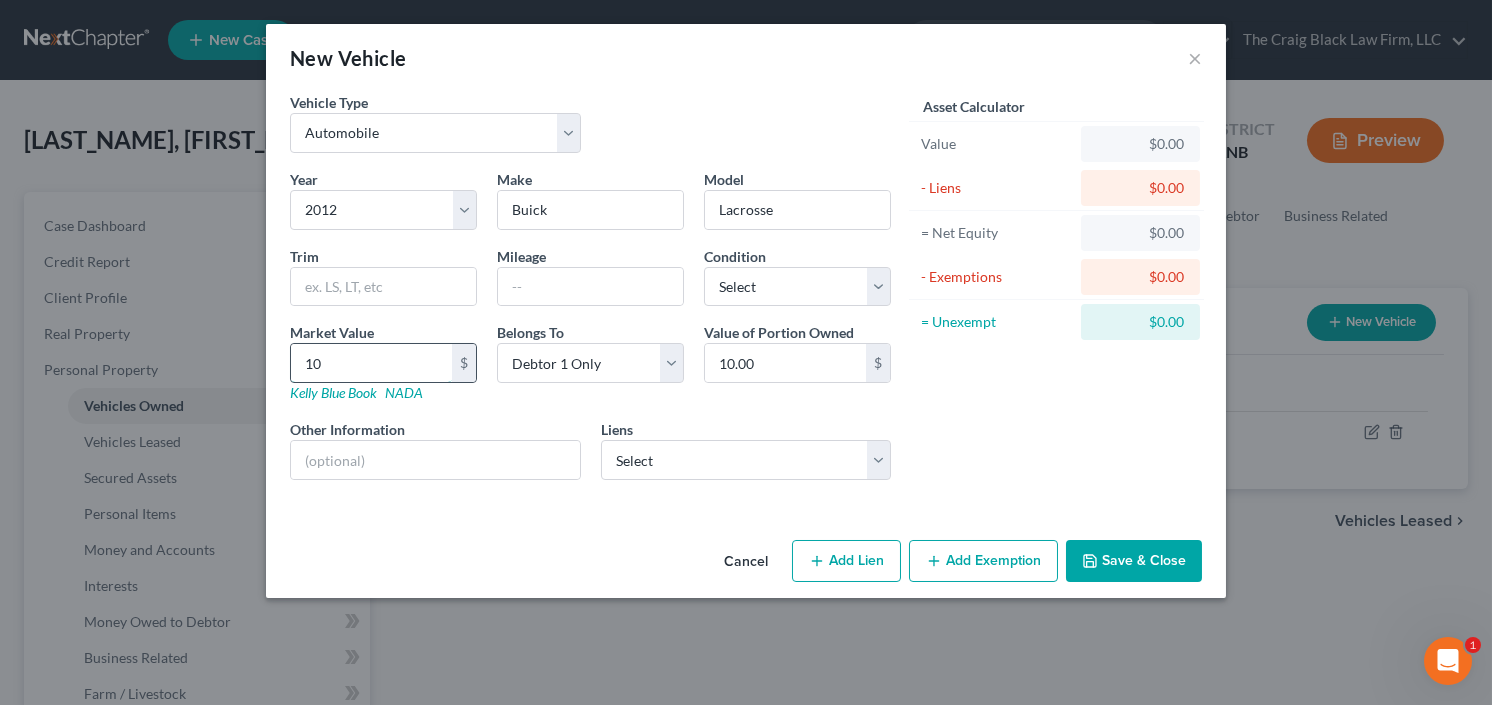 type on "100" 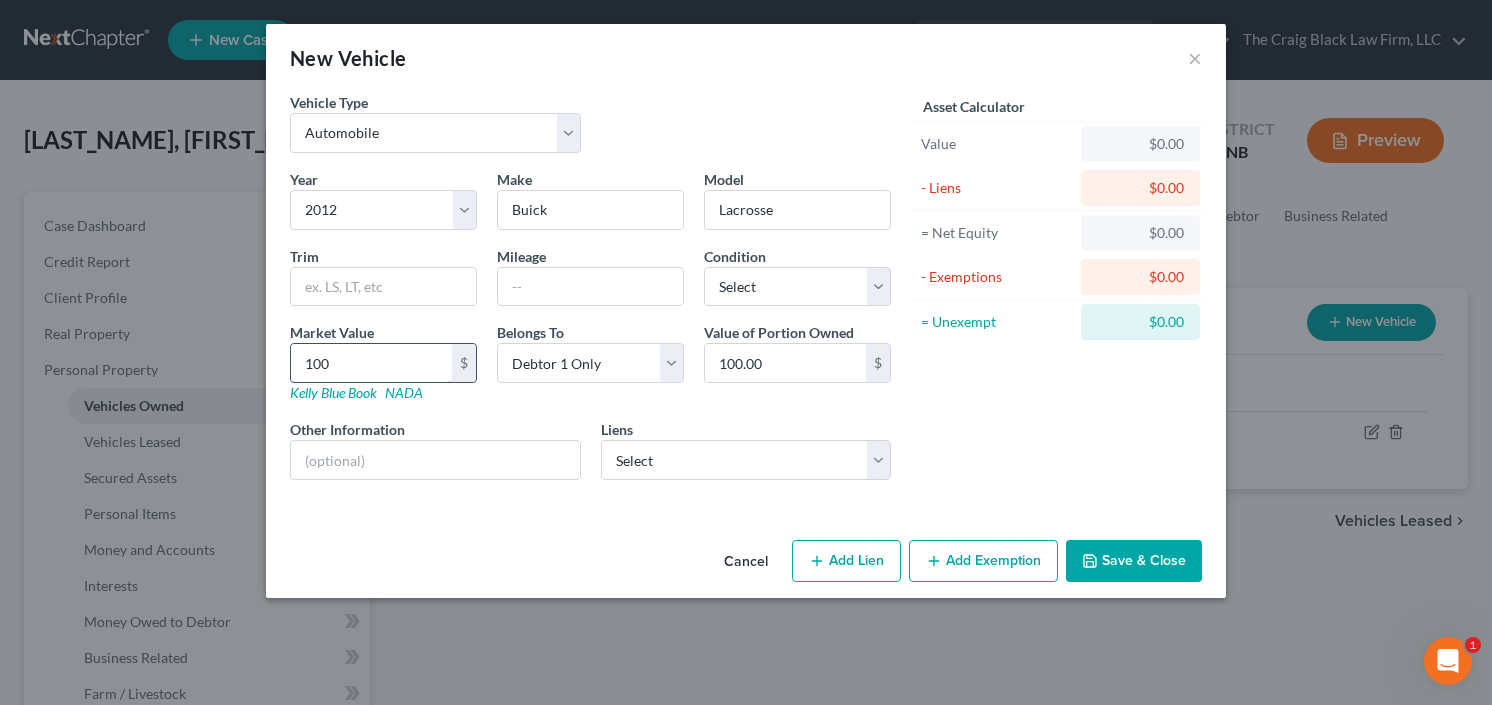 type on "1000" 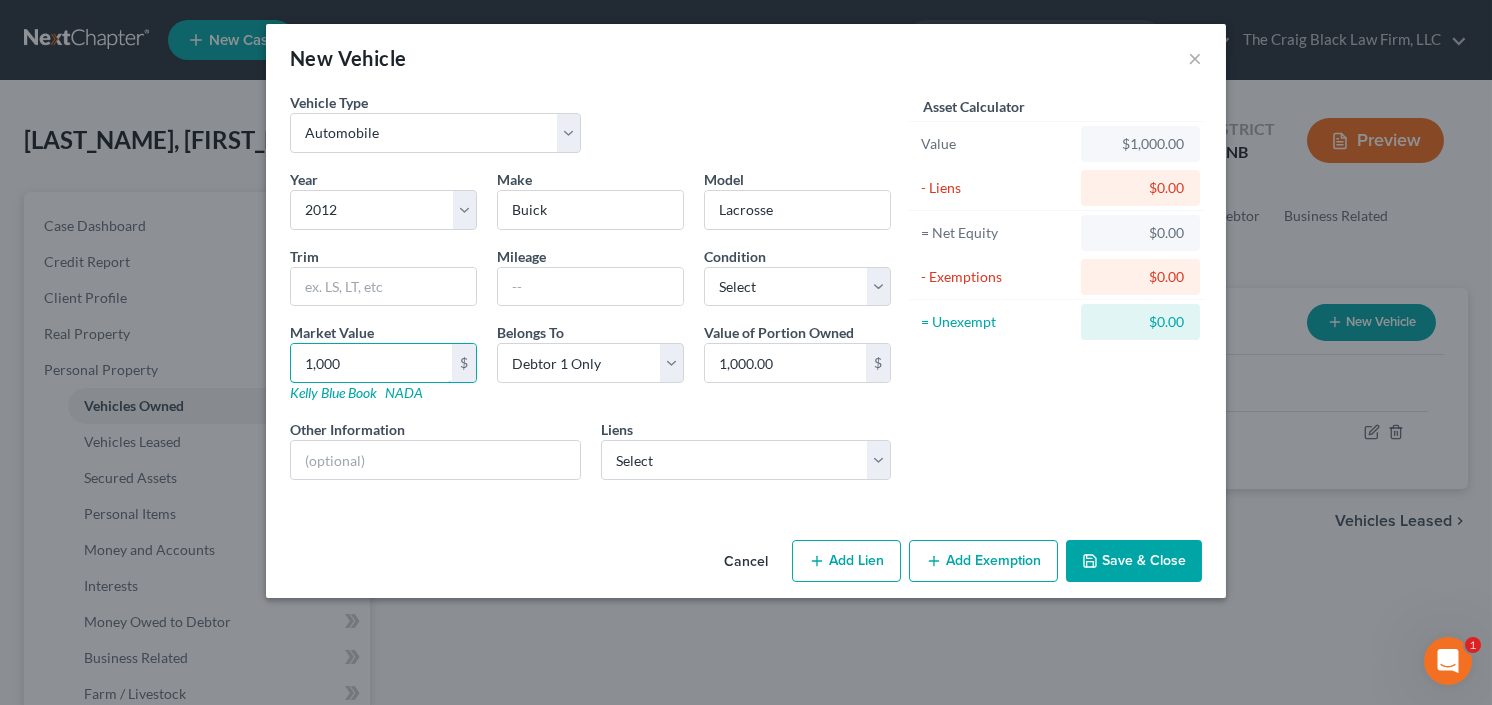 type on "1,000" 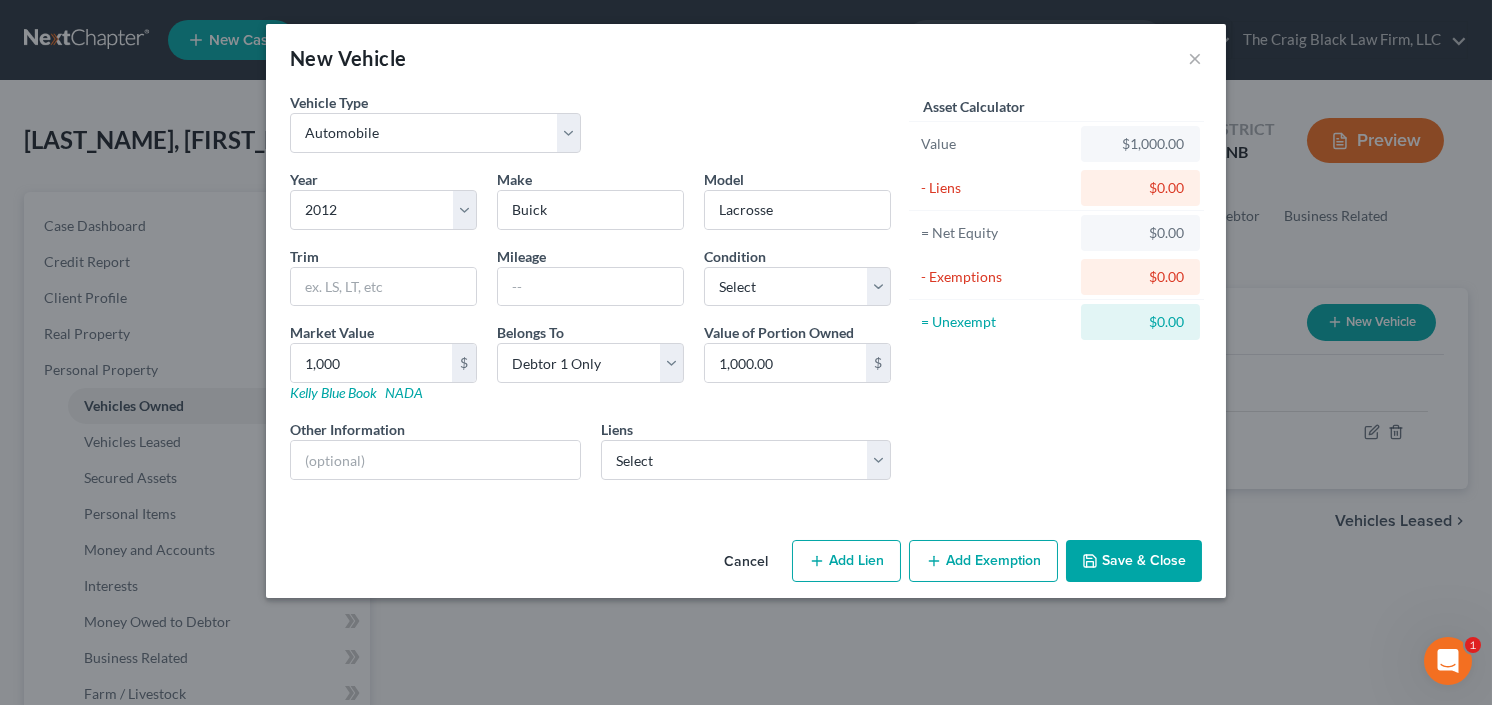 click on "Save & Close" at bounding box center [1134, 561] 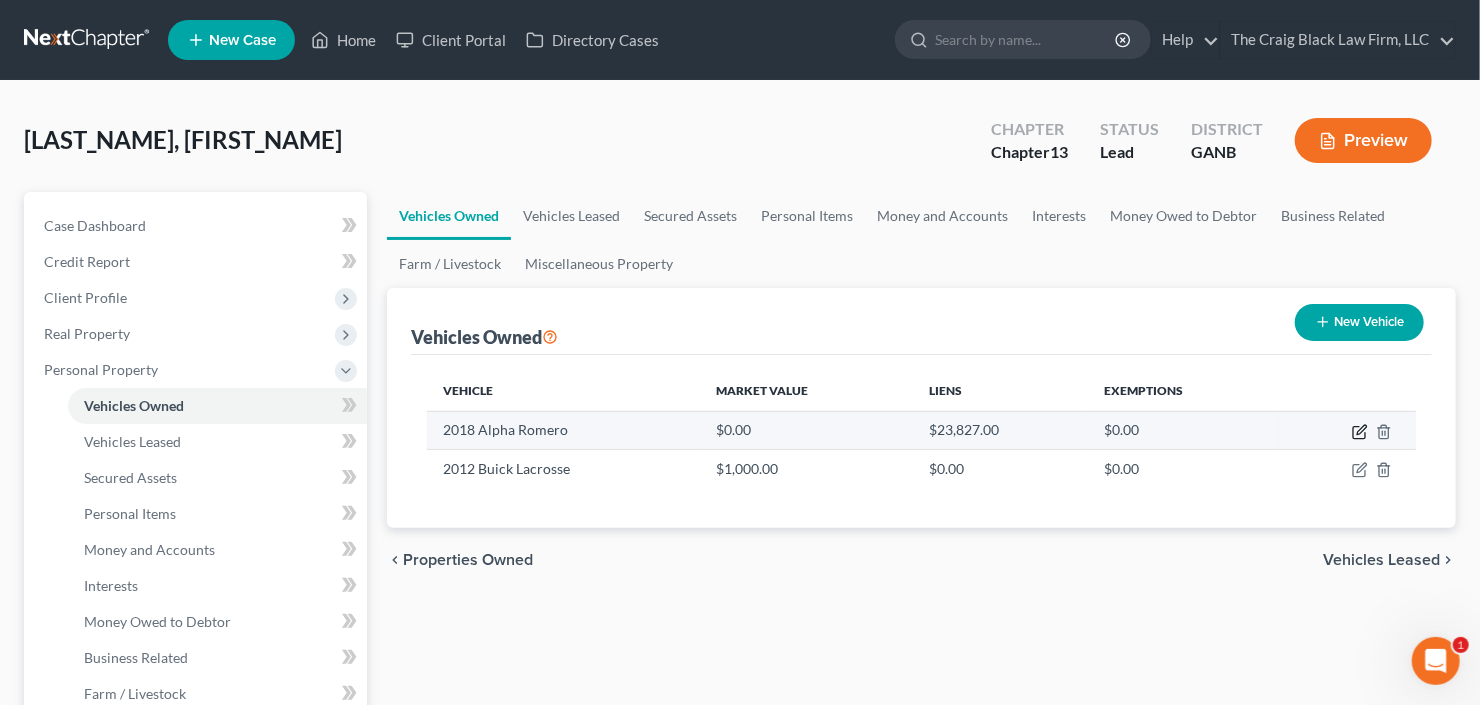 click 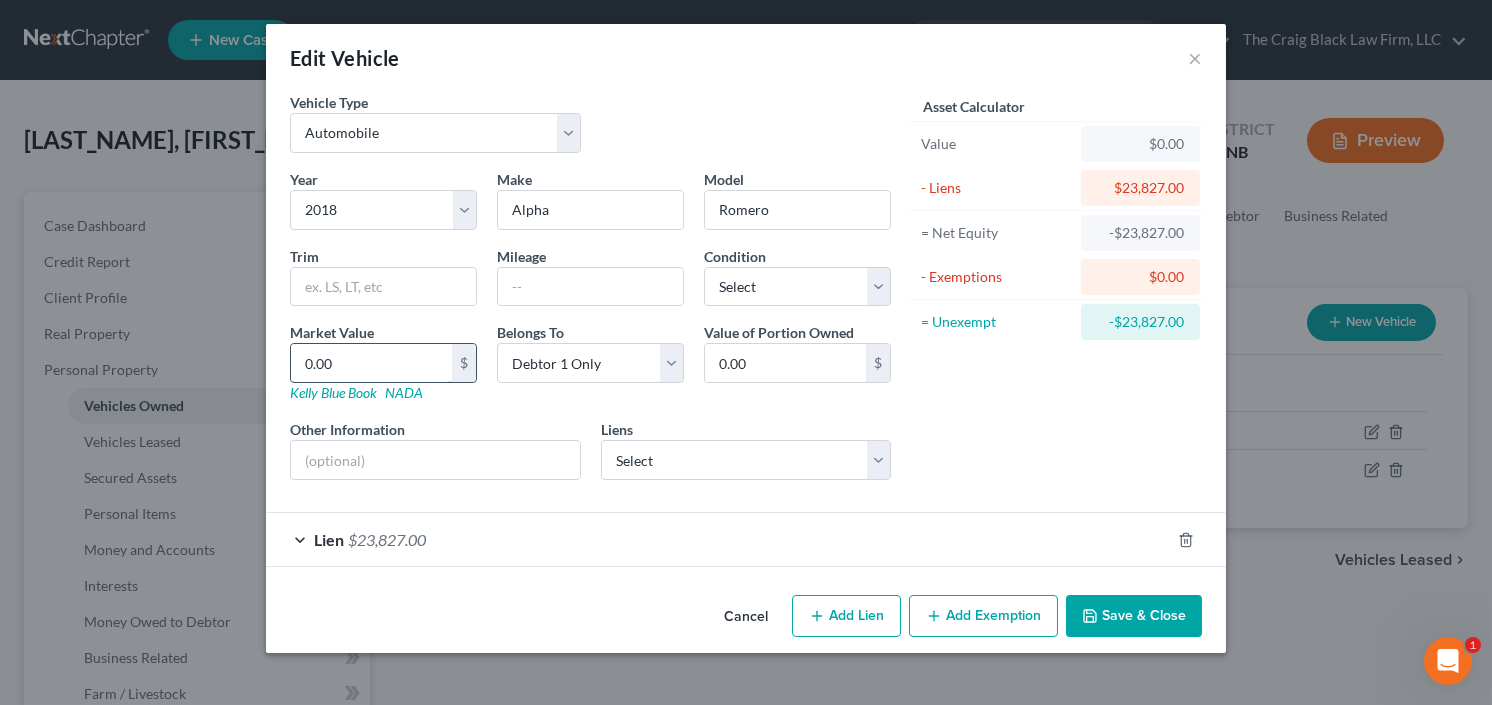 click on "0.00" at bounding box center [371, 363] 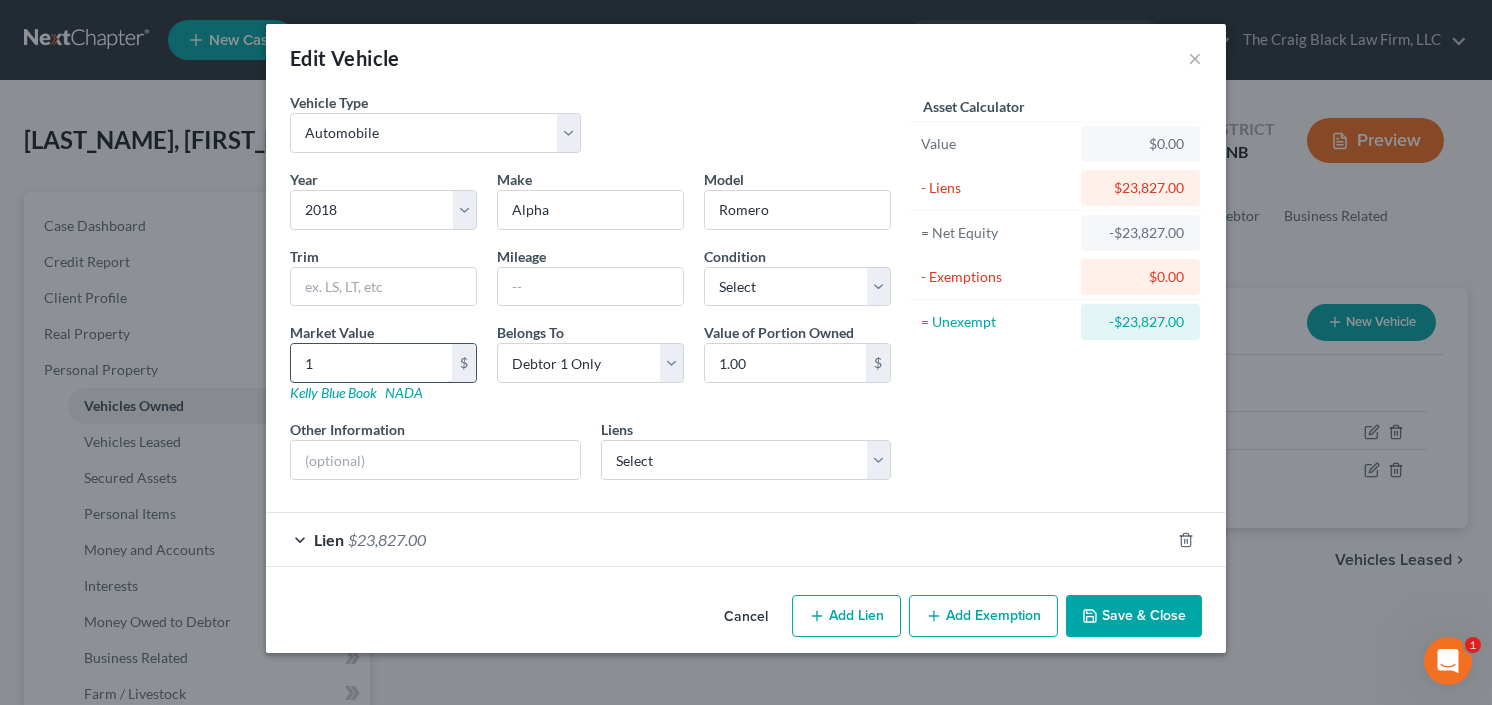 type on "11" 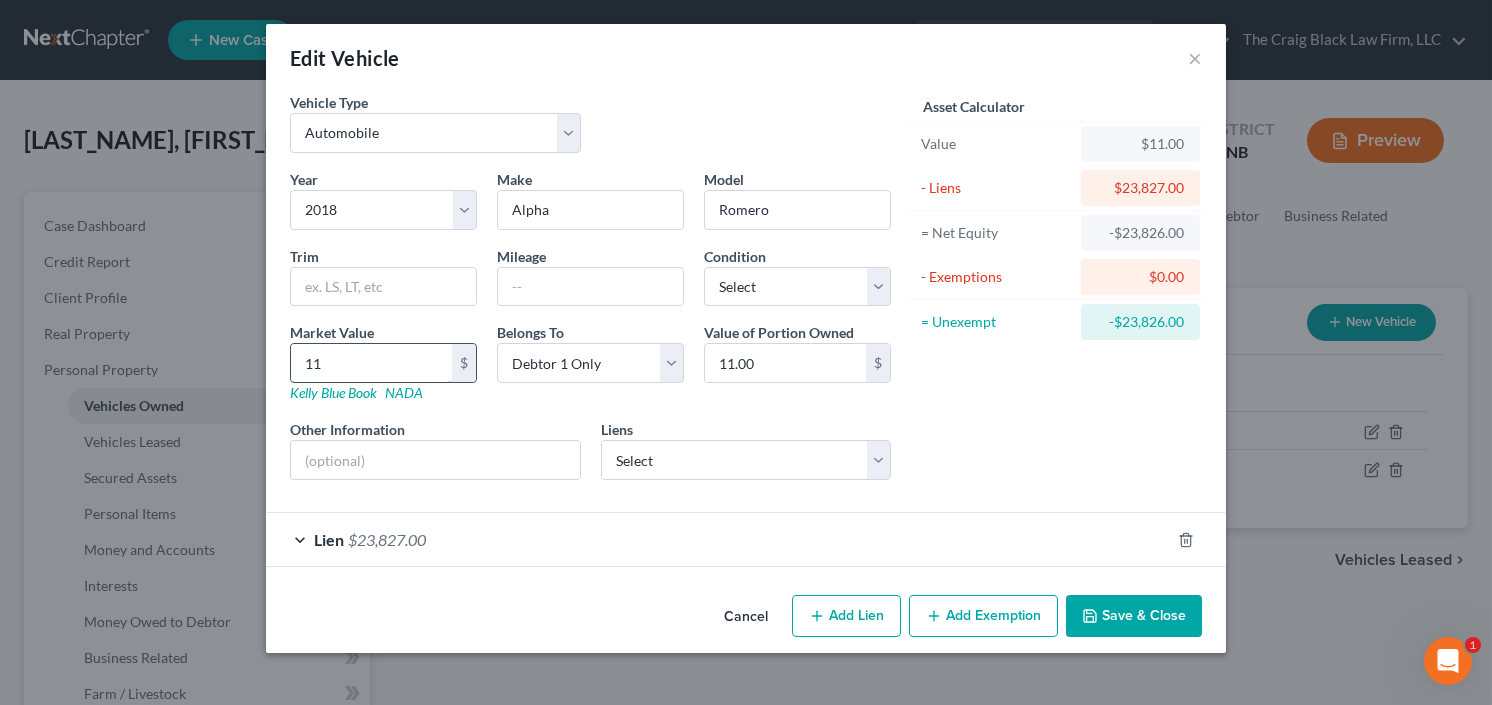 type on "110" 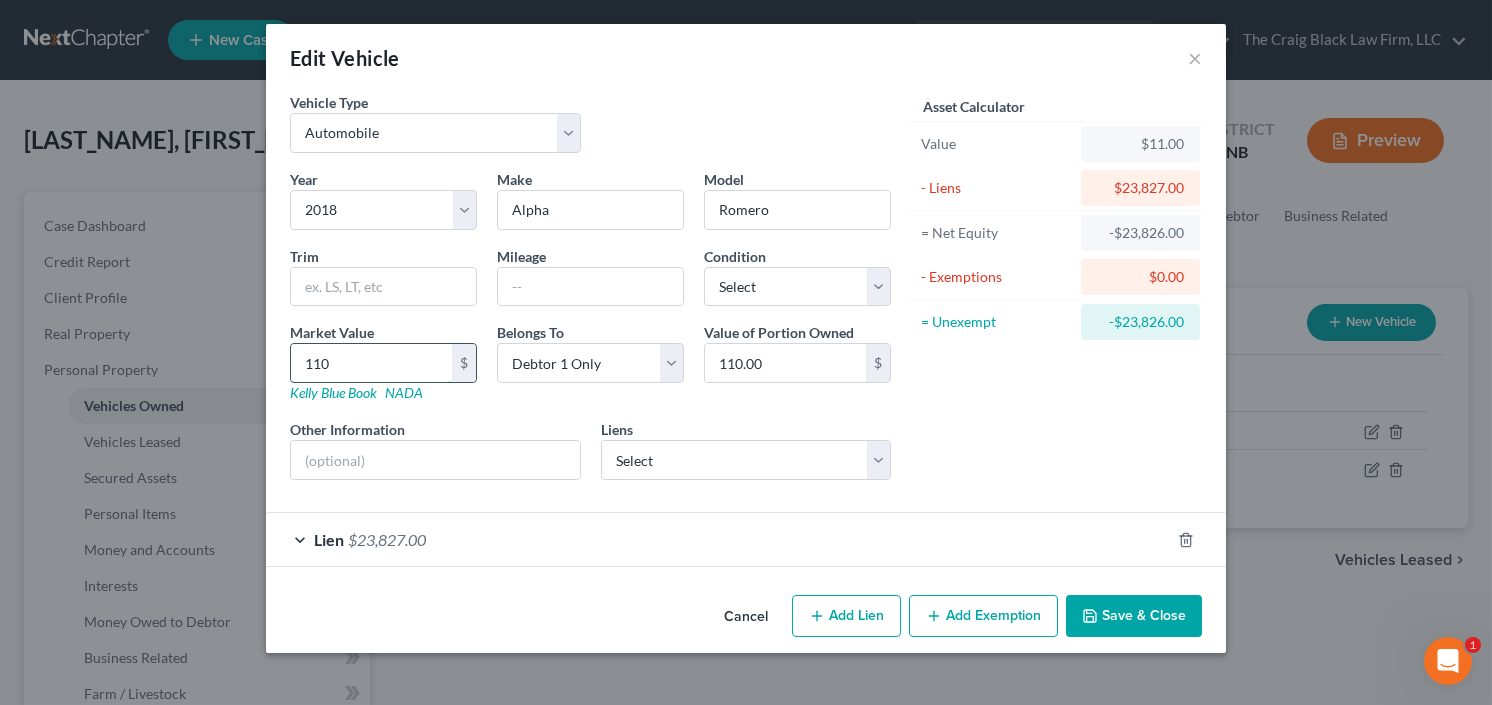 type on "1100" 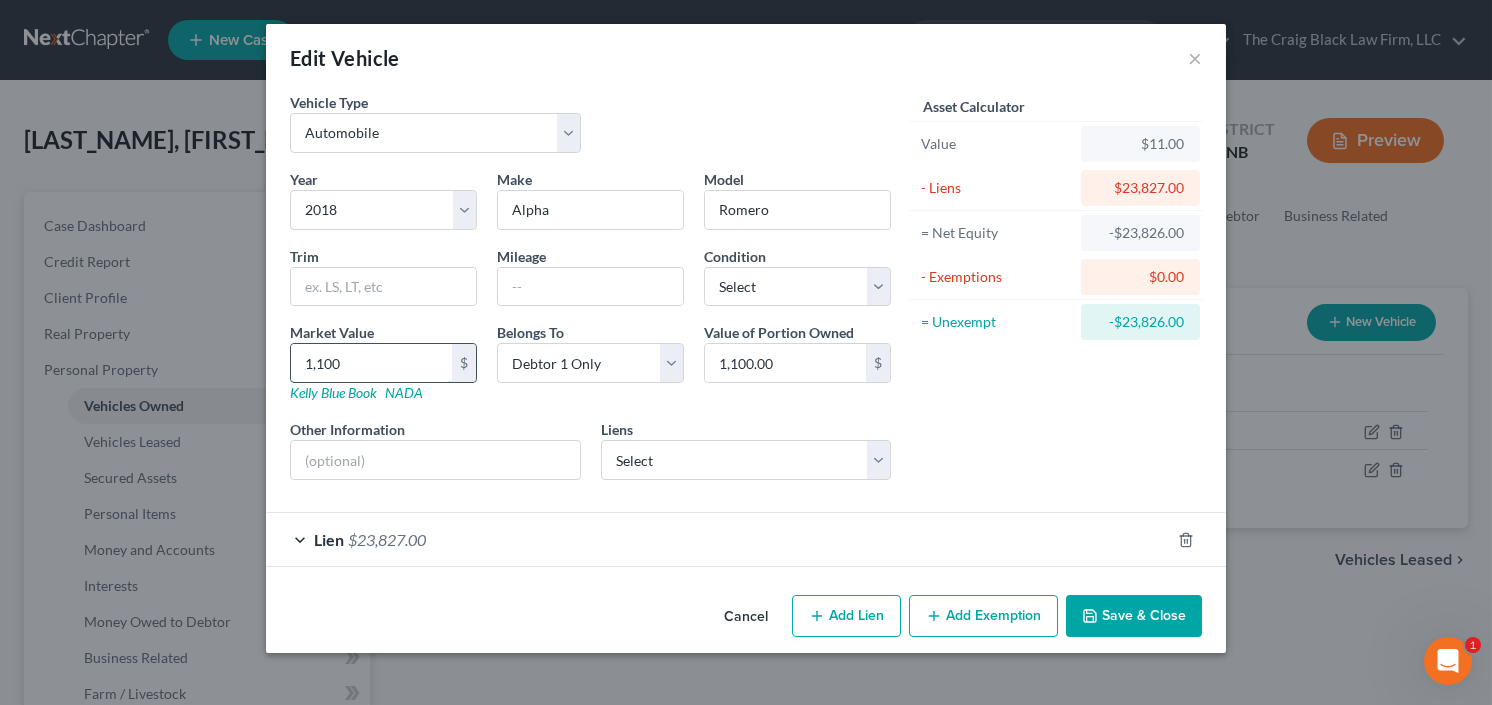 type on "1,1000" 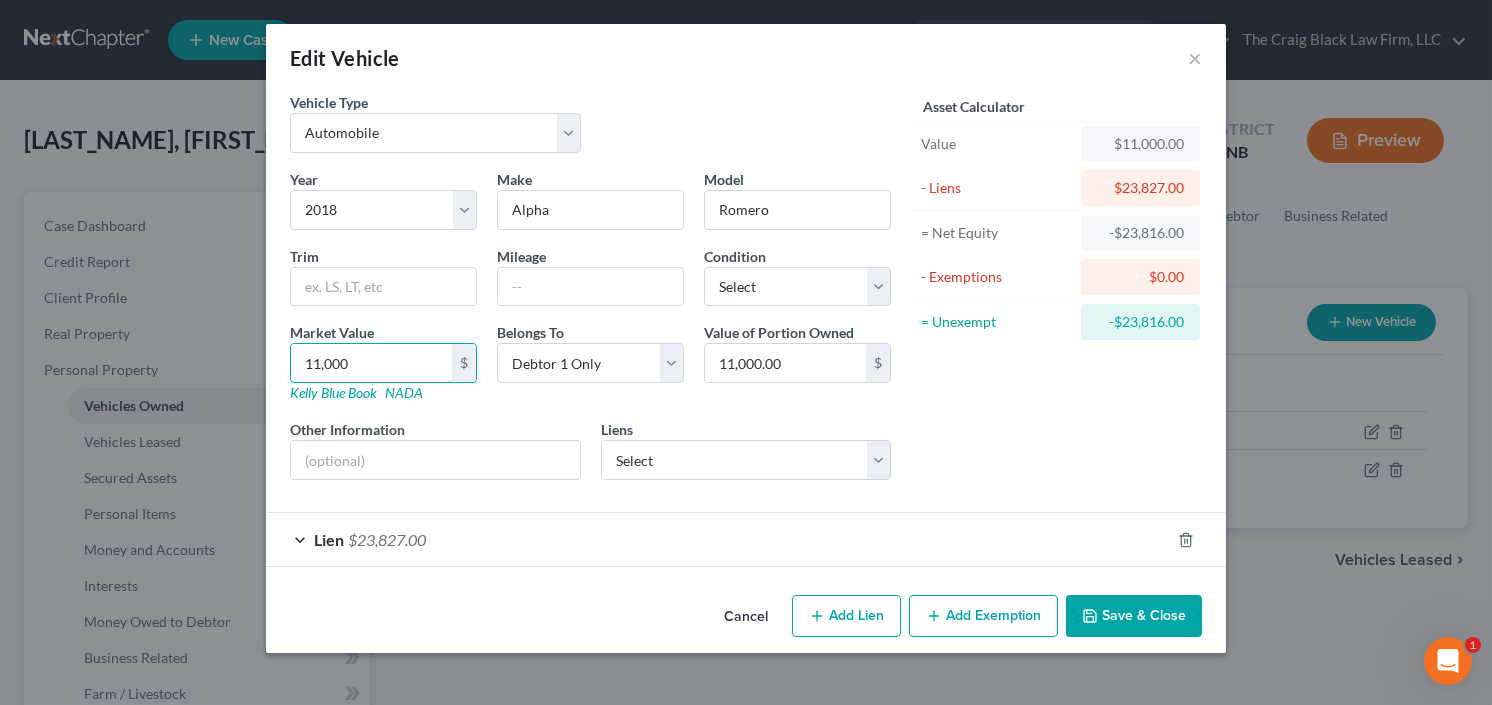 type on "11,000" 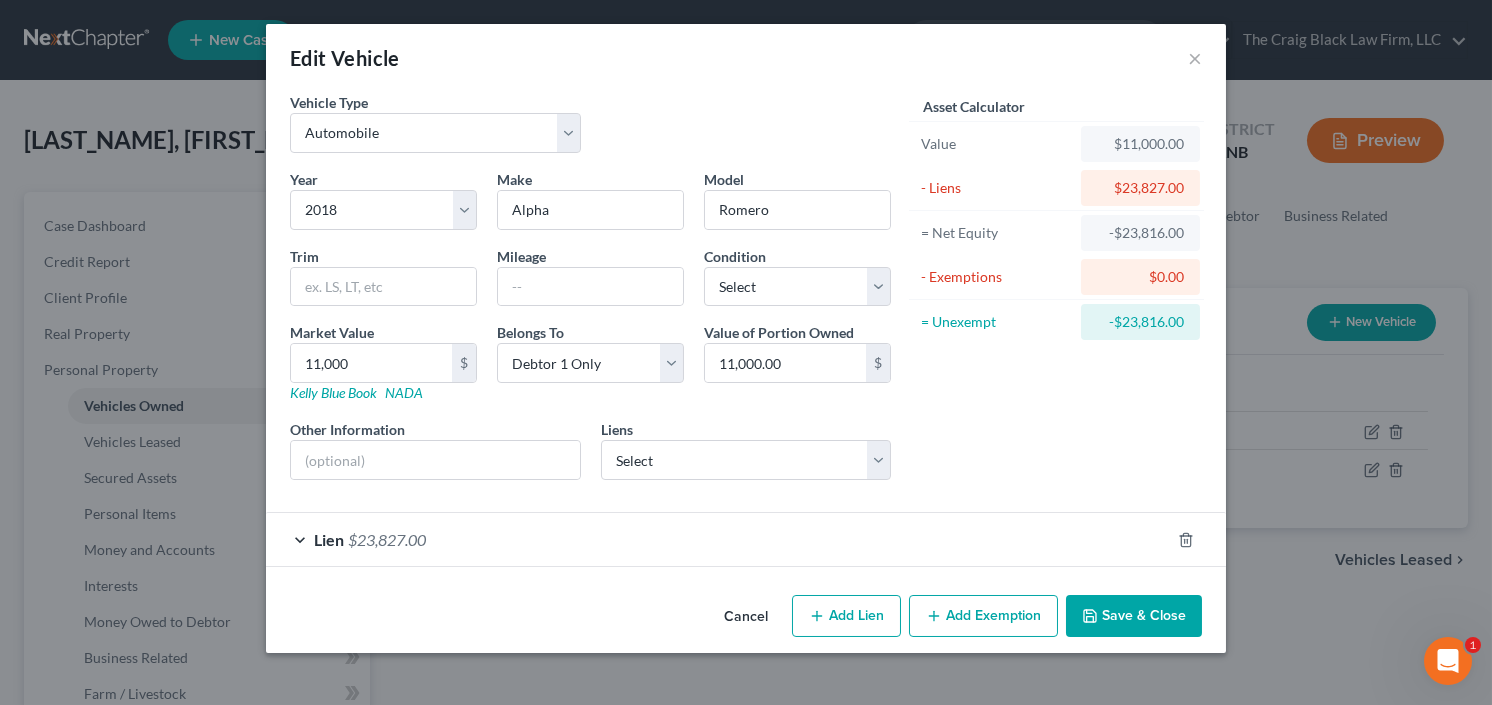 click on "Save & Close" at bounding box center [1134, 616] 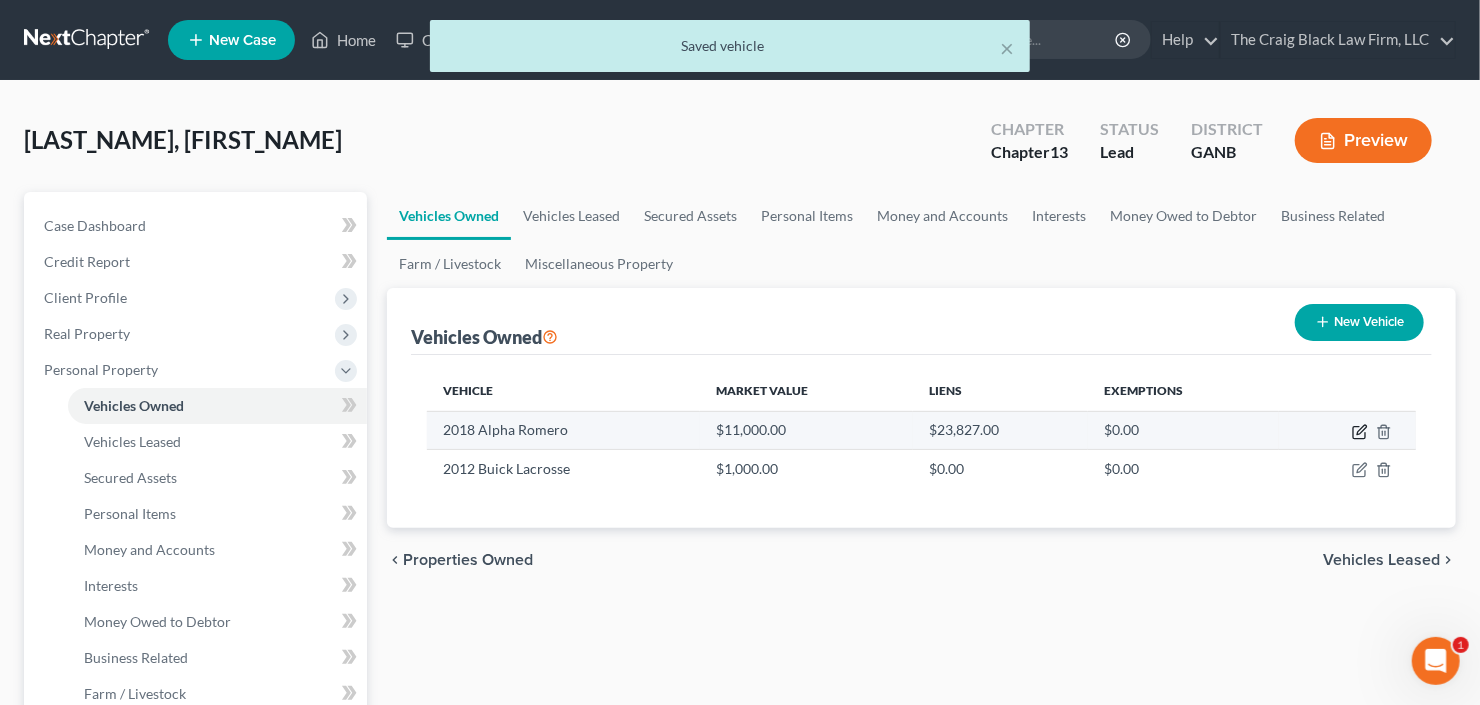 click 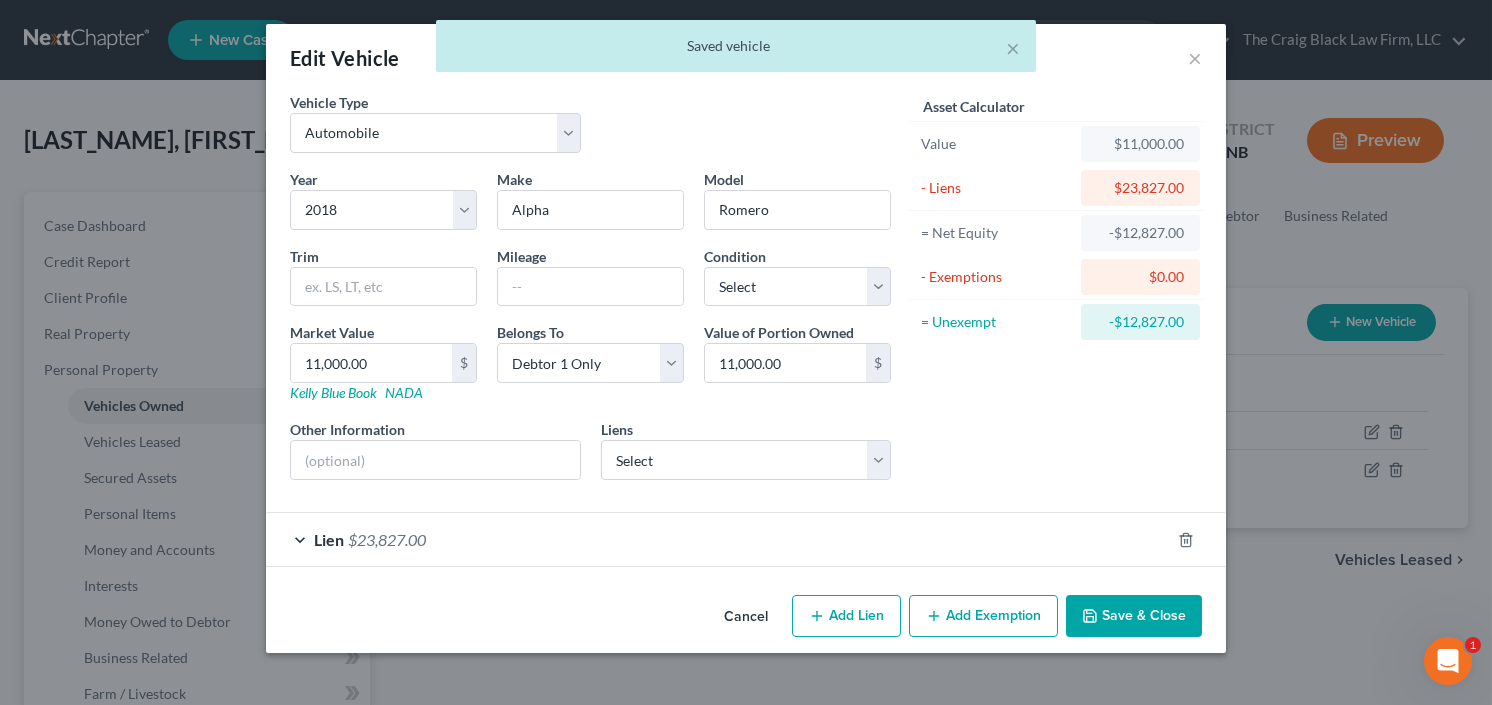 click on "Add Exemption" at bounding box center (983, 616) 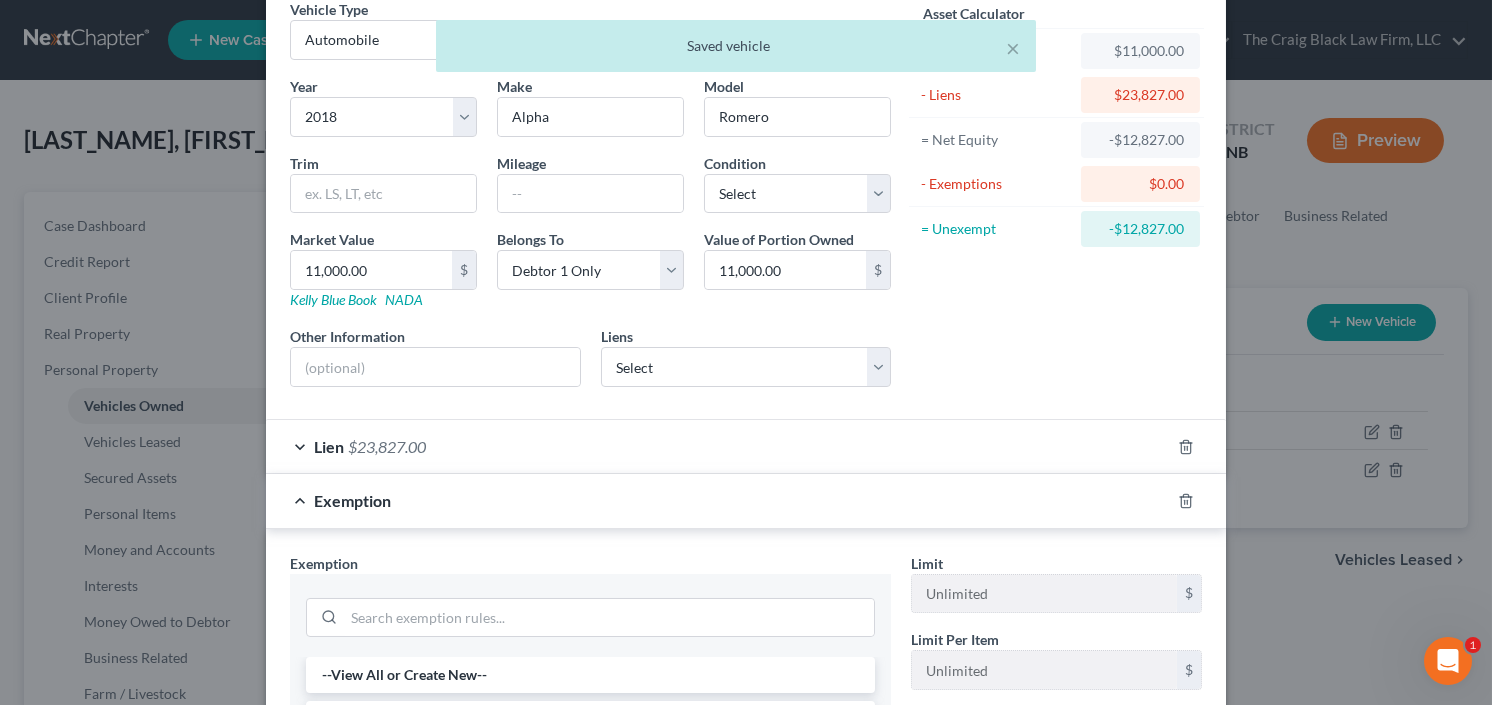 scroll, scrollTop: 160, scrollLeft: 0, axis: vertical 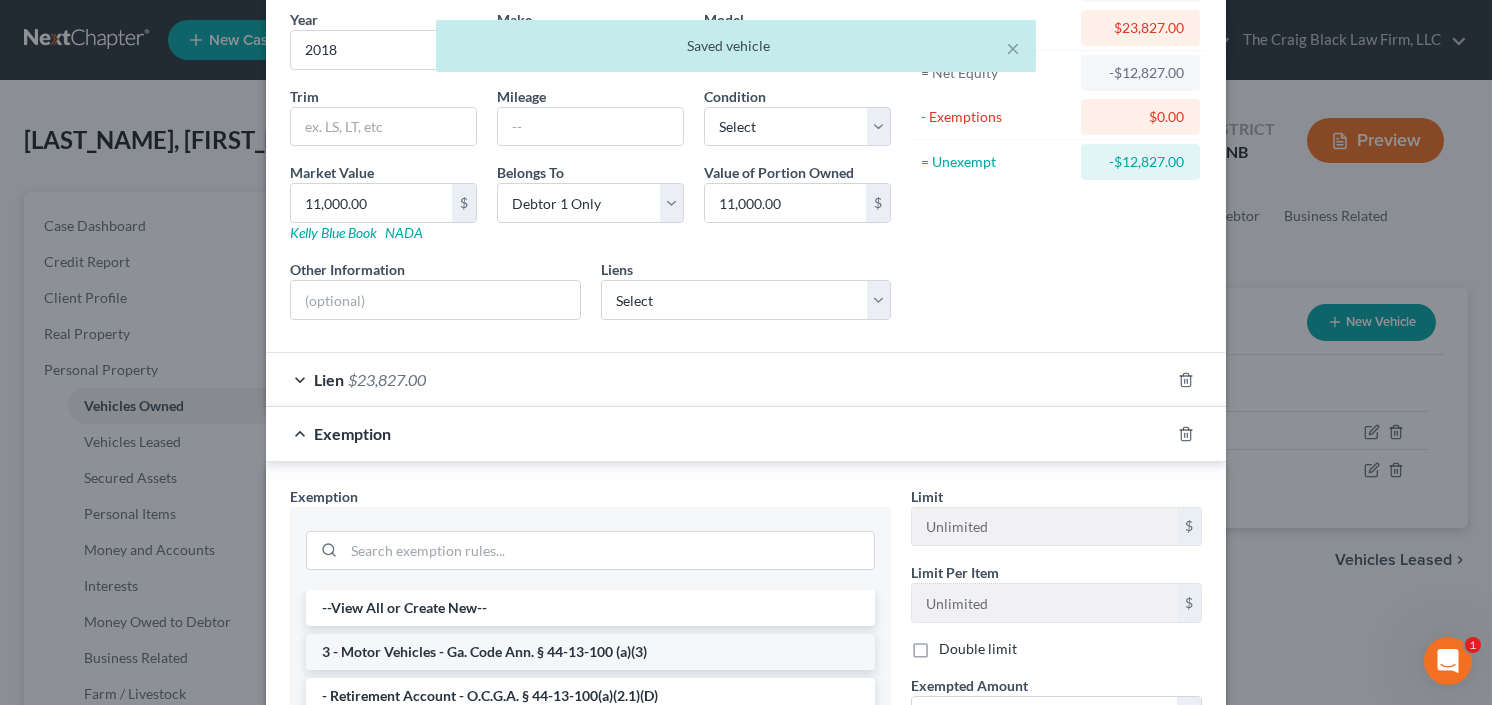 click on "3 - Motor Vehicles - Ga. Code Ann. § 44-13-100 (a)(3)" at bounding box center [590, 652] 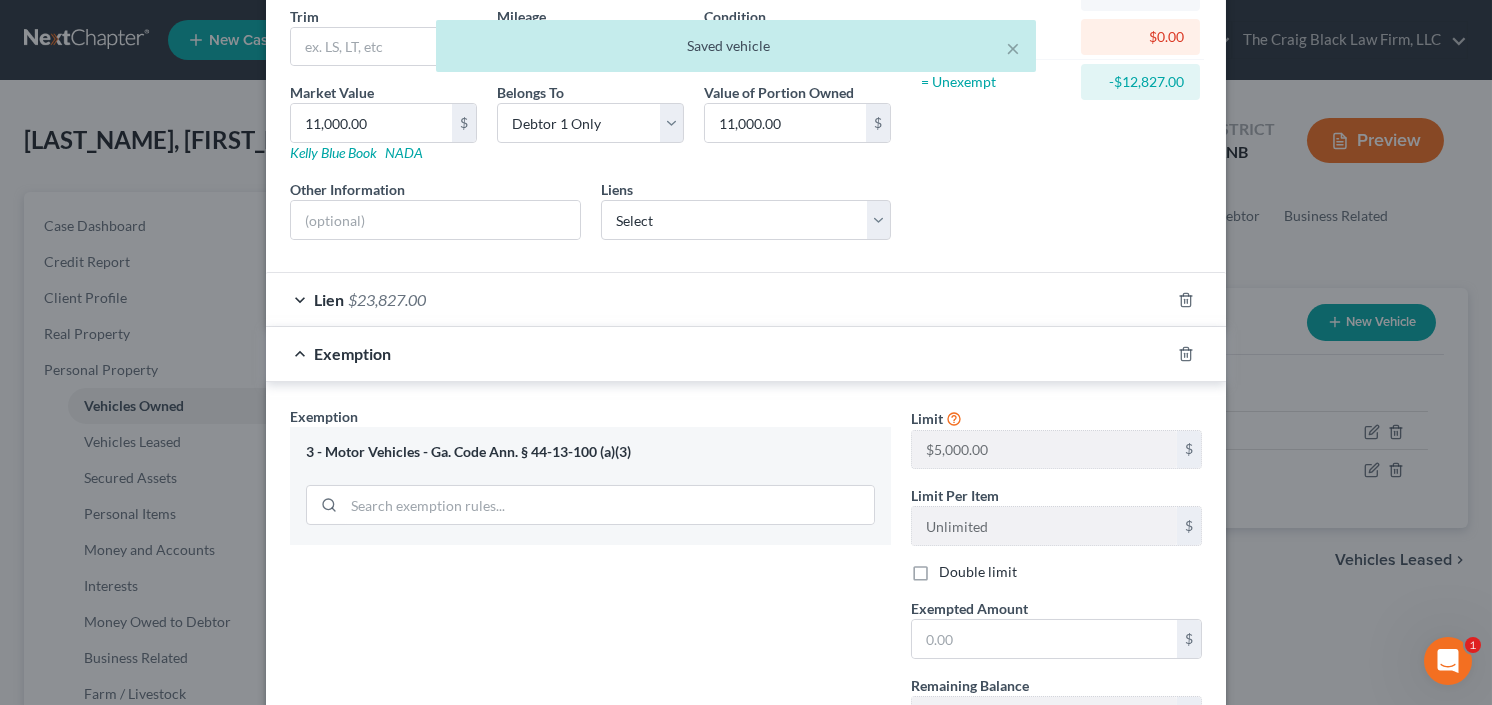 scroll, scrollTop: 320, scrollLeft: 0, axis: vertical 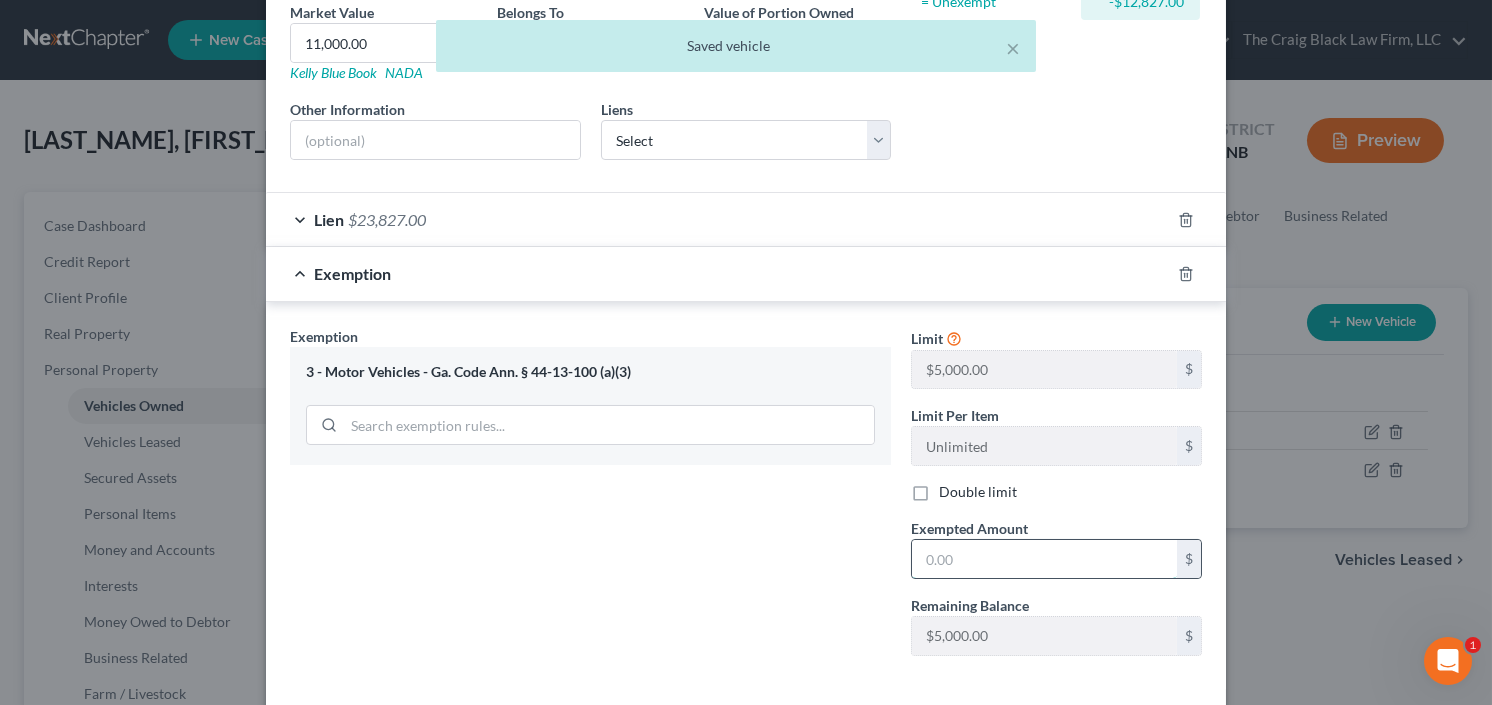click at bounding box center [1044, 559] 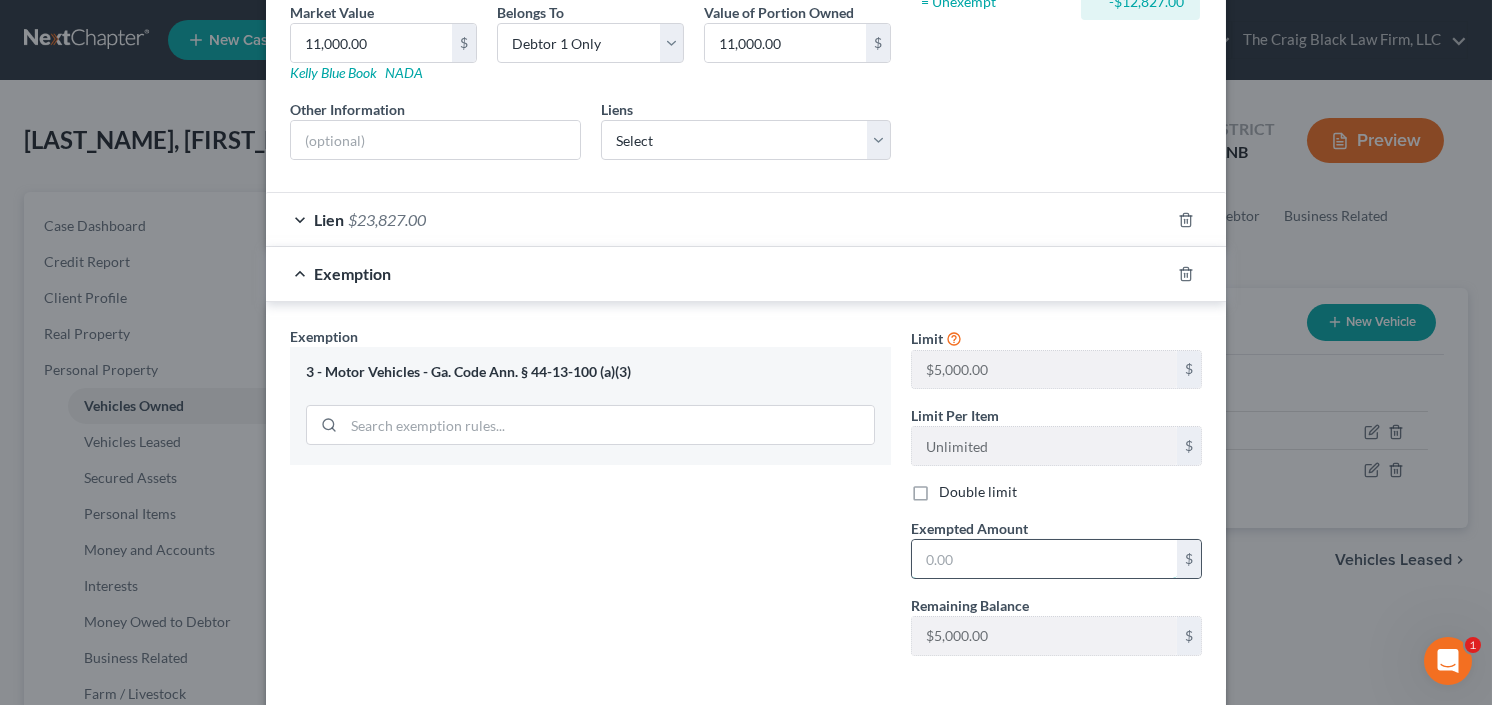 type on "1" 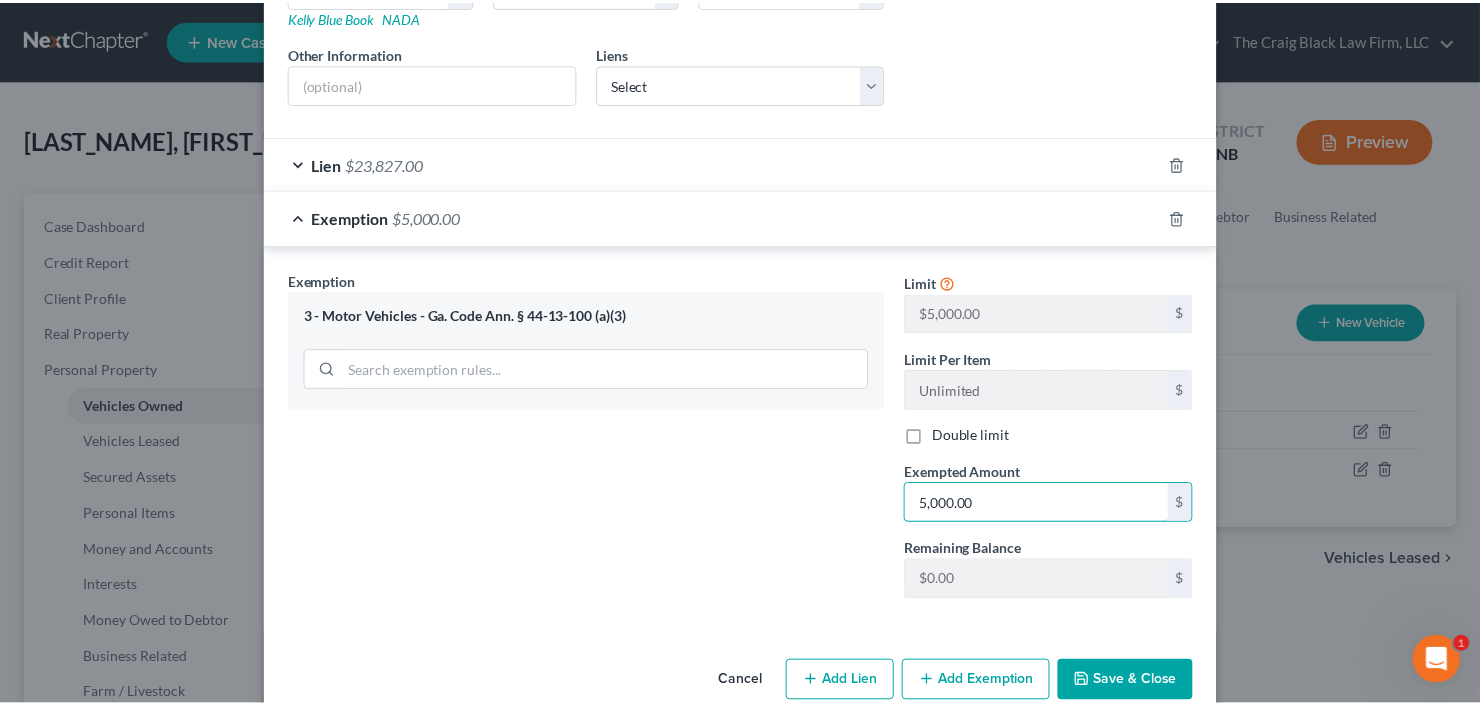 scroll, scrollTop: 408, scrollLeft: 0, axis: vertical 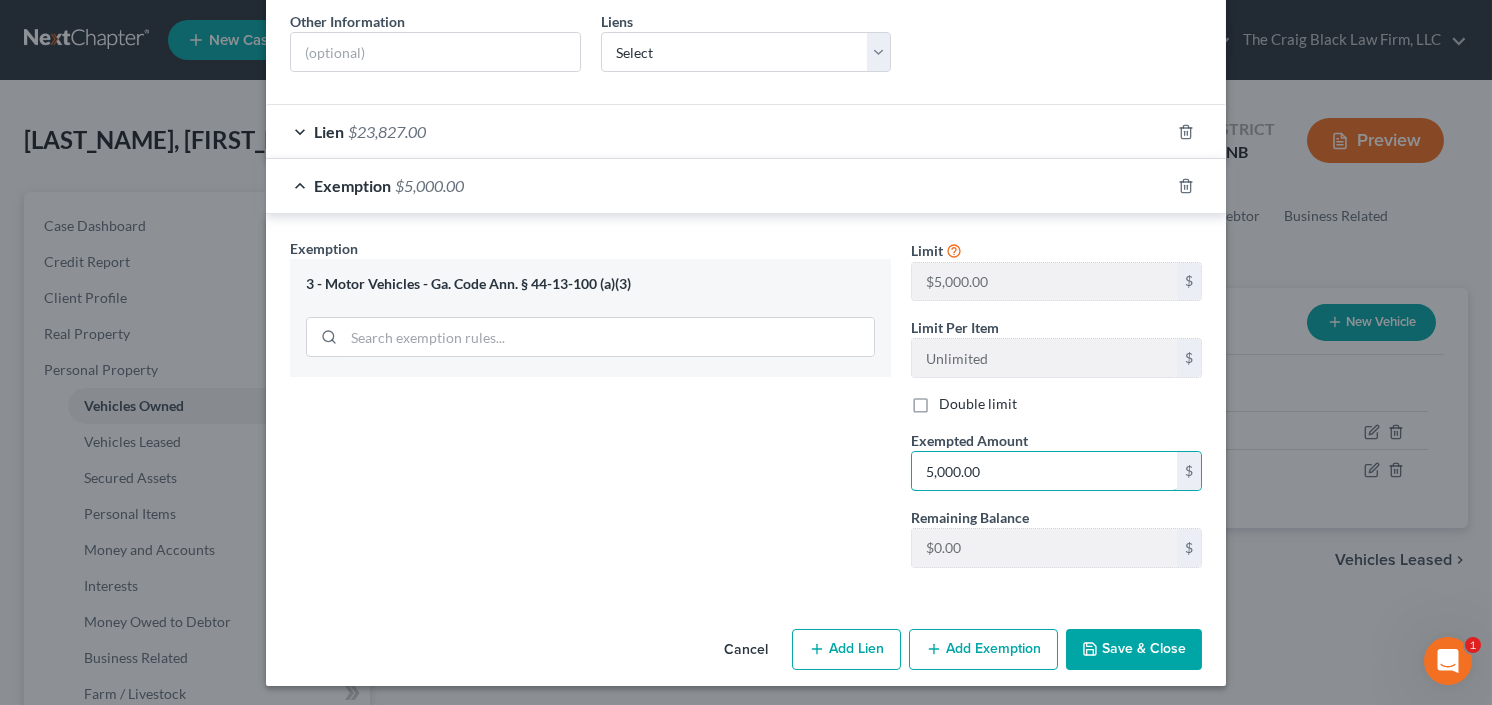 type on "5,000.00" 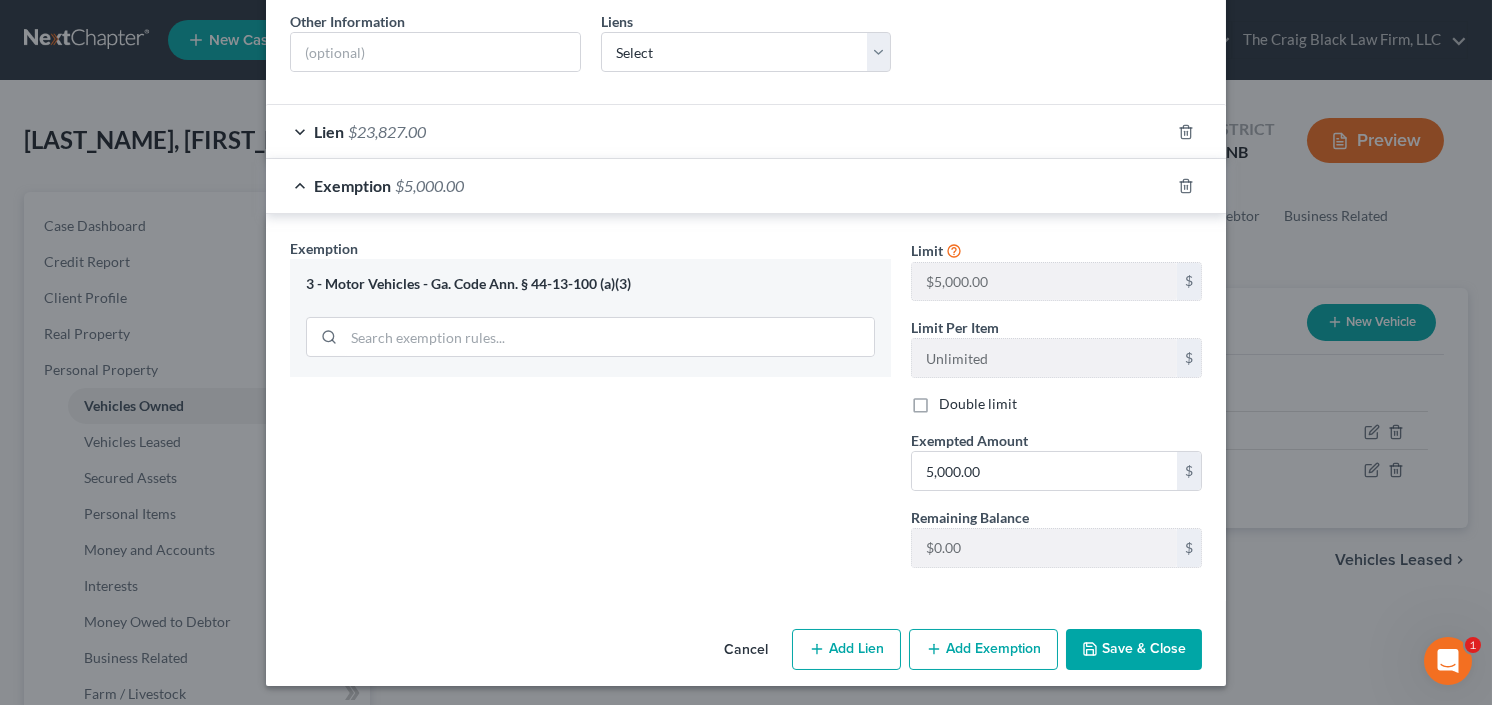 click on "Save & Close" at bounding box center (1134, 650) 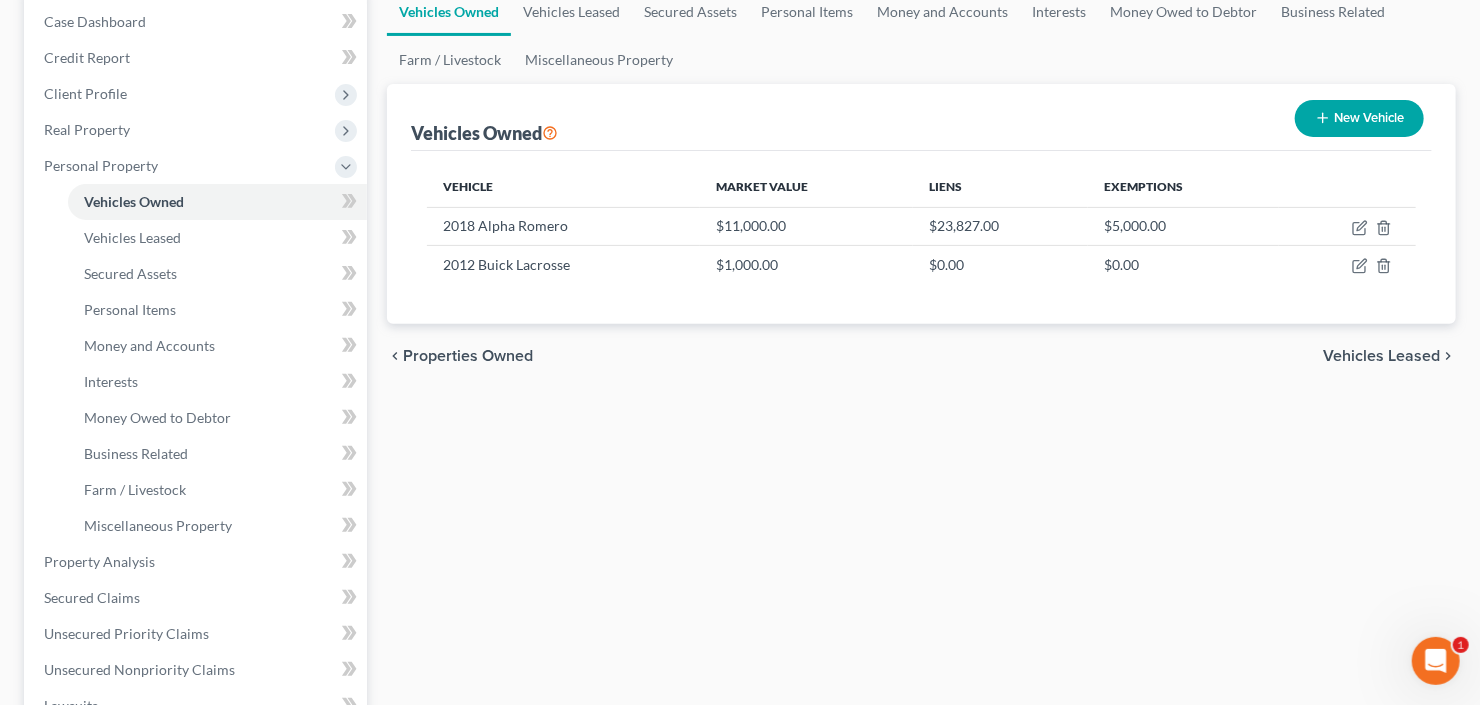 scroll, scrollTop: 240, scrollLeft: 0, axis: vertical 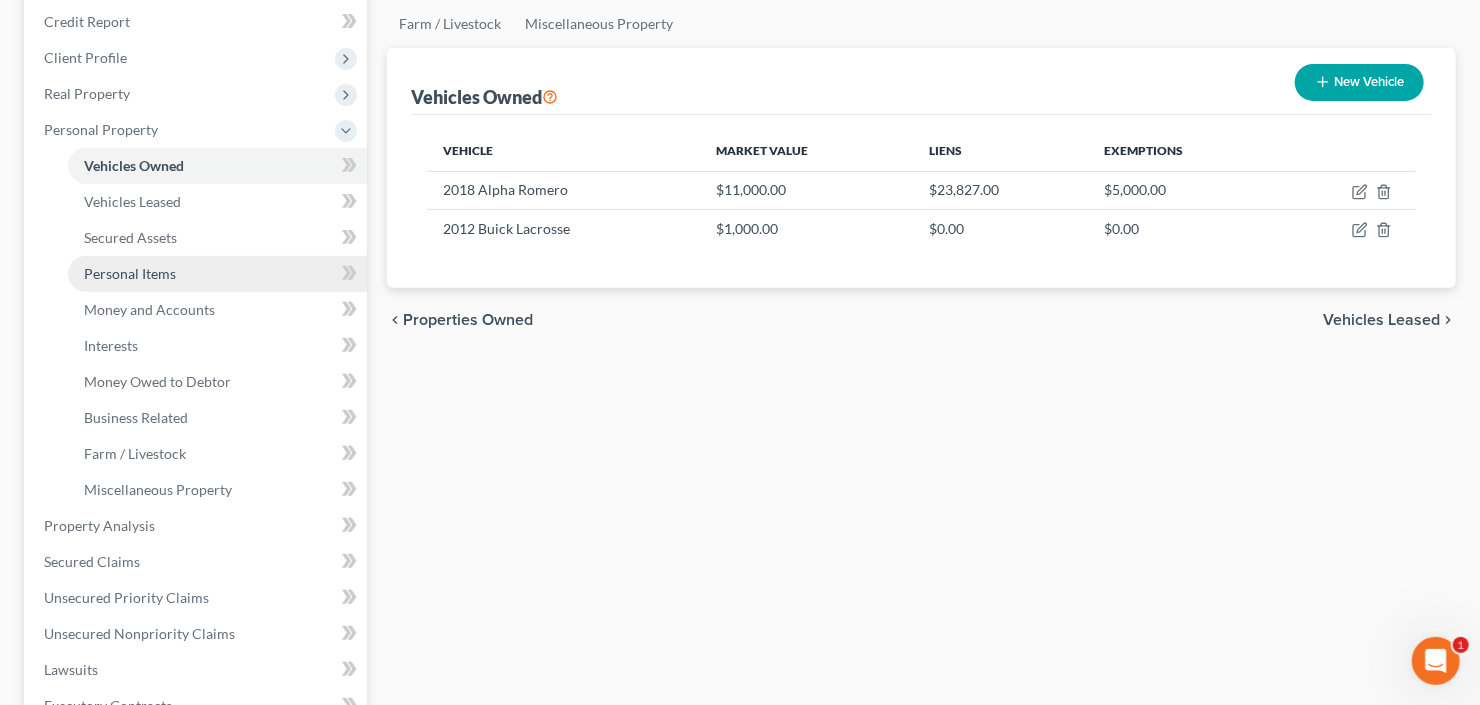 click on "Personal Items" at bounding box center (217, 274) 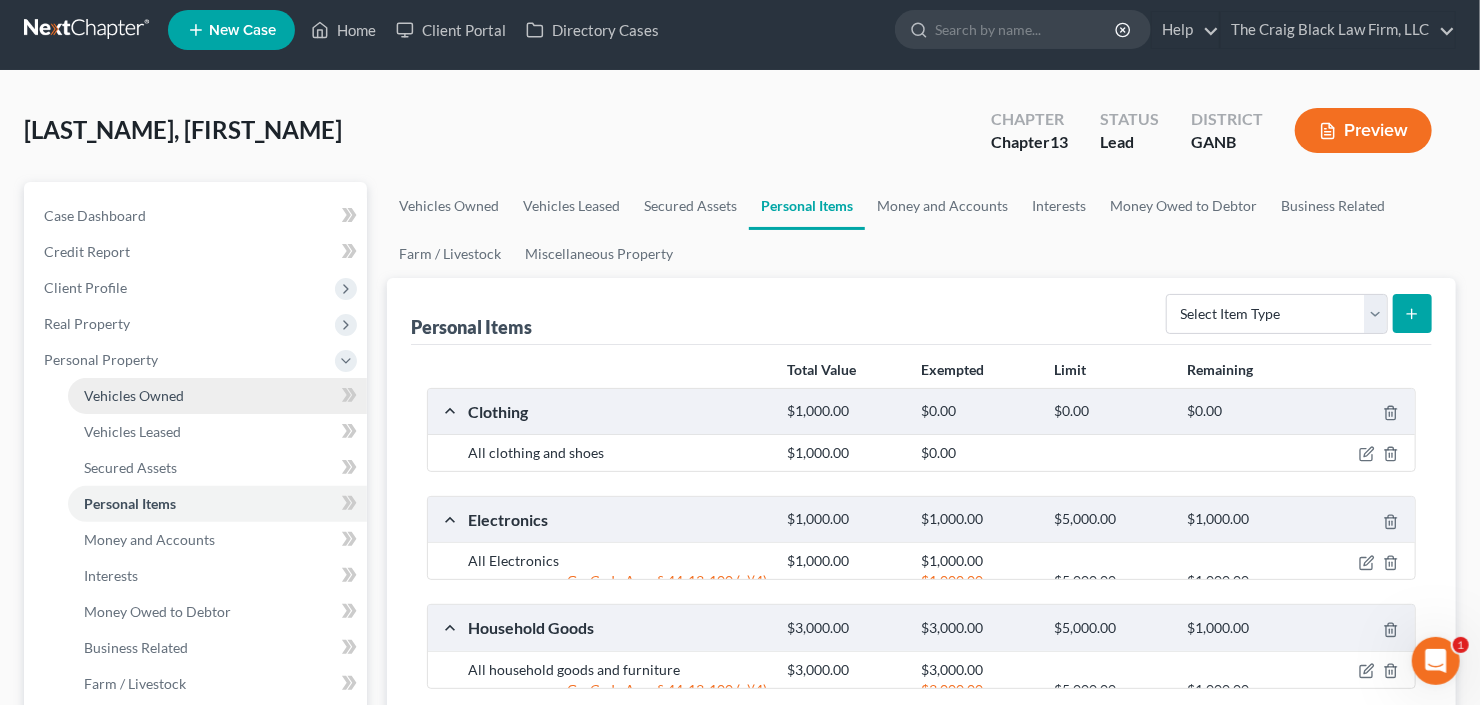 scroll, scrollTop: 0, scrollLeft: 0, axis: both 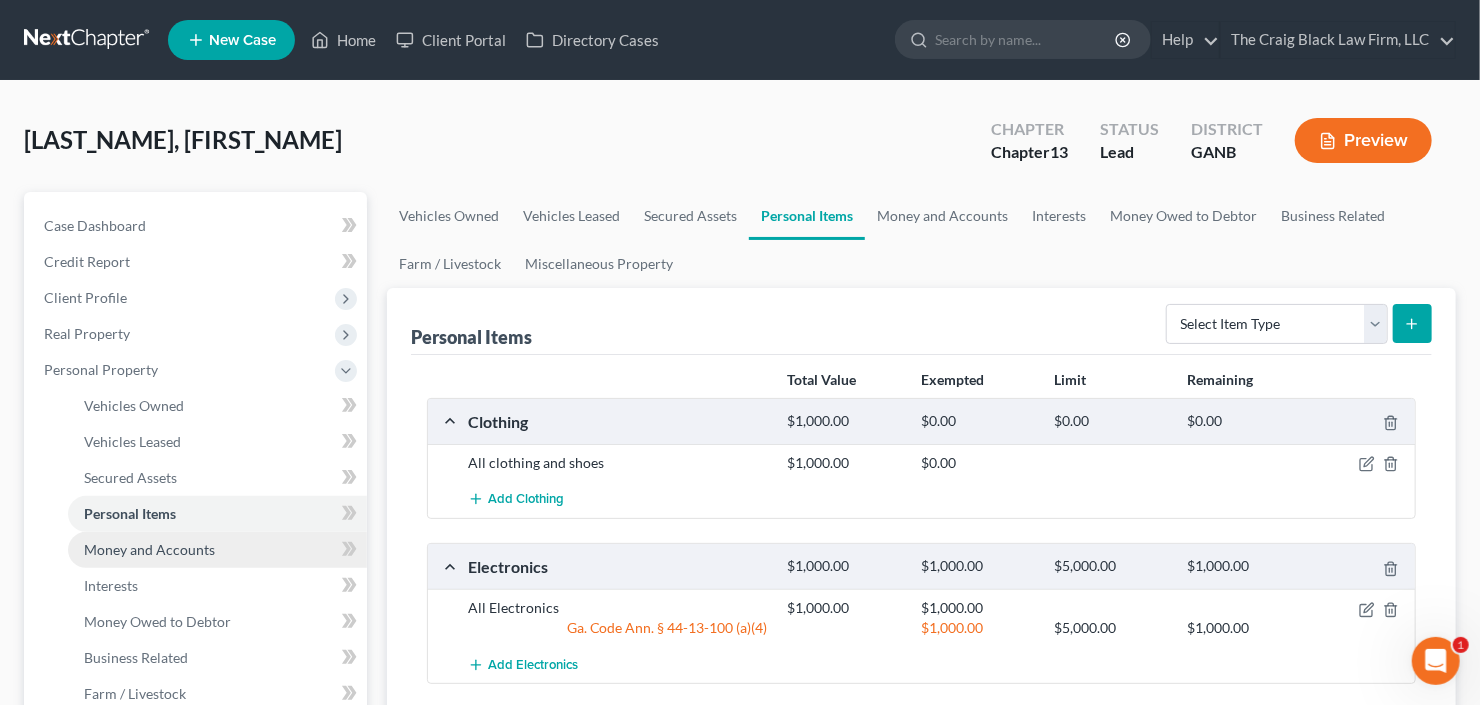 click on "Money and Accounts" at bounding box center [149, 549] 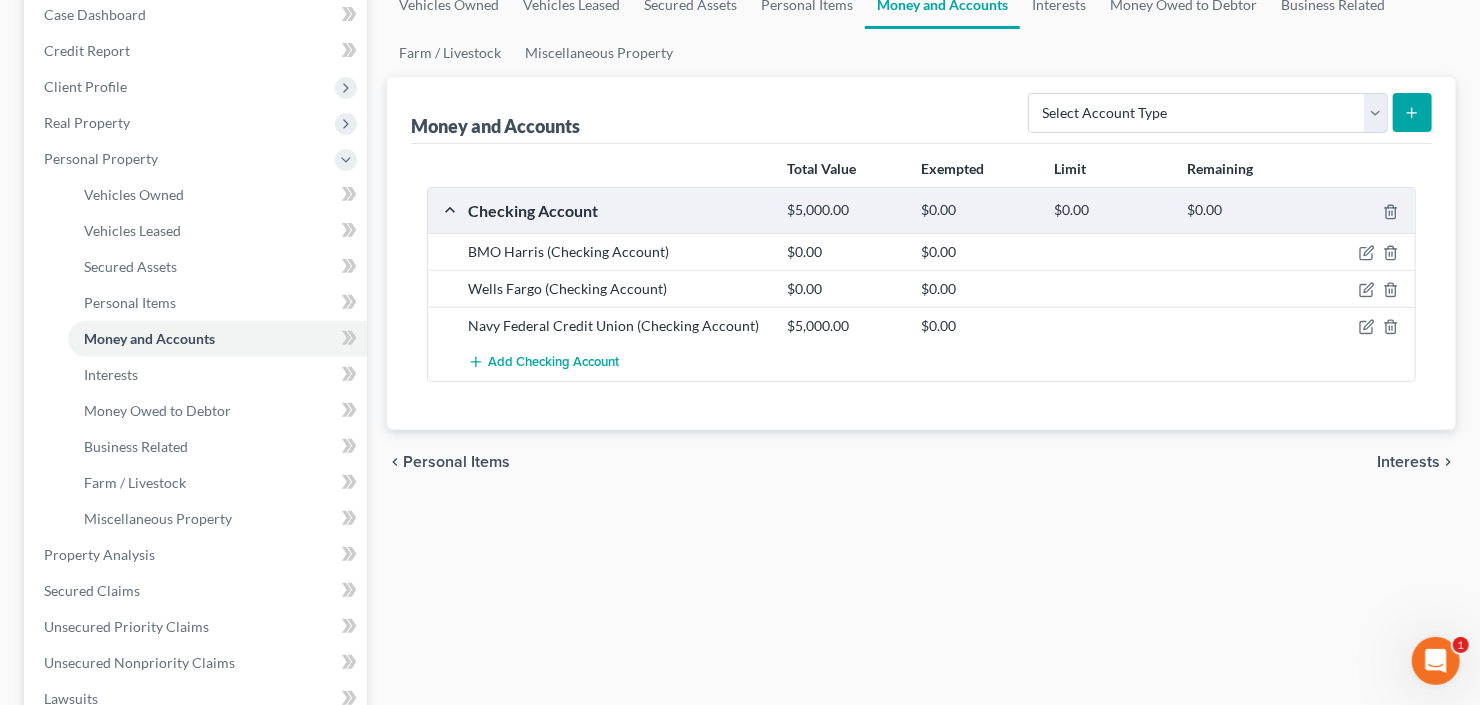 scroll, scrollTop: 240, scrollLeft: 0, axis: vertical 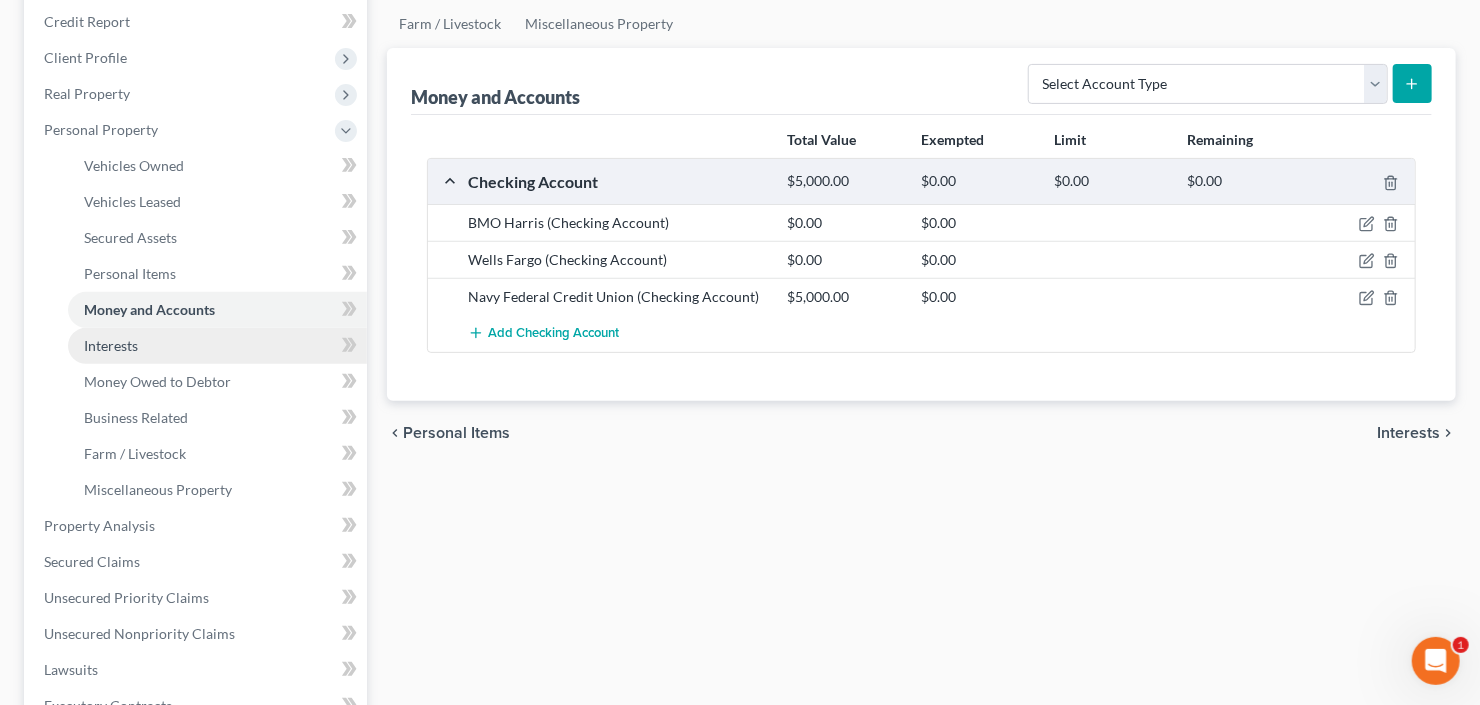 click on "Interests" at bounding box center [111, 345] 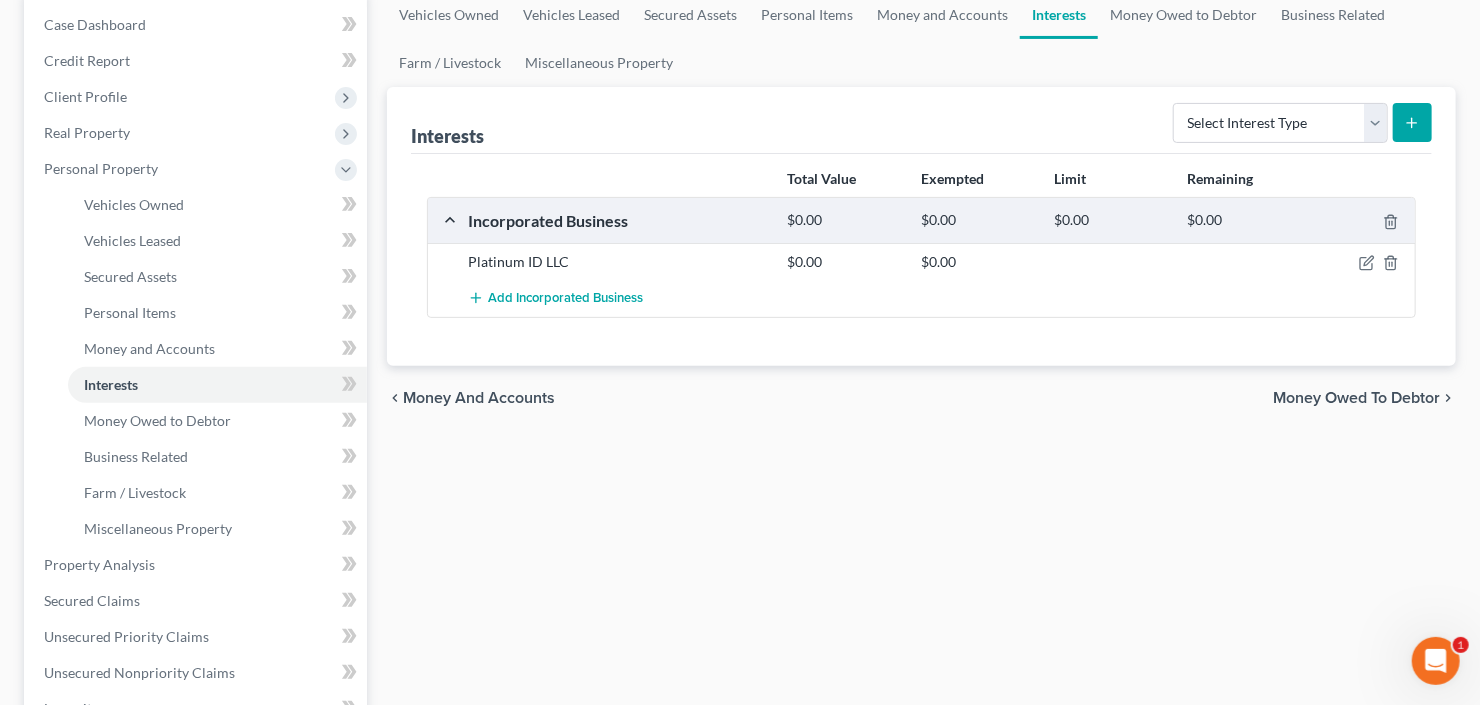 scroll, scrollTop: 240, scrollLeft: 0, axis: vertical 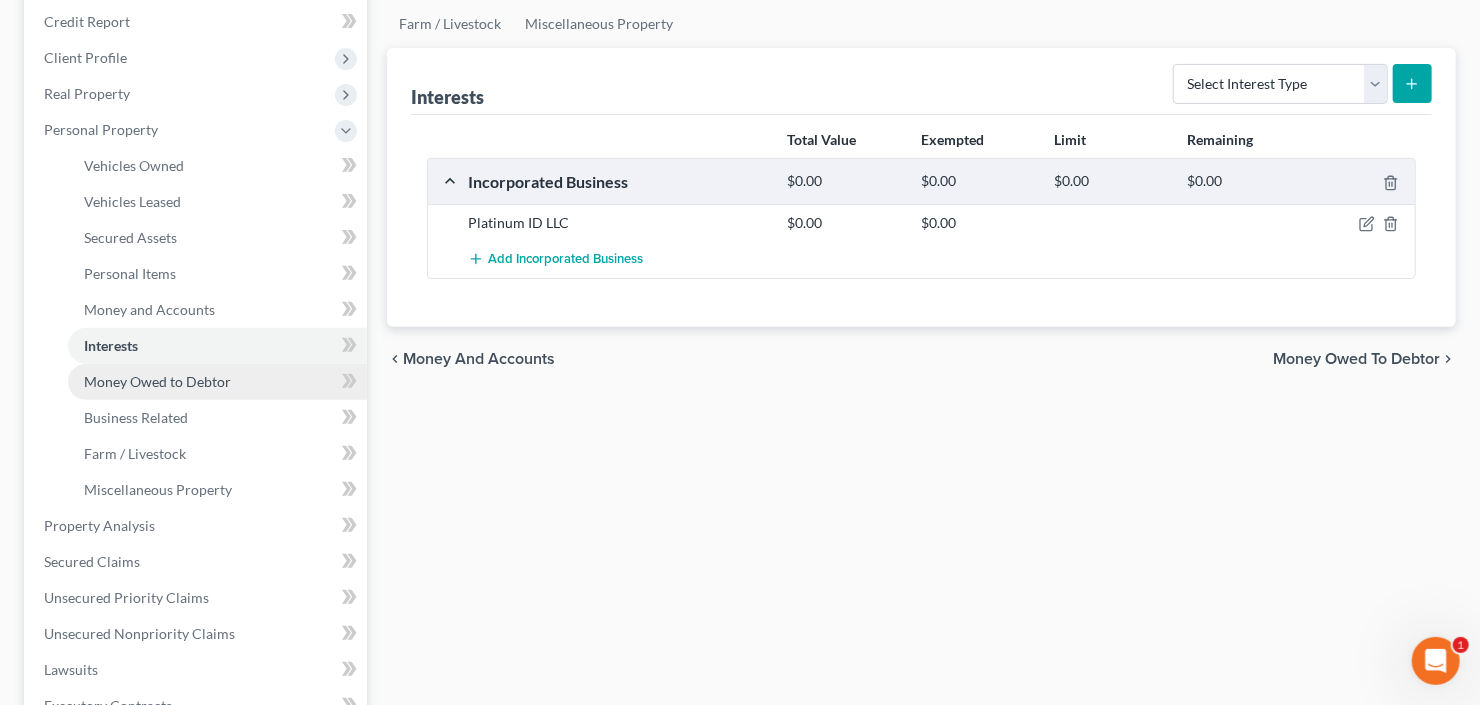click on "Money Owed to Debtor" at bounding box center (157, 381) 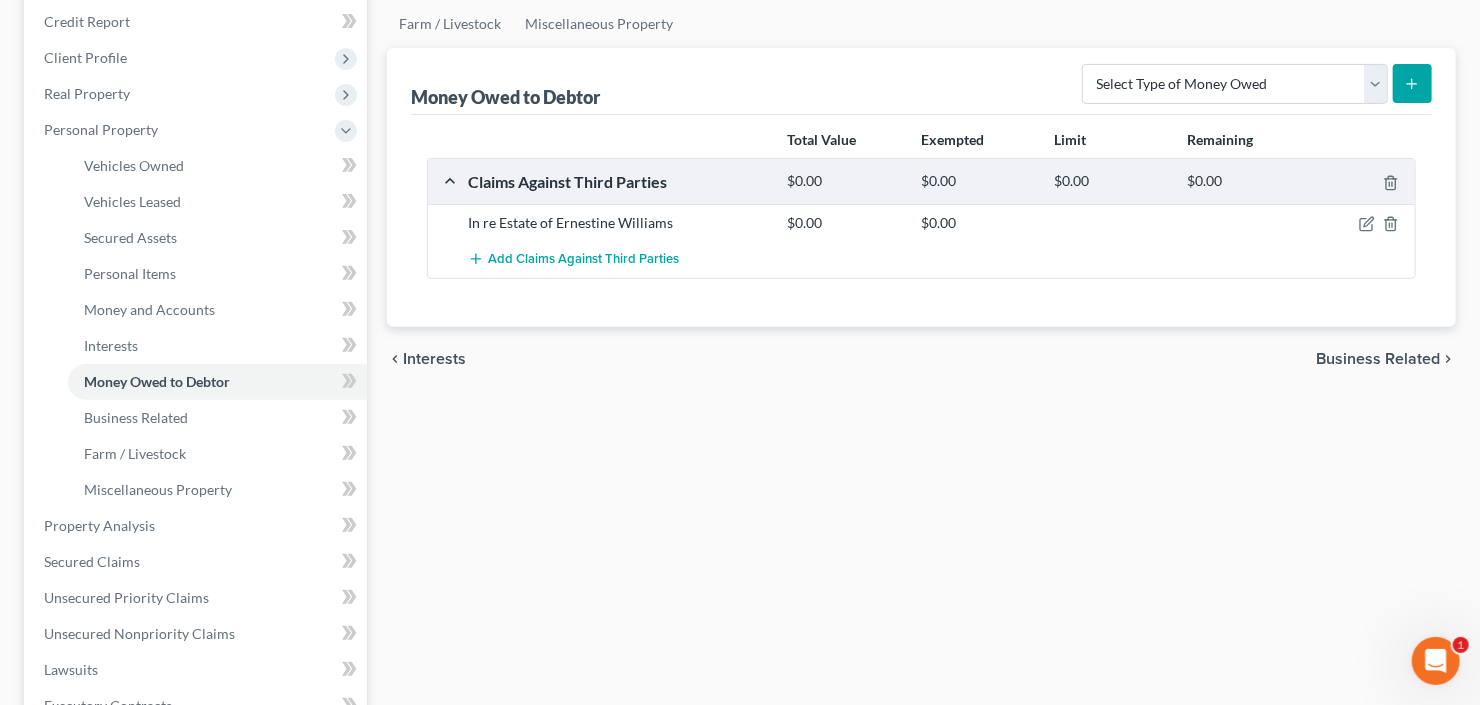 scroll, scrollTop: 320, scrollLeft: 0, axis: vertical 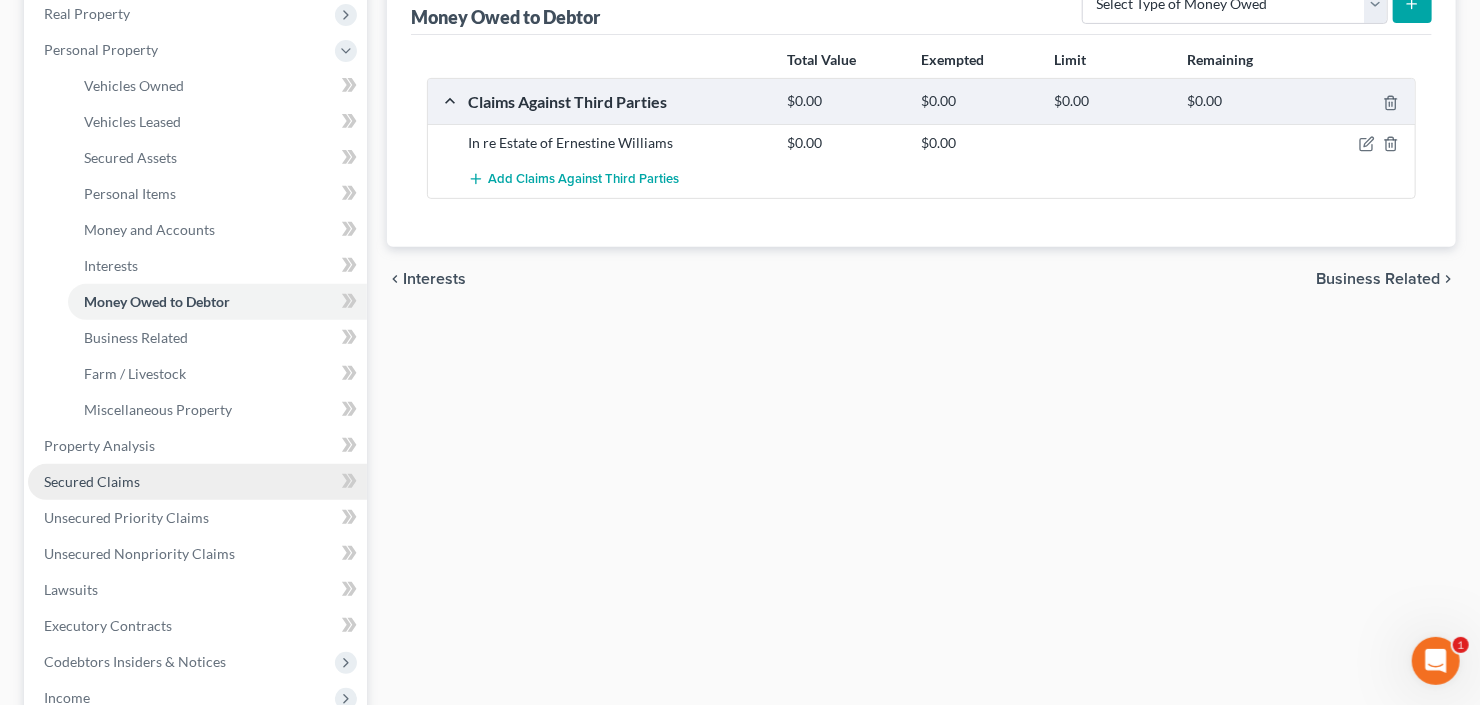 click on "Secured Claims" at bounding box center (92, 481) 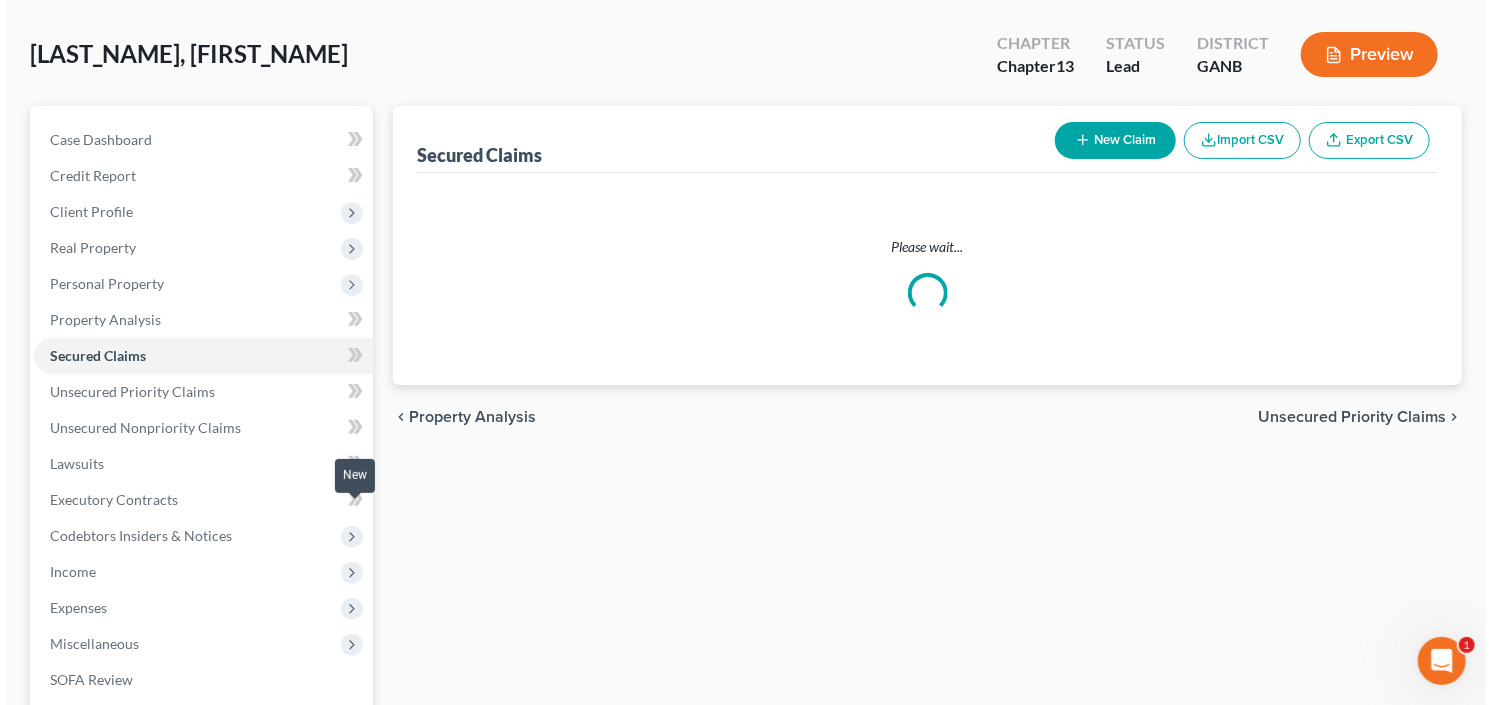 scroll, scrollTop: 0, scrollLeft: 0, axis: both 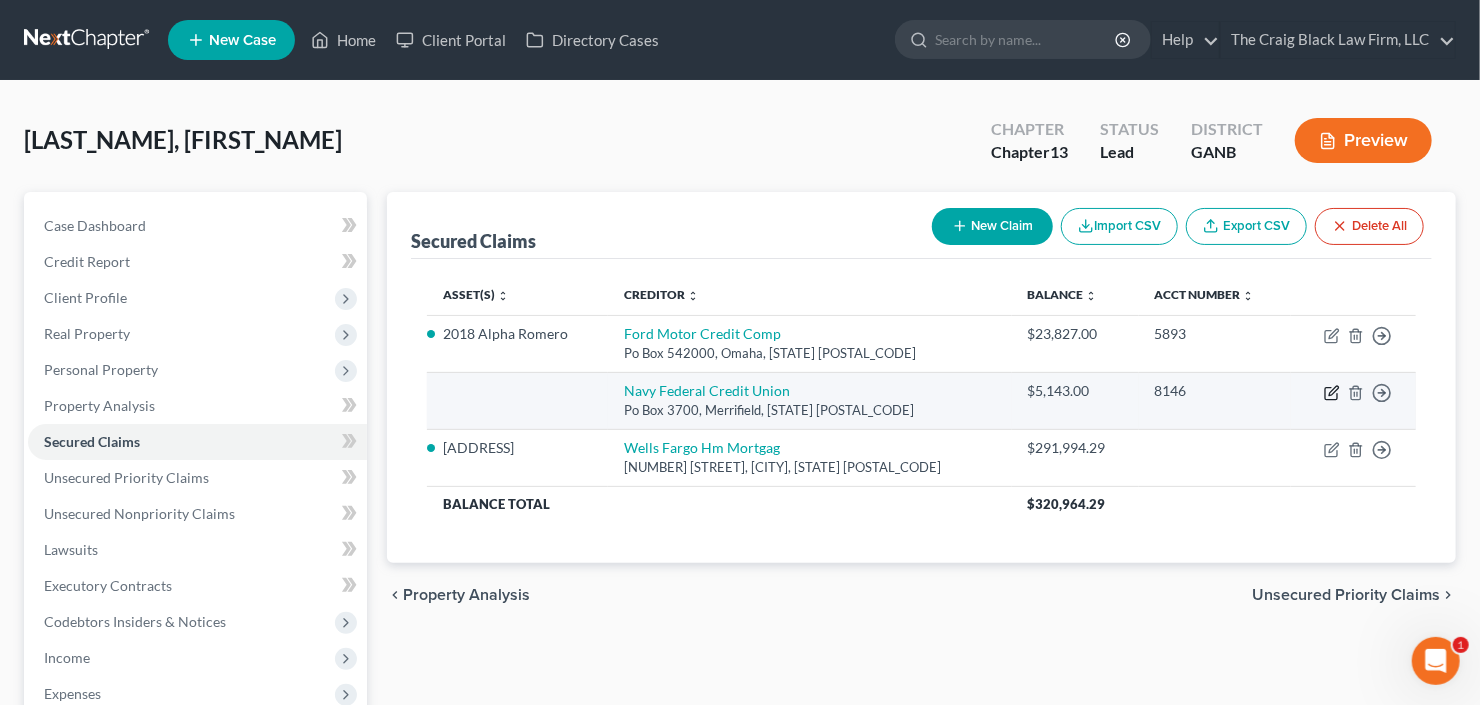 click 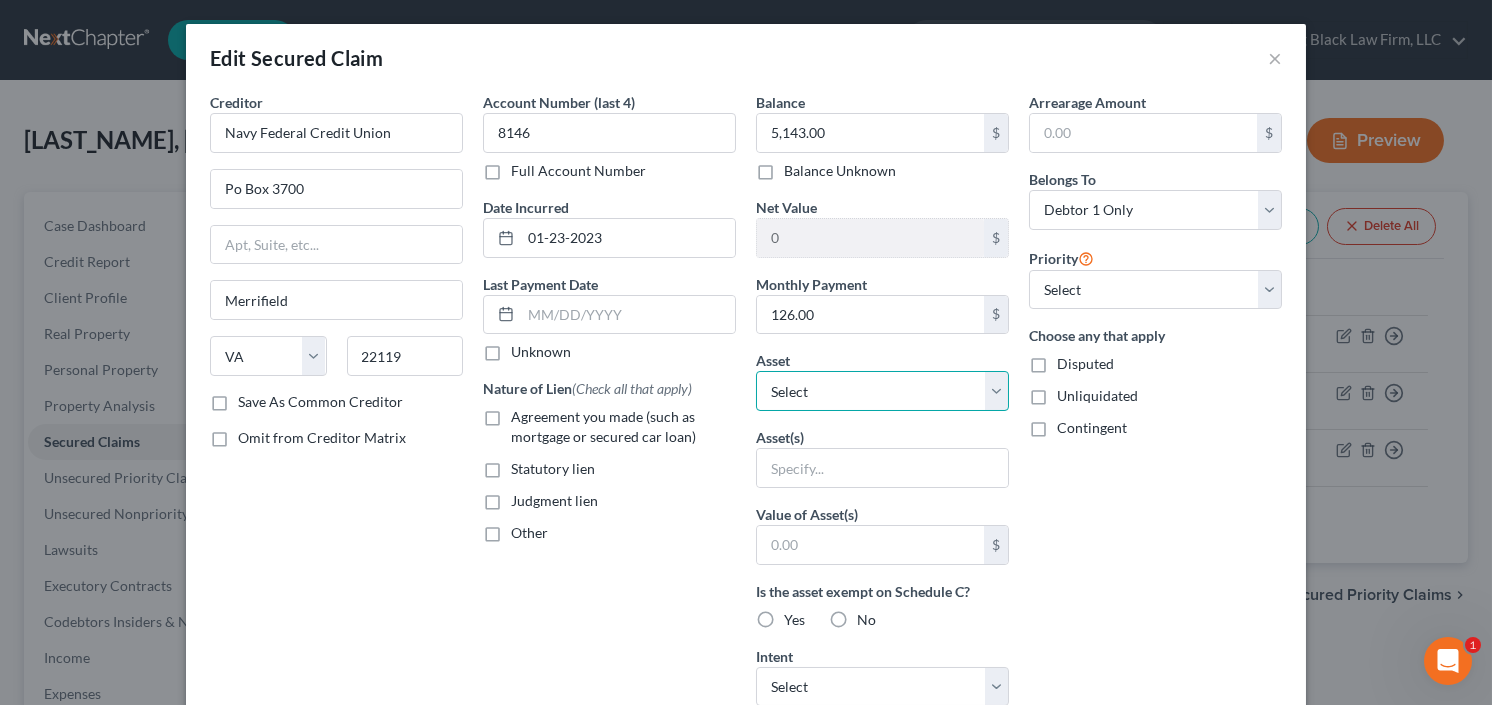 click on "Select Other Multiple Assets 1917 Brantley Walk Ln - $547900.0 Platinum ID LLC - $0.0 Electronics - All Electronics - $1000.0 Clothing - All clothing and shoes - $1000.0 BMO Harris (Checking Account) - $0.0 2018 Alpha Romero - $11000.0 Household Goods - All household goods and furniture - $3000.0 Wells Fargo (Checking Account) - $0.0 In re Estate of Ernestine Williams (owed to debtor) - $0.0 Navy Federal Credit Union (Checking Account) - $5000.0 2012 Buick Lacrosse - $1000.0" at bounding box center (882, 391) 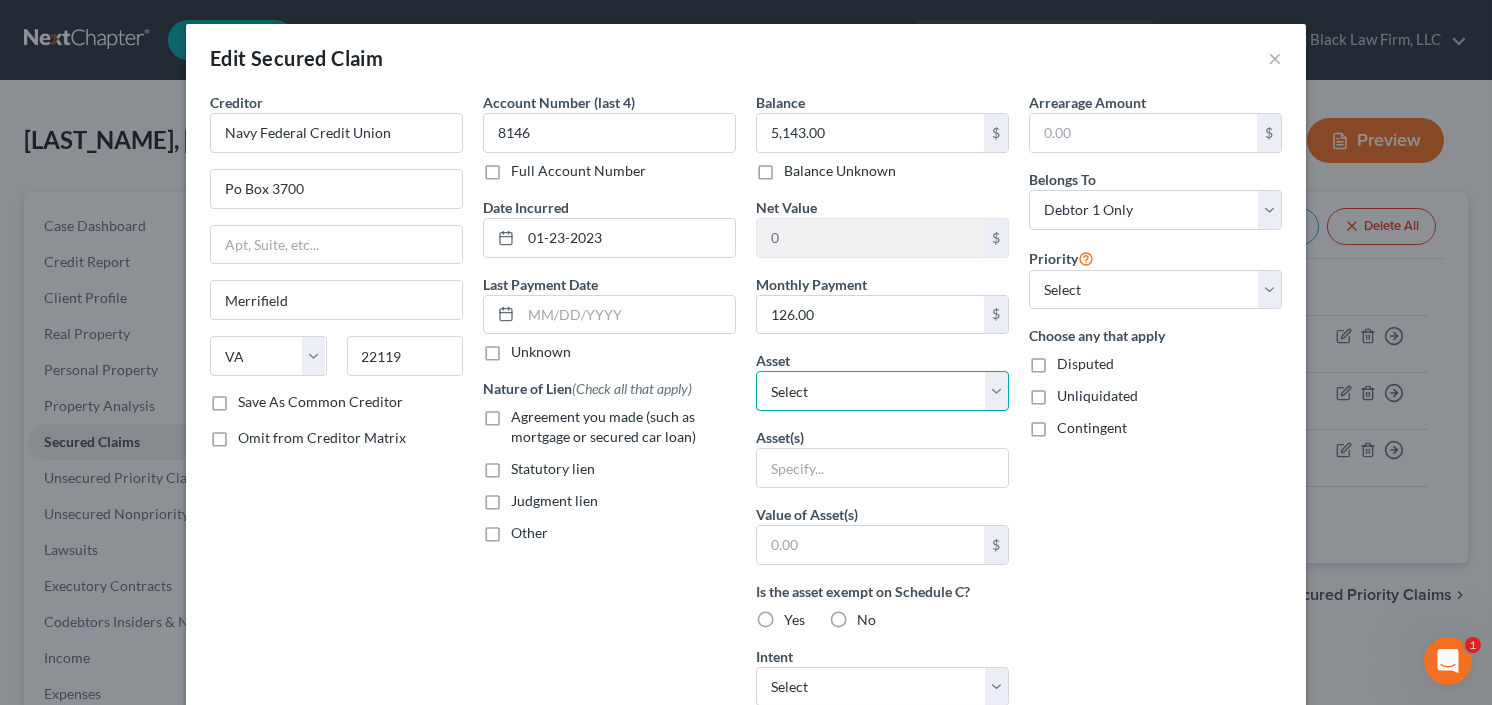 select on "11" 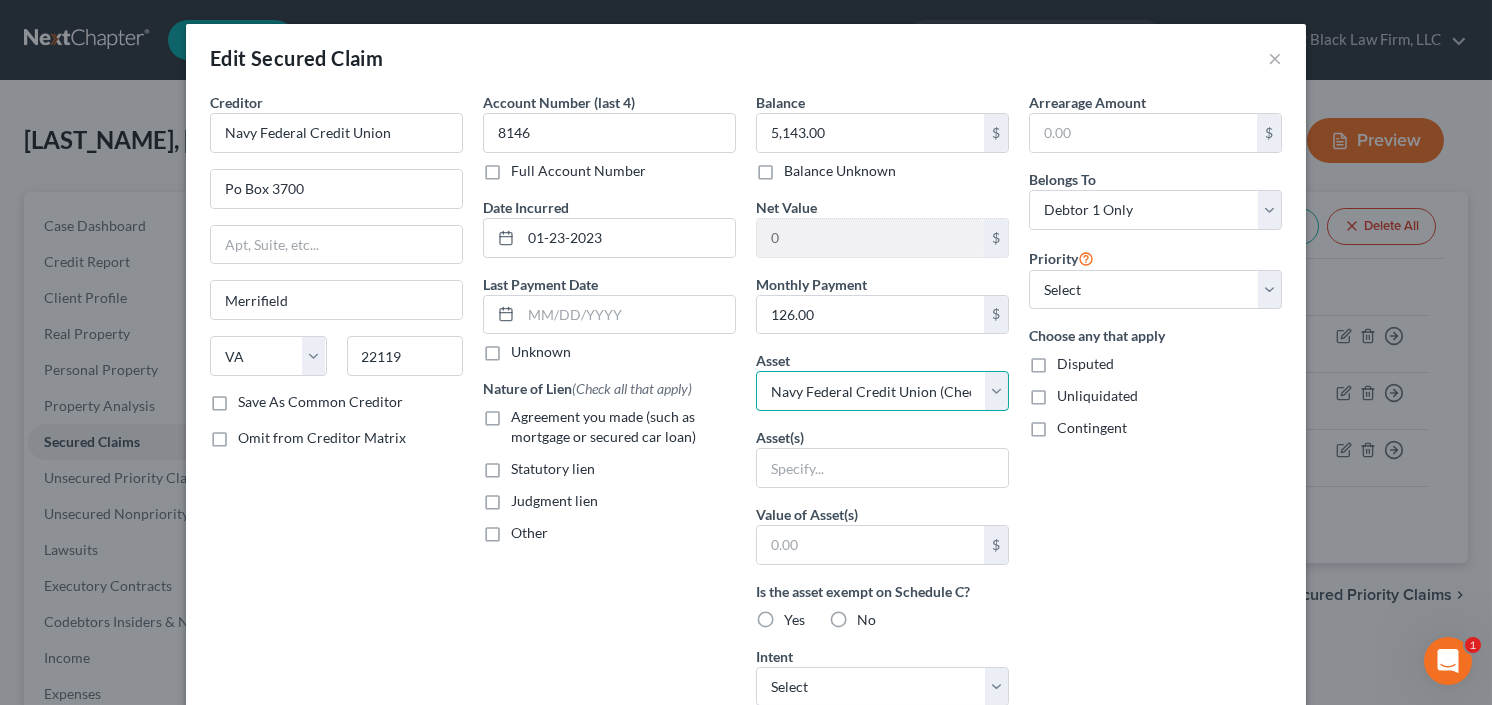 click on "Select Other Multiple Assets 1917 Brantley Walk Ln - $547900.0 Platinum ID LLC - $0.0 Electronics - All Electronics - $1000.0 Clothing - All clothing and shoes - $1000.0 BMO Harris (Checking Account) - $0.0 2018 Alpha Romero - $11000.0 Household Goods - All household goods and furniture - $3000.0 Wells Fargo (Checking Account) - $0.0 In re Estate of Ernestine Williams (owed to debtor) - $0.0 Navy Federal Credit Union (Checking Account) - $5000.0 2012 Buick Lacrosse - $1000.0" at bounding box center (882, 391) 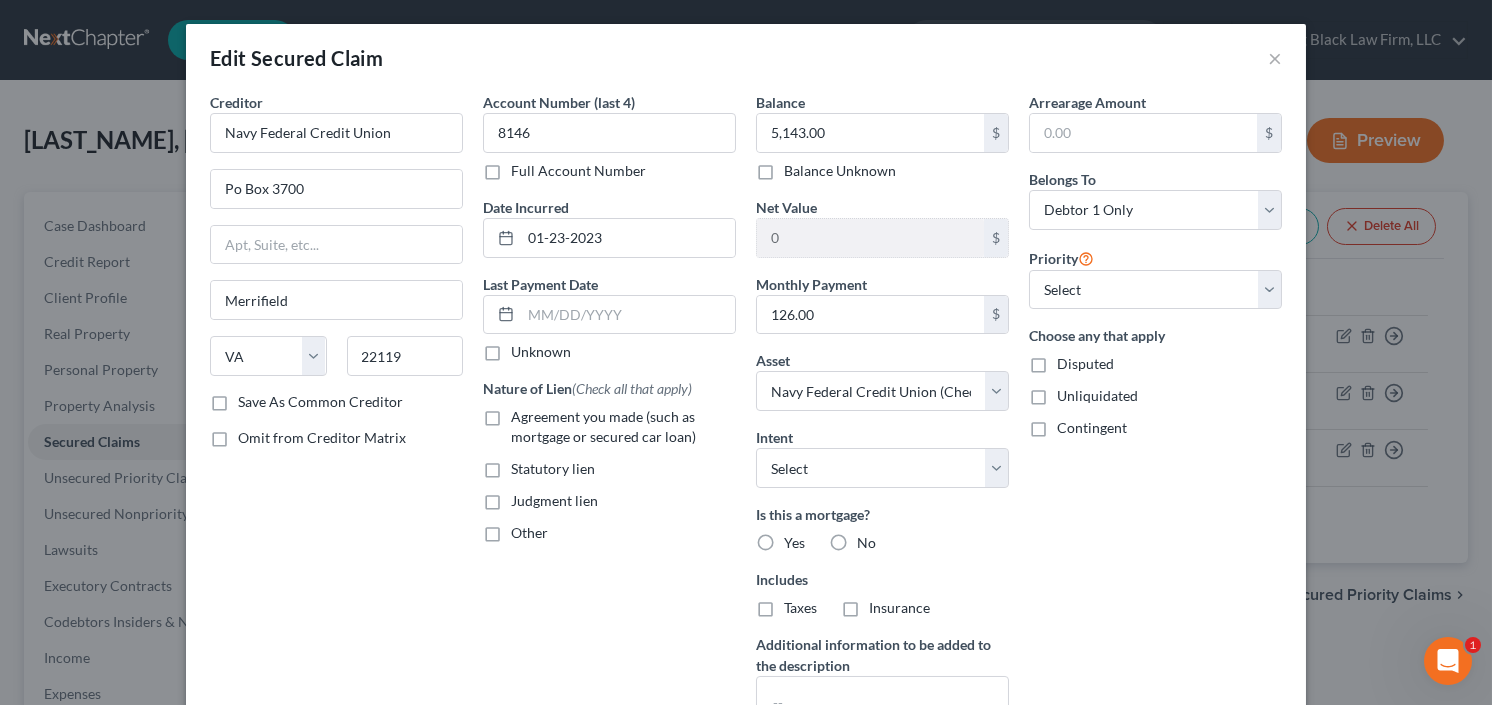 click on "Agreement you made (such as mortgage or secured car loan)" at bounding box center (623, 427) 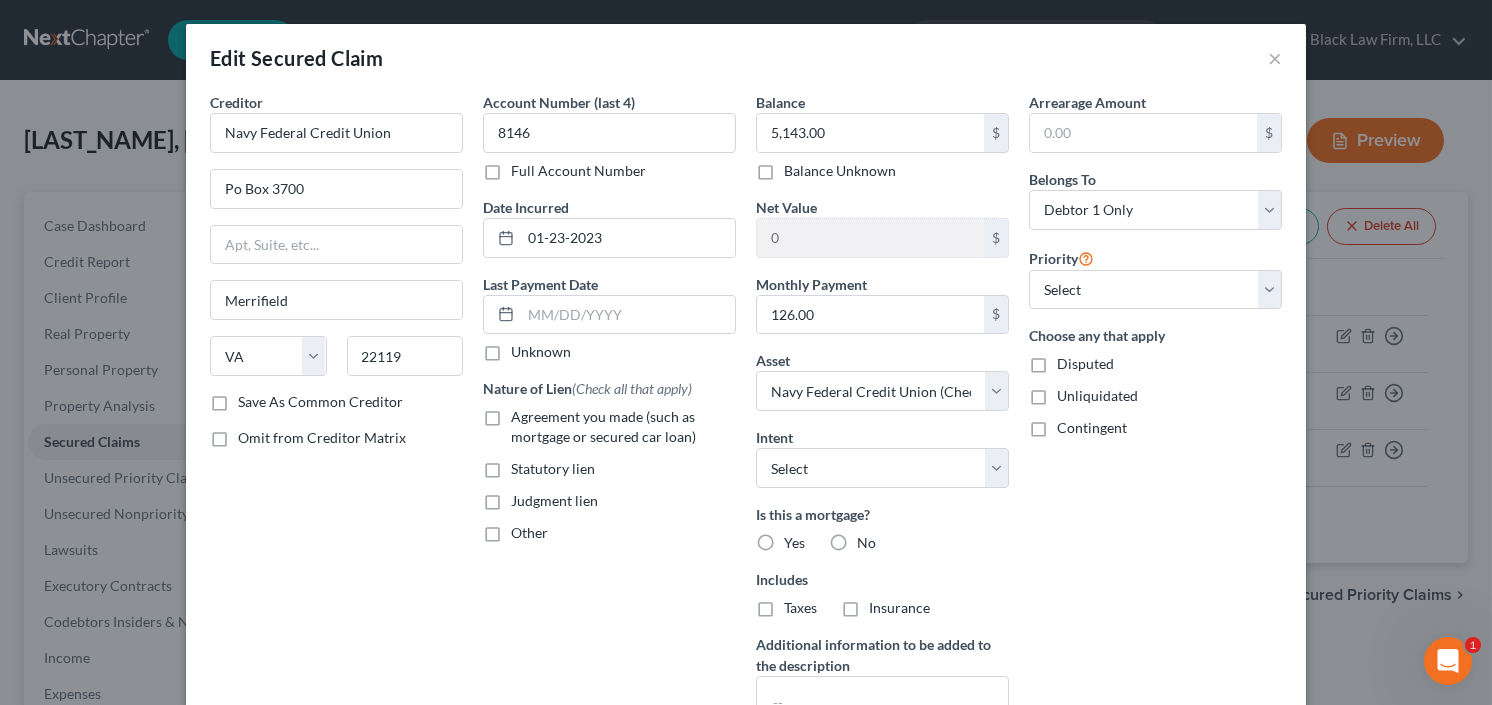 click on "Agreement you made (such as mortgage or secured car loan)" at bounding box center (525, 413) 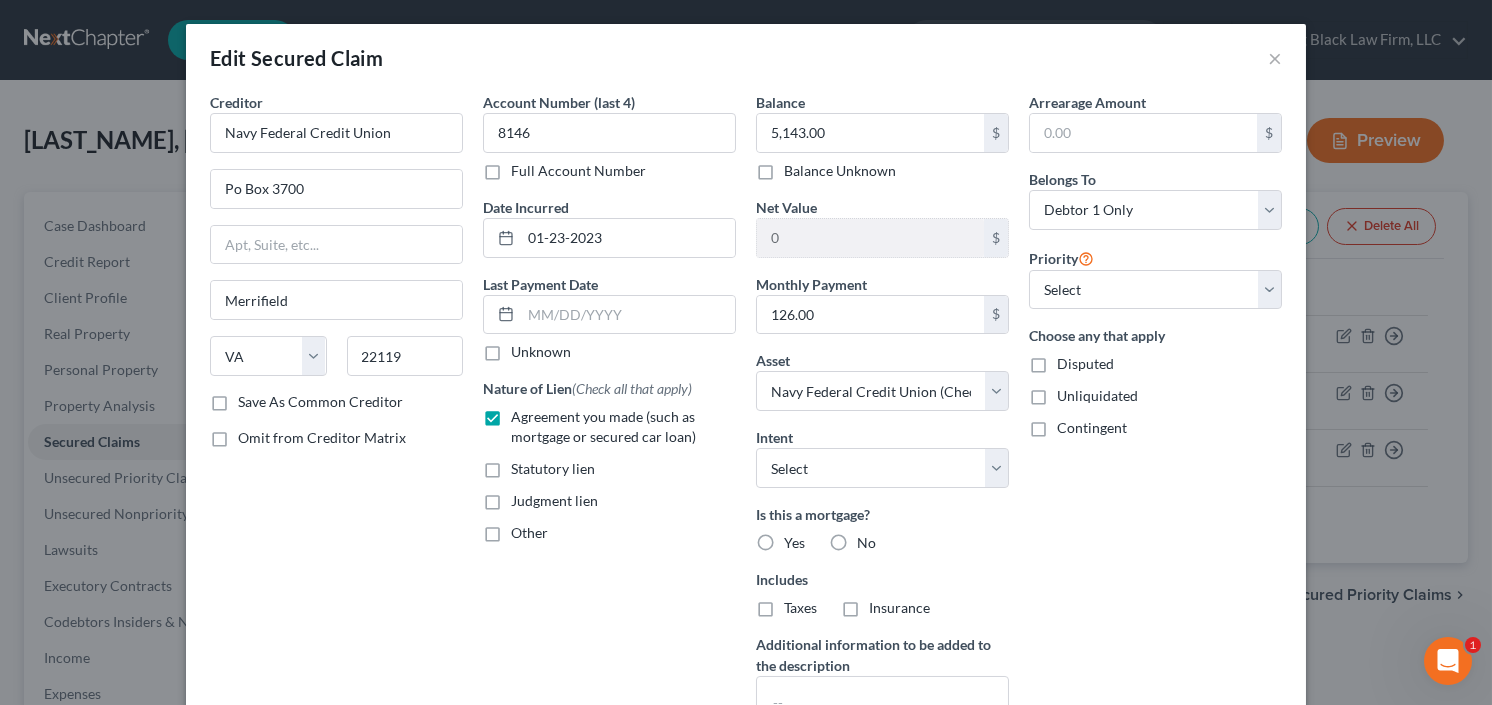 click on "No" at bounding box center (866, 543) 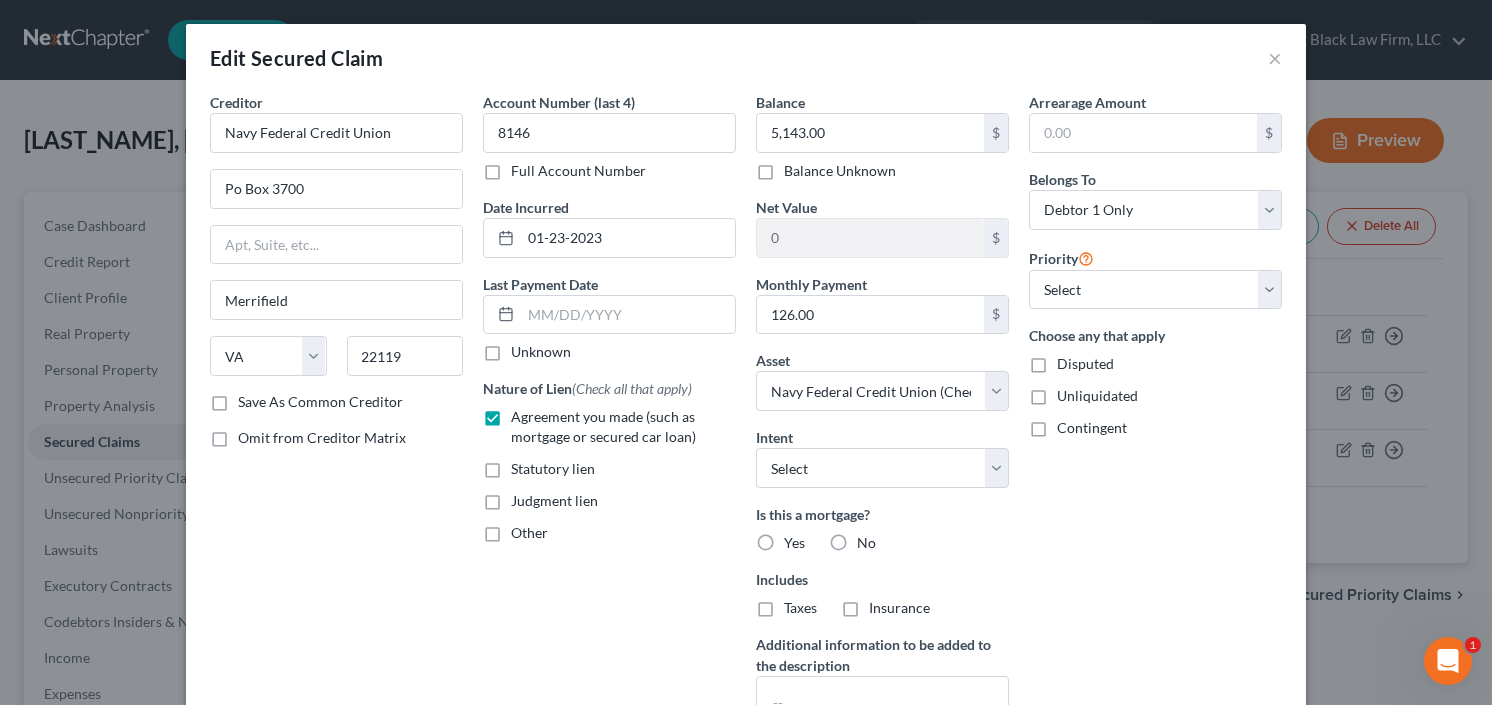 click on "No" at bounding box center [871, 539] 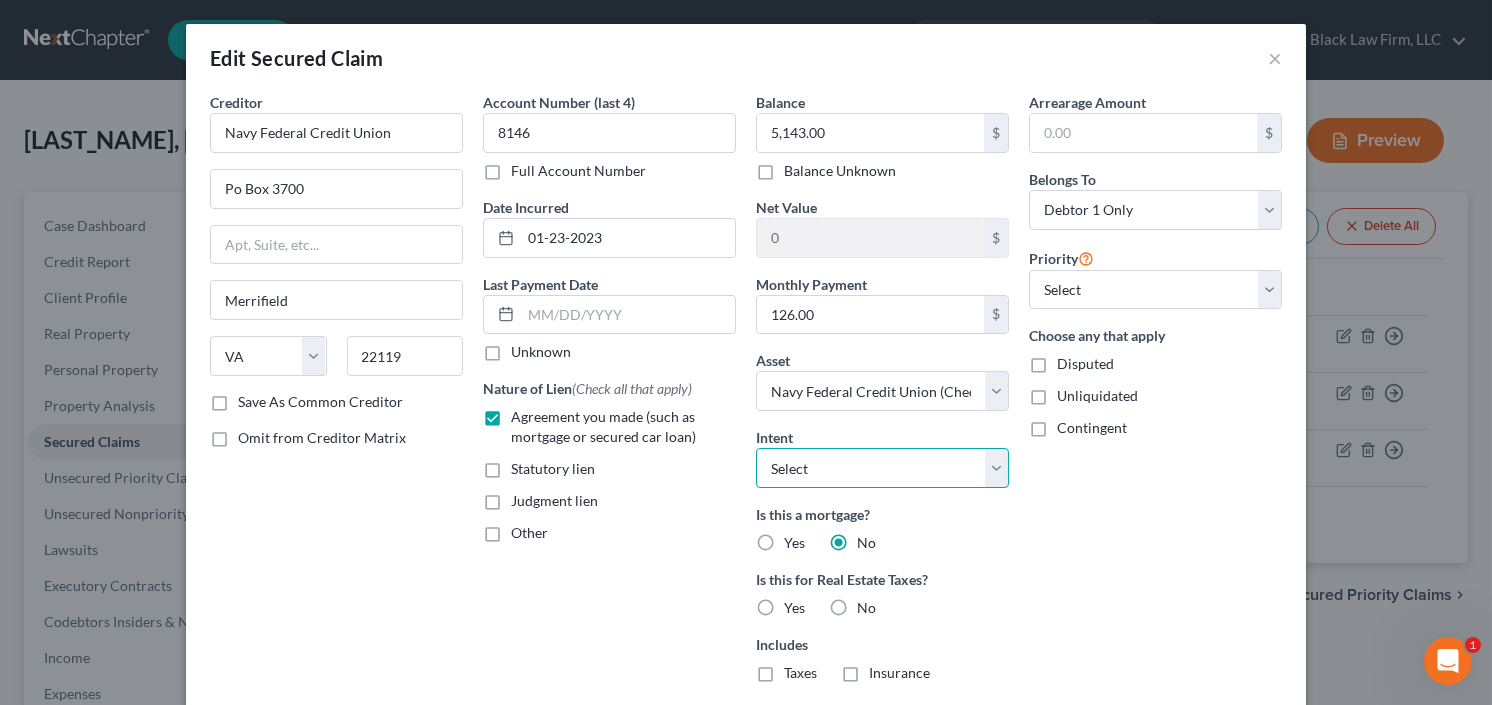 click on "Select Surrender Redeem Reaffirm Avoid Other" at bounding box center [882, 468] 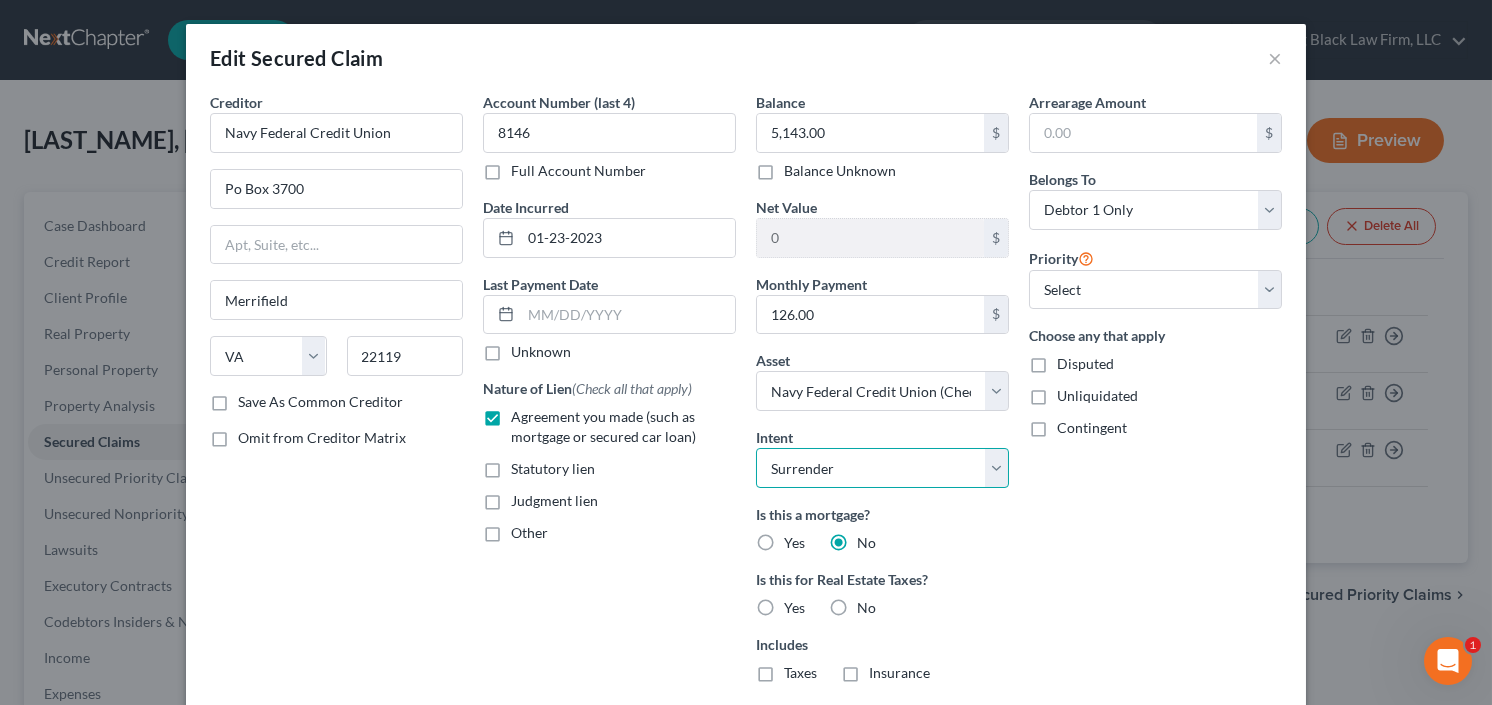 click on "Select Surrender Redeem Reaffirm Avoid Other" at bounding box center (882, 468) 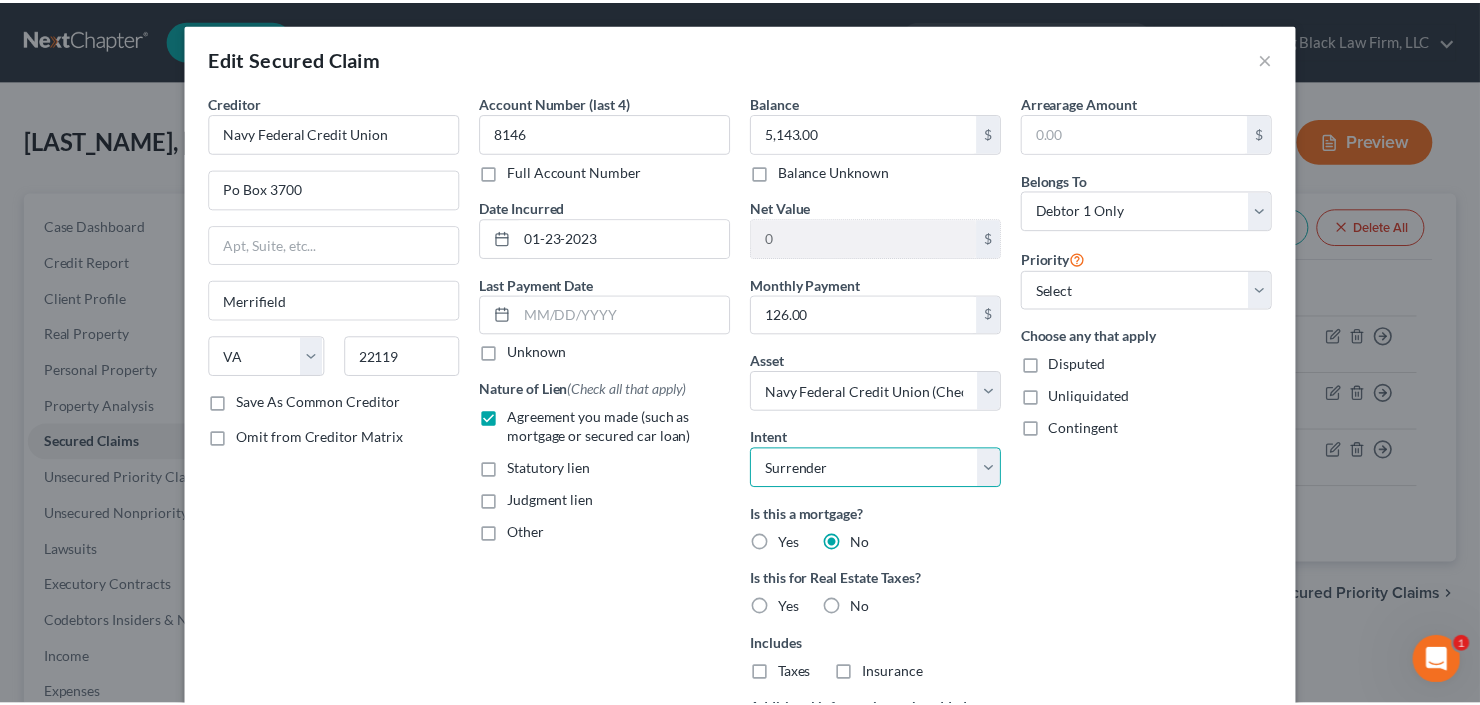 scroll, scrollTop: 306, scrollLeft: 0, axis: vertical 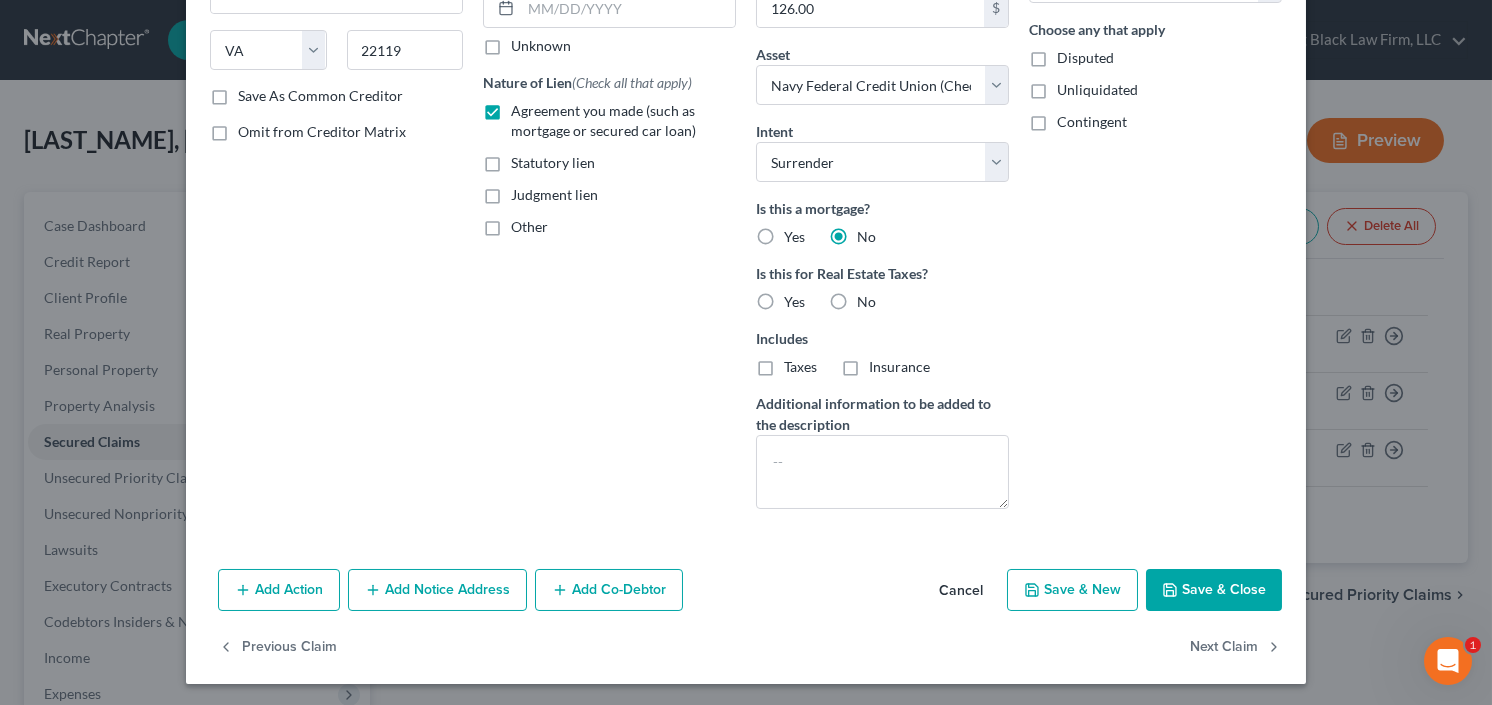 click on "Save & Close" at bounding box center [1214, 590] 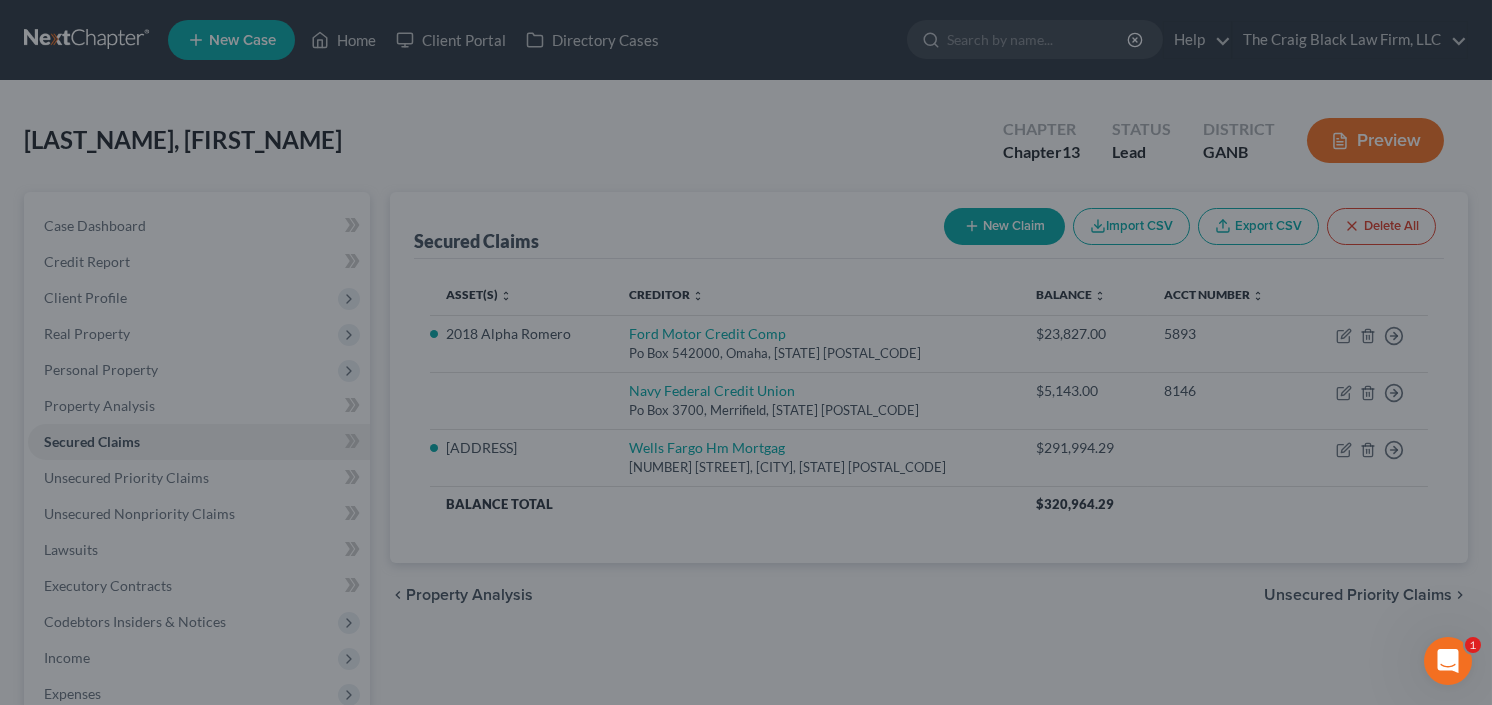 type on "-143.00" 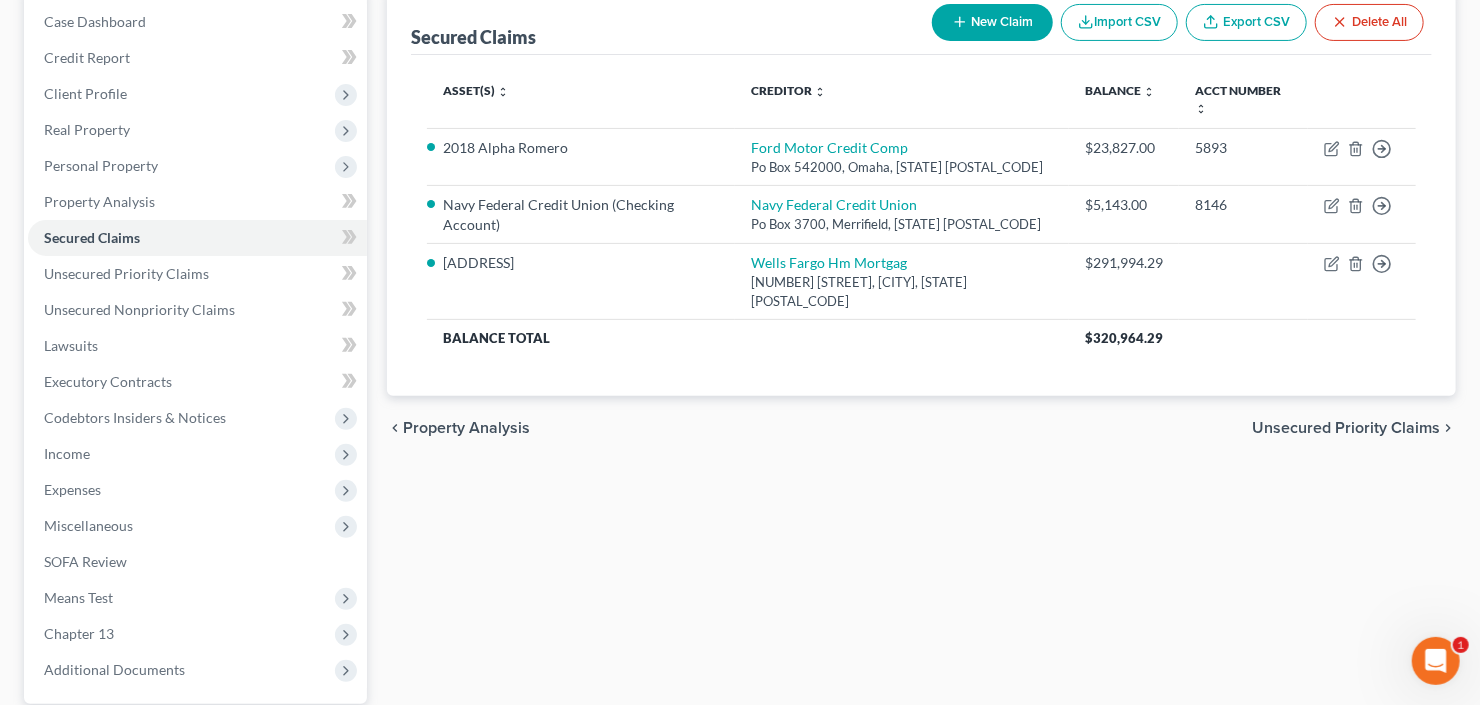 scroll, scrollTop: 240, scrollLeft: 0, axis: vertical 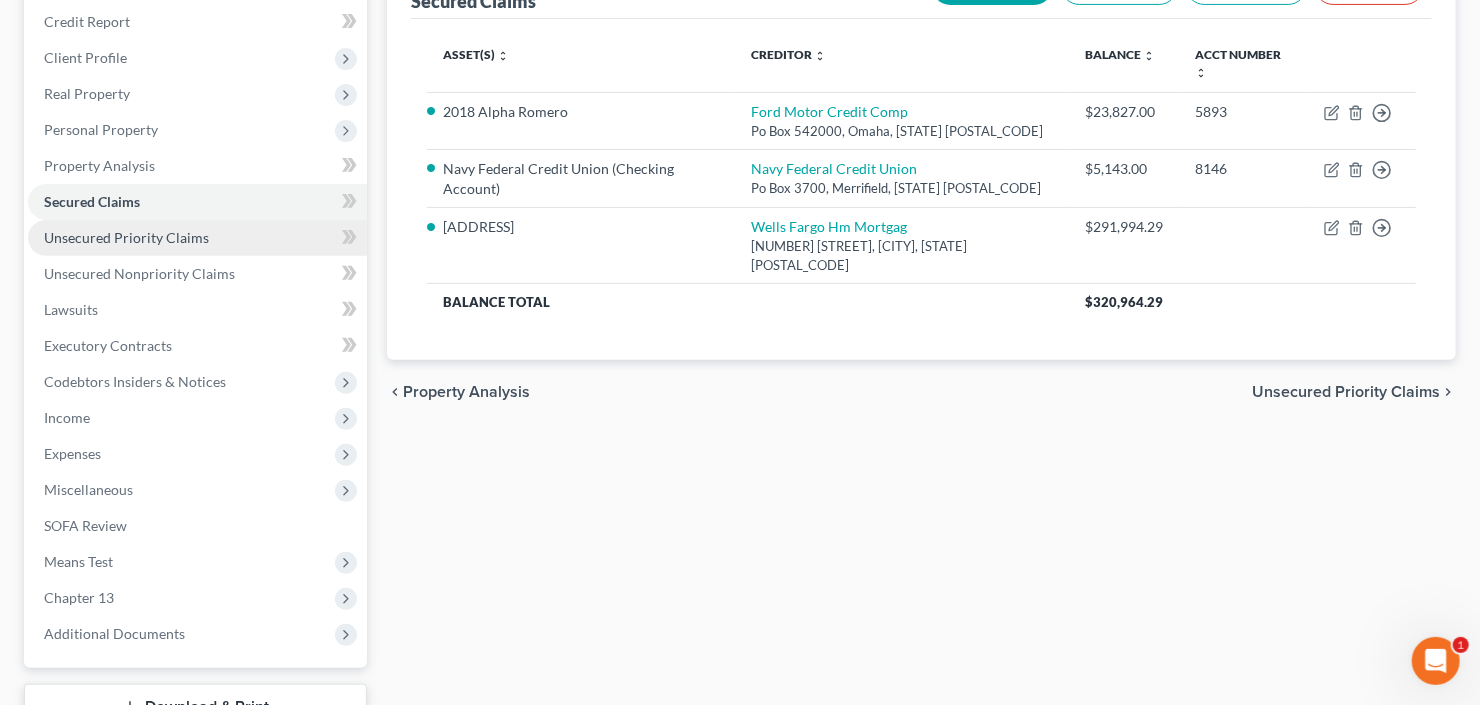 click on "Unsecured Priority Claims" at bounding box center [126, 237] 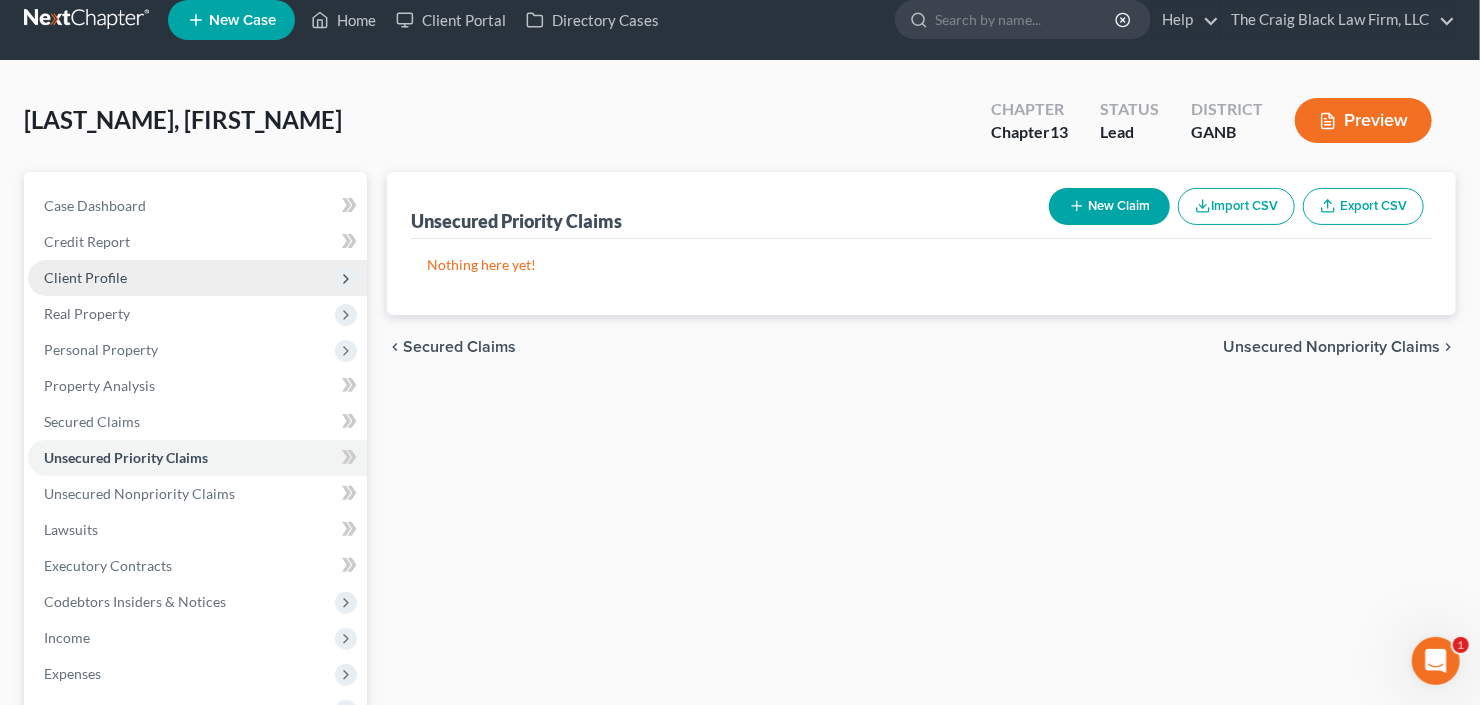 scroll, scrollTop: 0, scrollLeft: 0, axis: both 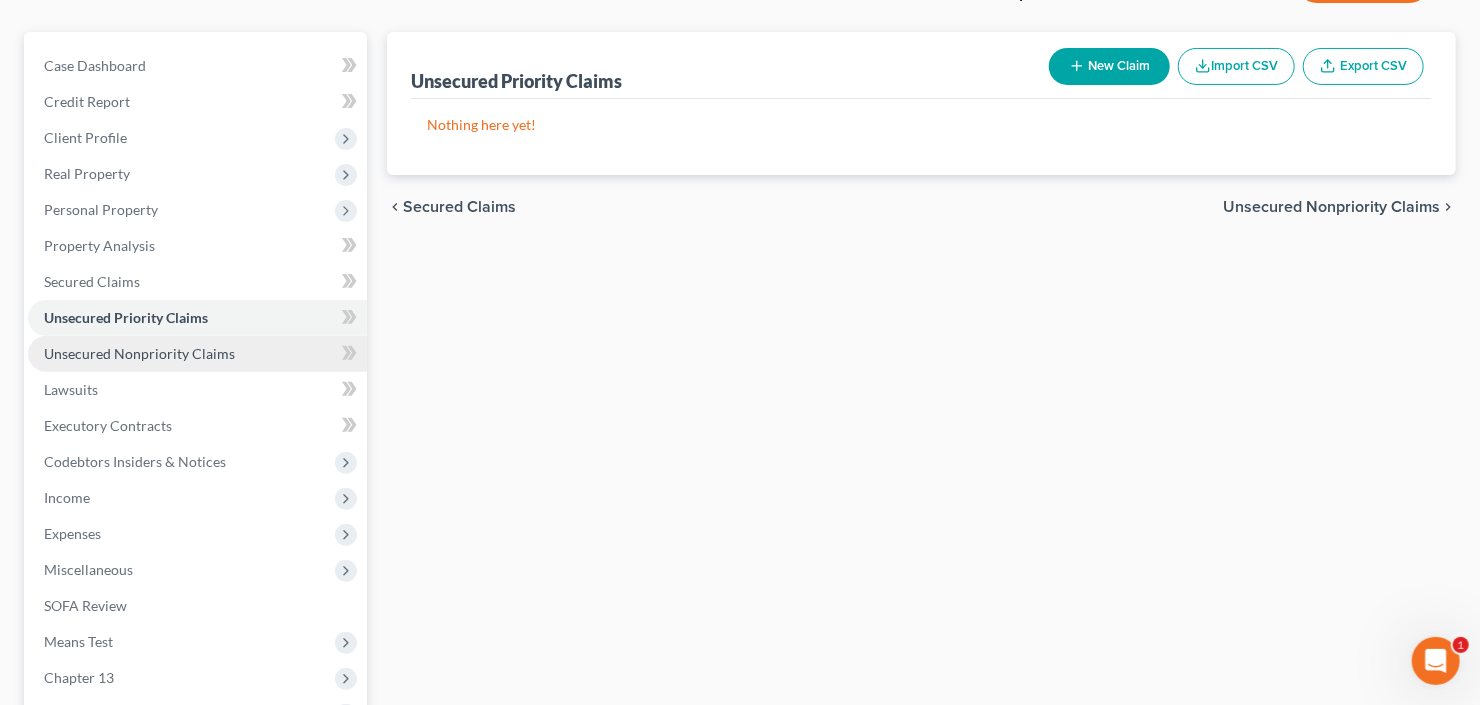 click on "Unsecured Nonpriority Claims" at bounding box center (139, 353) 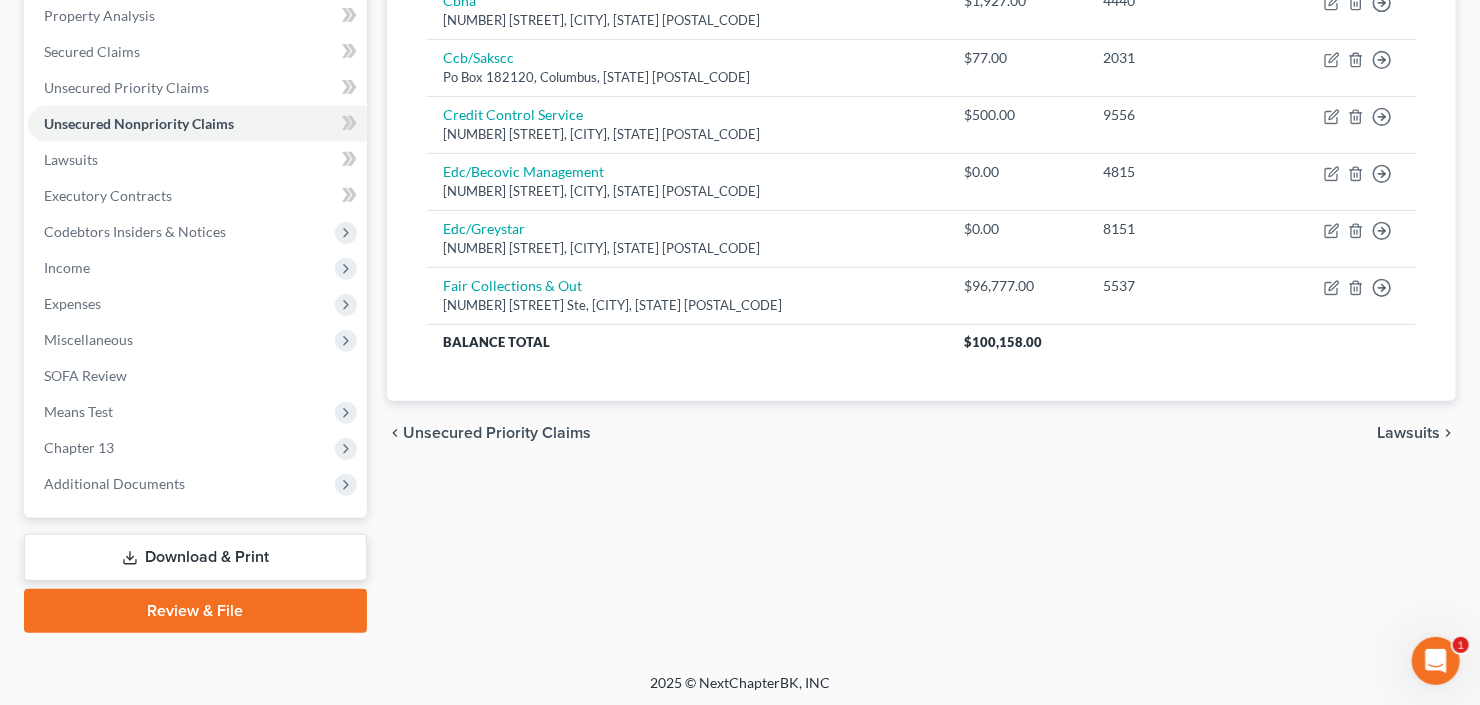 scroll, scrollTop: 310, scrollLeft: 0, axis: vertical 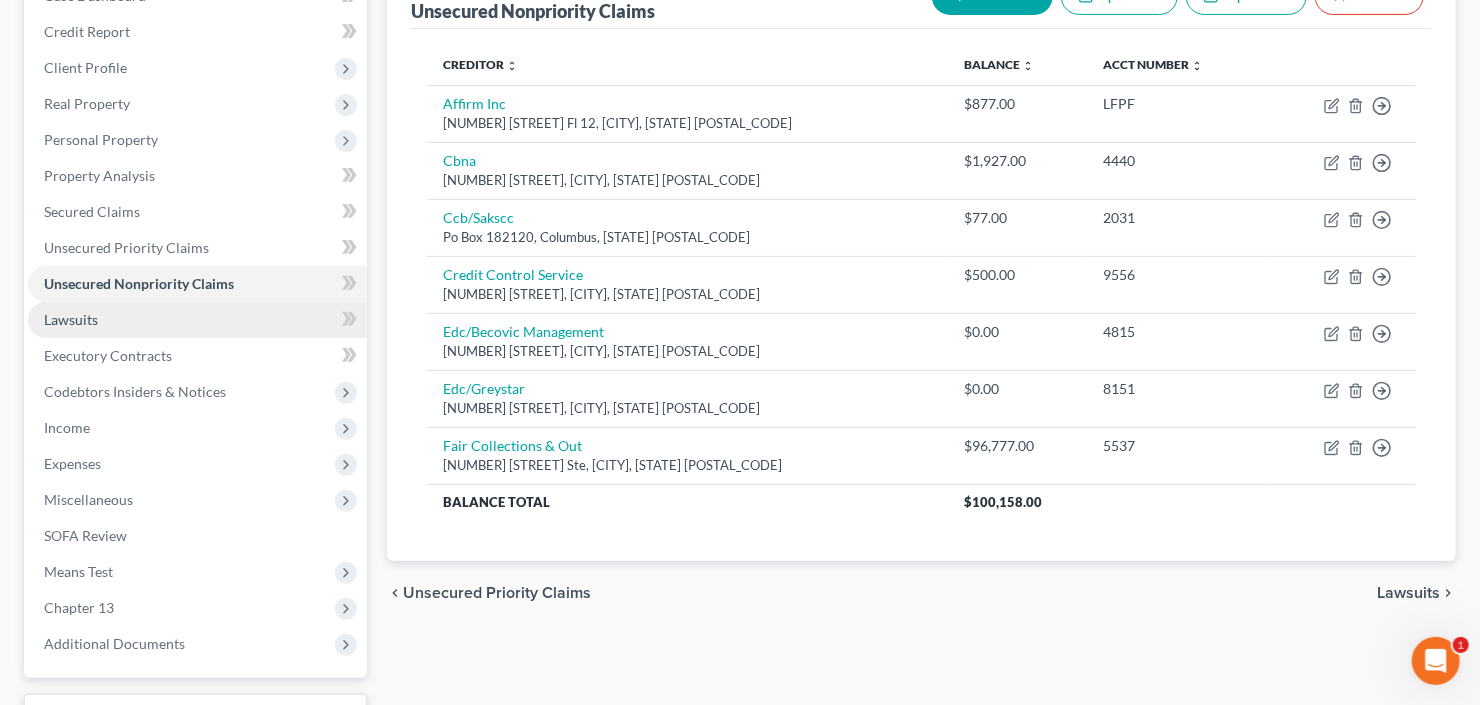 click on "Lawsuits" at bounding box center (71, 319) 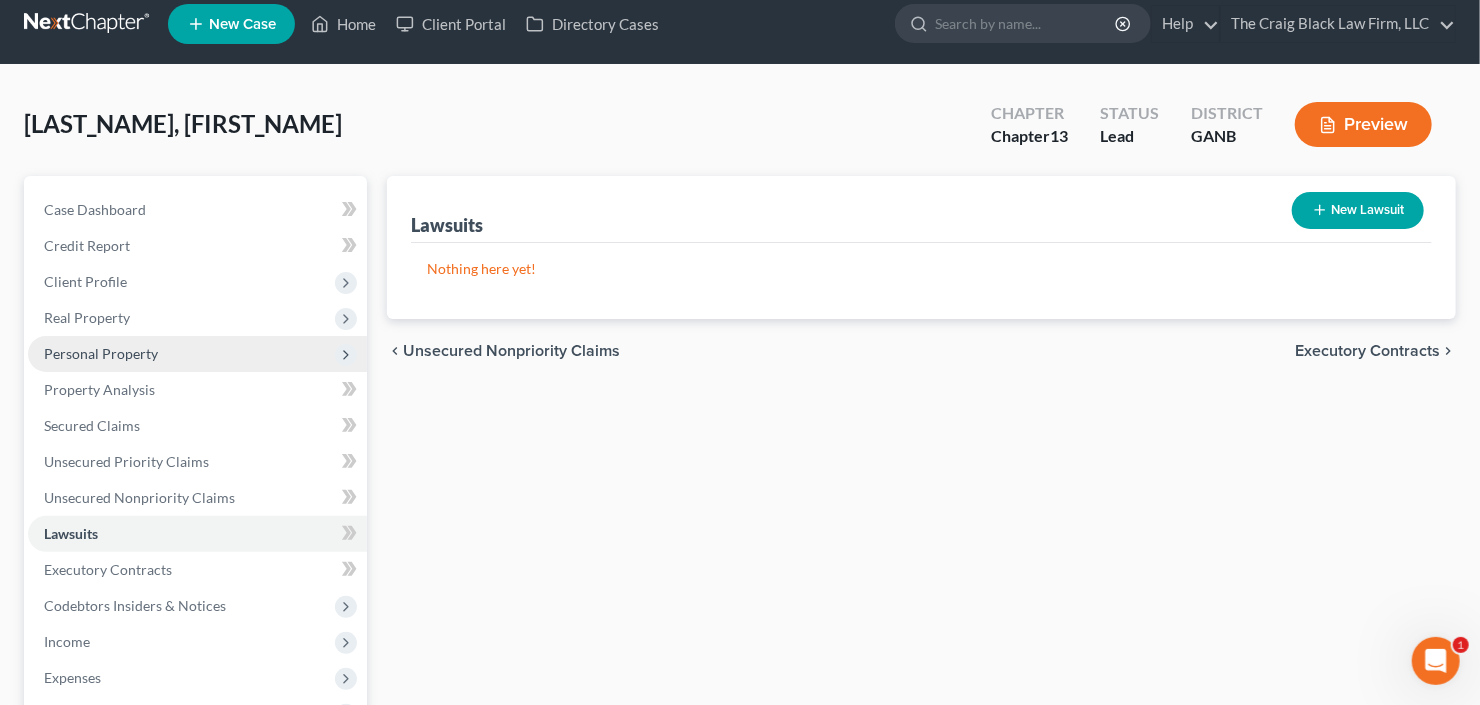 scroll, scrollTop: 0, scrollLeft: 0, axis: both 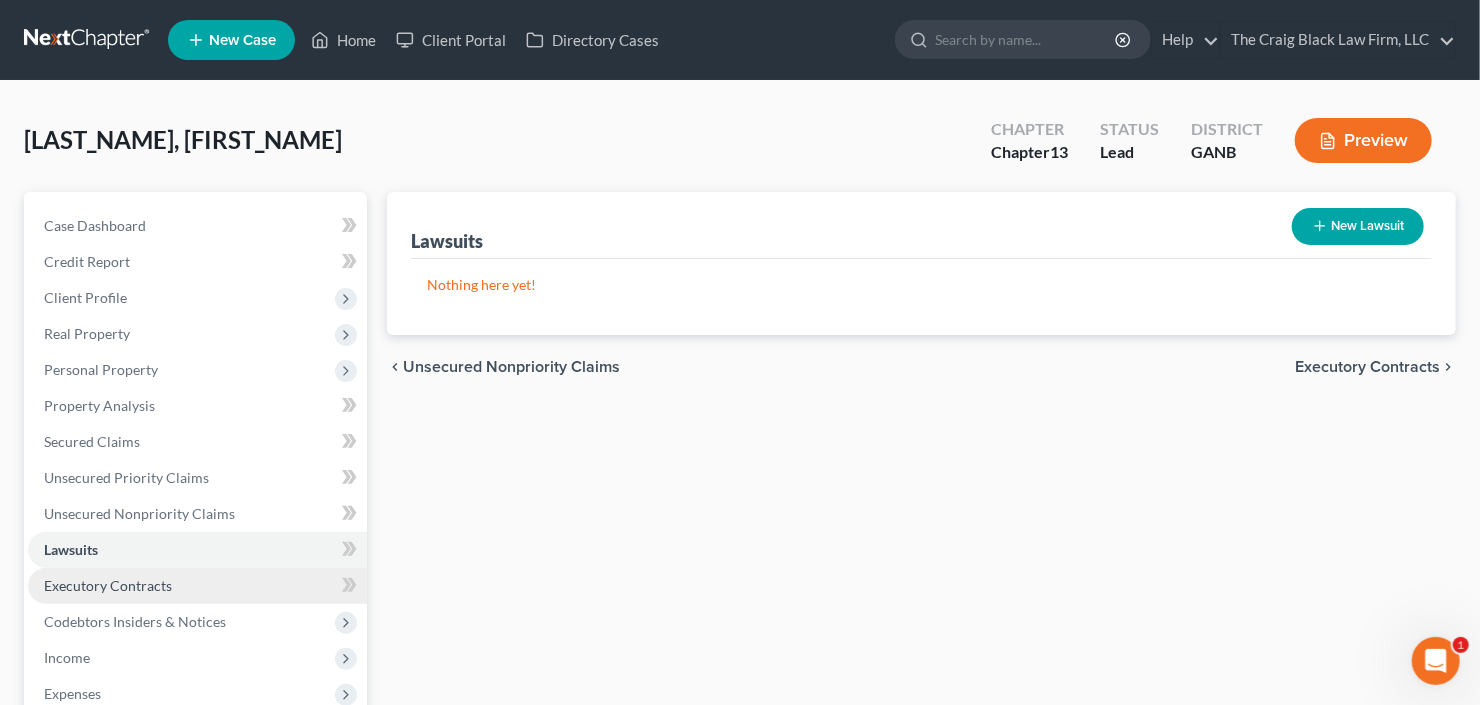 click on "Executory Contracts" at bounding box center [197, 586] 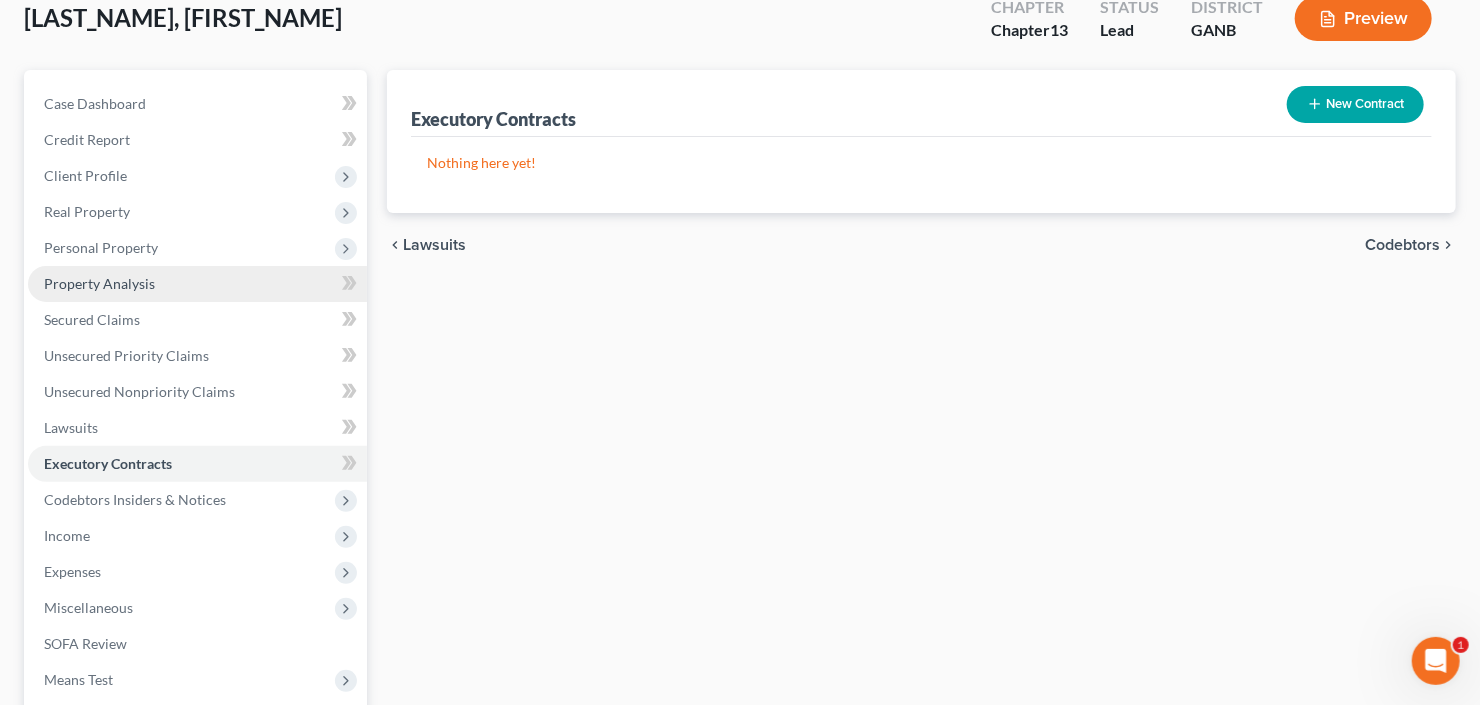 scroll, scrollTop: 160, scrollLeft: 0, axis: vertical 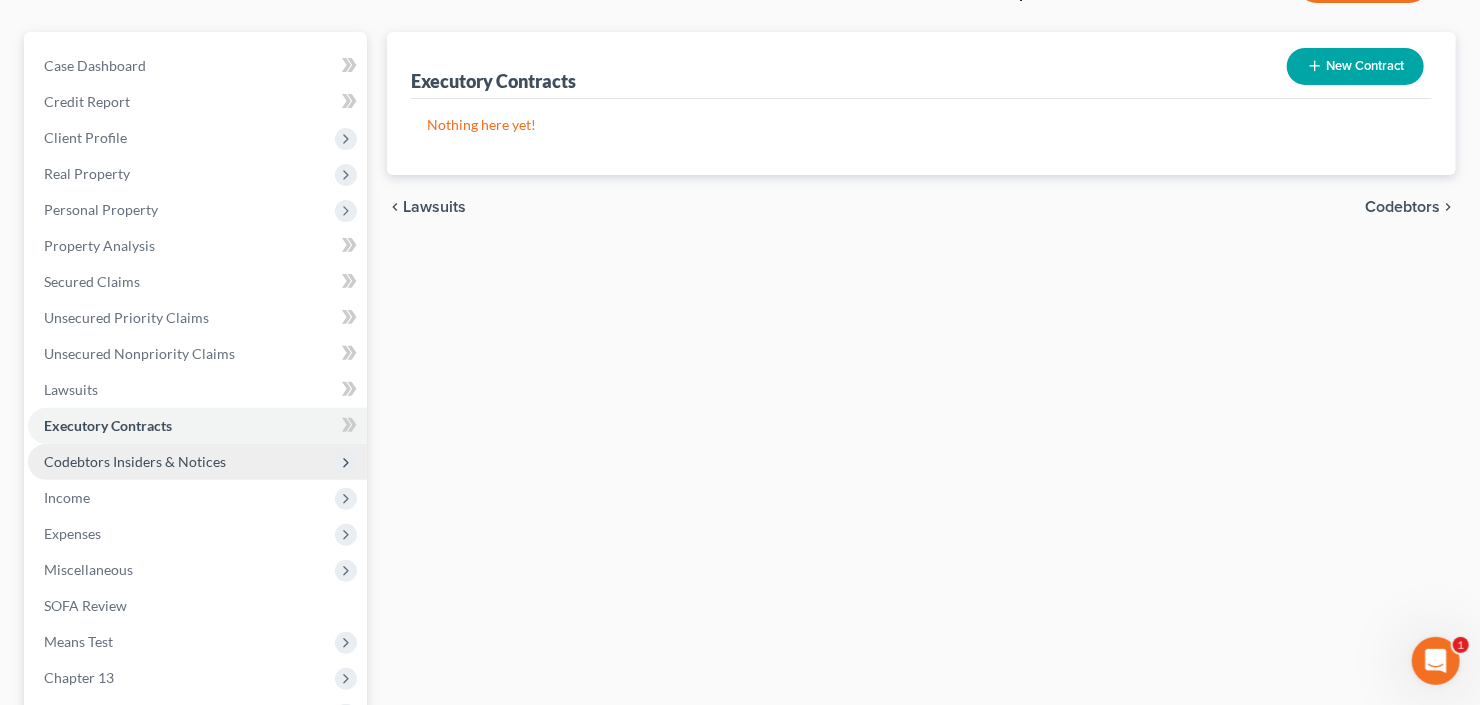 click on "Codebtors Insiders & Notices" at bounding box center (135, 461) 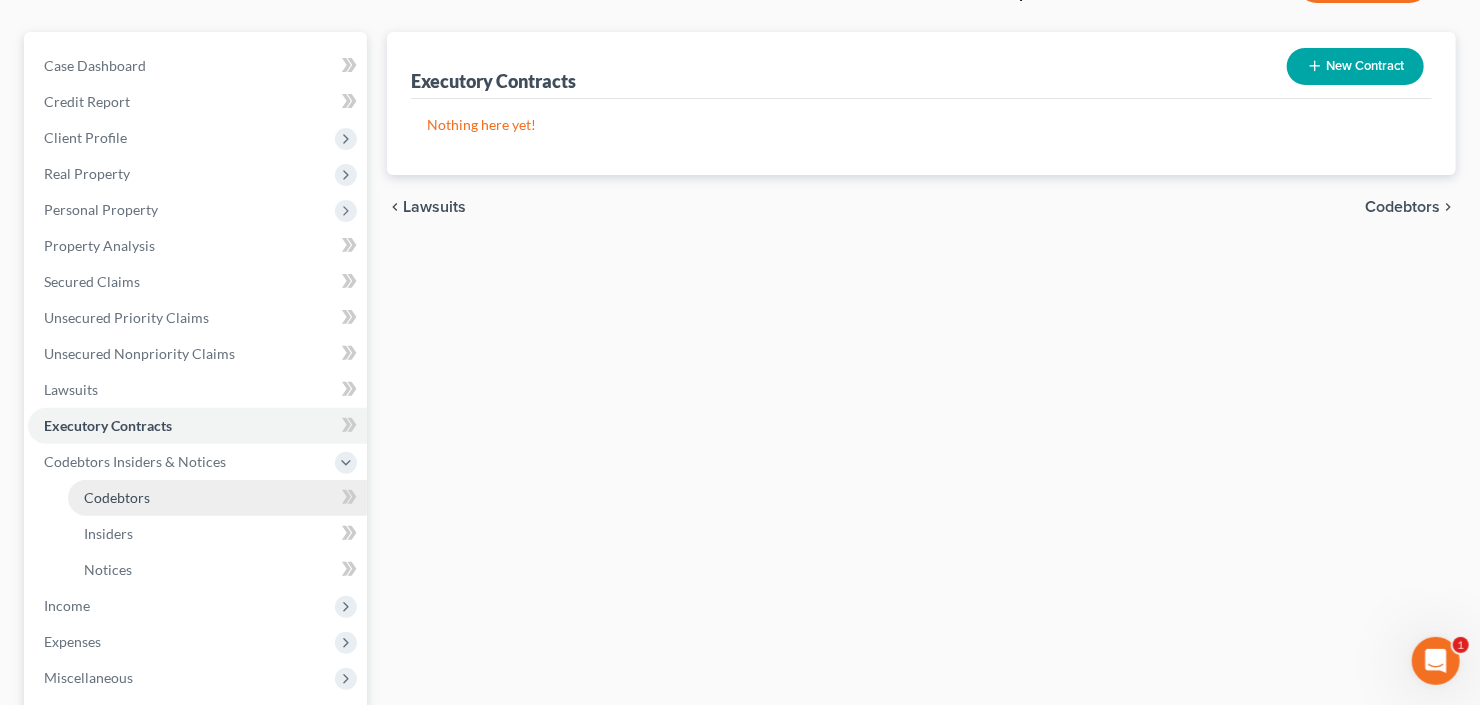click on "Codebtors" at bounding box center (217, 498) 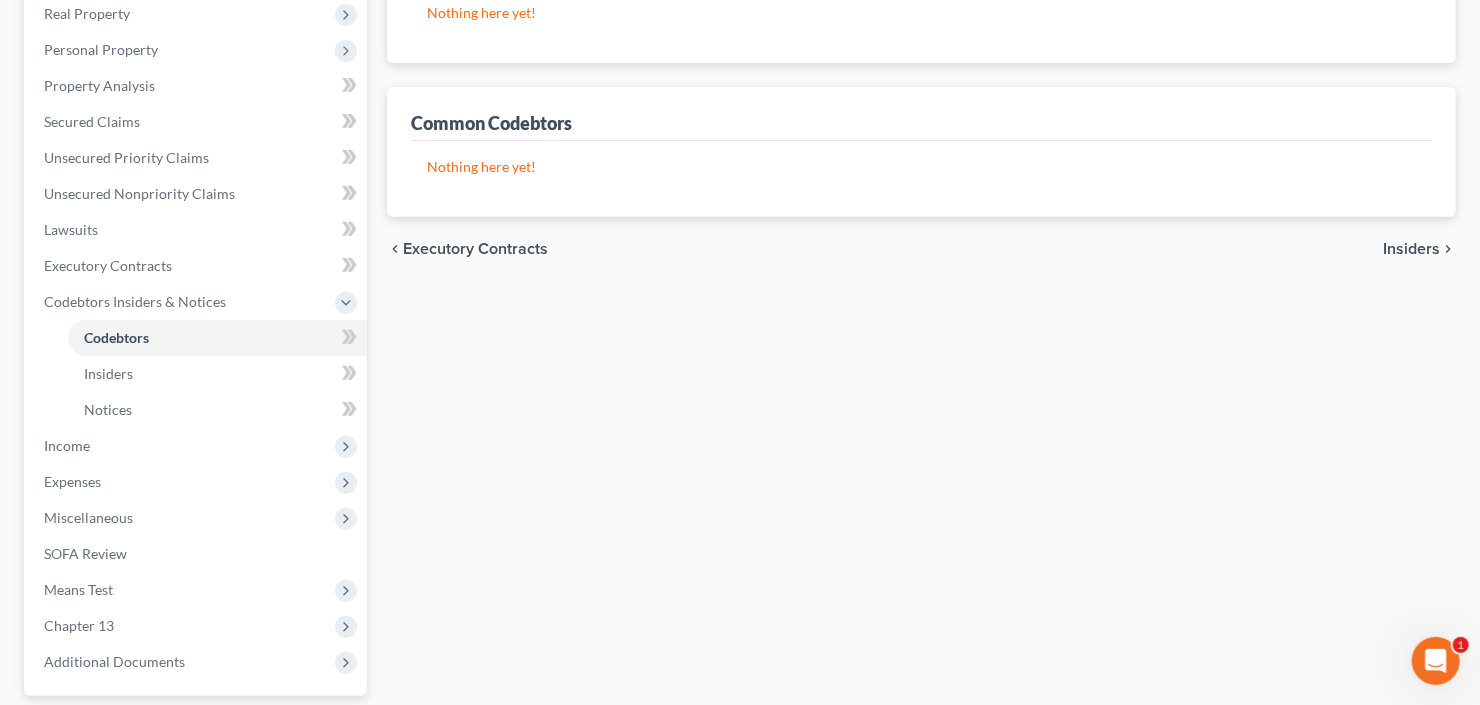 scroll, scrollTop: 400, scrollLeft: 0, axis: vertical 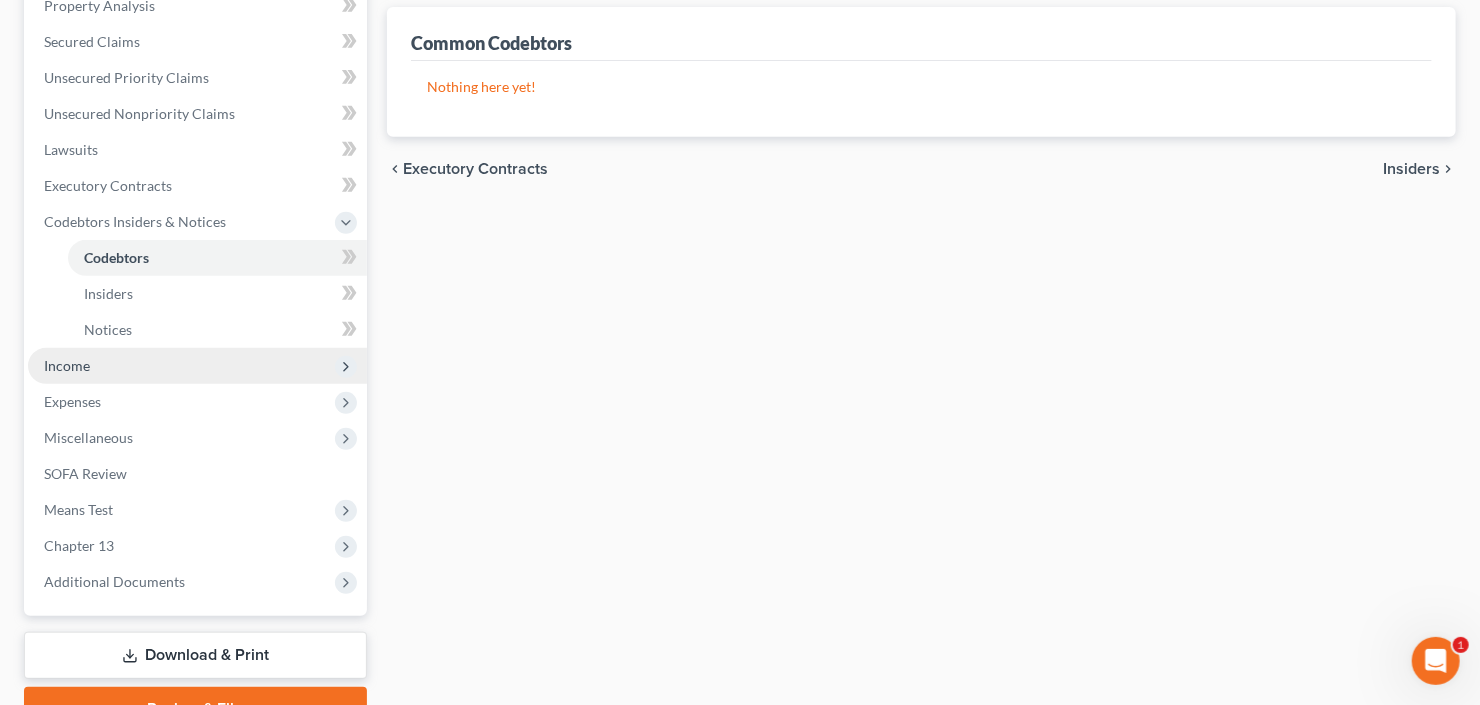 click on "Income" at bounding box center [197, 366] 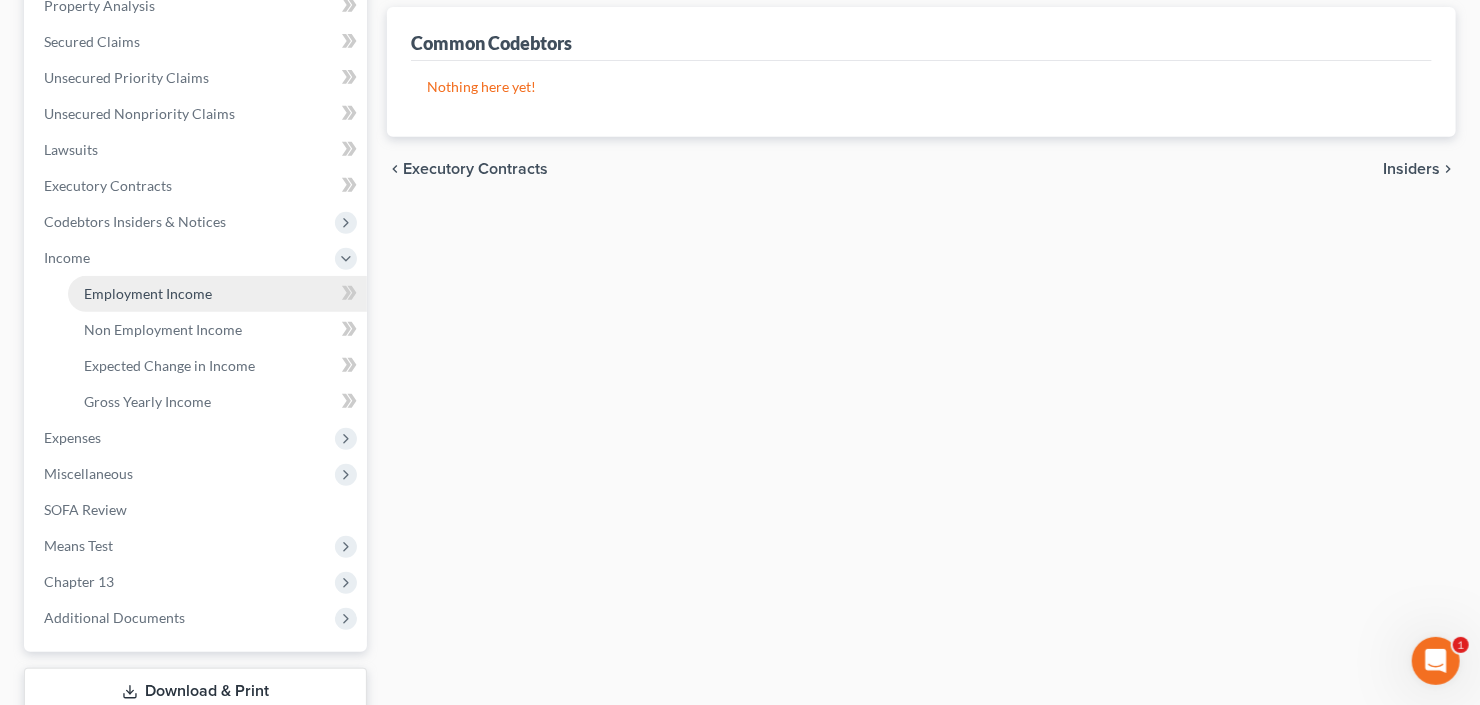 click on "Employment Income" at bounding box center [148, 293] 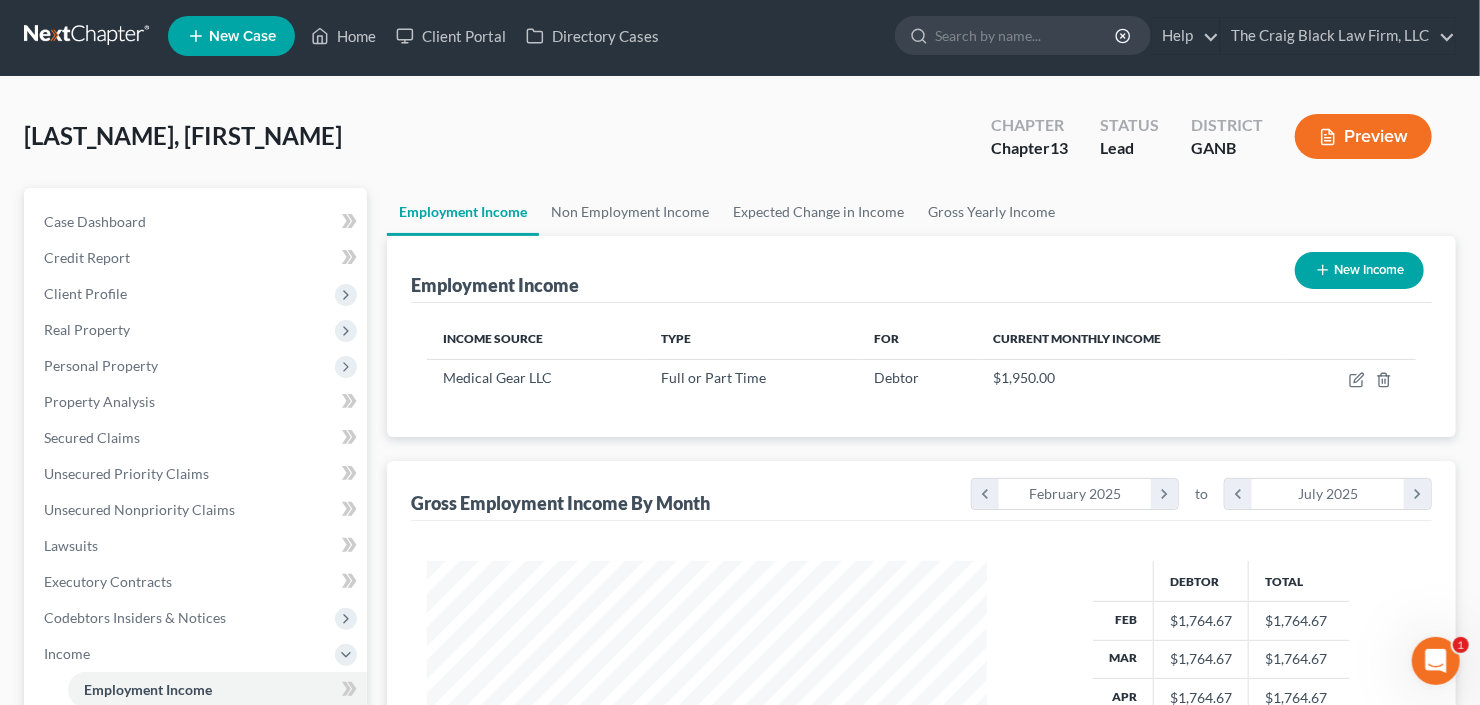 scroll, scrollTop: 0, scrollLeft: 0, axis: both 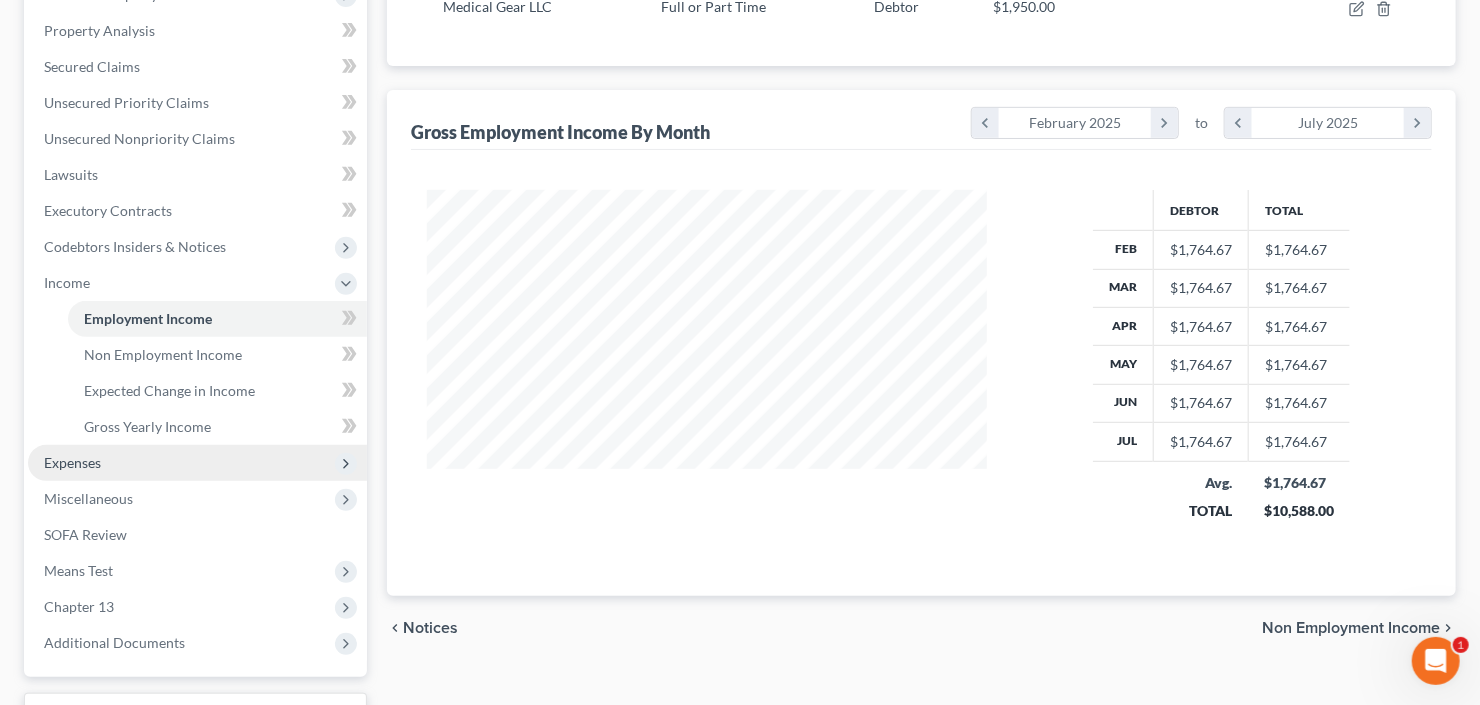 click on "Expenses" at bounding box center (197, 463) 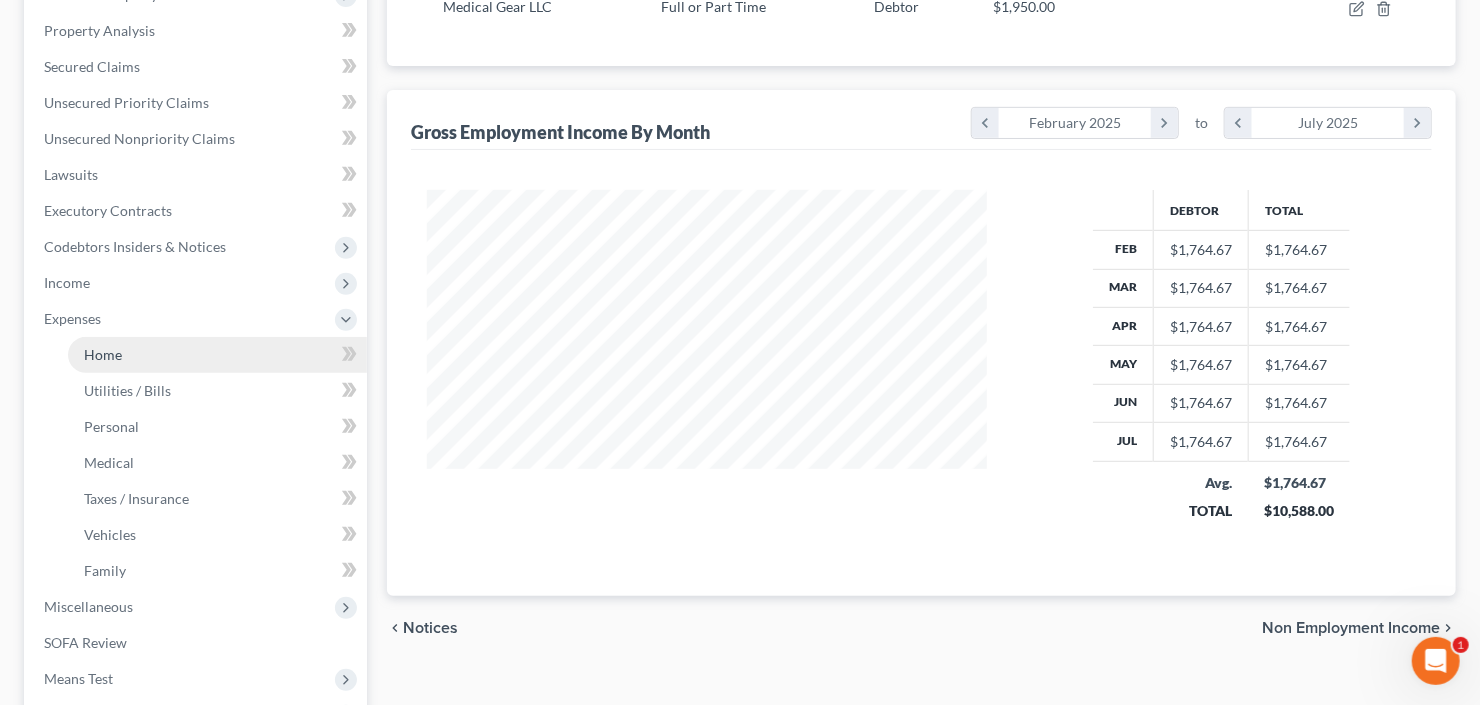 click on "Home" at bounding box center (217, 355) 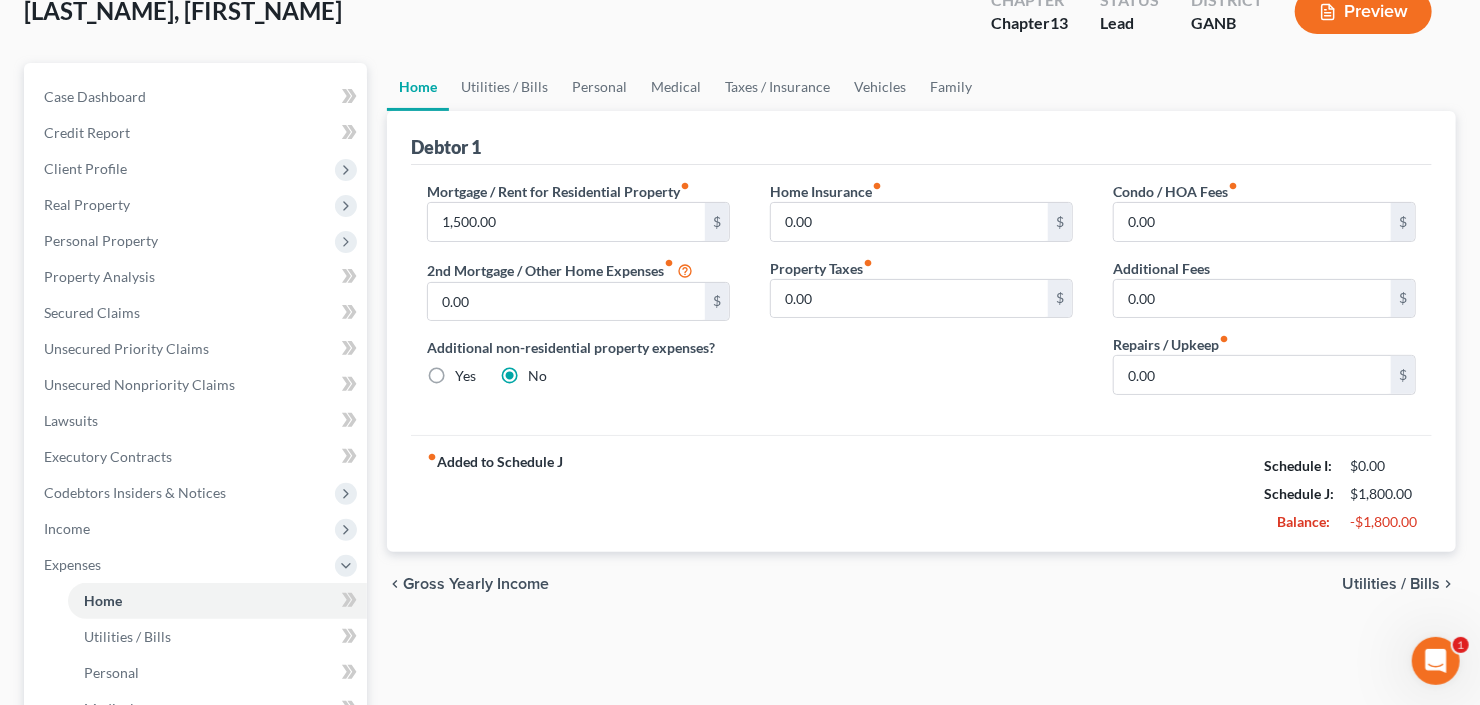 scroll, scrollTop: 0, scrollLeft: 0, axis: both 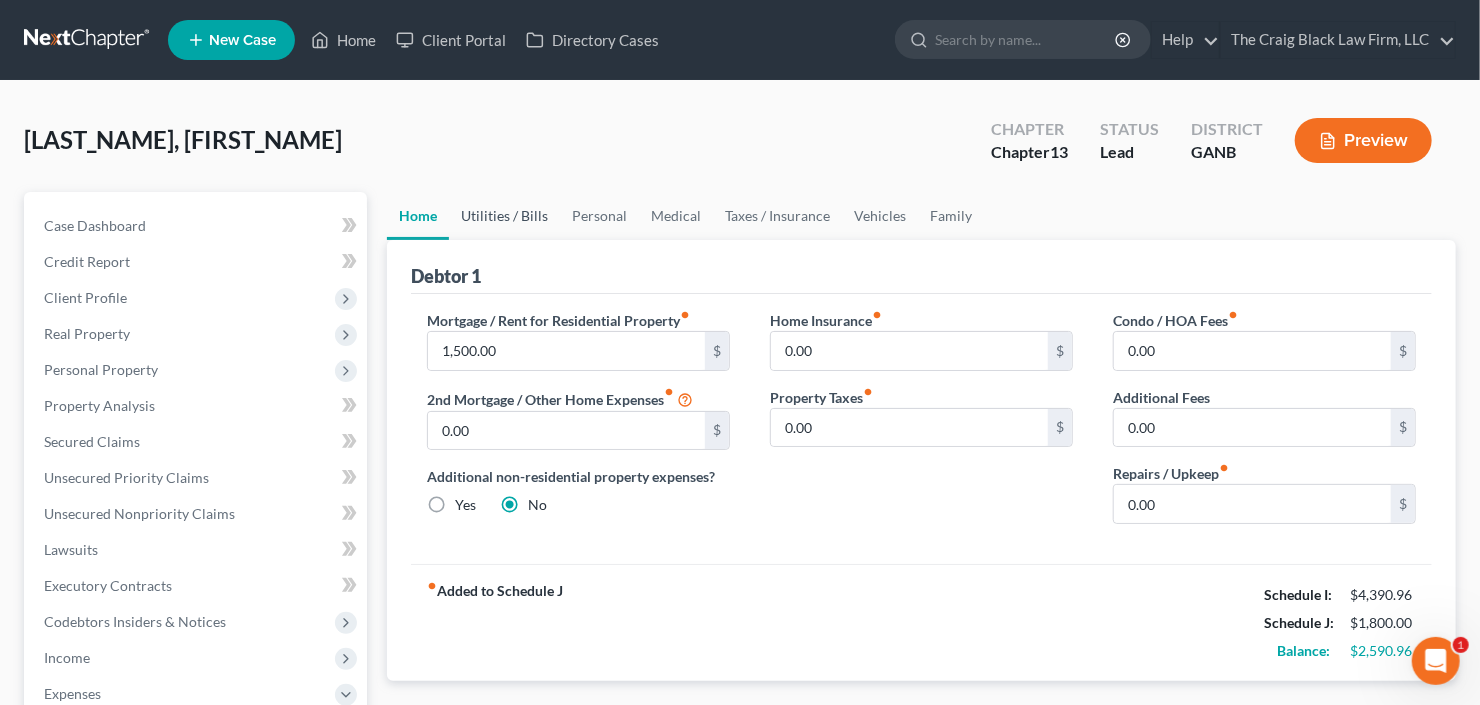 click on "Utilities / Bills" at bounding box center [504, 216] 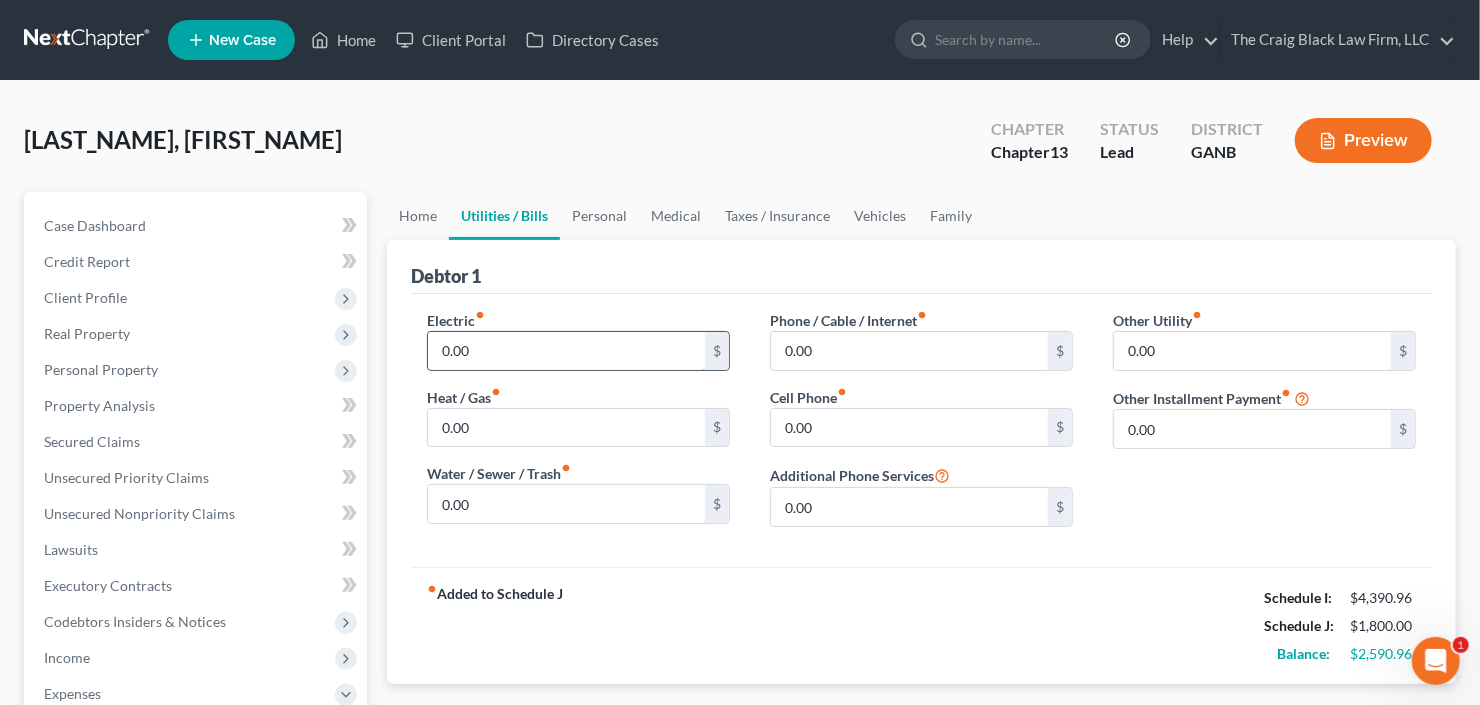 click on "0.00" at bounding box center [566, 351] 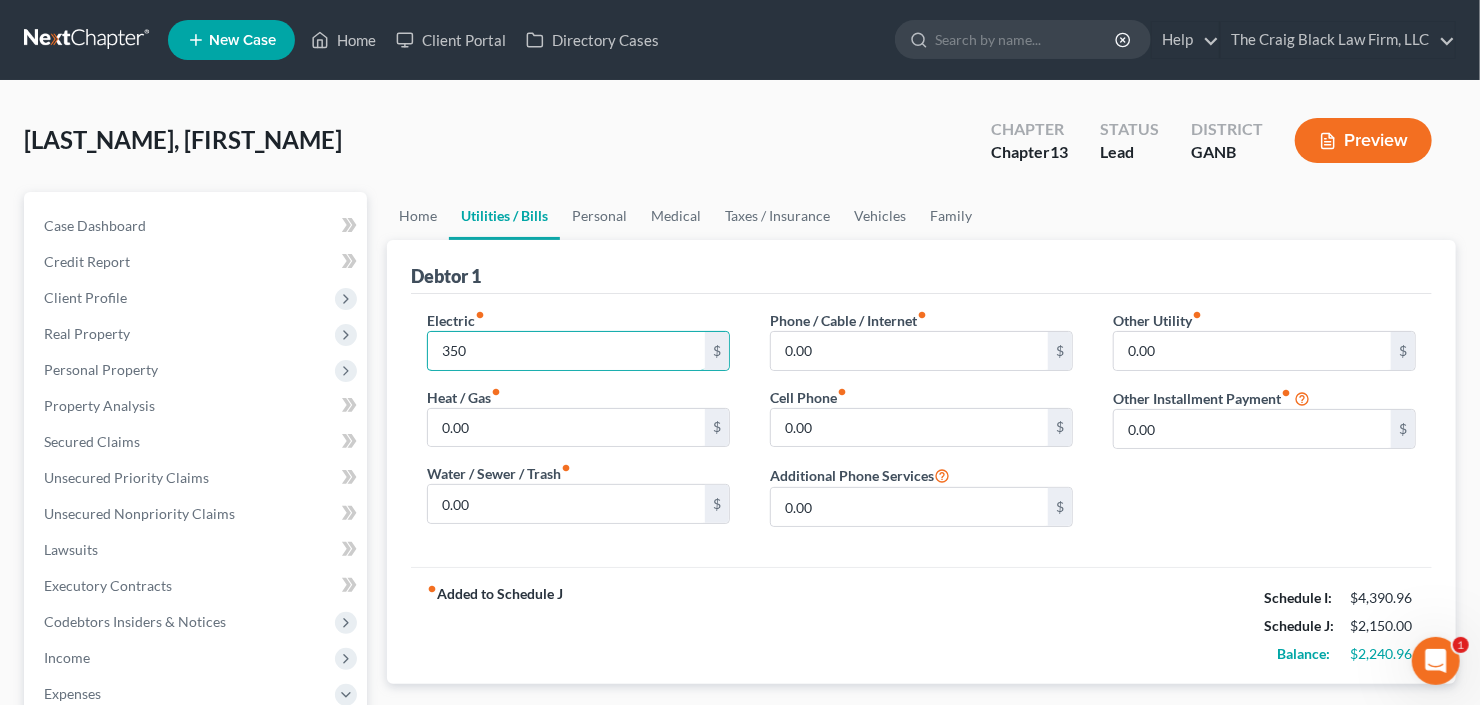 type on "350" 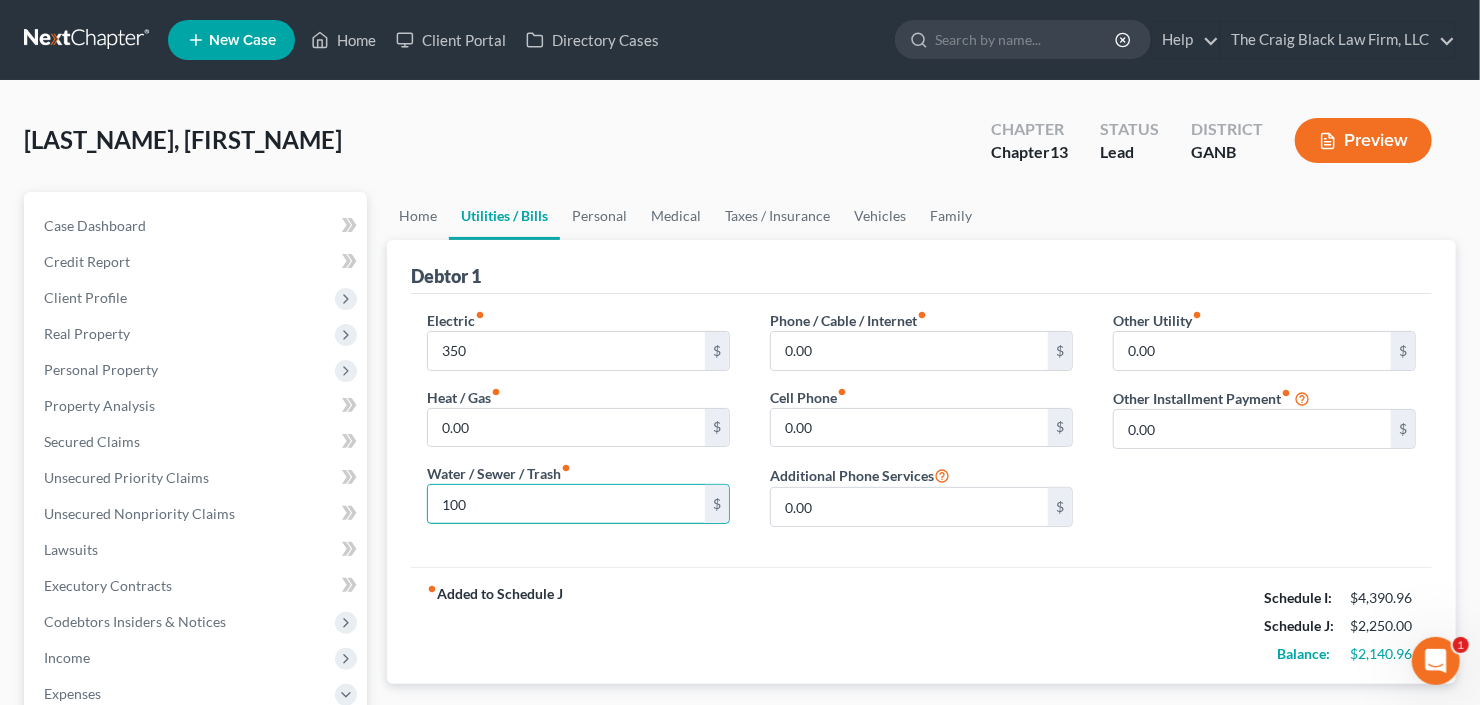 type on "100" 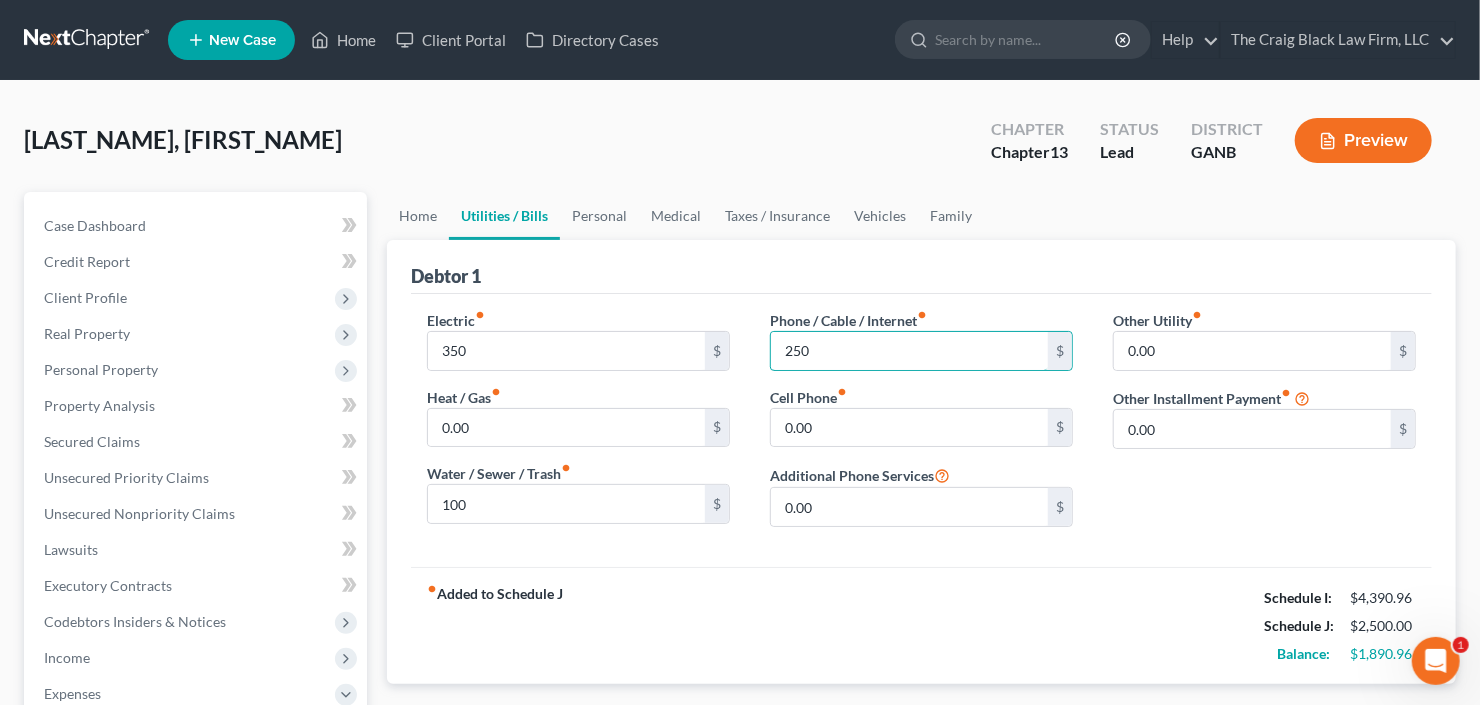 type on "250" 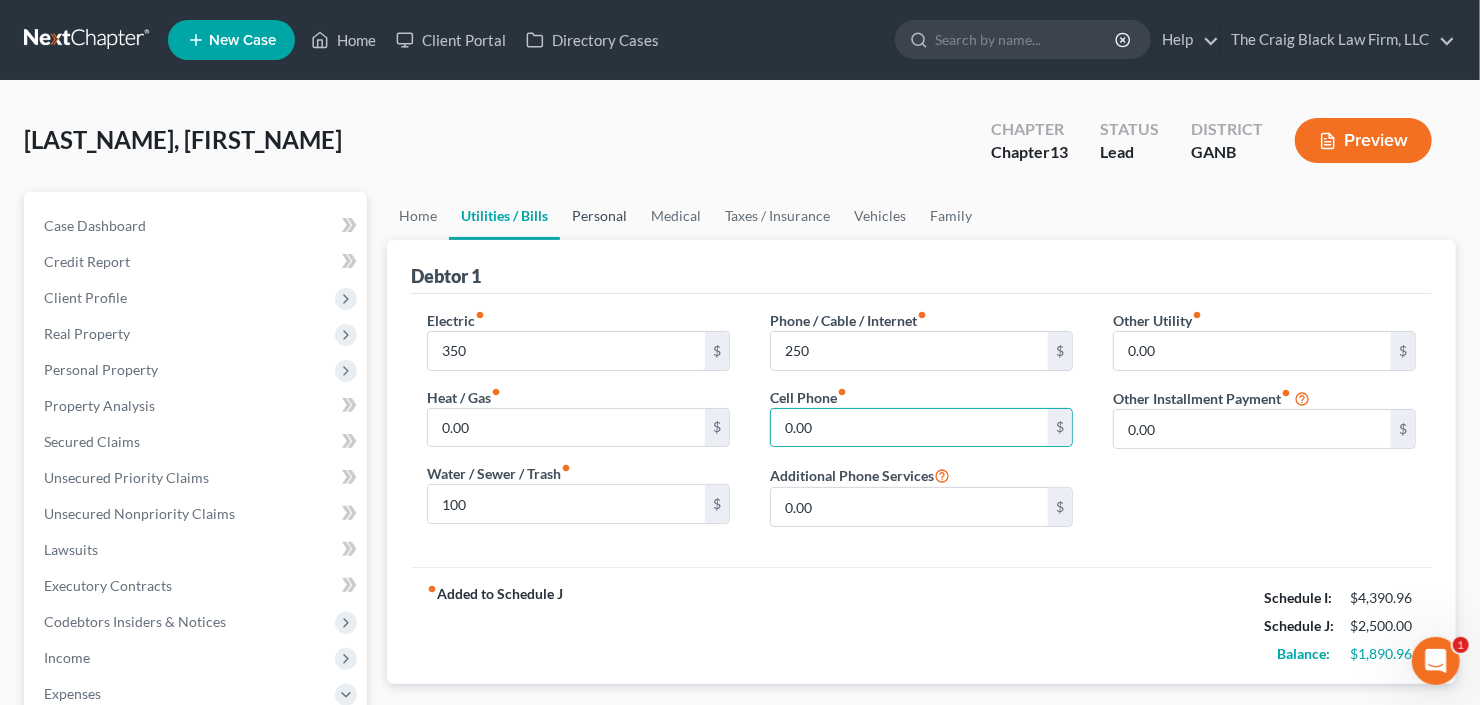 click on "Personal" at bounding box center [599, 216] 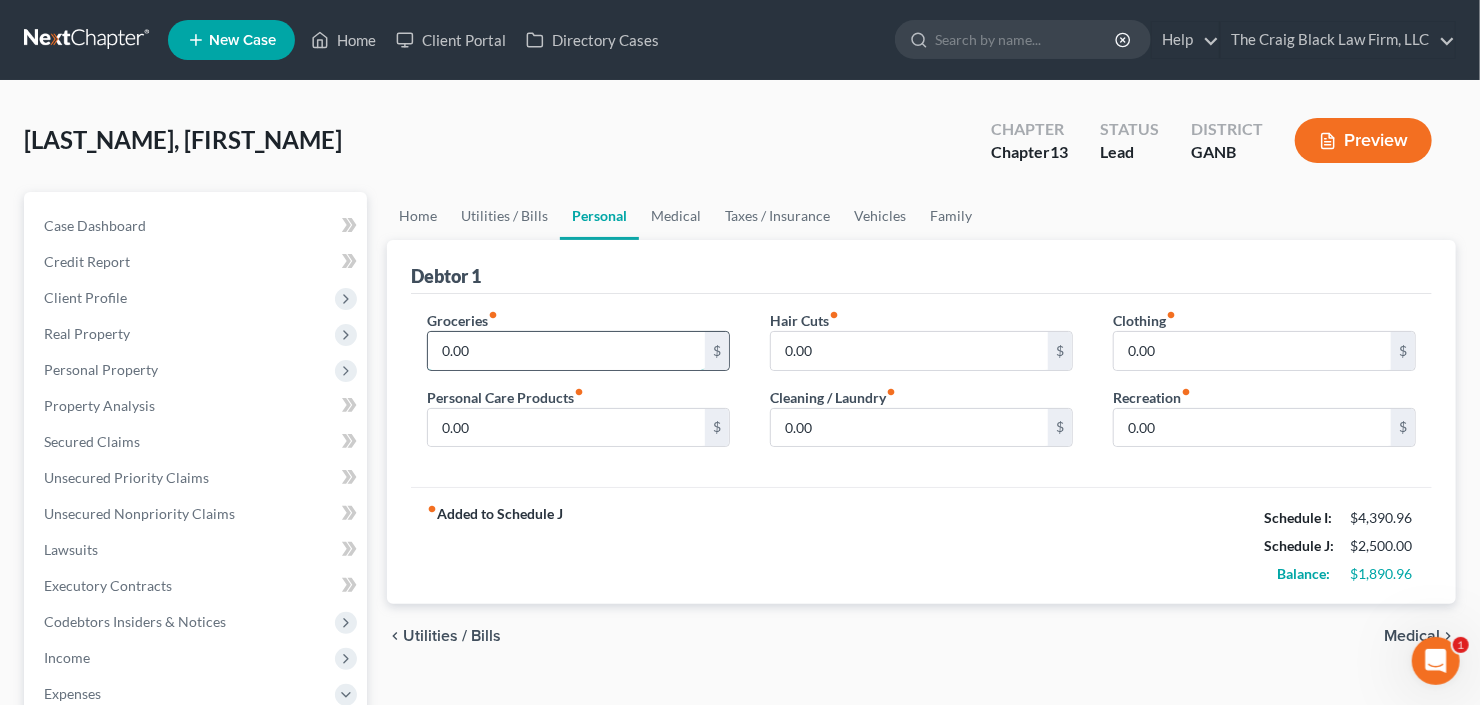 click on "0.00" at bounding box center (566, 351) 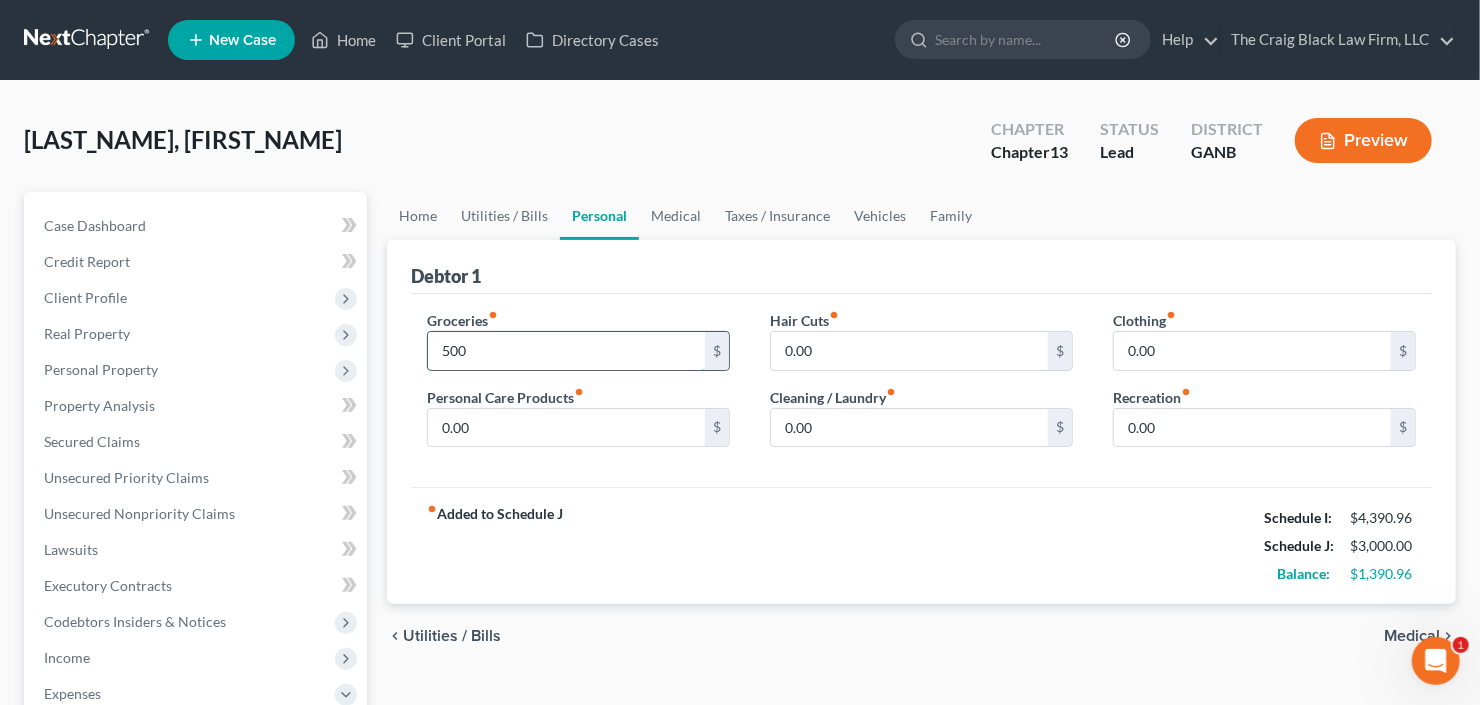 type on "500" 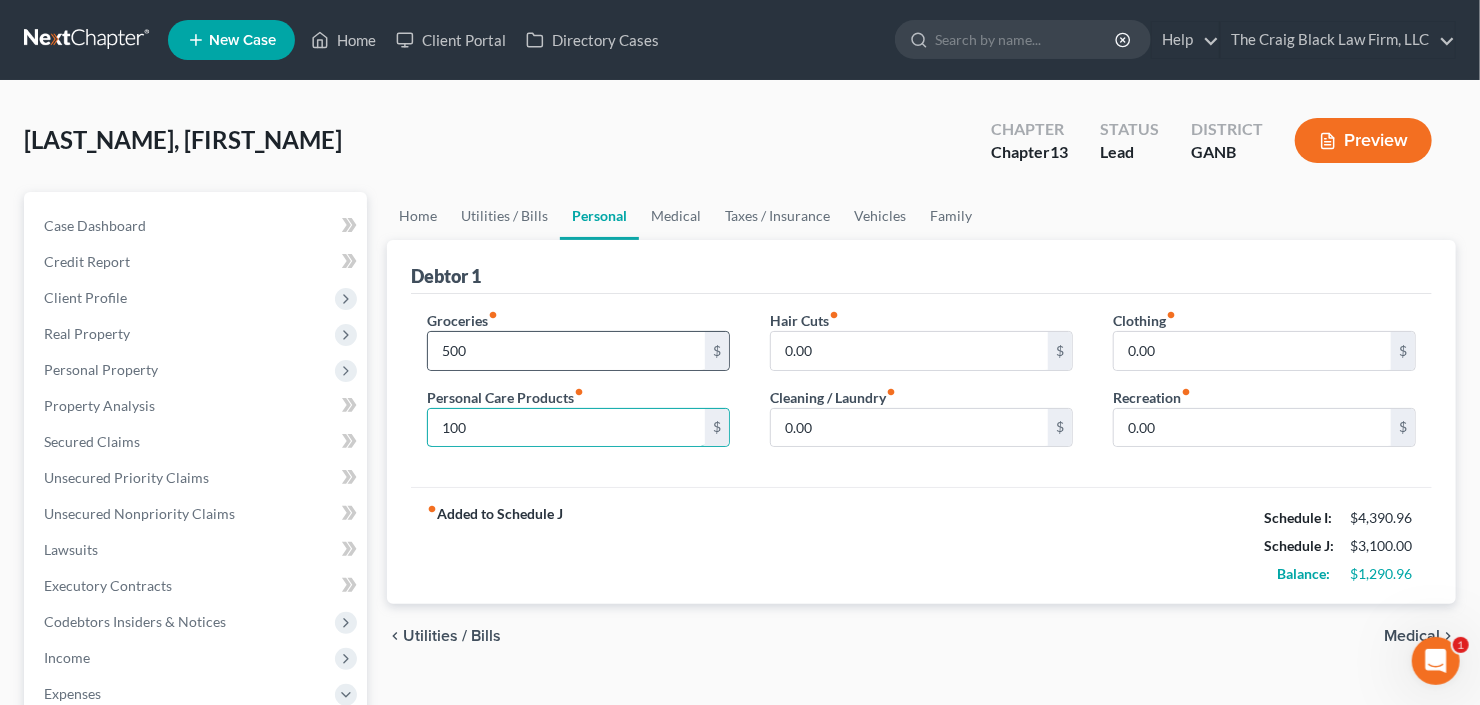 type on "100" 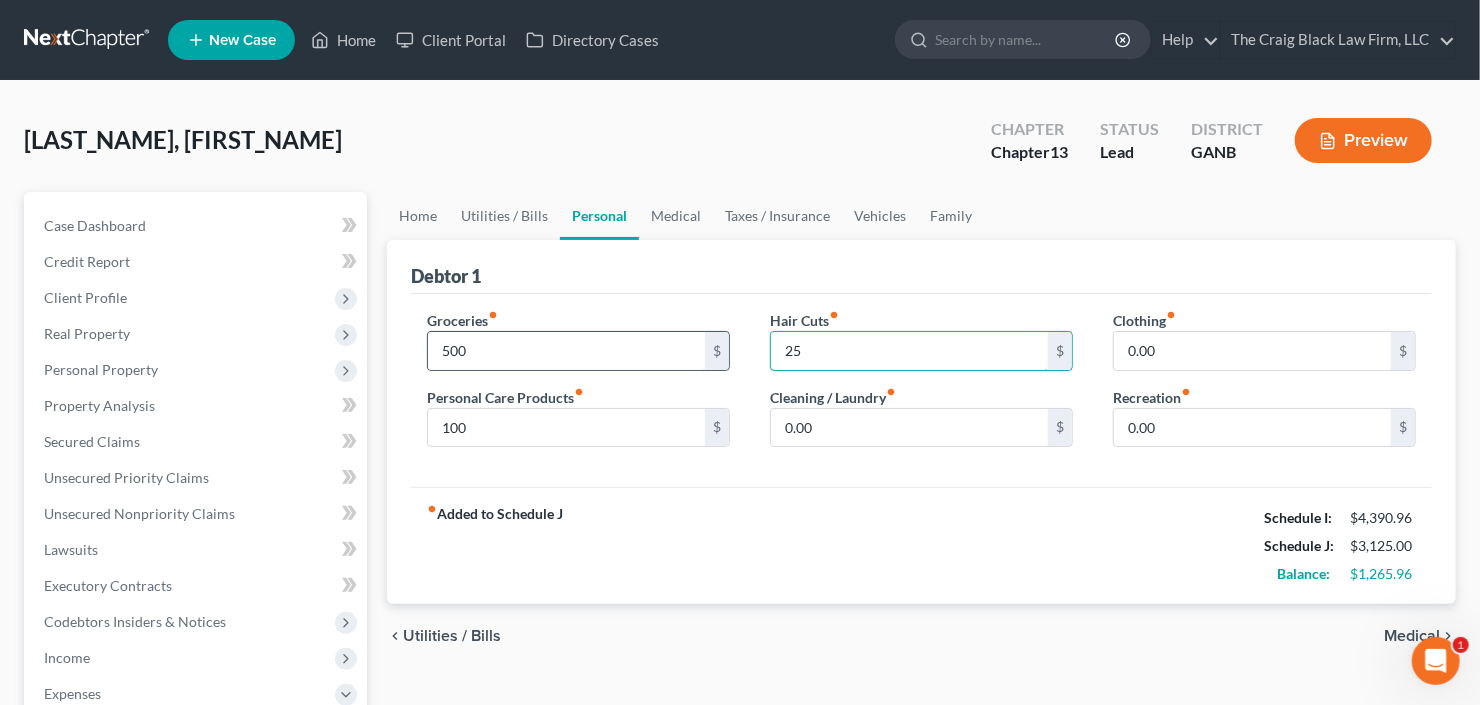 type on "25" 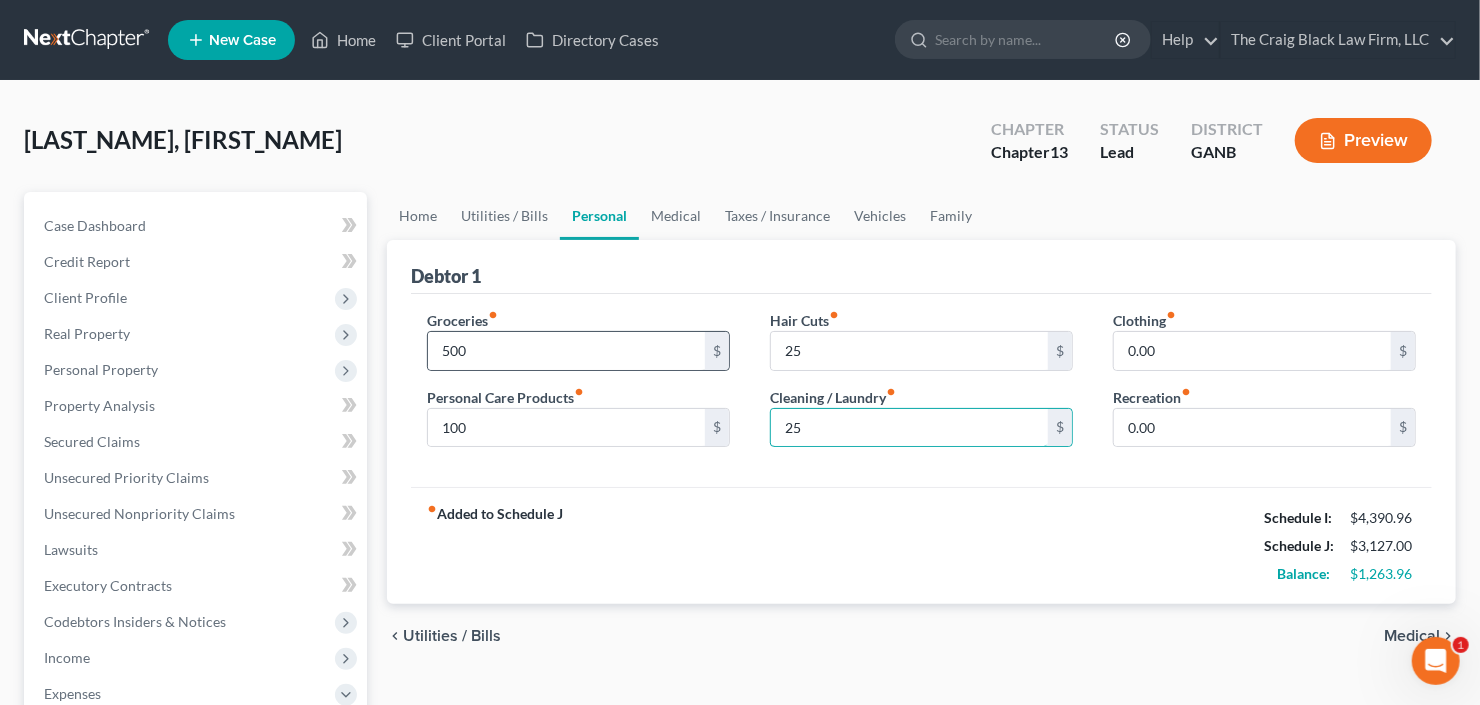 type on "25" 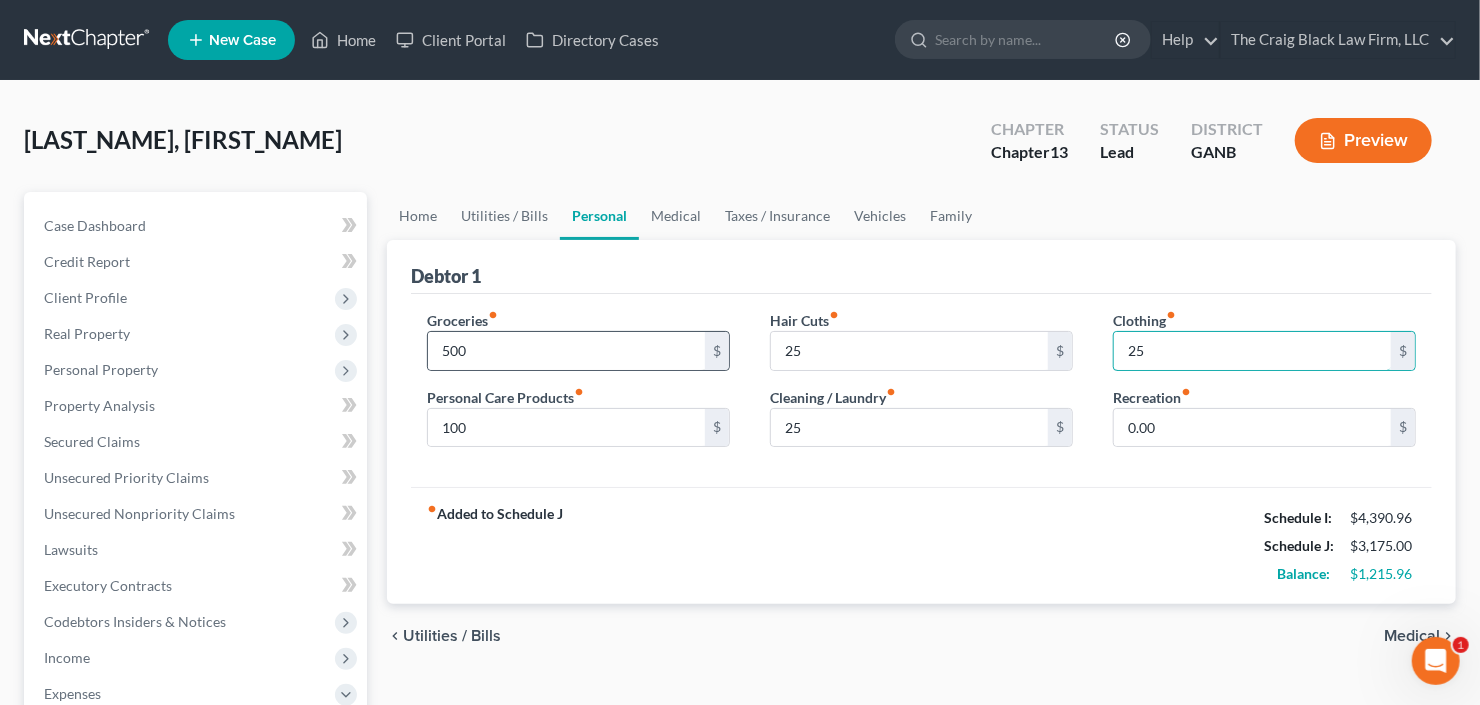 type on "25" 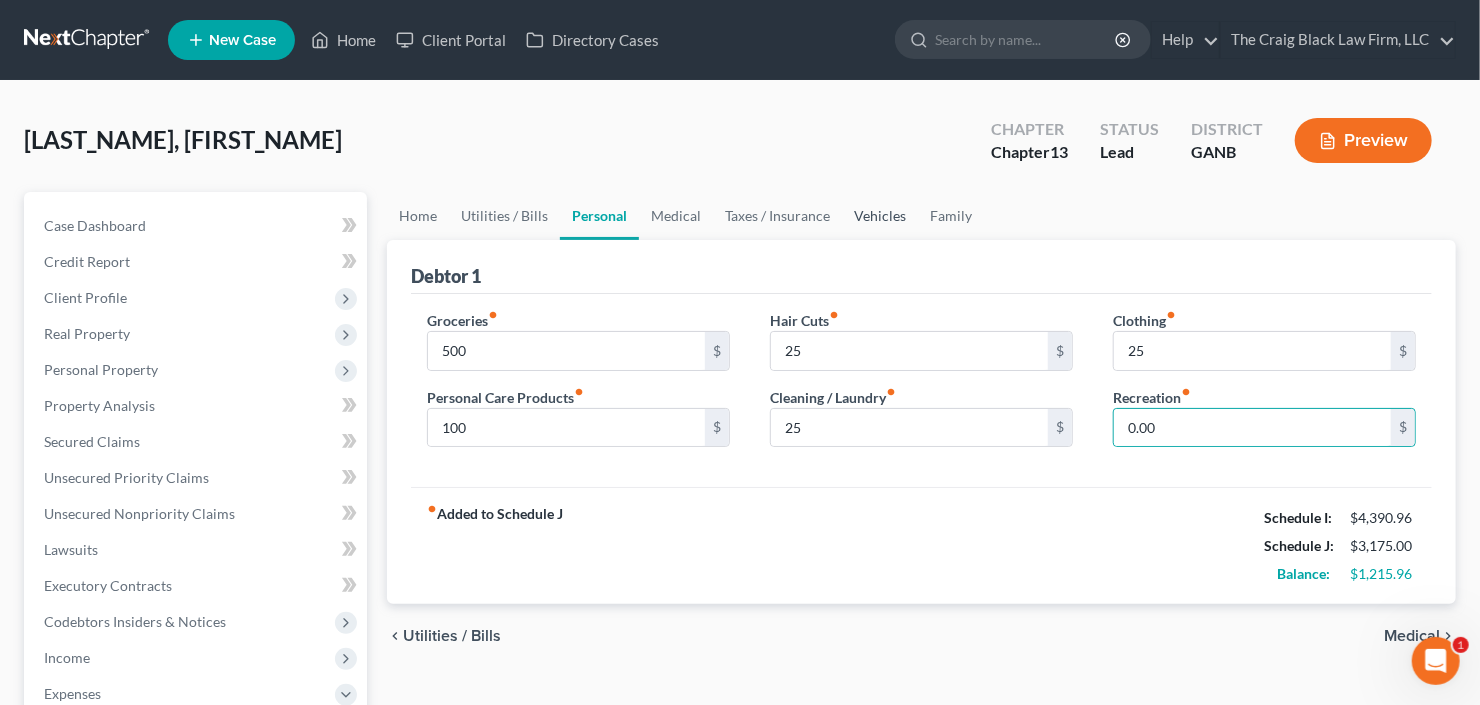 click on "Vehicles" at bounding box center [880, 216] 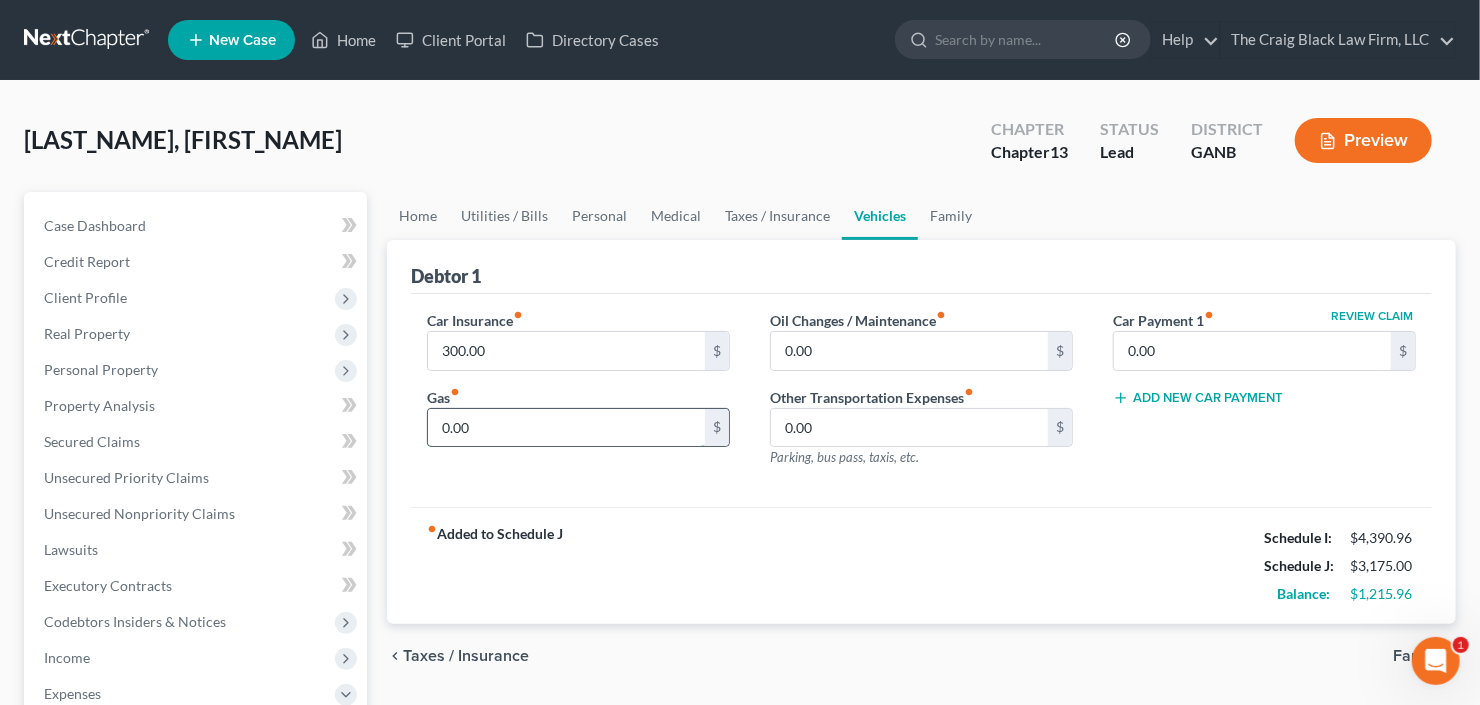 click on "0.00" at bounding box center (566, 428) 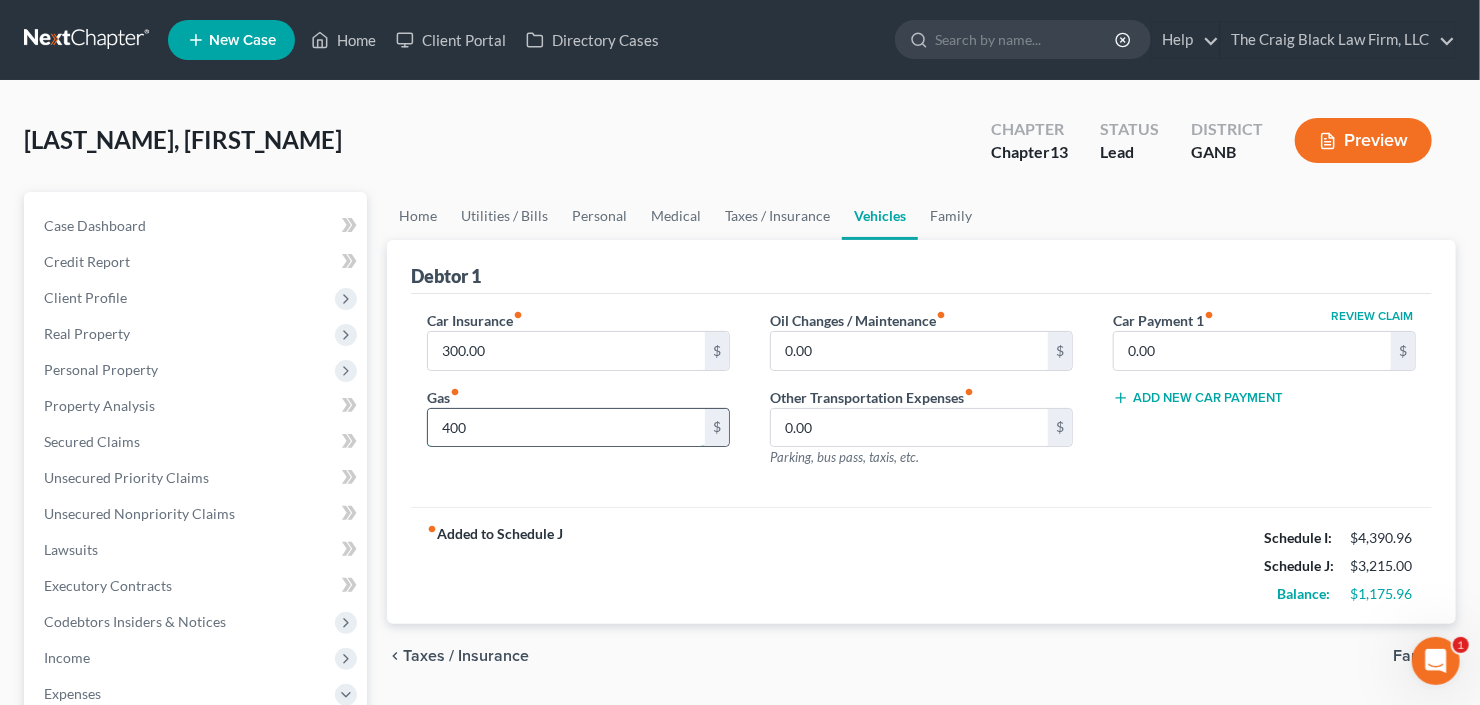 type on "400" 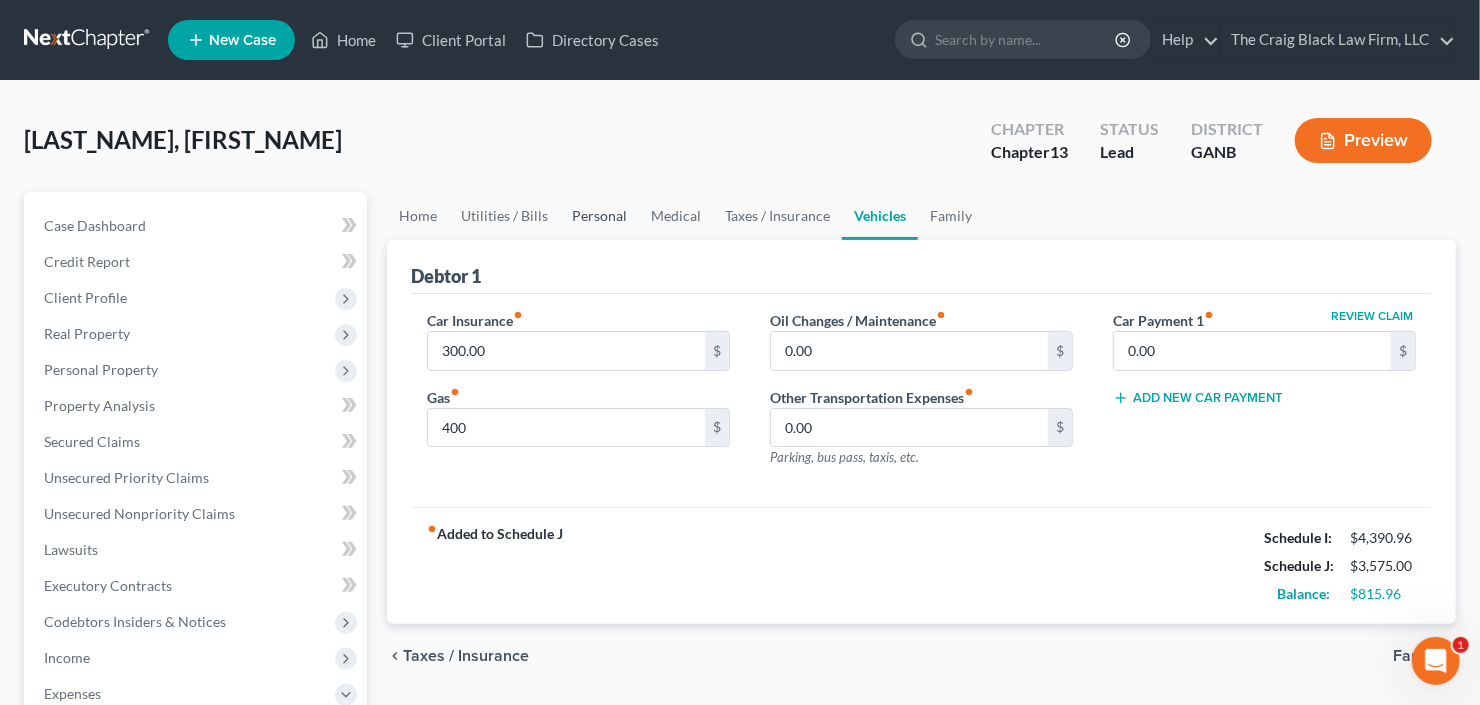 click on "Personal" at bounding box center (599, 216) 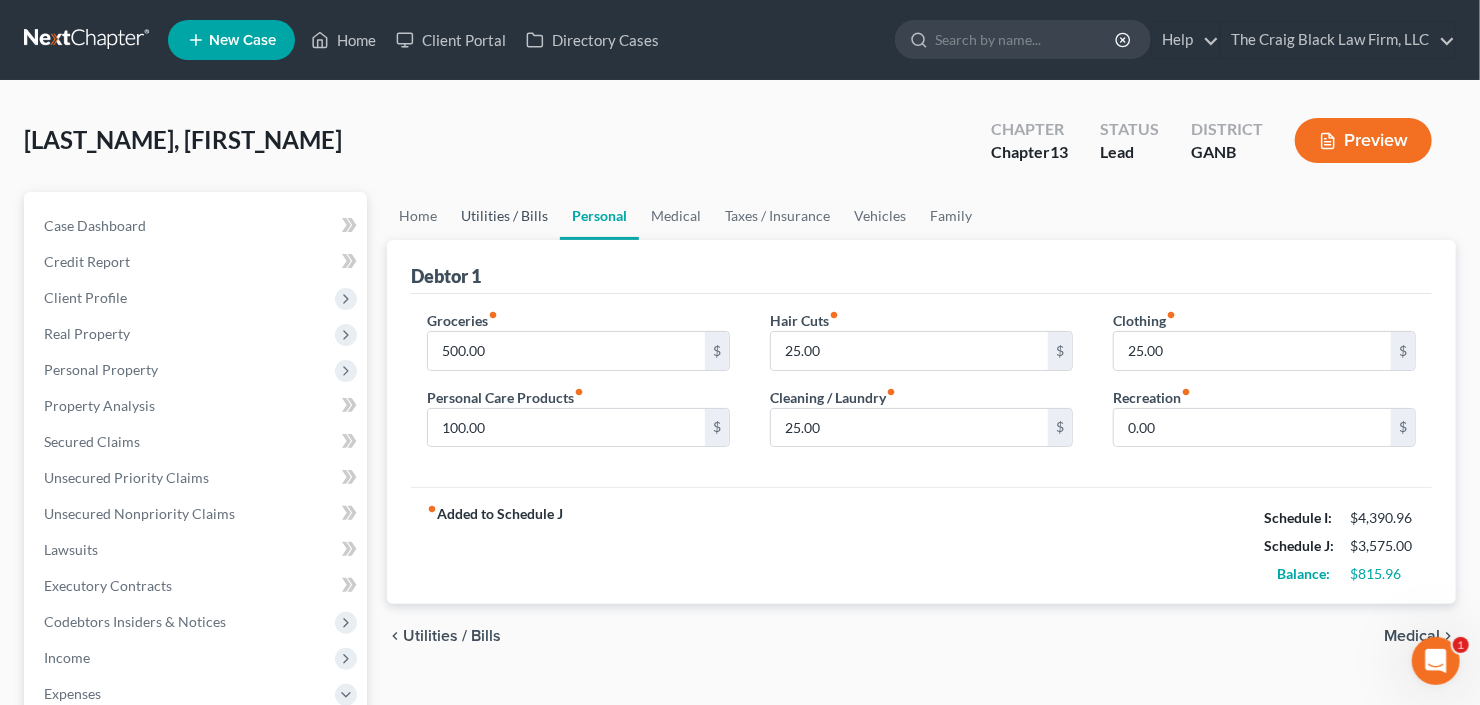 click on "Utilities / Bills" at bounding box center [504, 216] 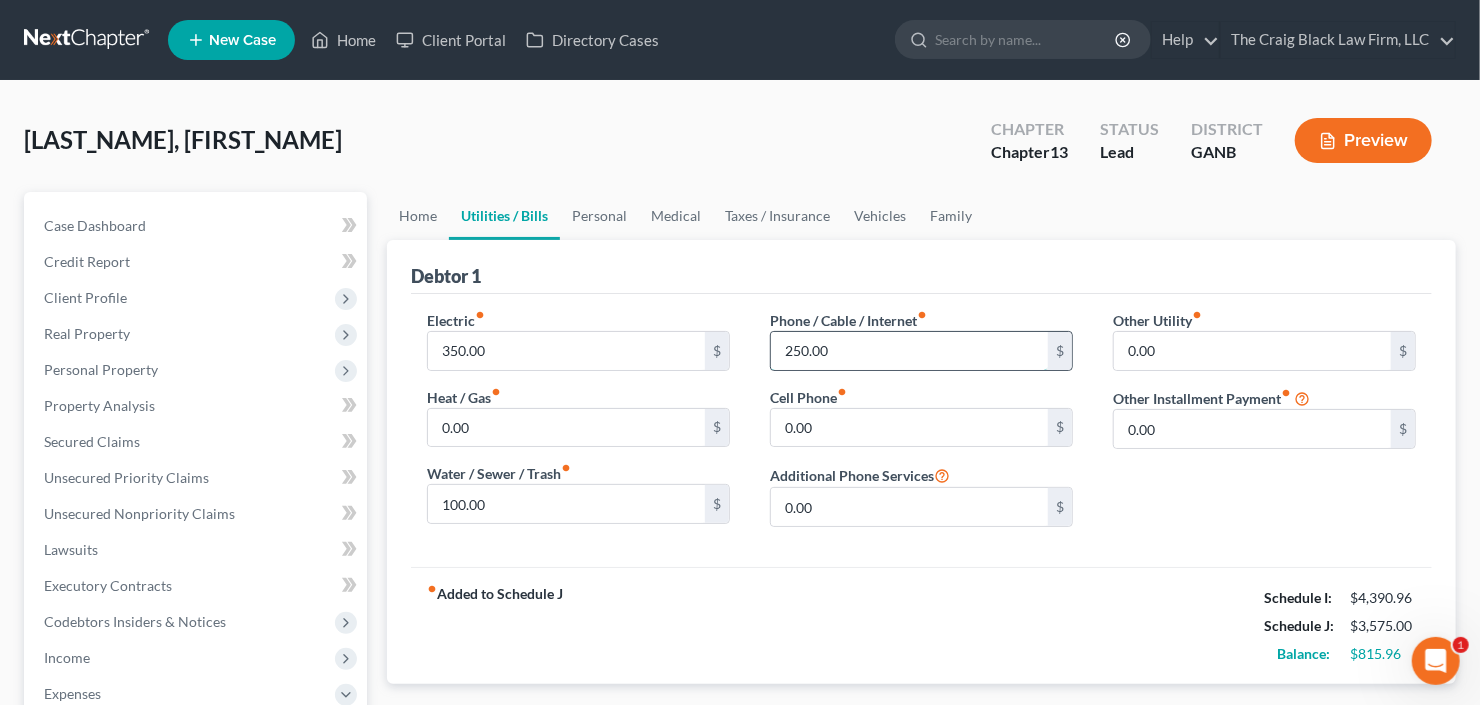 click on "250.00" at bounding box center (909, 351) 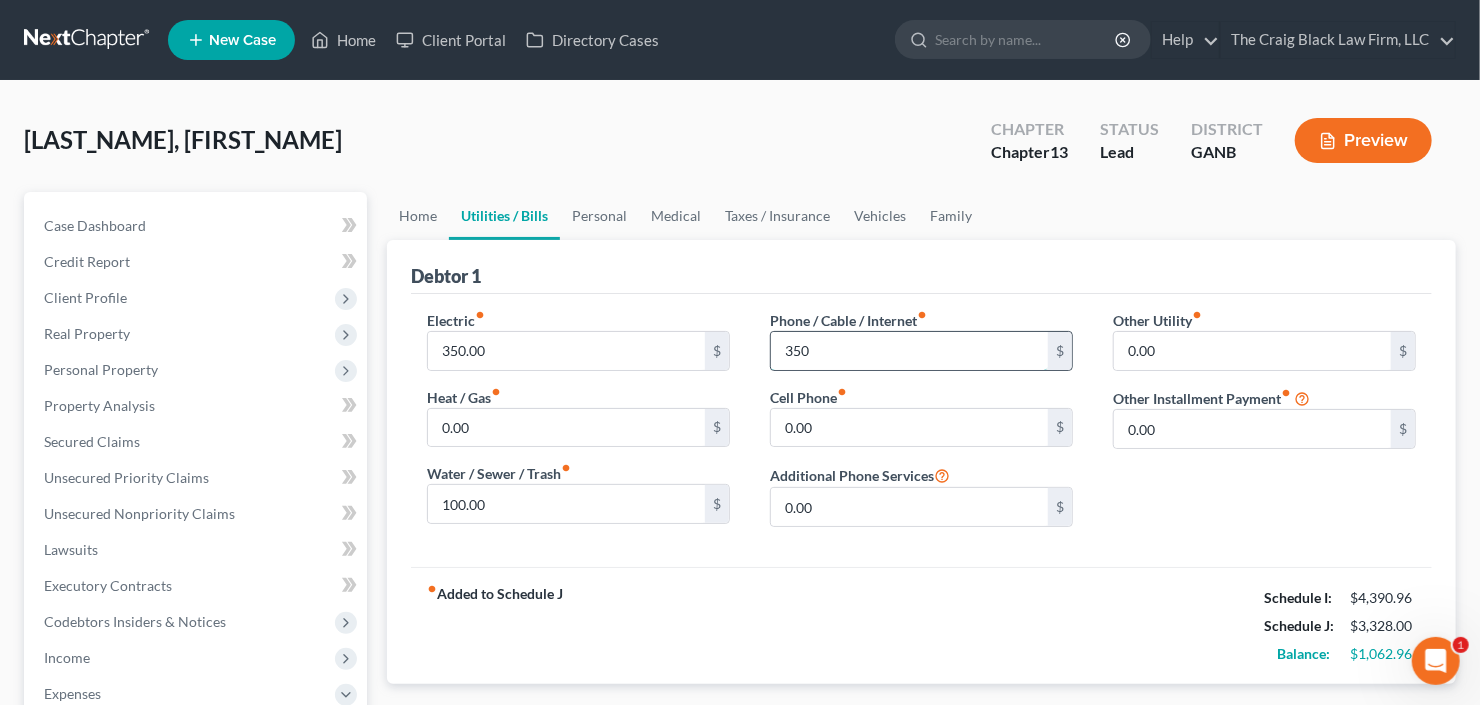 type on "350" 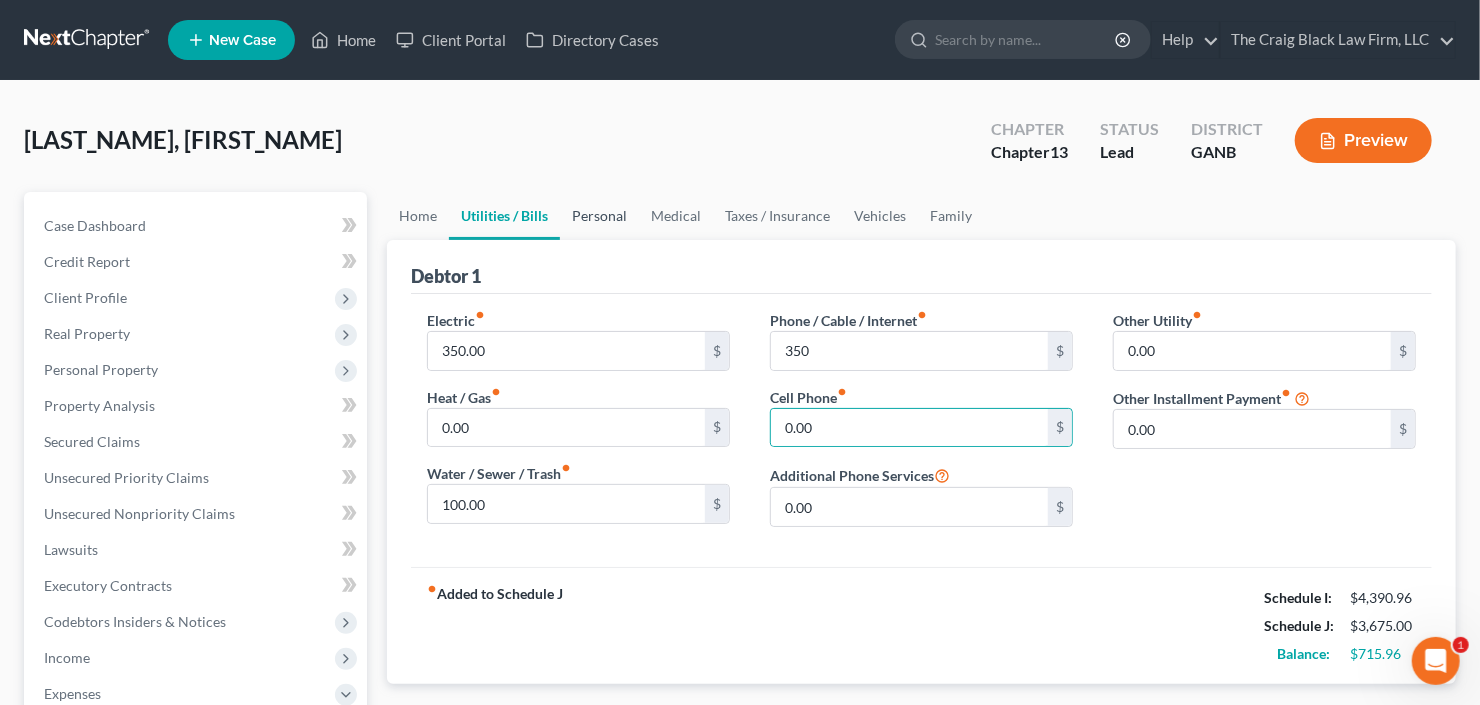 click on "Personal" at bounding box center [599, 216] 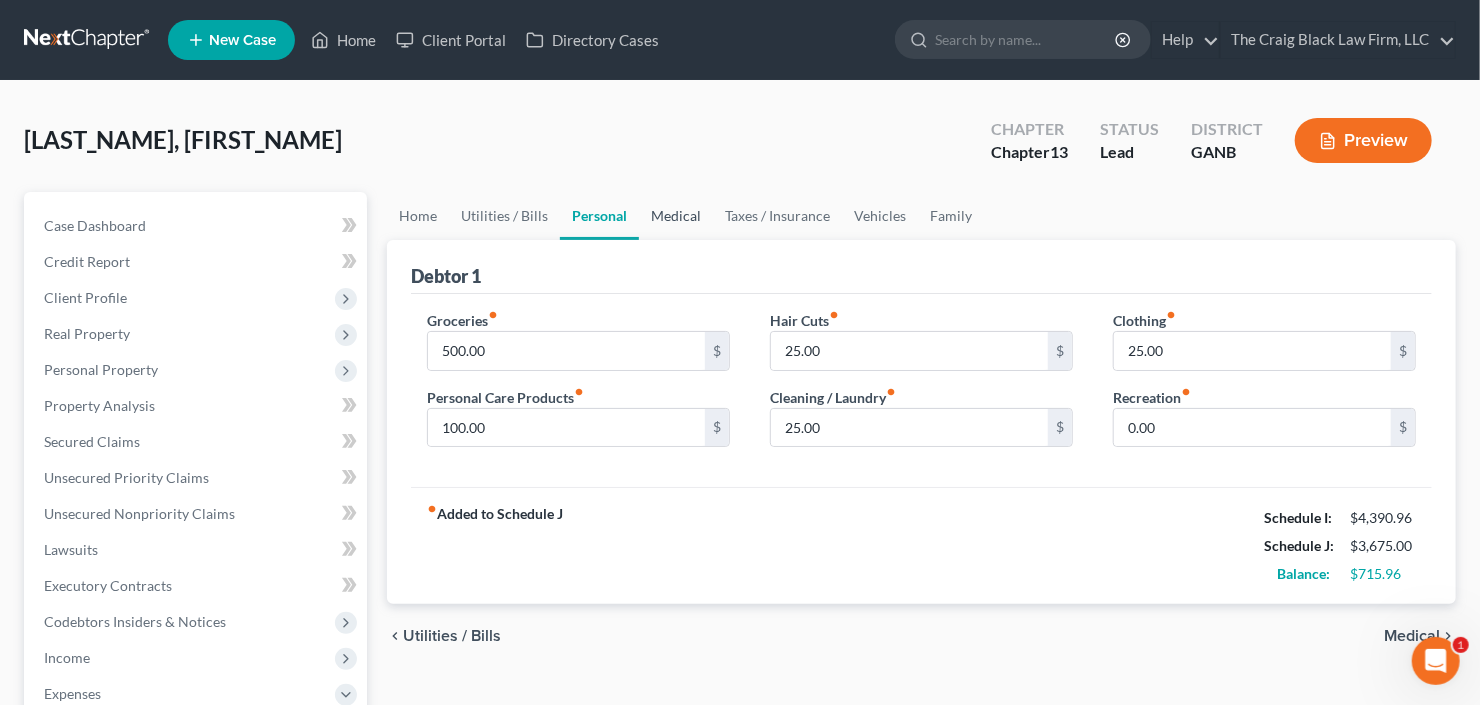 click on "Medical" at bounding box center (676, 216) 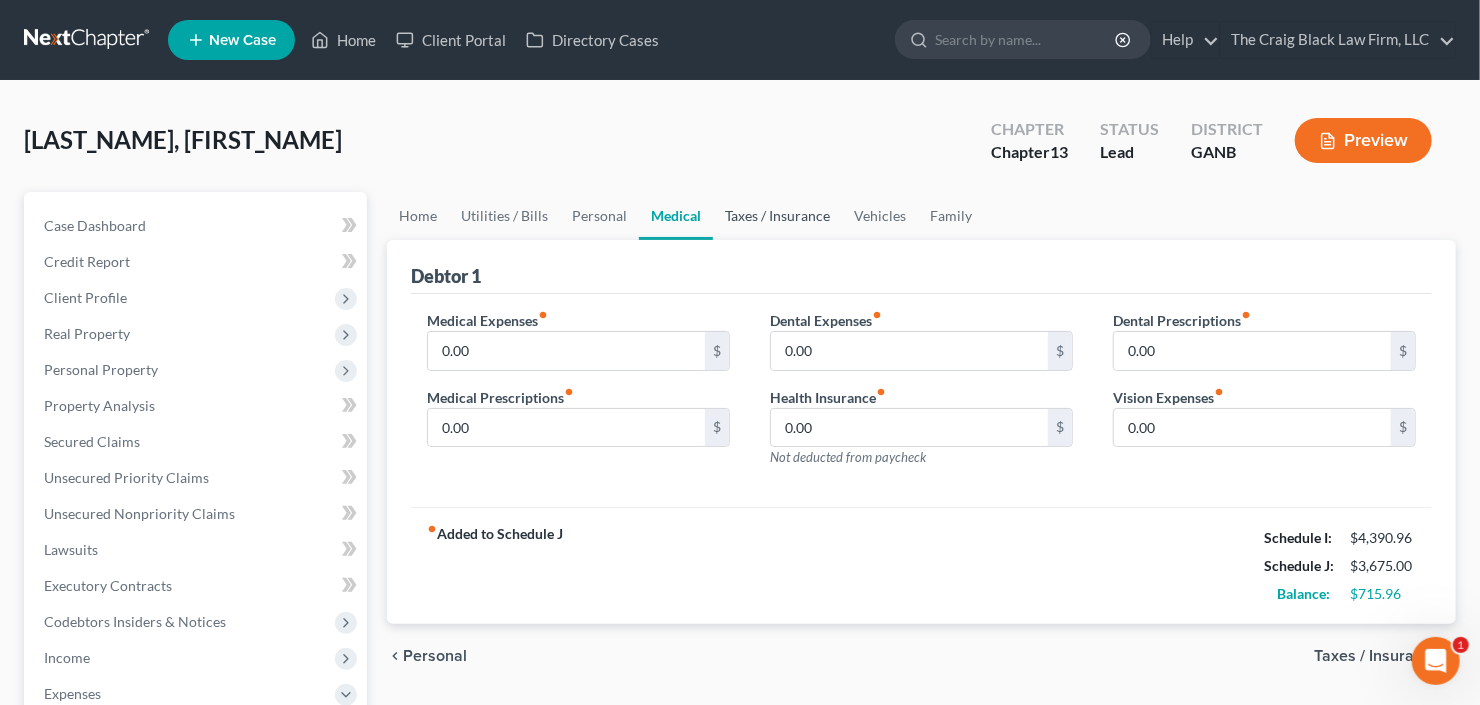 click on "Taxes / Insurance" at bounding box center (777, 216) 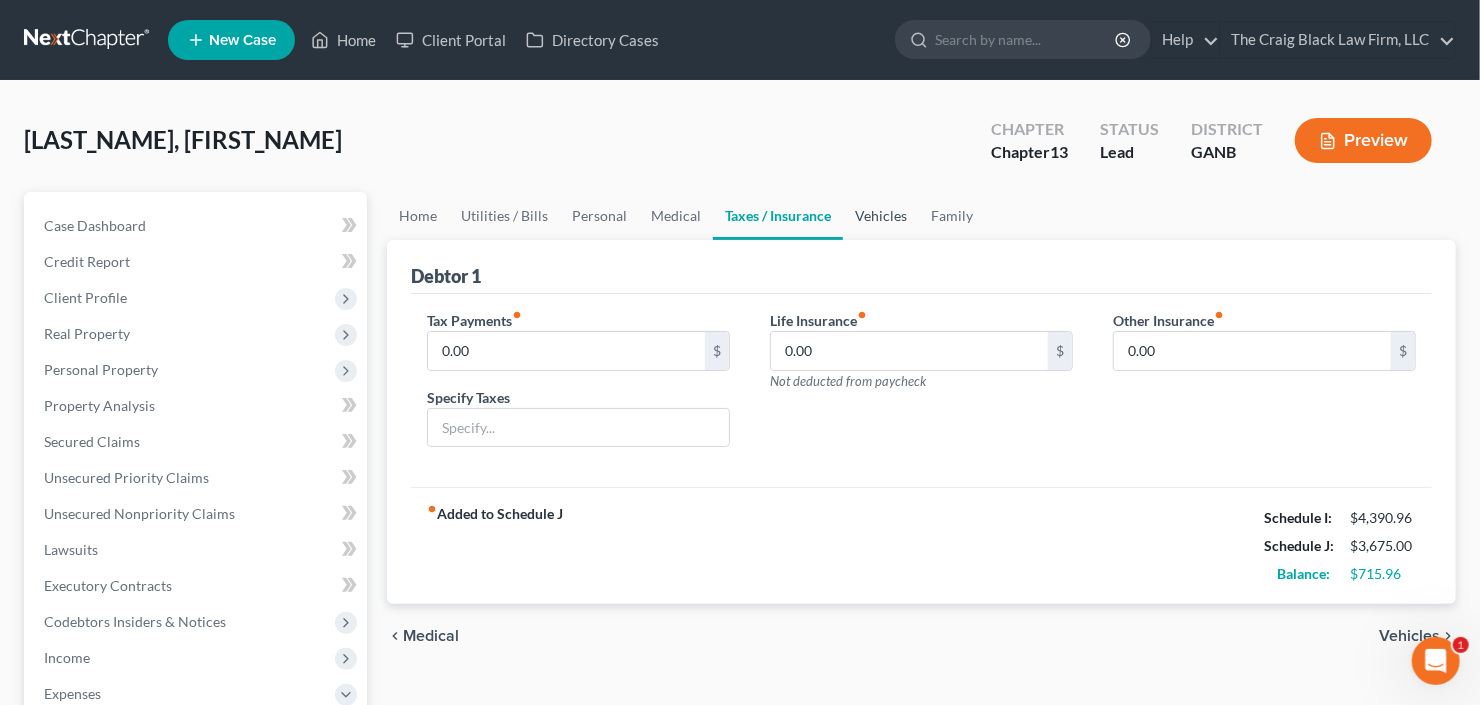 click on "Vehicles" at bounding box center (881, 216) 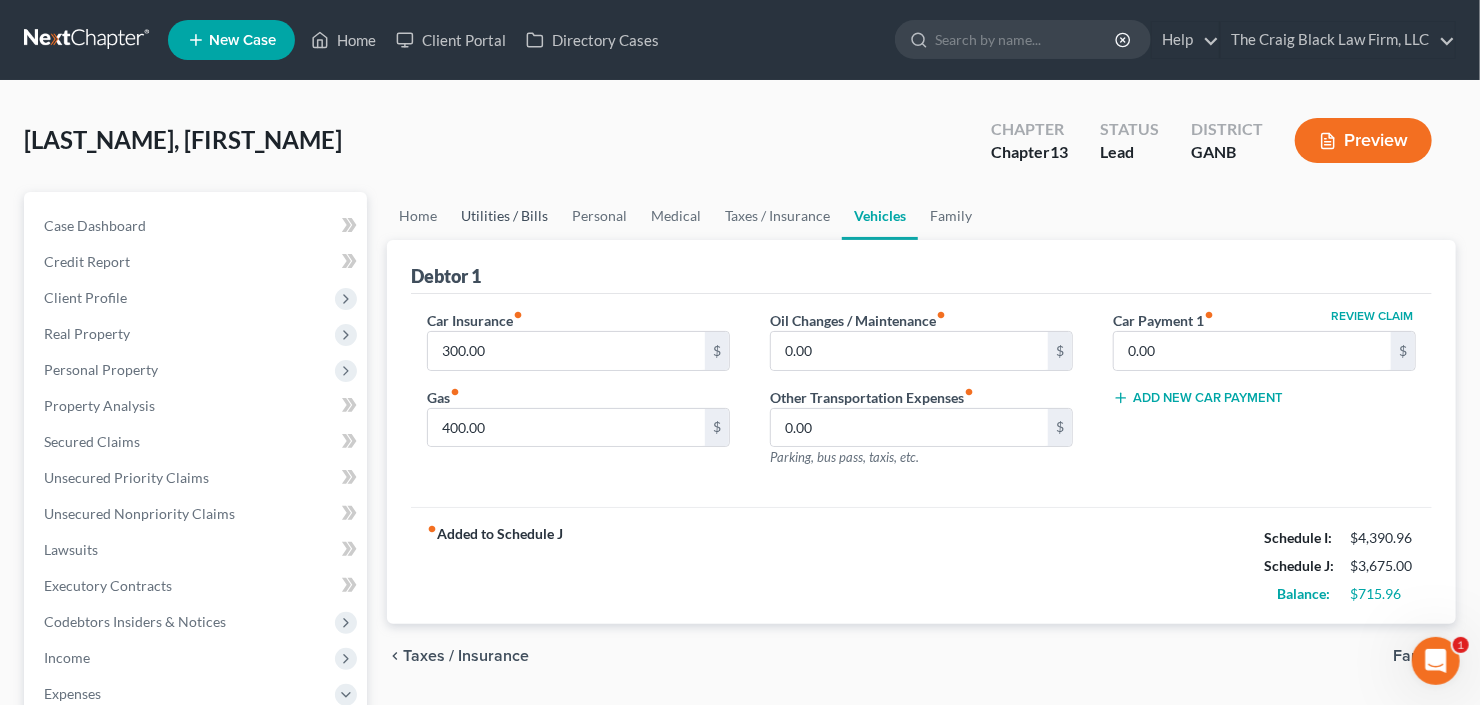 click on "Utilities / Bills" at bounding box center [504, 216] 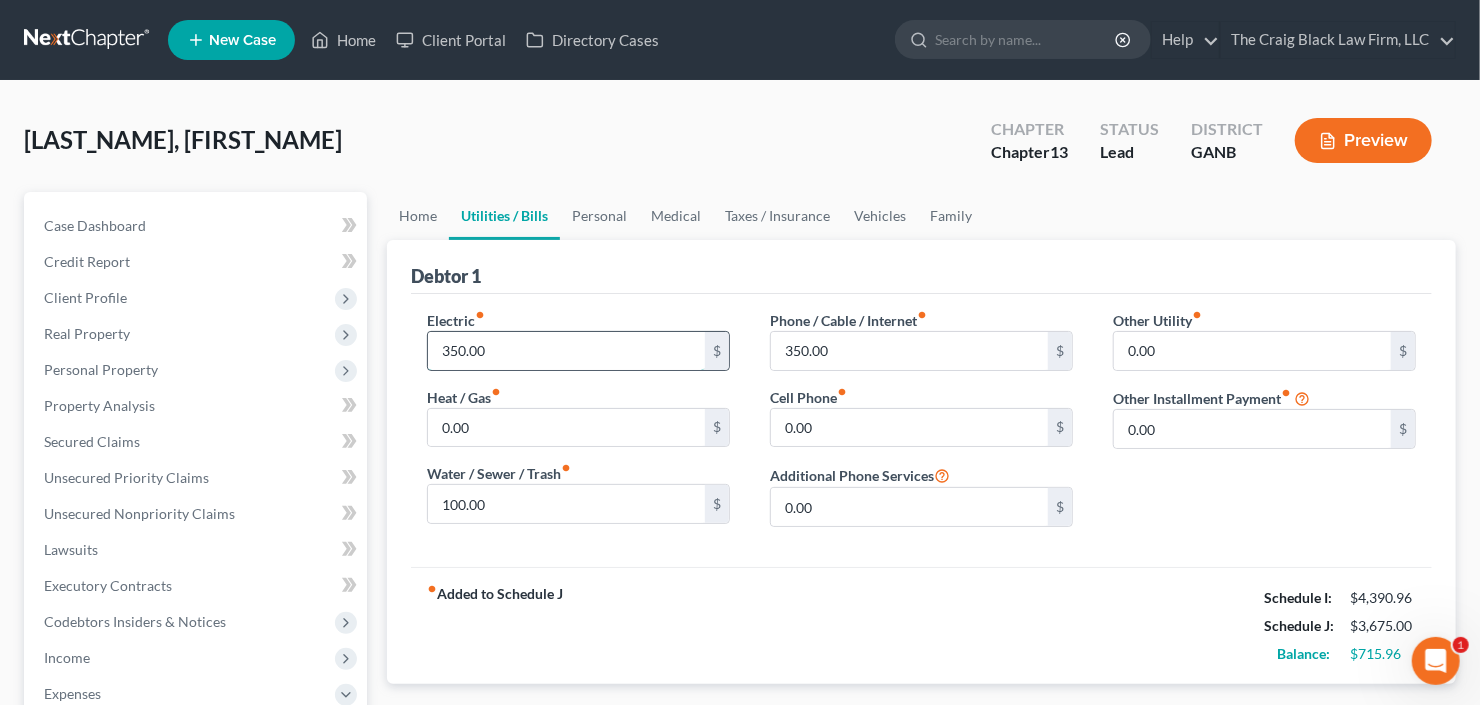 click on "350.00" at bounding box center (566, 351) 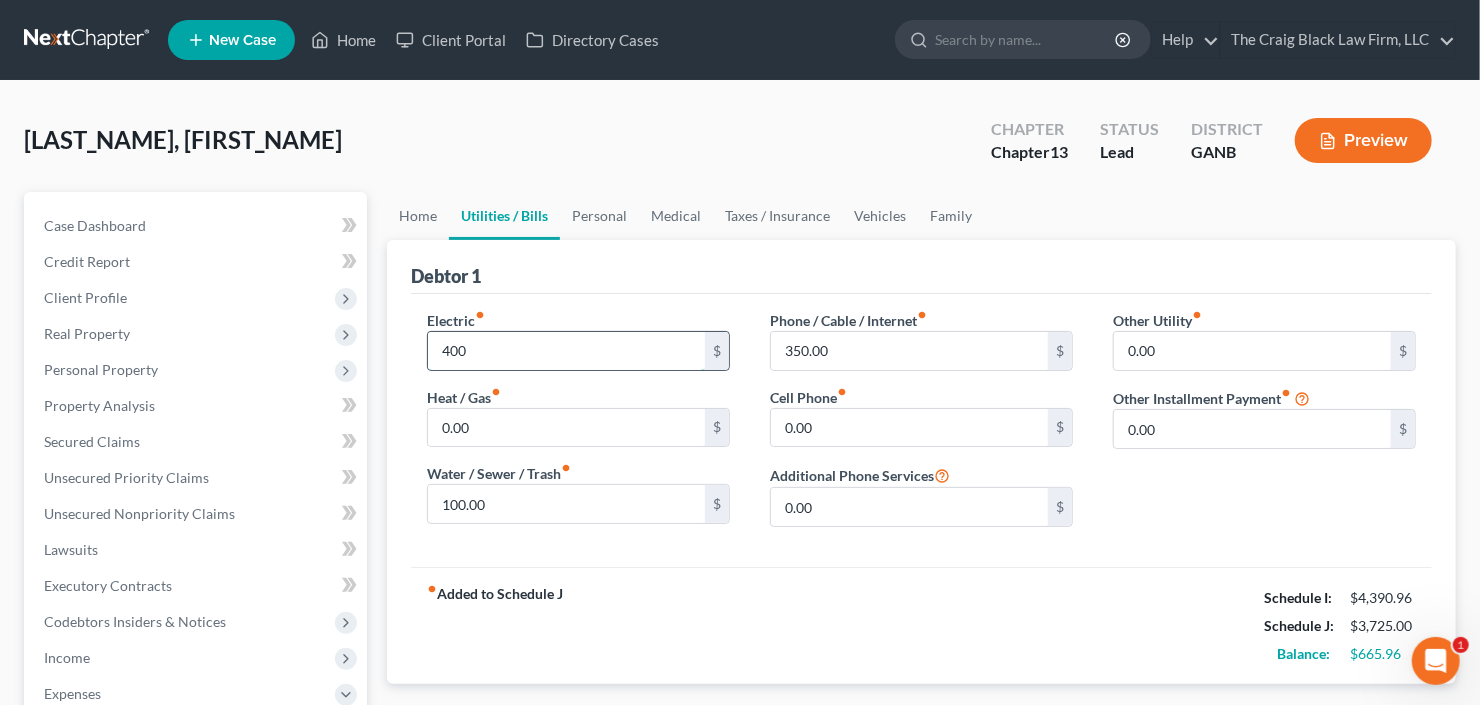 type on "400" 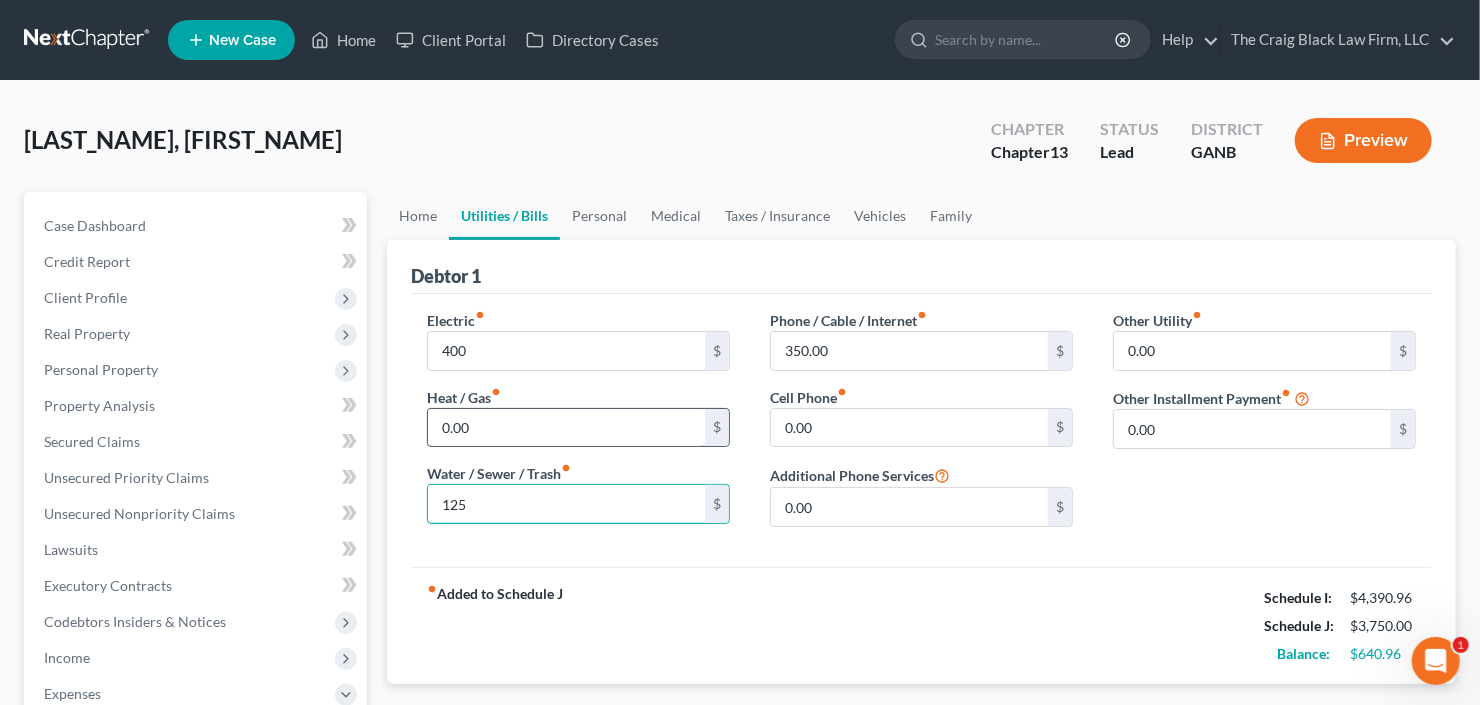 type on "125" 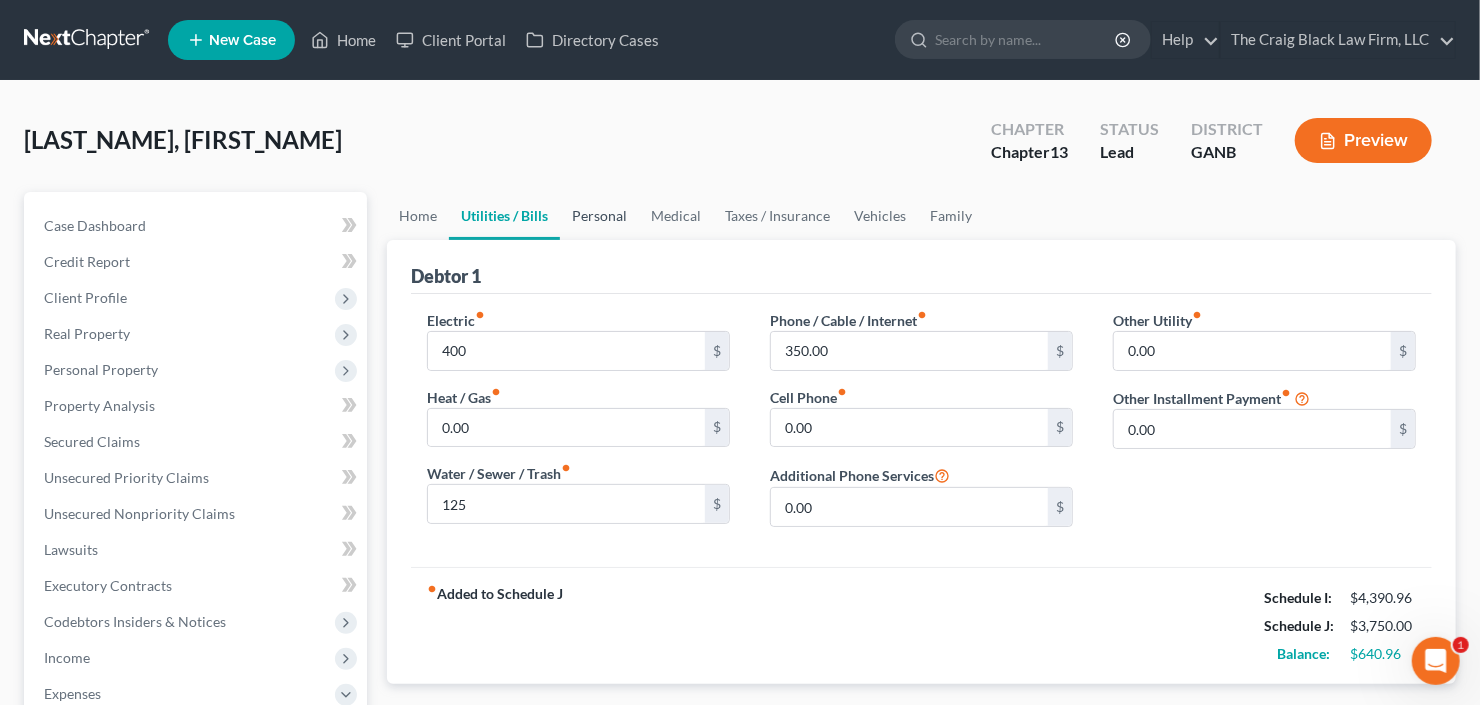 click on "Personal" at bounding box center (599, 216) 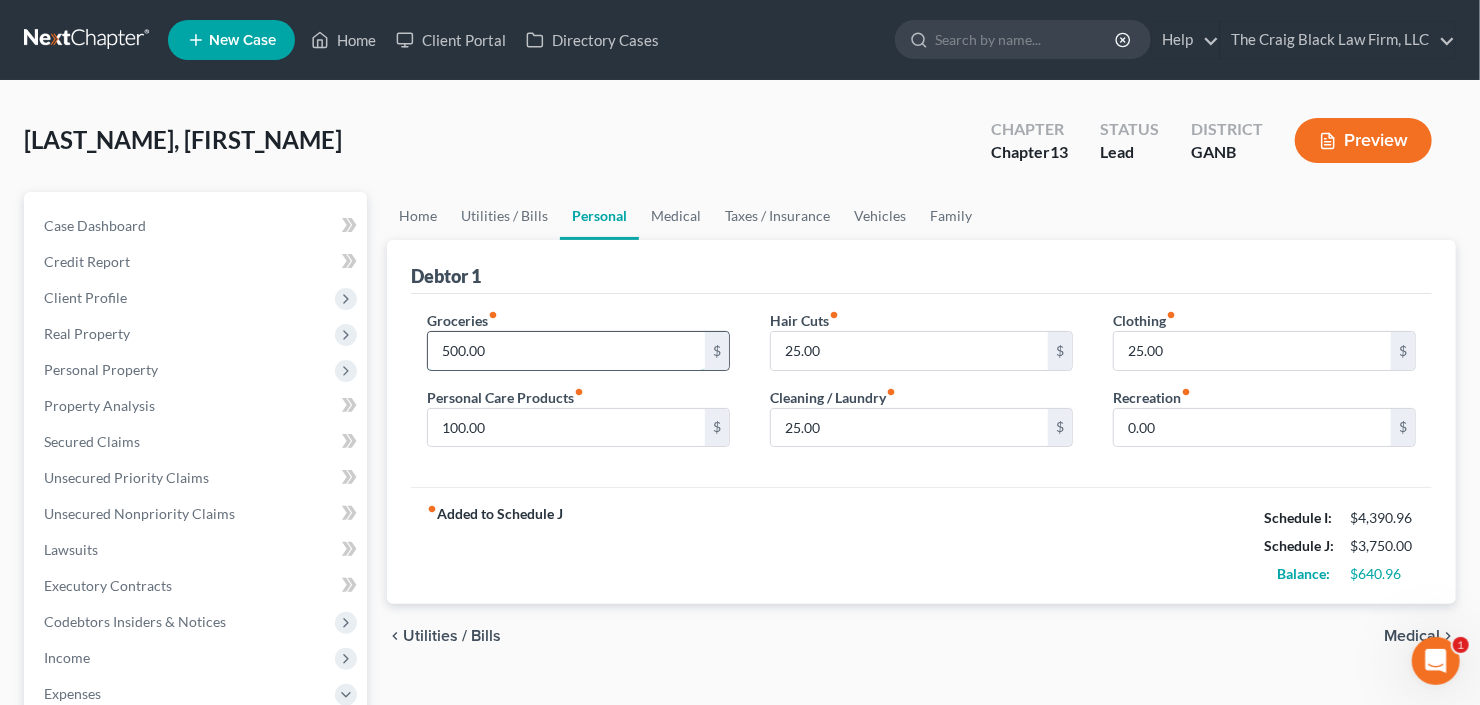 click on "500.00" at bounding box center [566, 351] 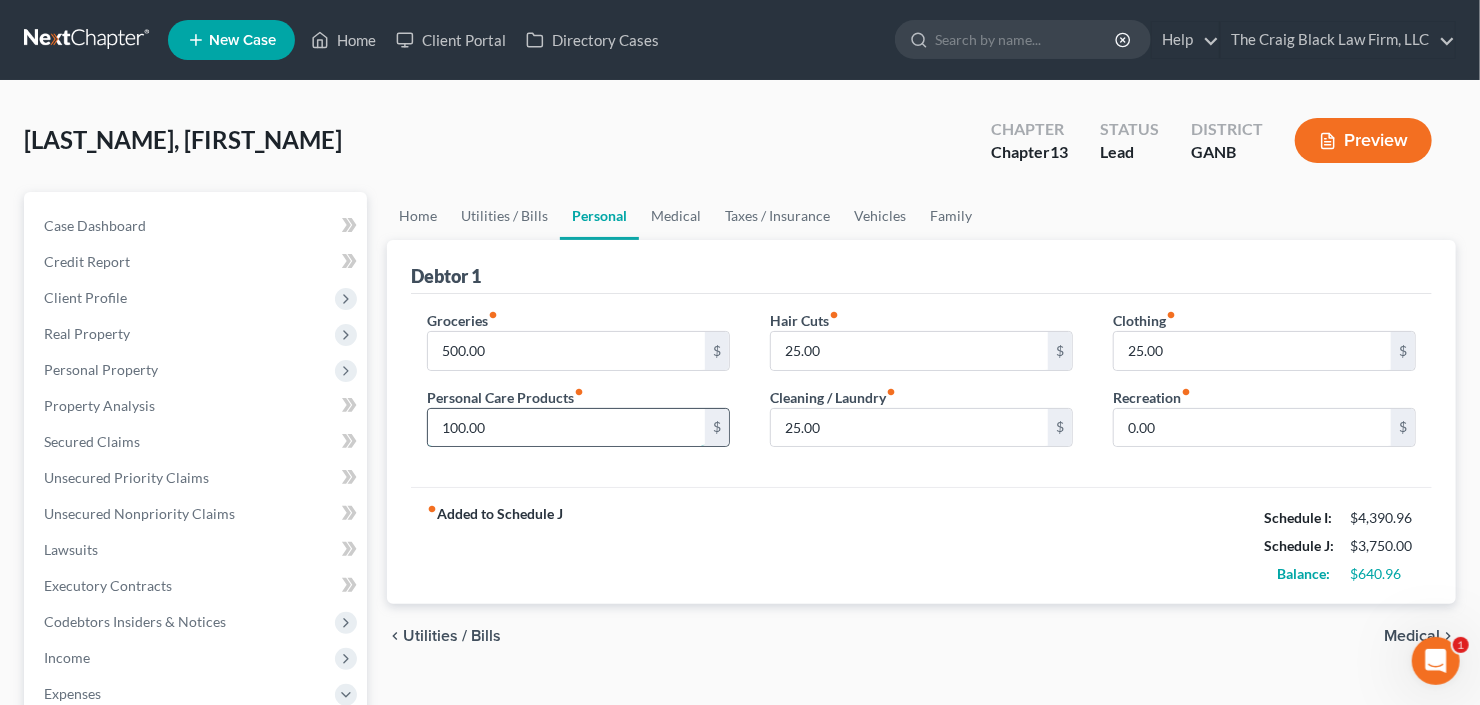 click on "100.00" at bounding box center (566, 428) 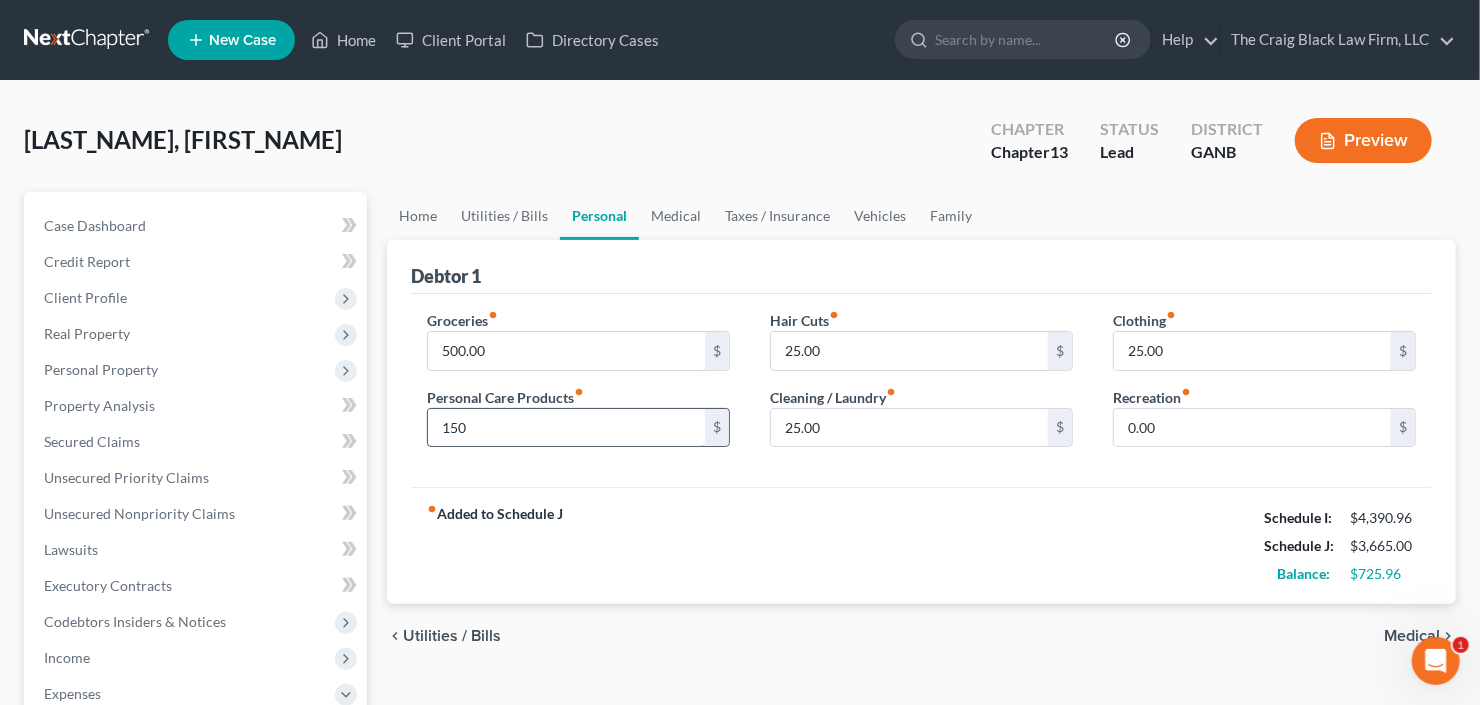 type on "150" 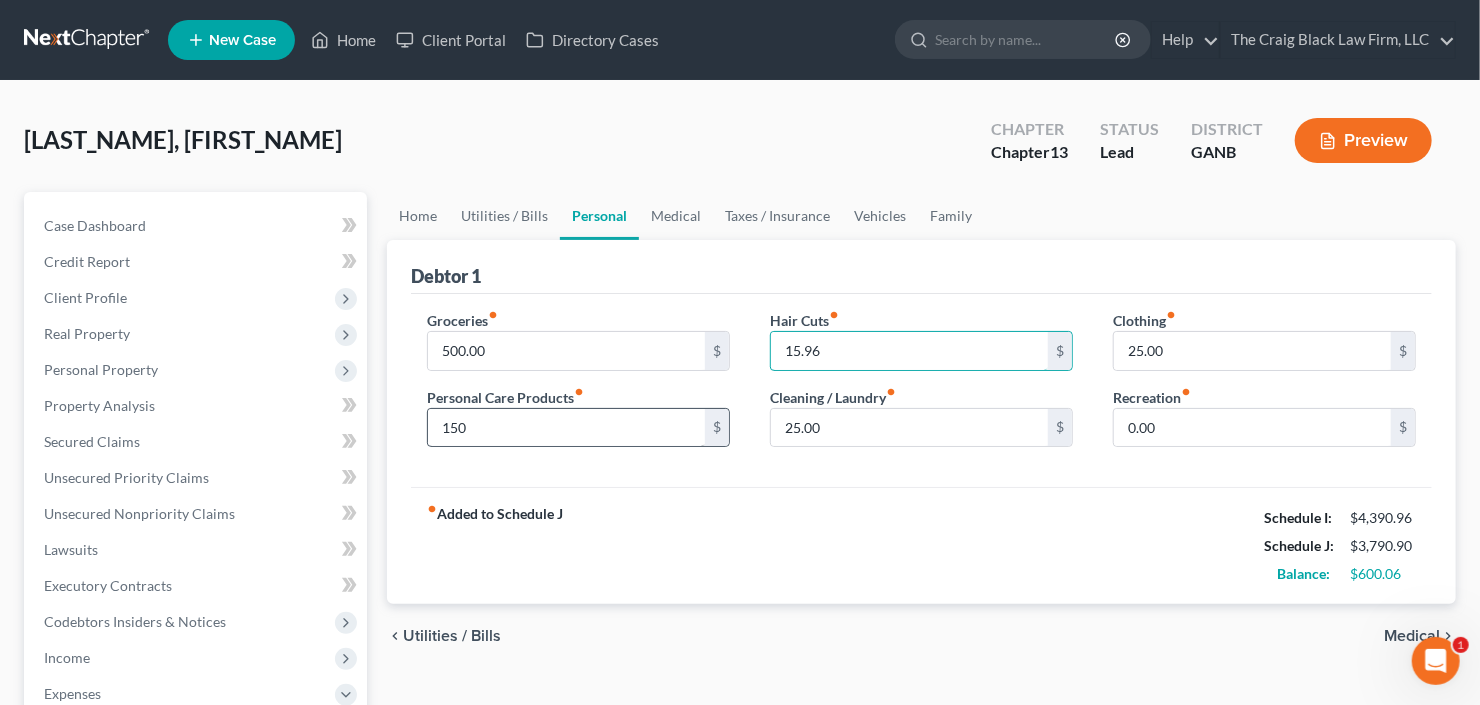 type on "15.96" 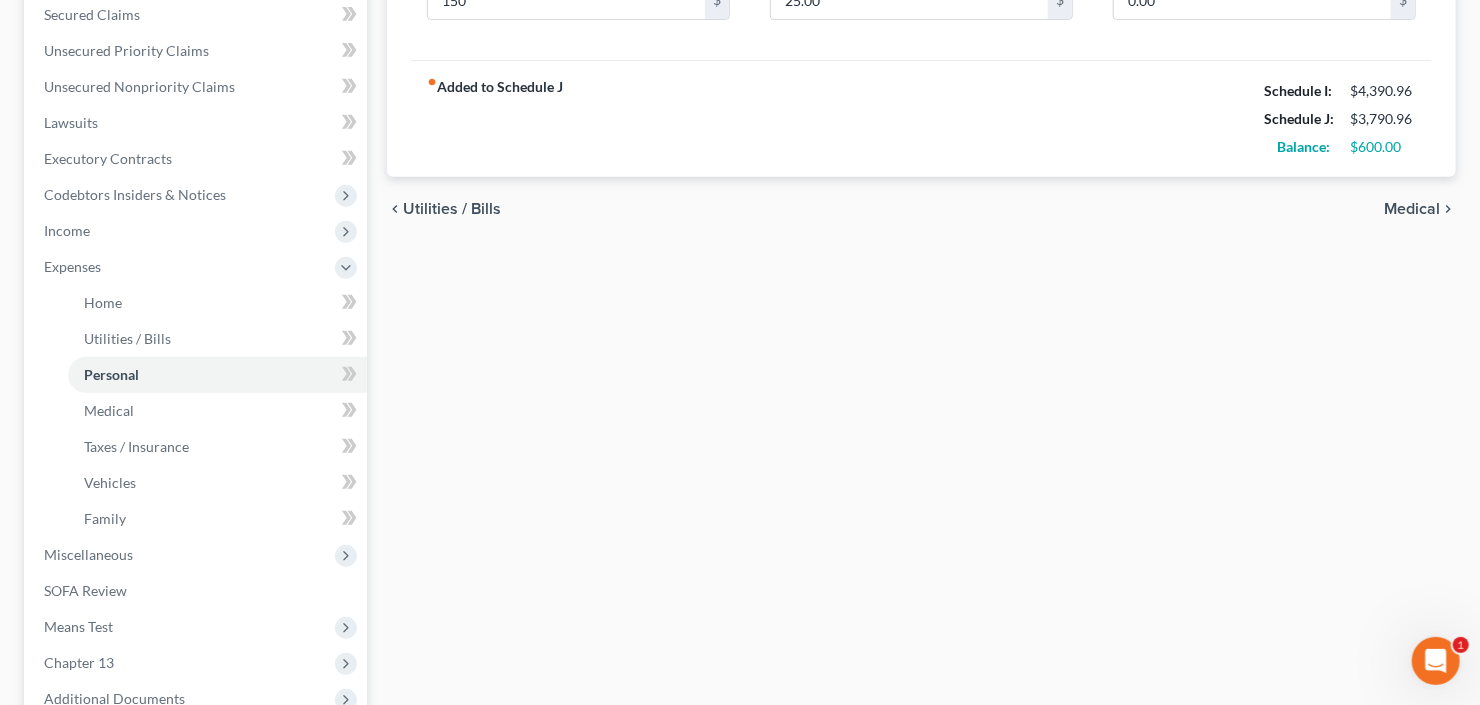 scroll, scrollTop: 560, scrollLeft: 0, axis: vertical 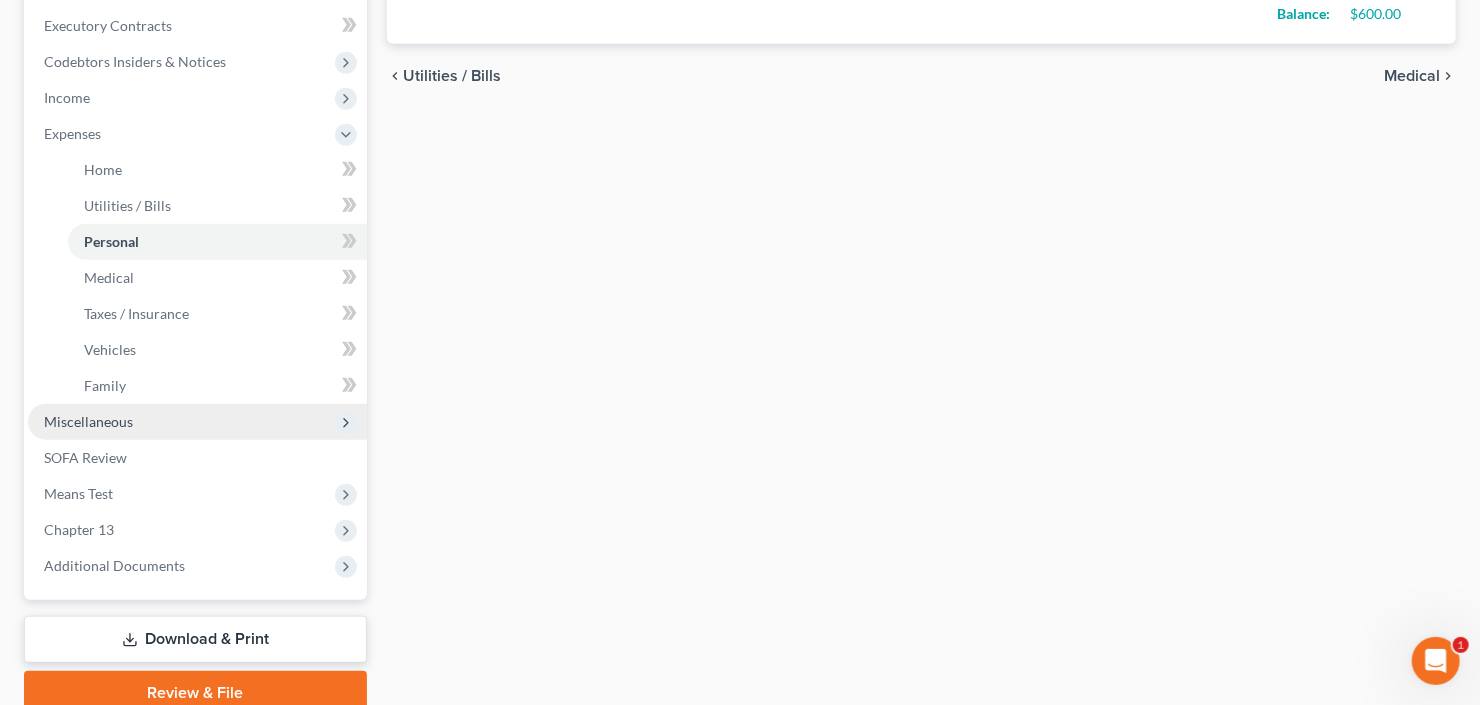 click on "Miscellaneous" at bounding box center (197, 422) 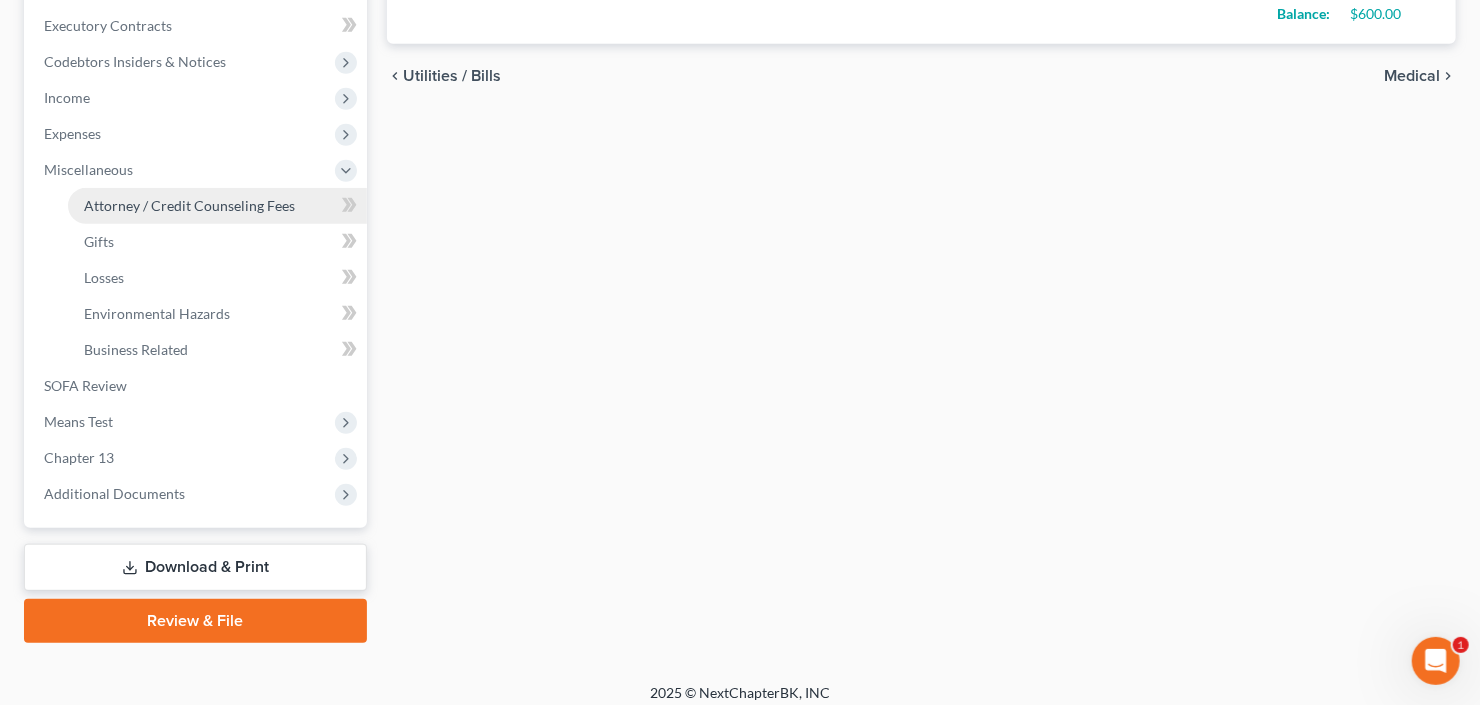 click on "Attorney / Credit Counseling Fees" at bounding box center (189, 205) 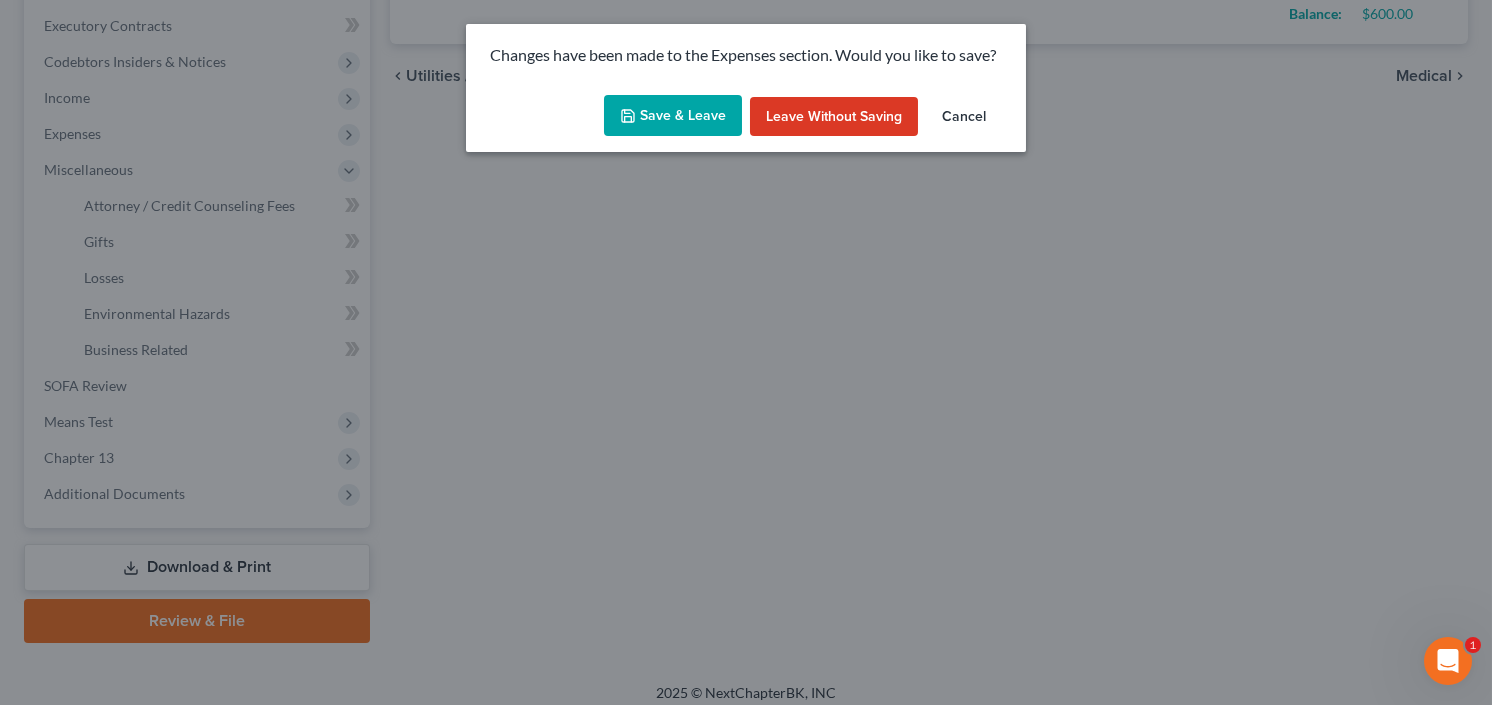 click on "Save & Leave" at bounding box center (673, 116) 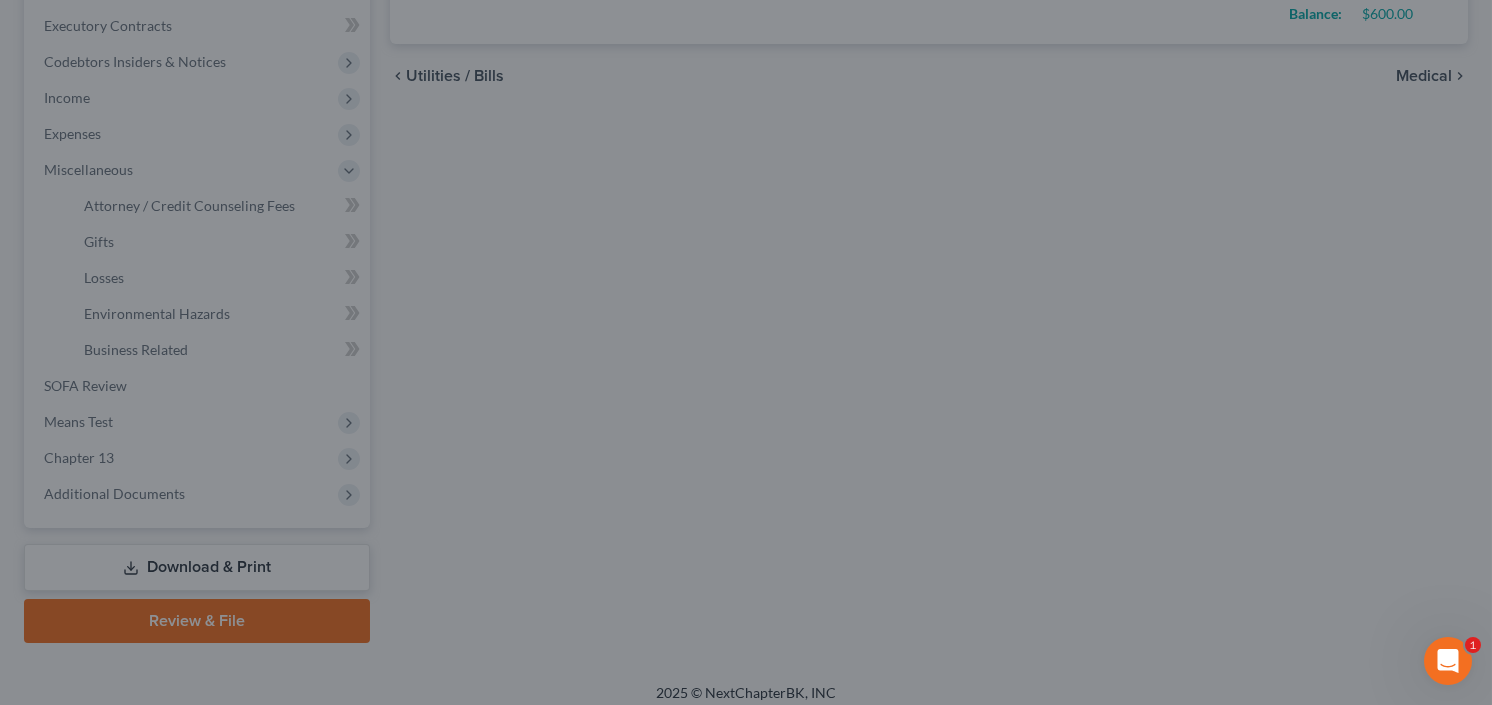 type on "150.00" 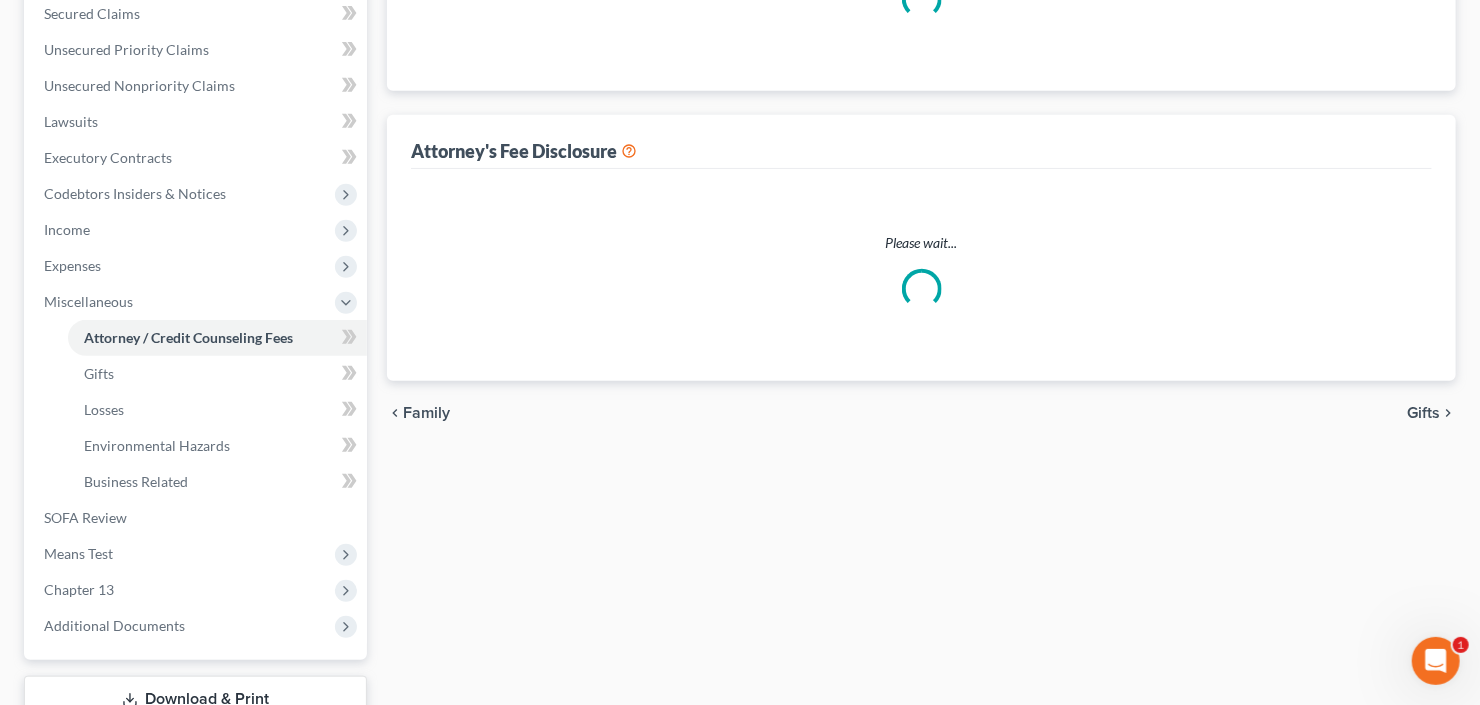 select on "2" 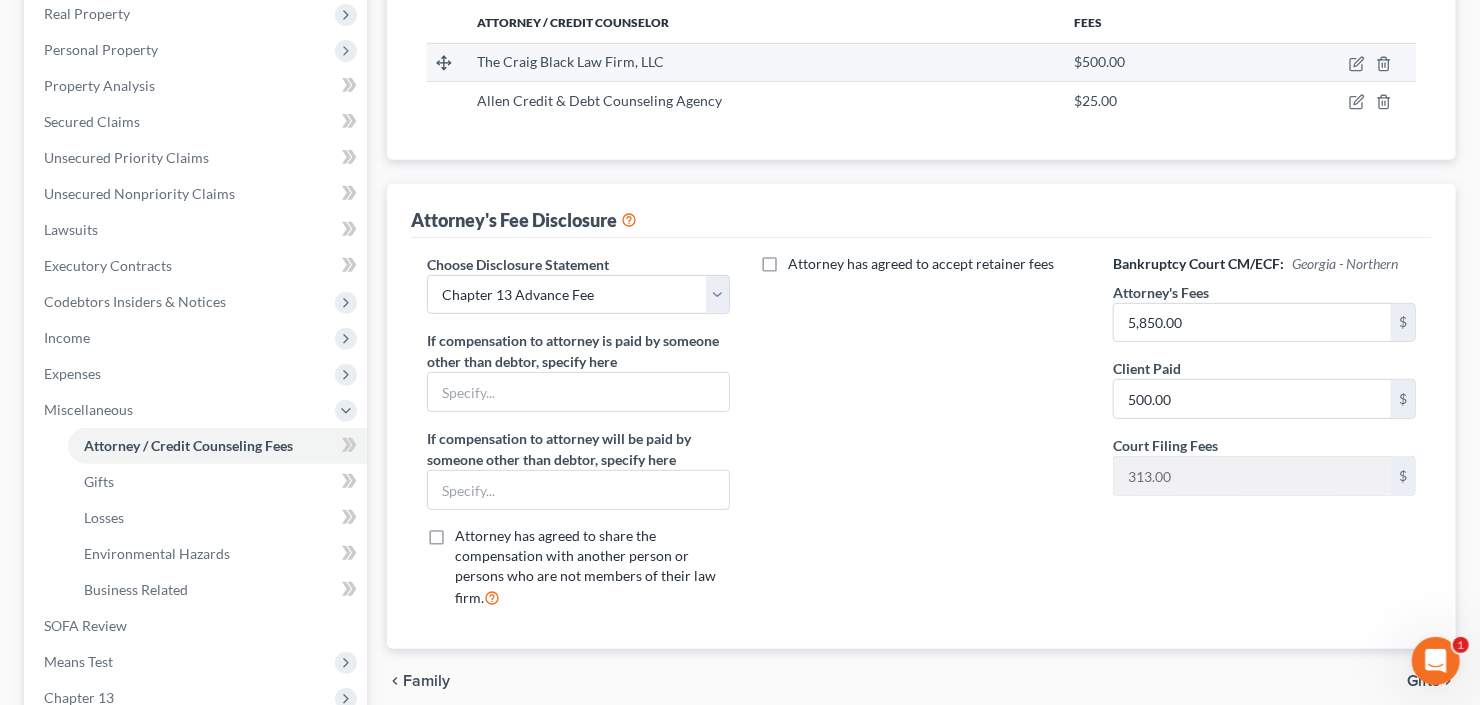 scroll, scrollTop: 480, scrollLeft: 0, axis: vertical 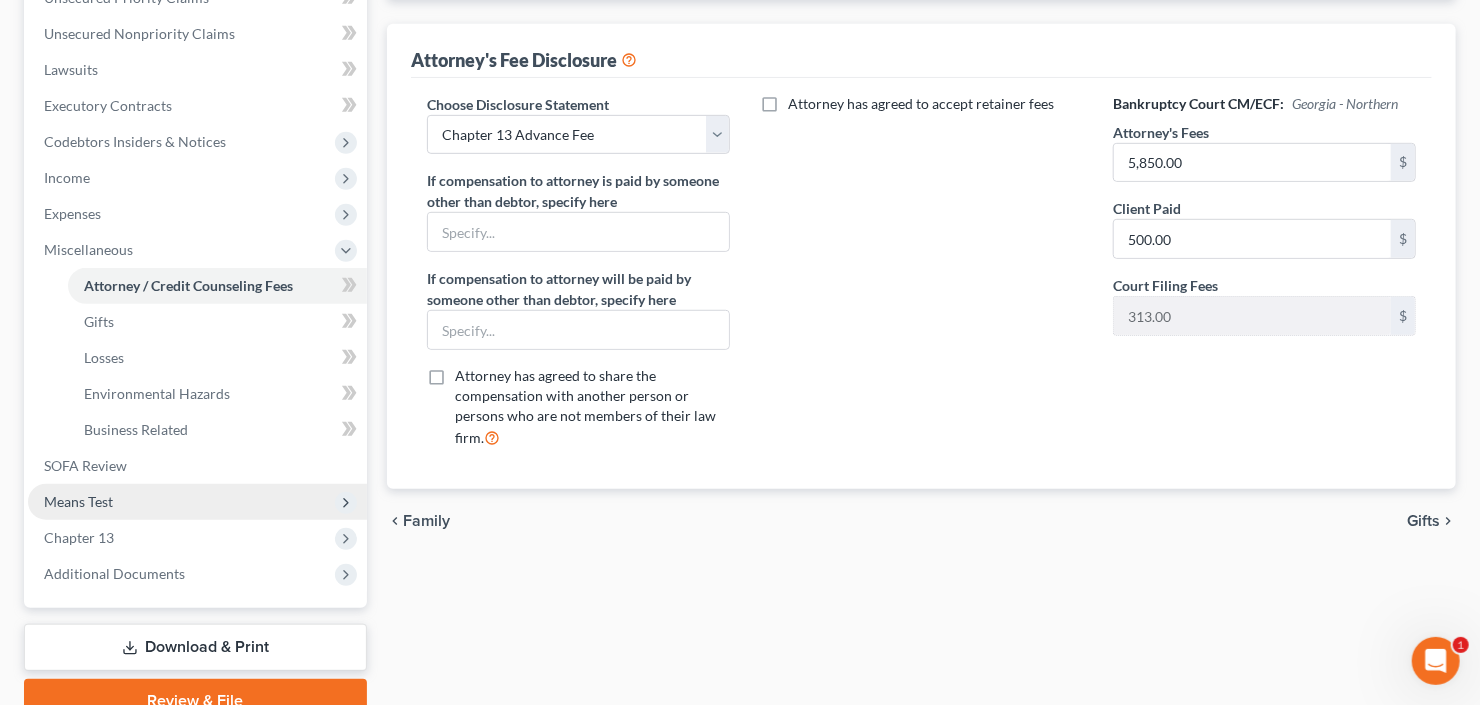 click on "Means Test" at bounding box center (197, 502) 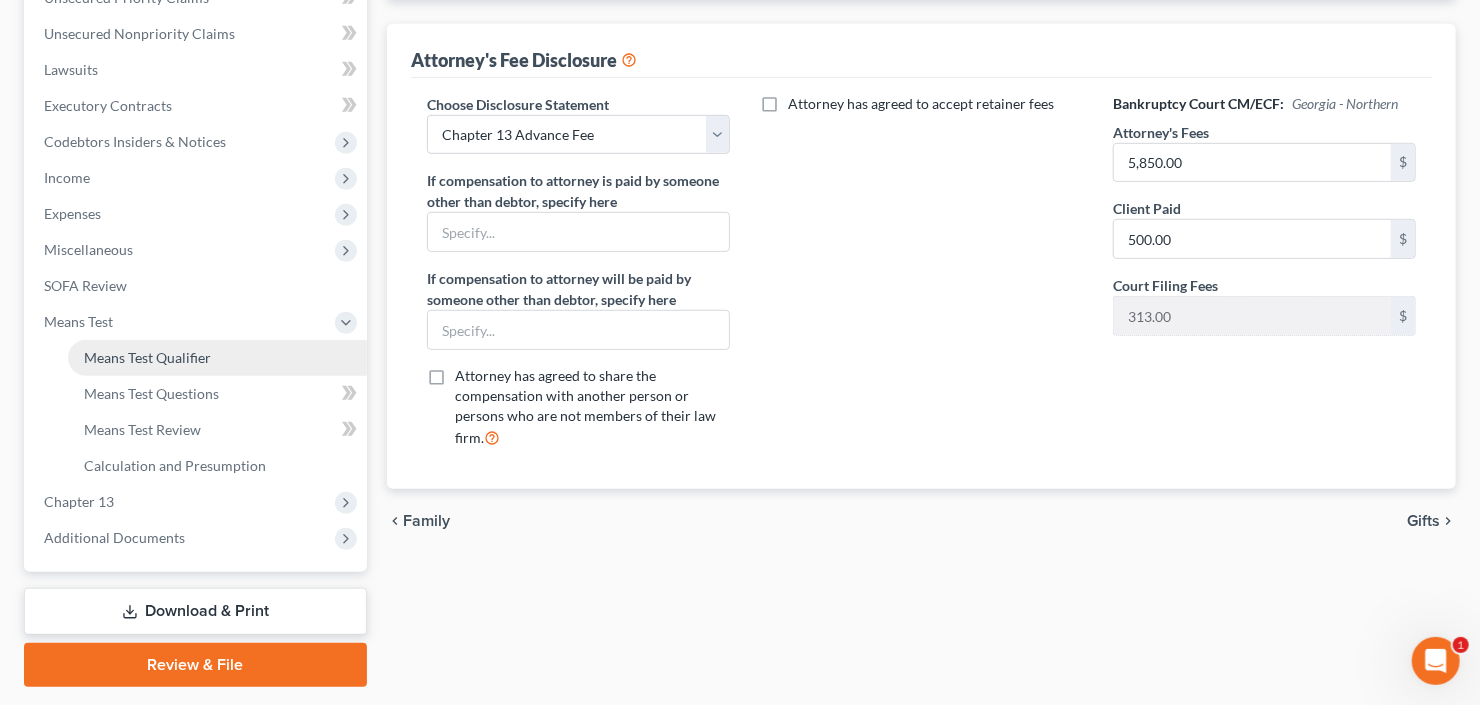 click on "Means Test Qualifier" at bounding box center (147, 357) 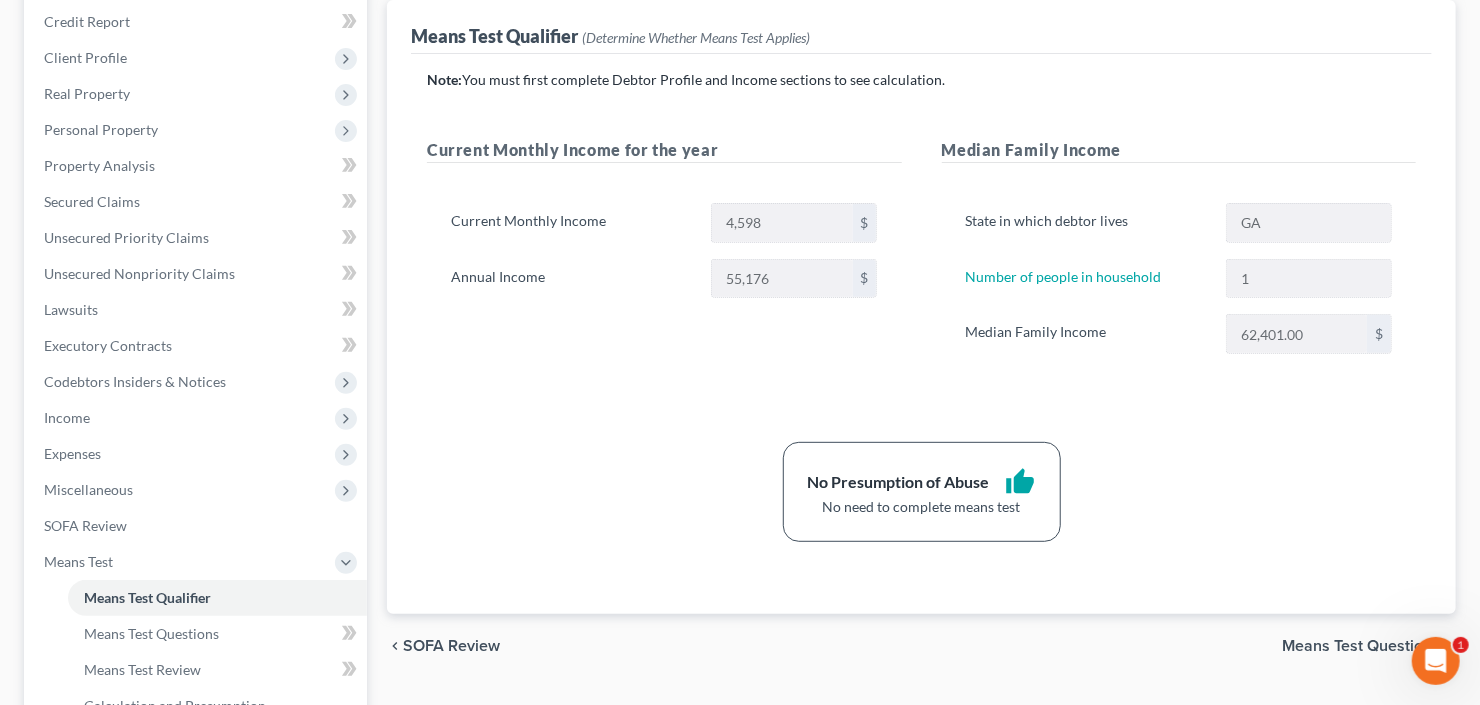 scroll, scrollTop: 480, scrollLeft: 0, axis: vertical 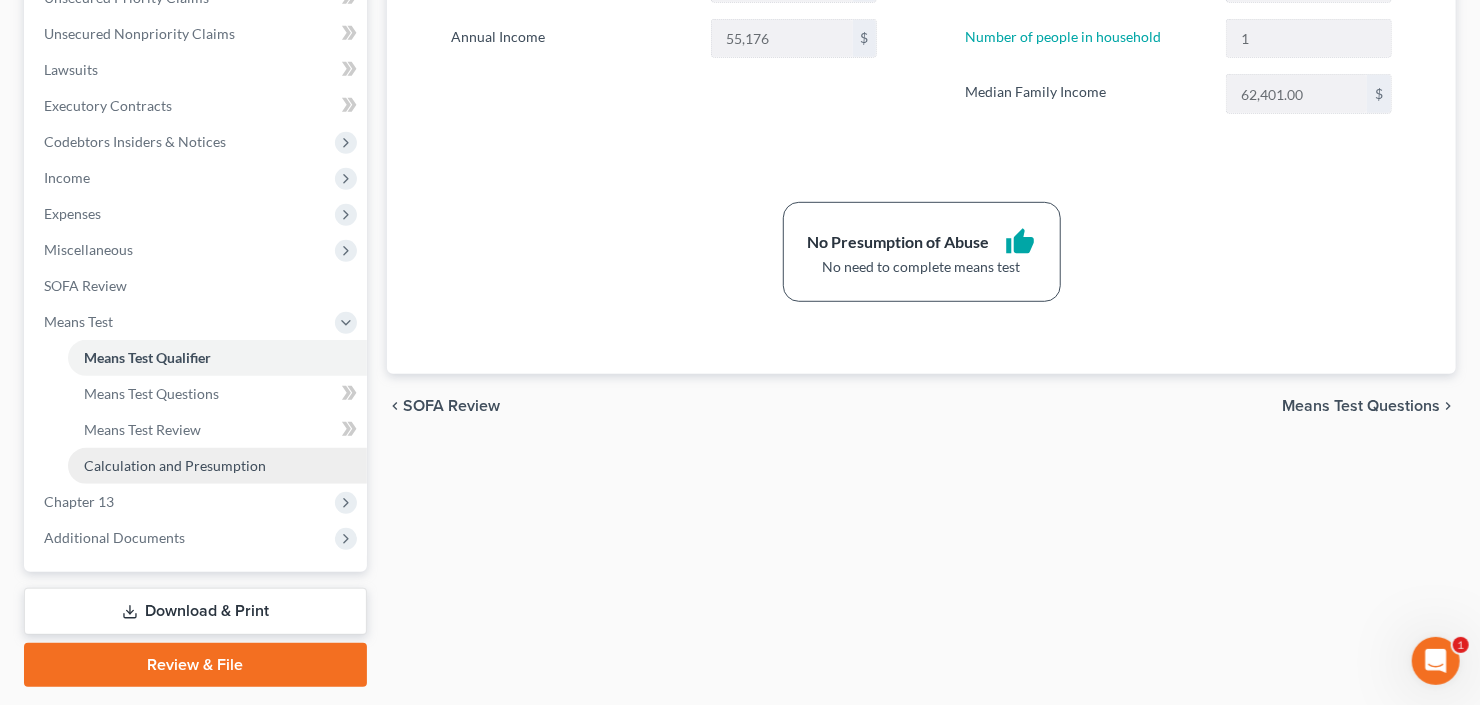 click on "Calculation and Presumption" at bounding box center (175, 465) 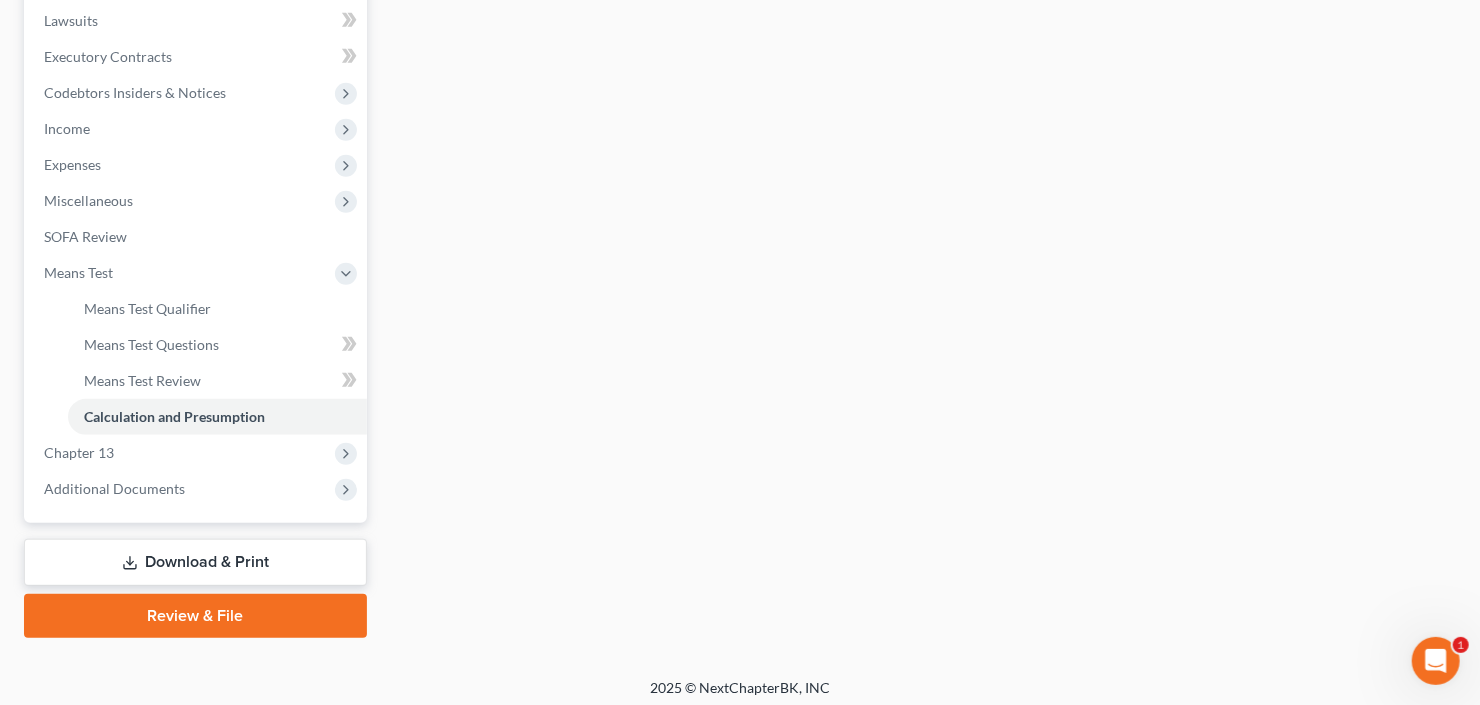 scroll, scrollTop: 535, scrollLeft: 0, axis: vertical 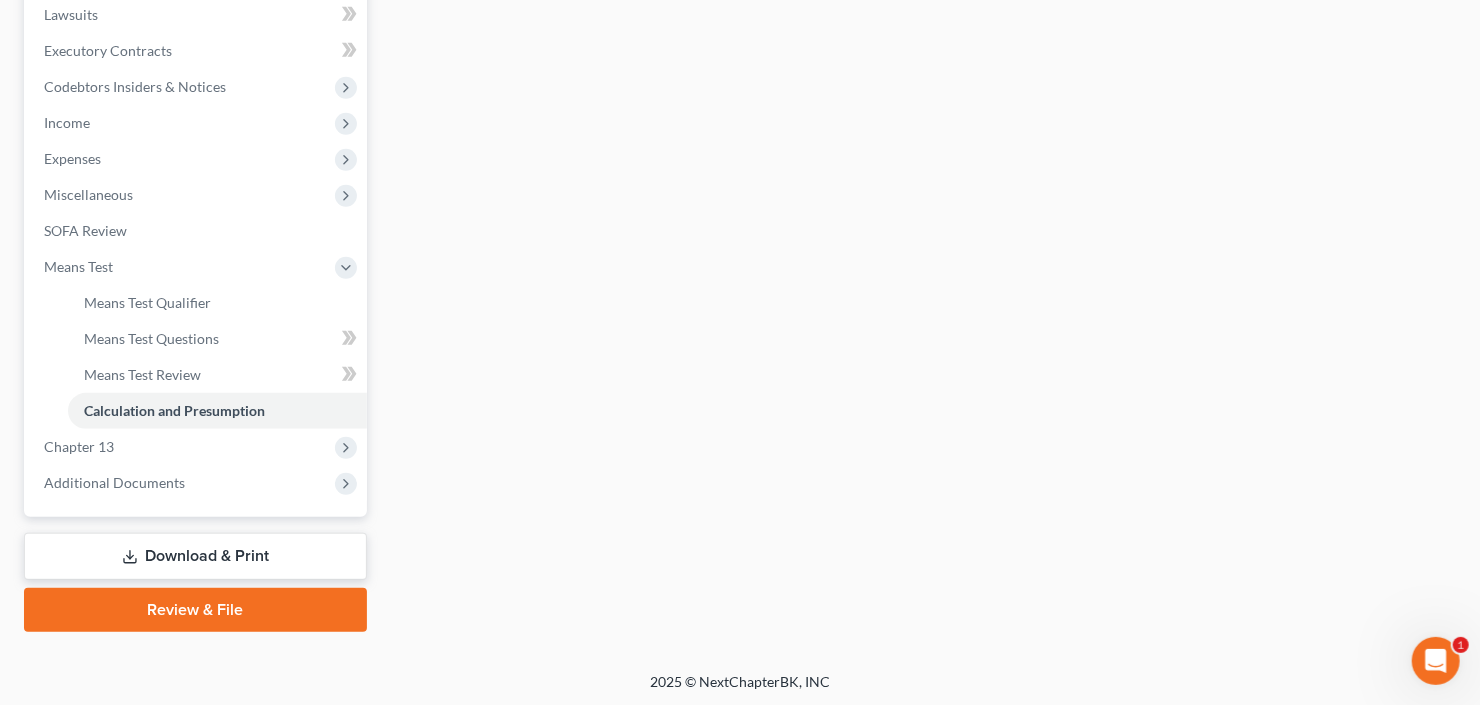 click on "Download & Print" at bounding box center (195, 556) 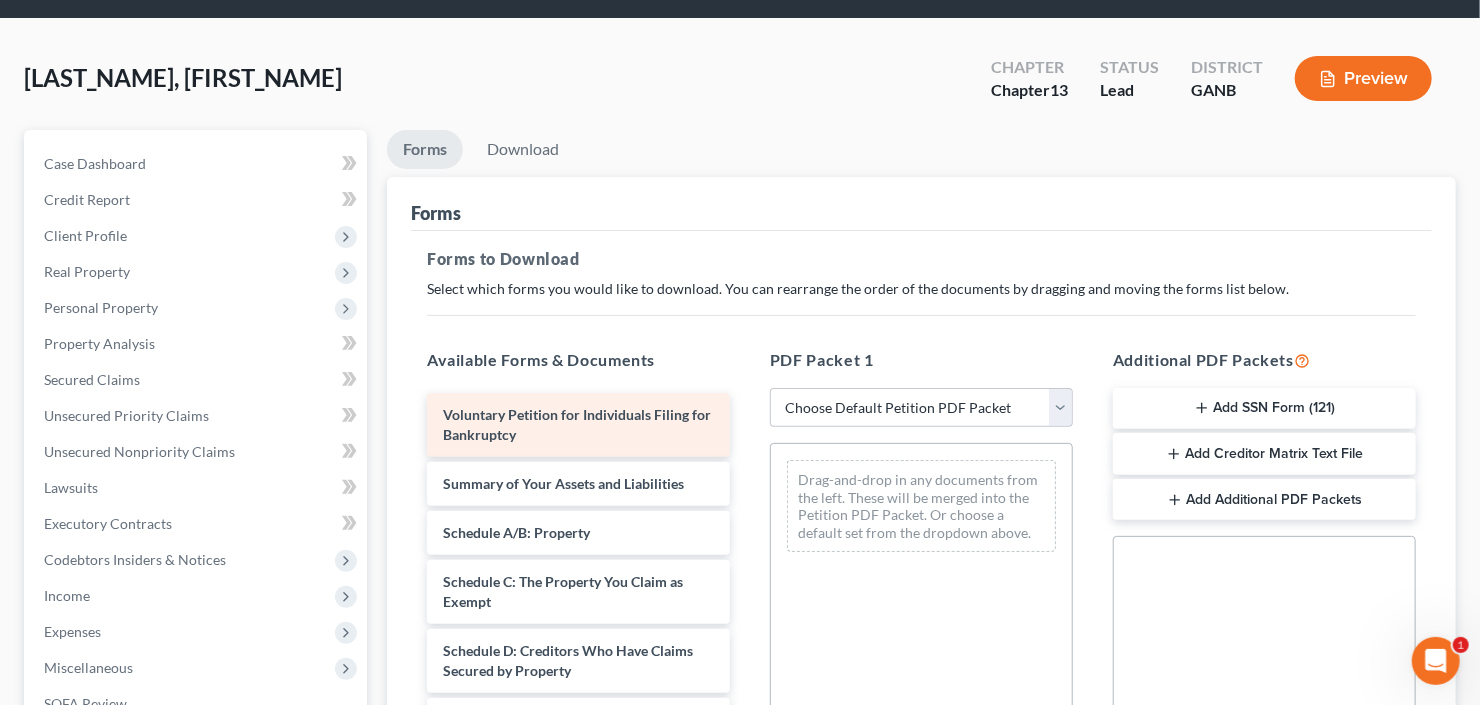 scroll, scrollTop: 0, scrollLeft: 0, axis: both 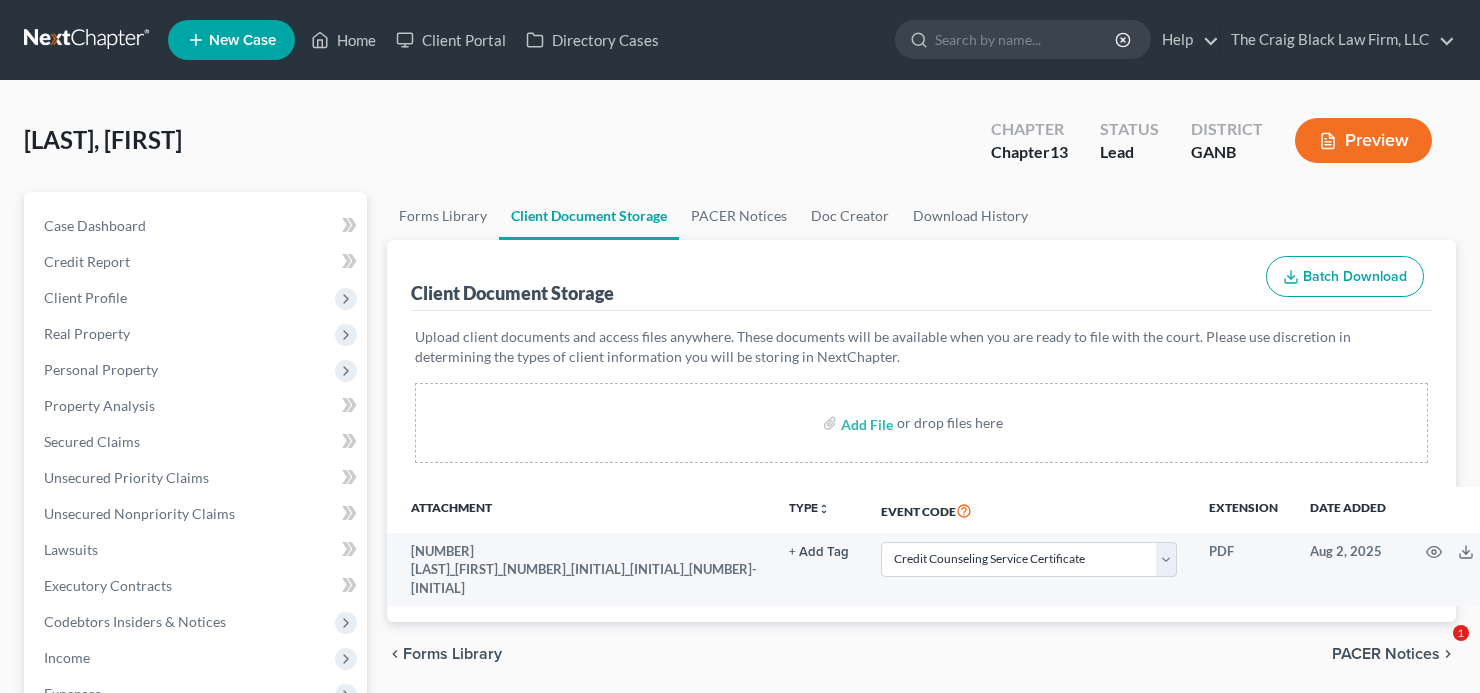 select on "5" 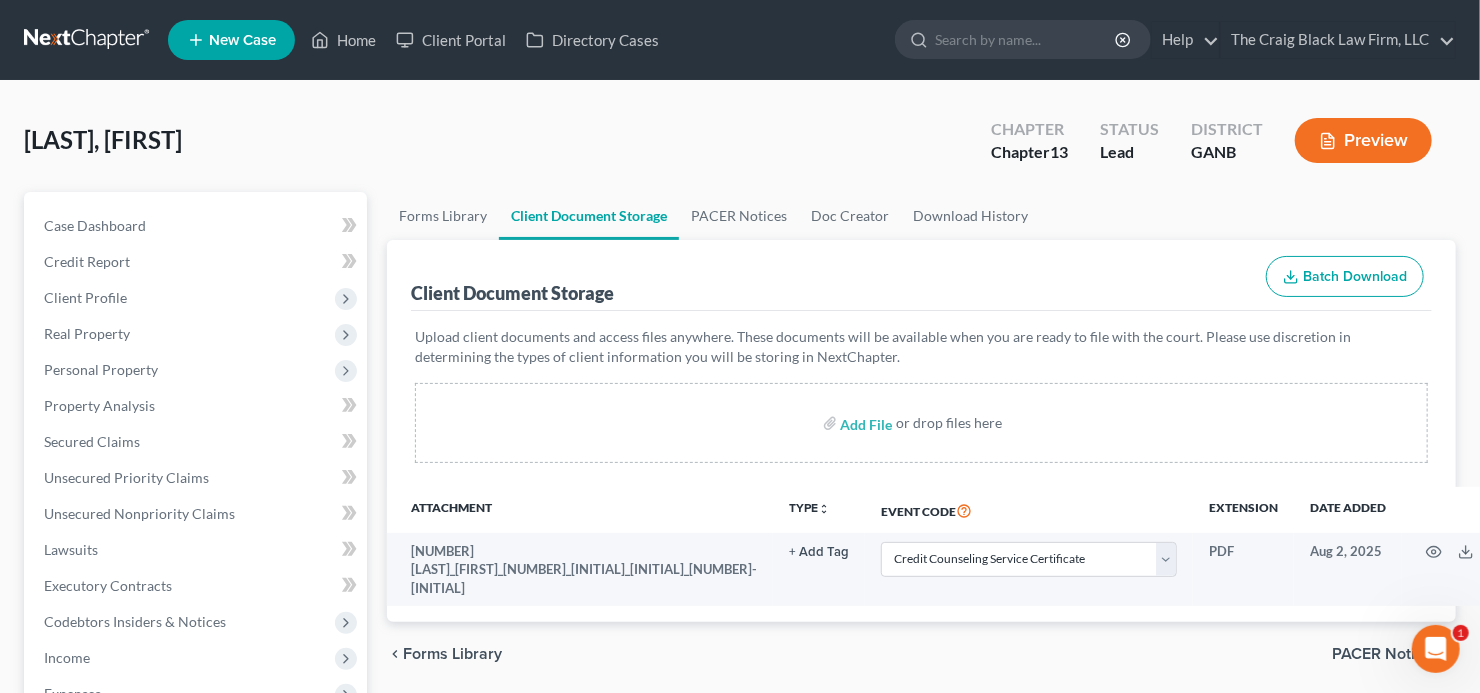 scroll, scrollTop: 0, scrollLeft: 0, axis: both 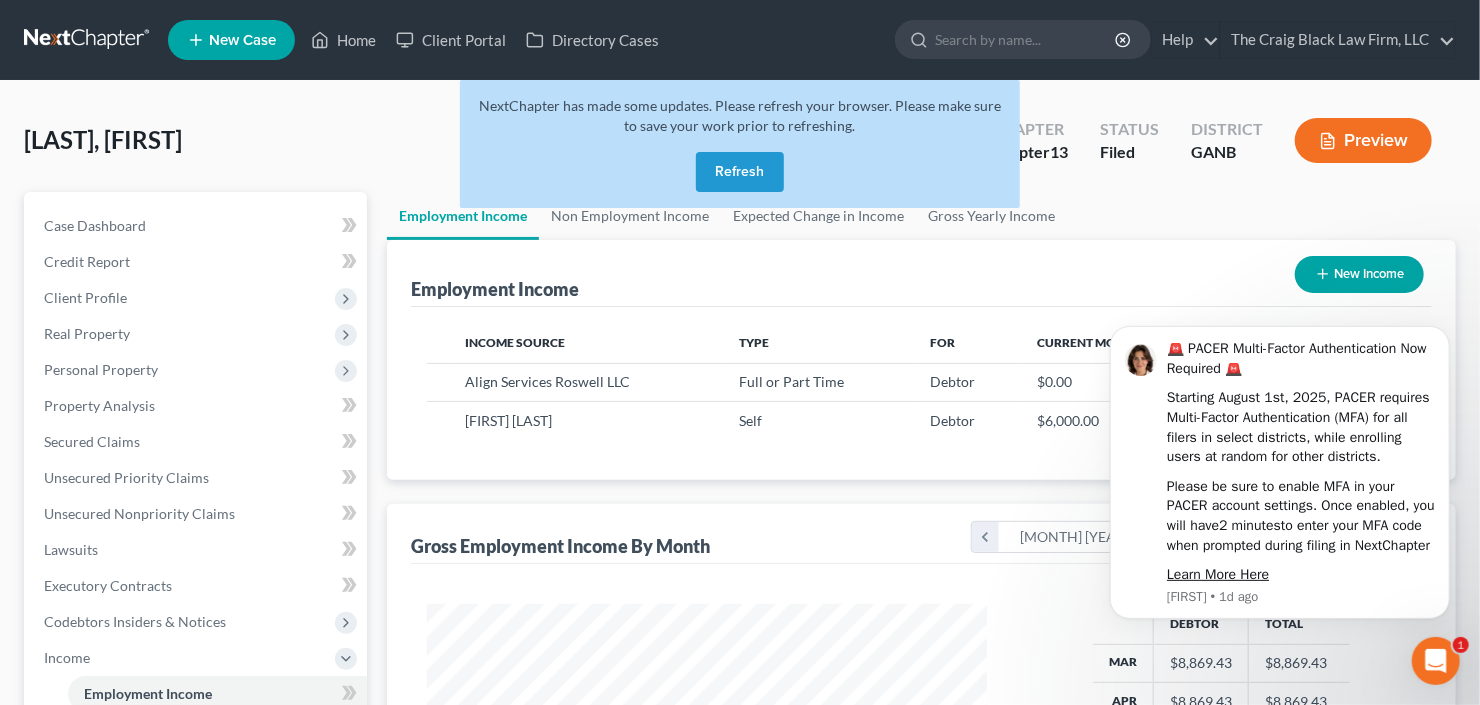 drag, startPoint x: 737, startPoint y: 173, endPoint x: 699, endPoint y: 135, distance: 53.740116 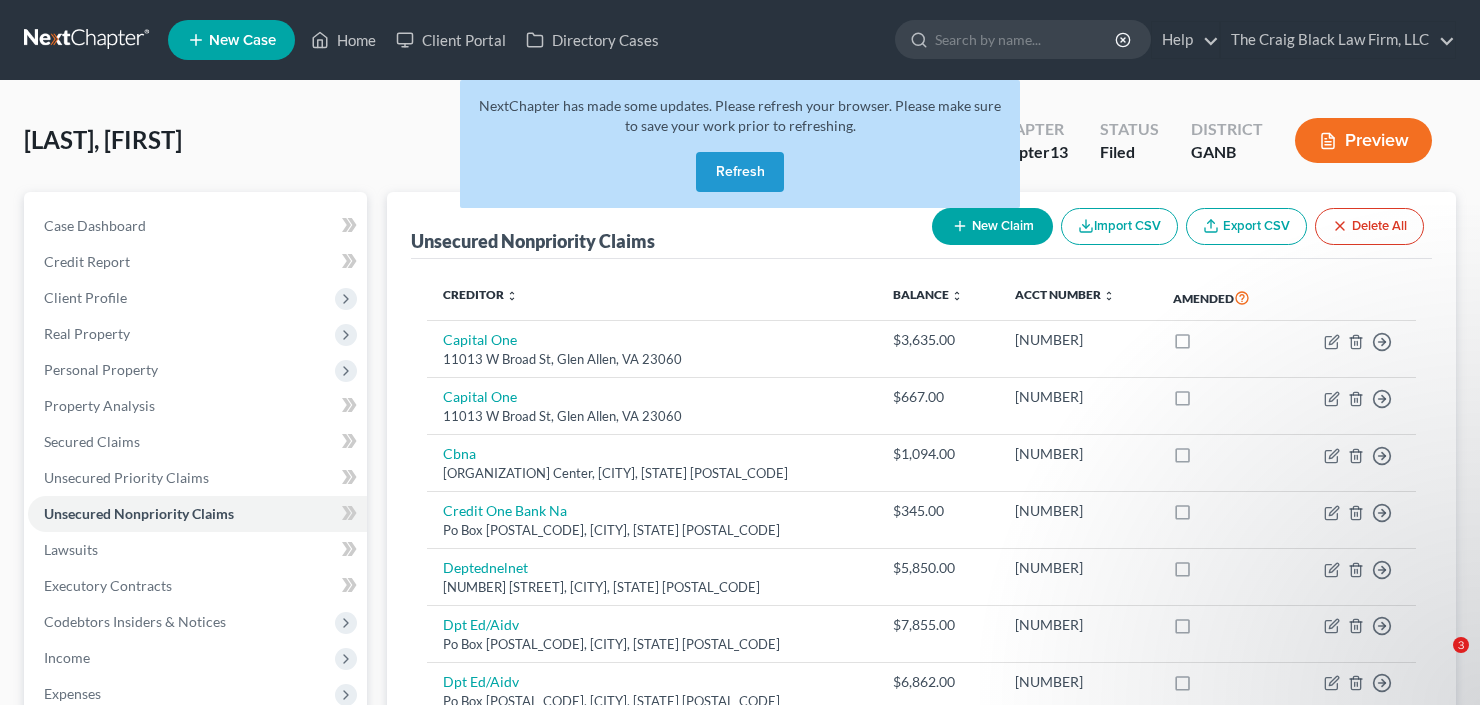 scroll, scrollTop: 0, scrollLeft: 0, axis: both 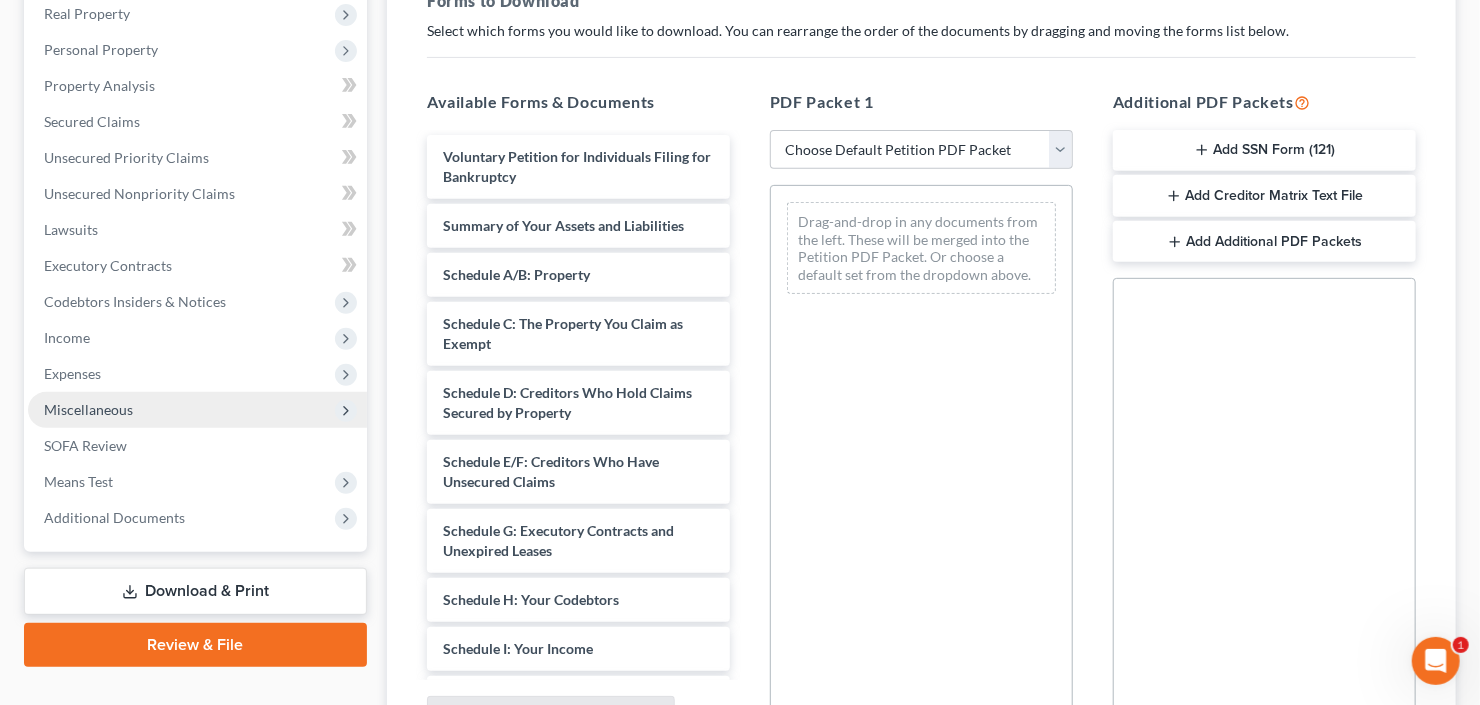 click on "Miscellaneous" at bounding box center (197, 410) 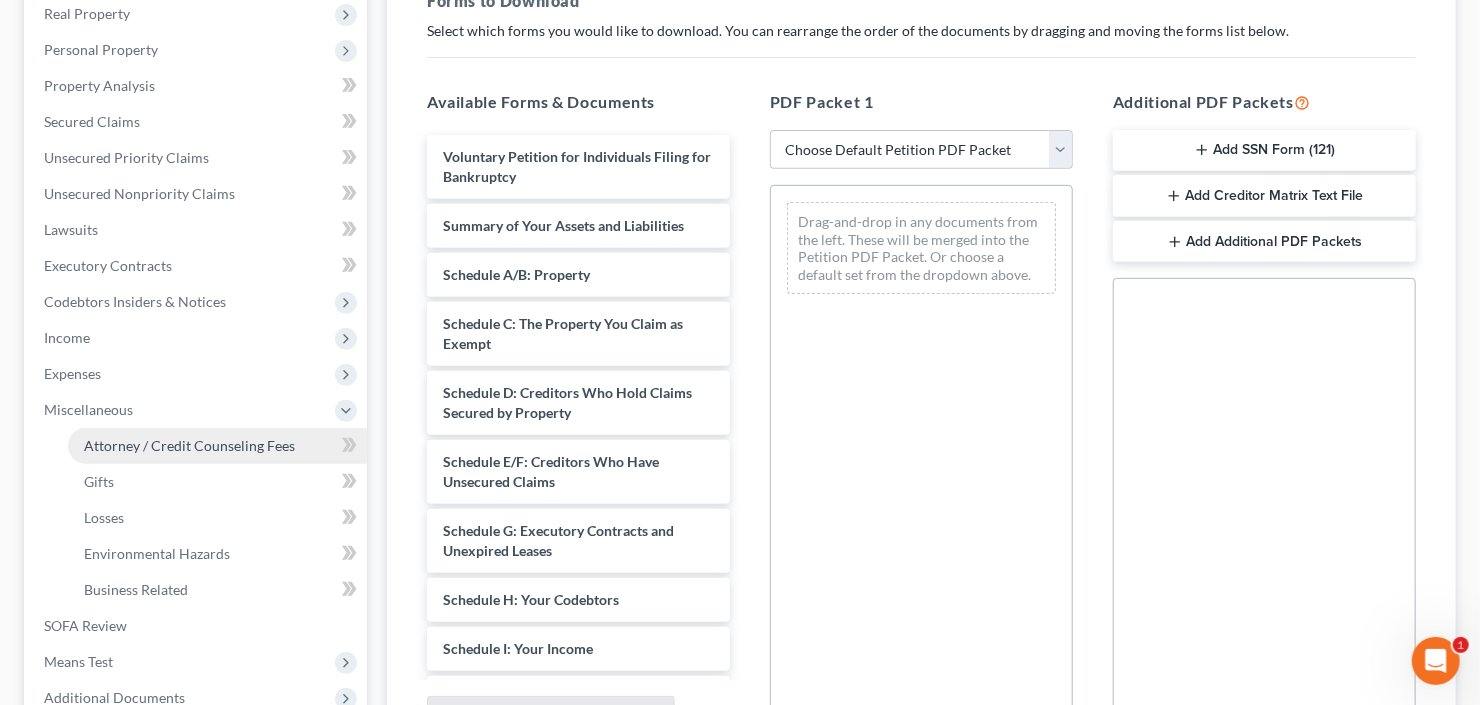 click on "Attorney / Credit Counseling Fees" at bounding box center (189, 445) 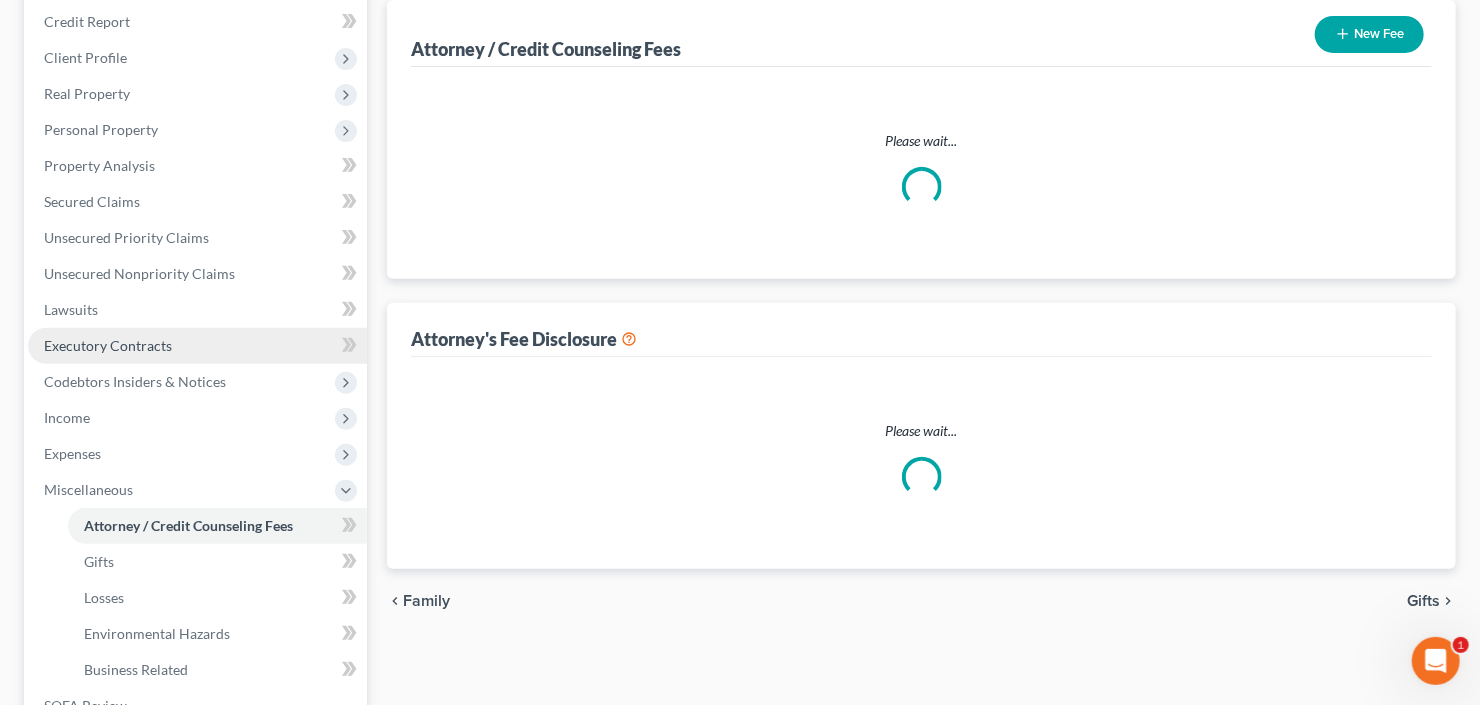 select on "3" 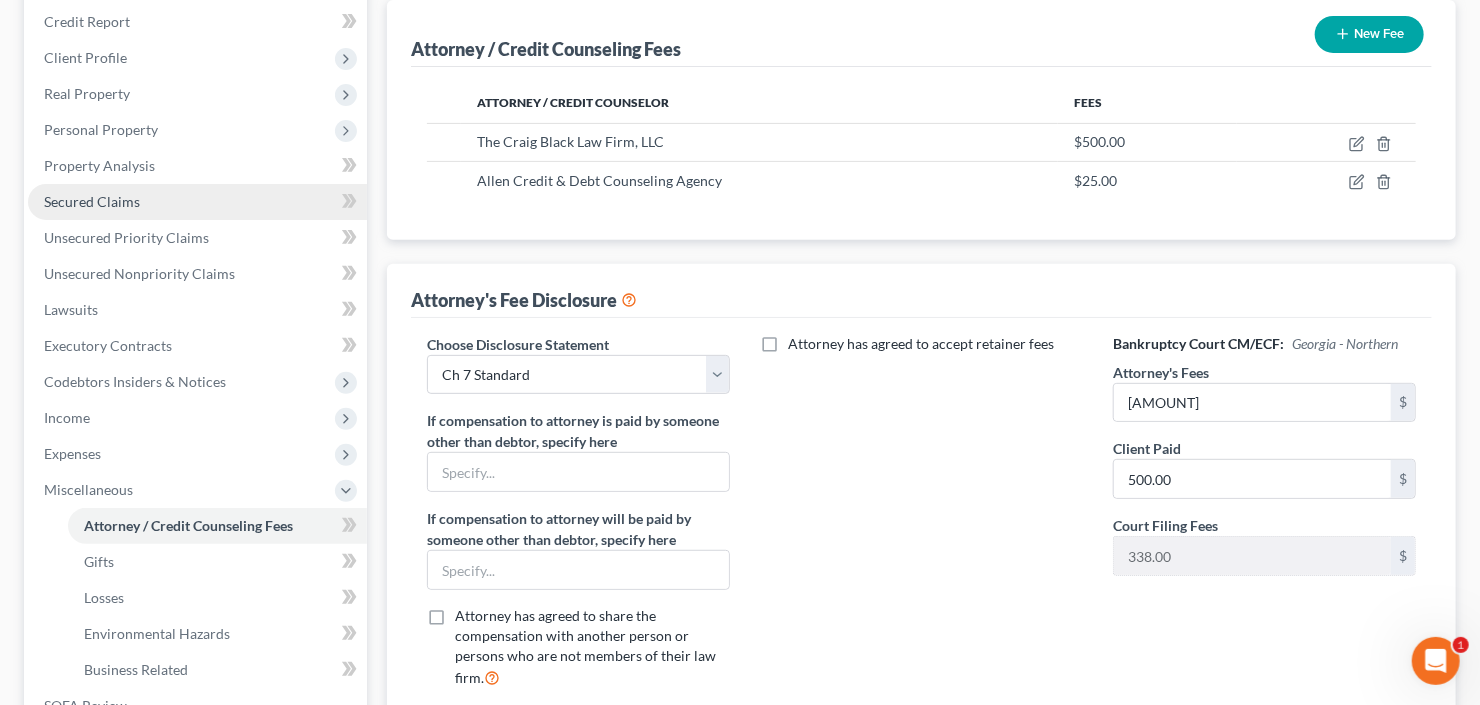 scroll, scrollTop: 320, scrollLeft: 0, axis: vertical 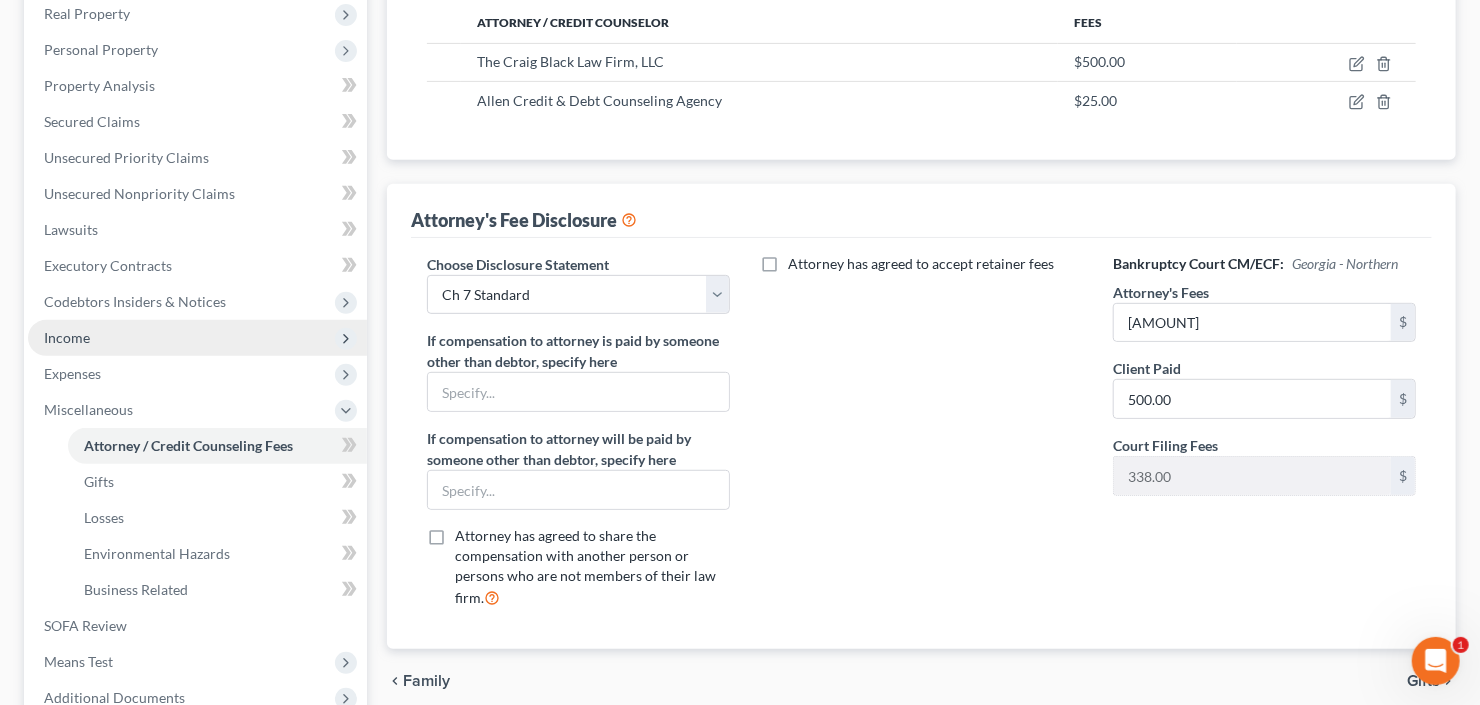 click on "Income" at bounding box center [197, 338] 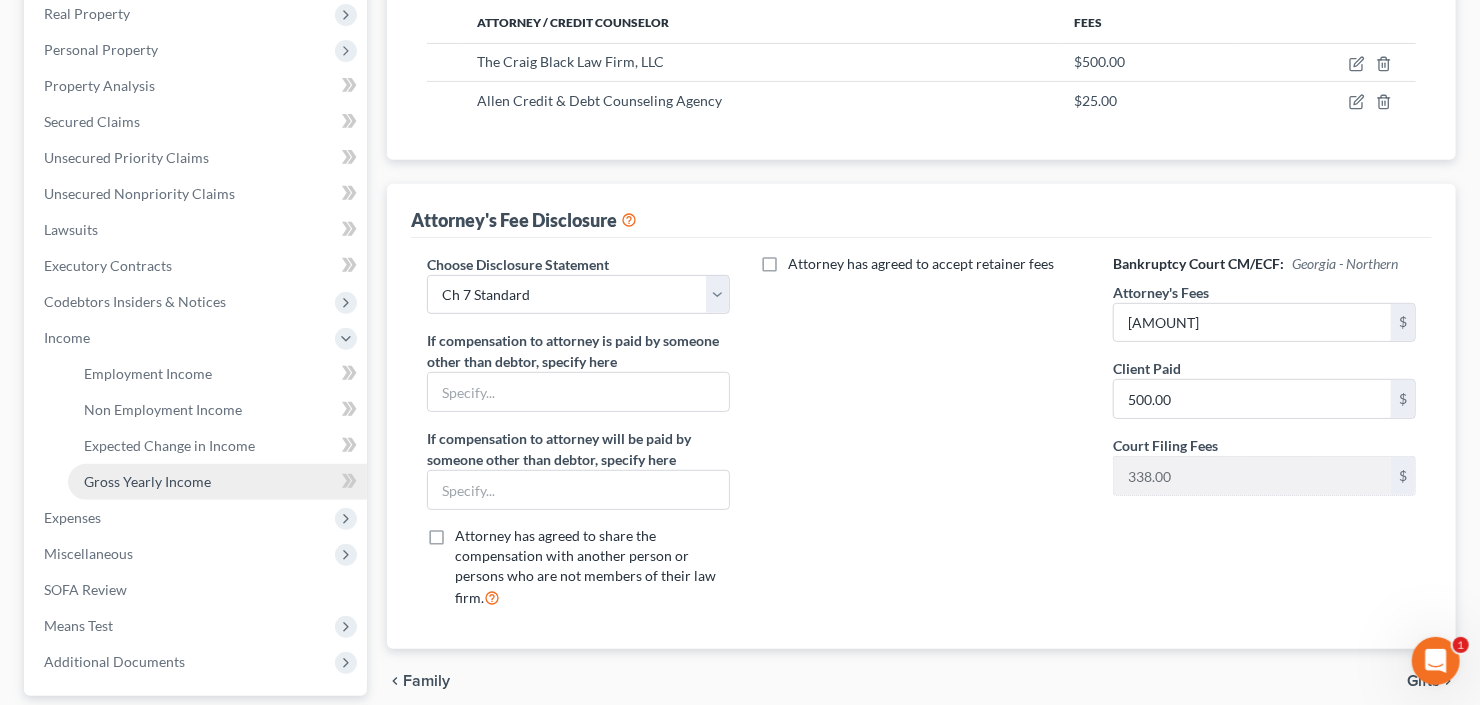 click on "Gross Yearly Income" at bounding box center [217, 482] 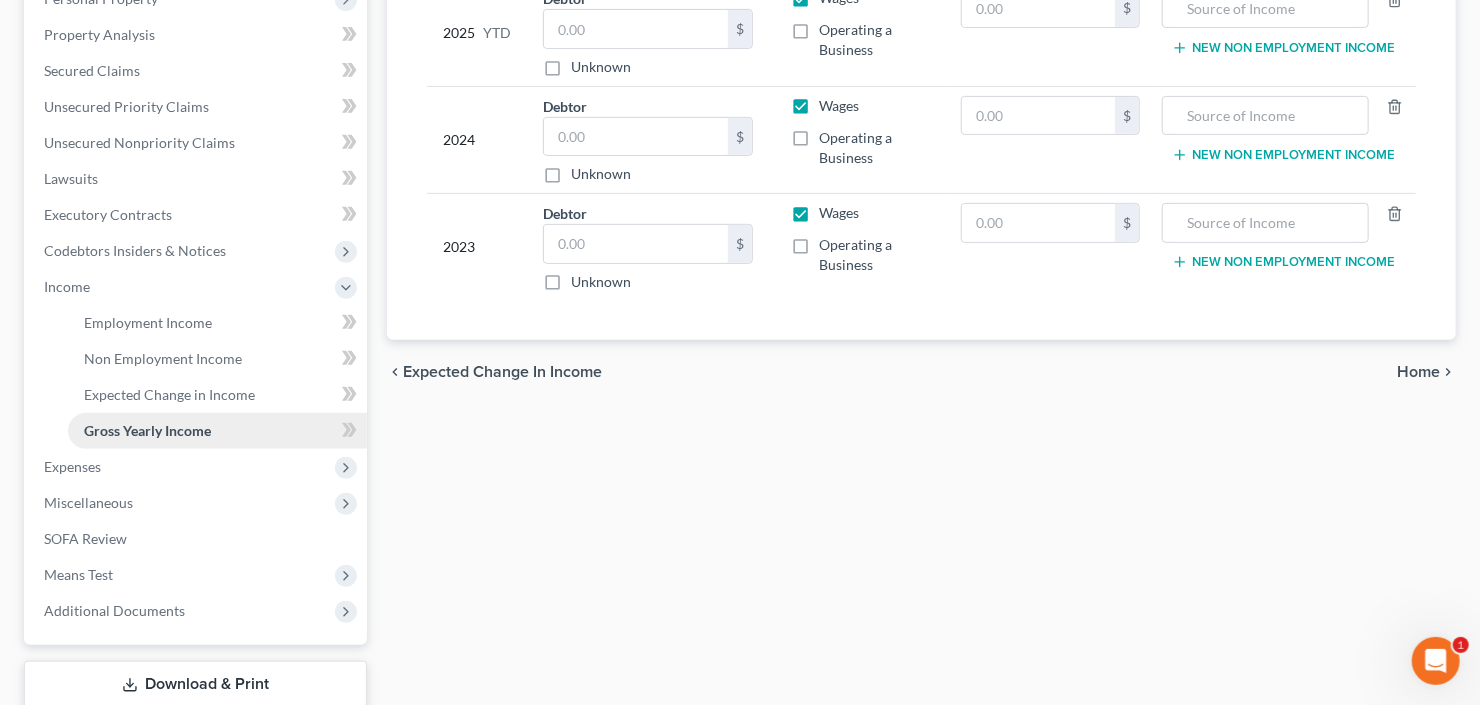 scroll, scrollTop: 400, scrollLeft: 0, axis: vertical 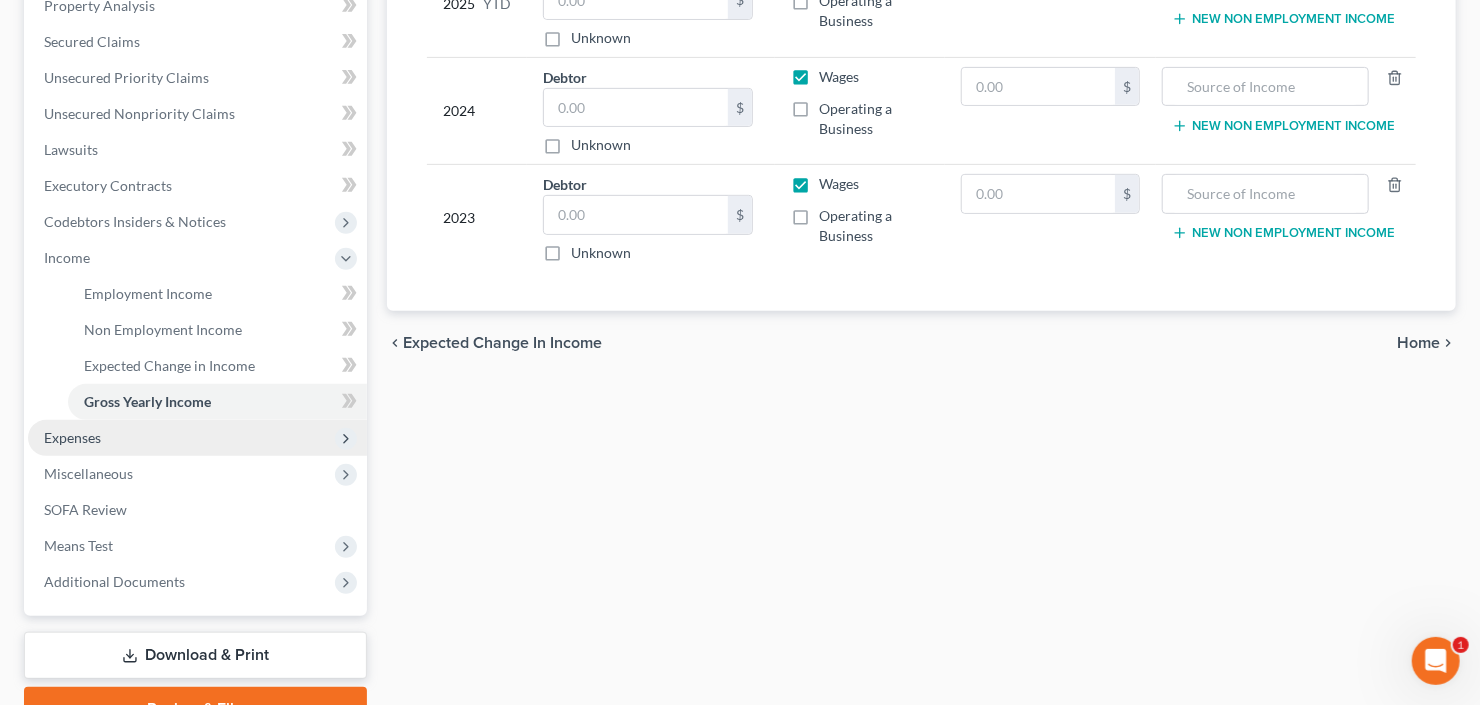 click on "Expenses" at bounding box center [197, 438] 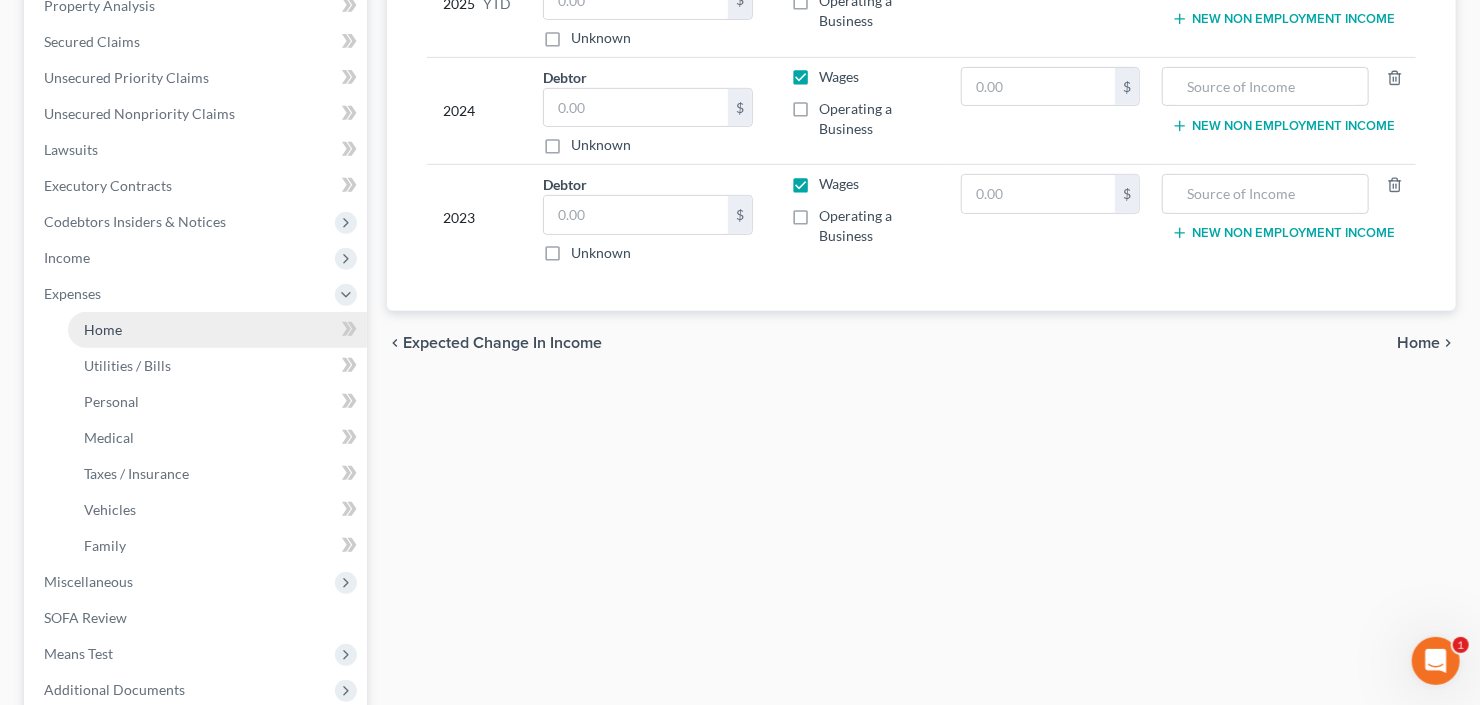 click on "Home" at bounding box center (217, 330) 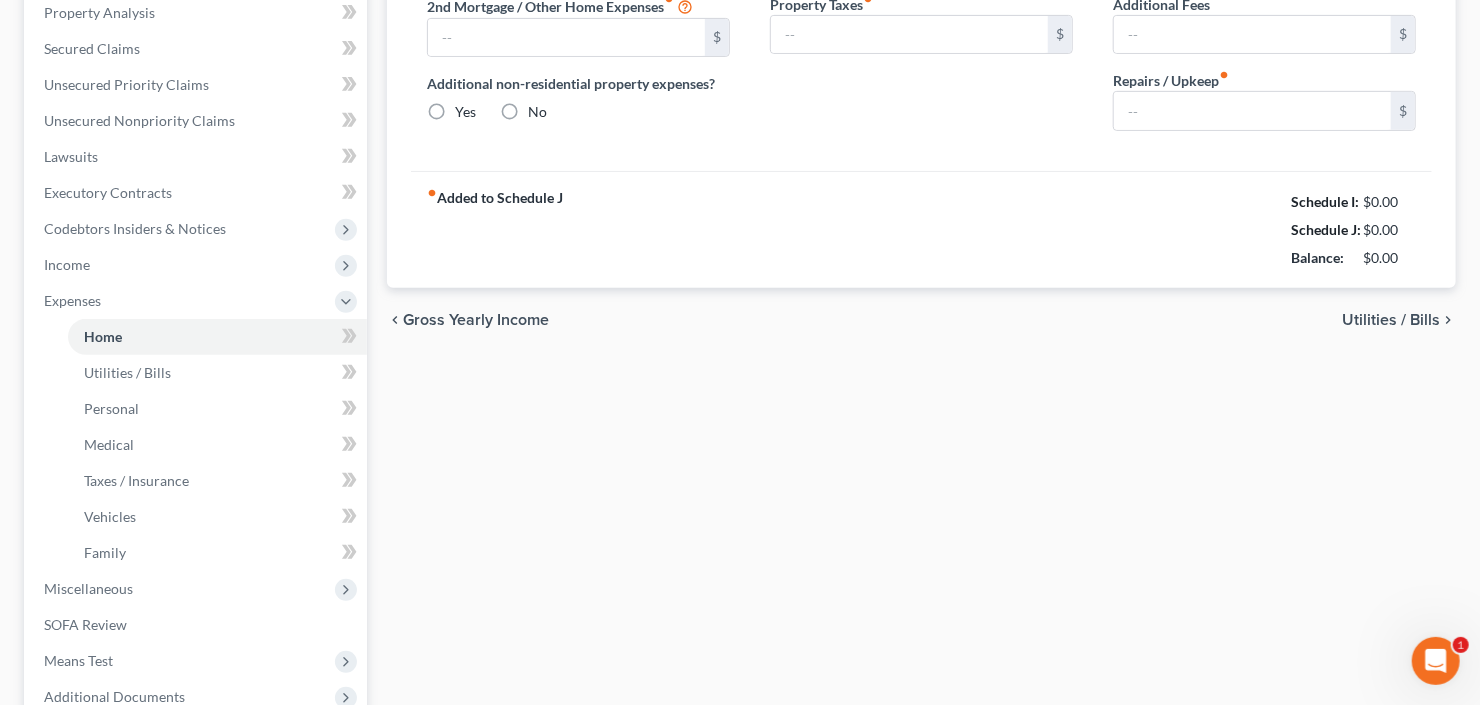 type on "0.00" 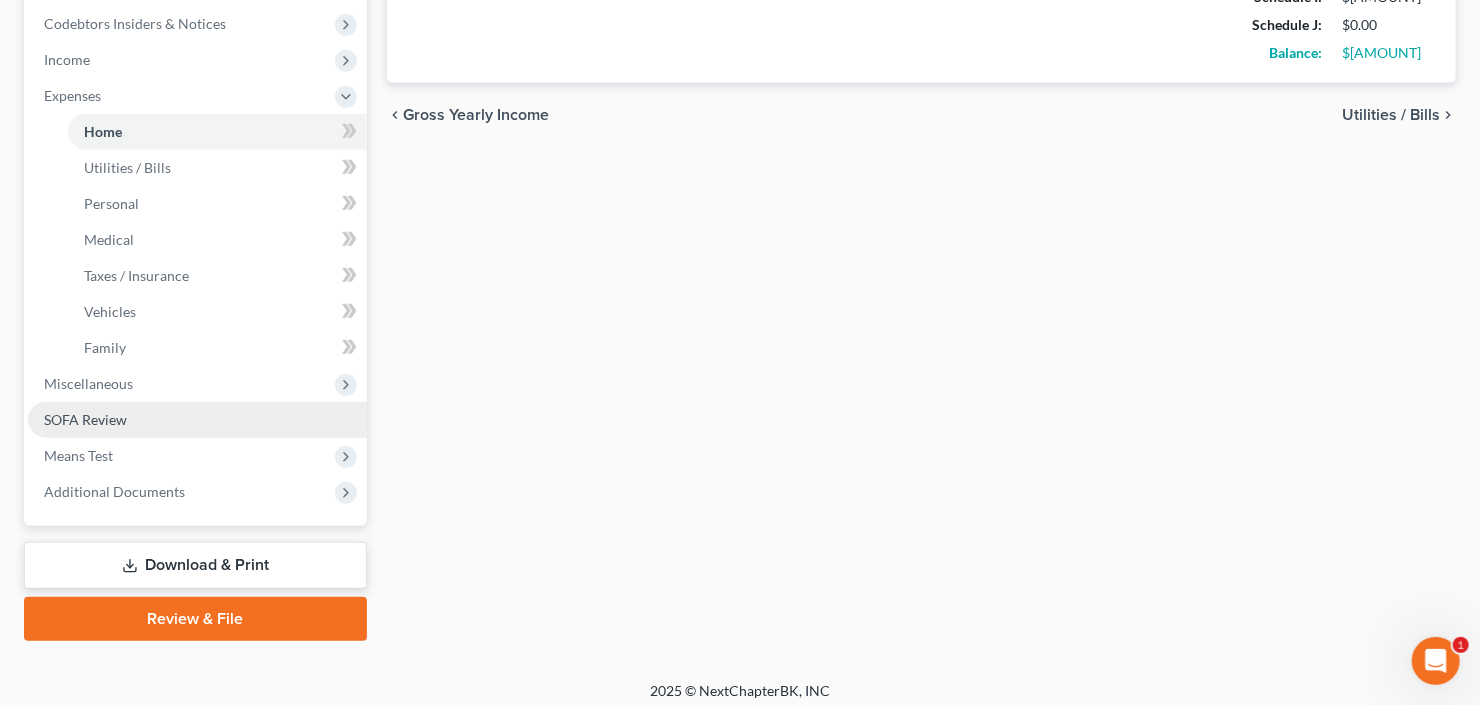 scroll, scrollTop: 607, scrollLeft: 0, axis: vertical 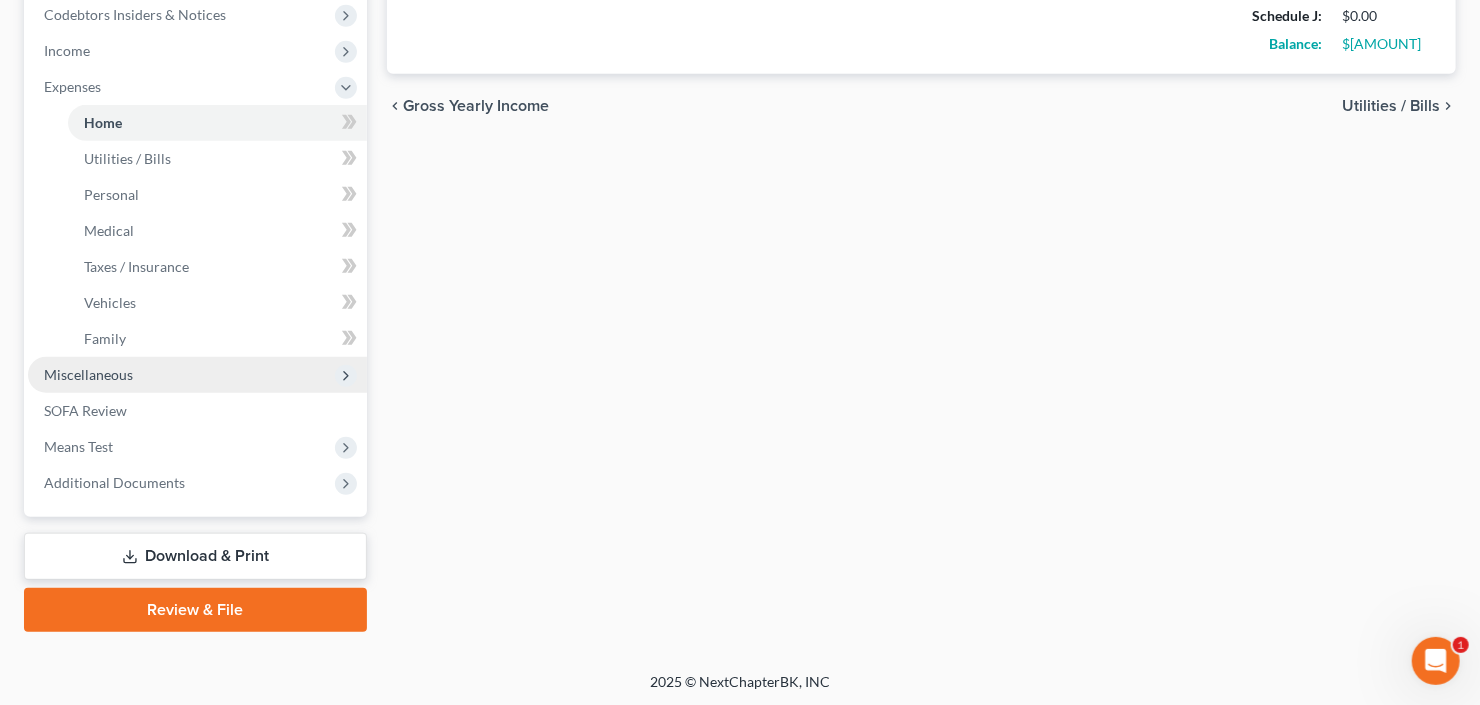 click on "Miscellaneous" at bounding box center (88, 374) 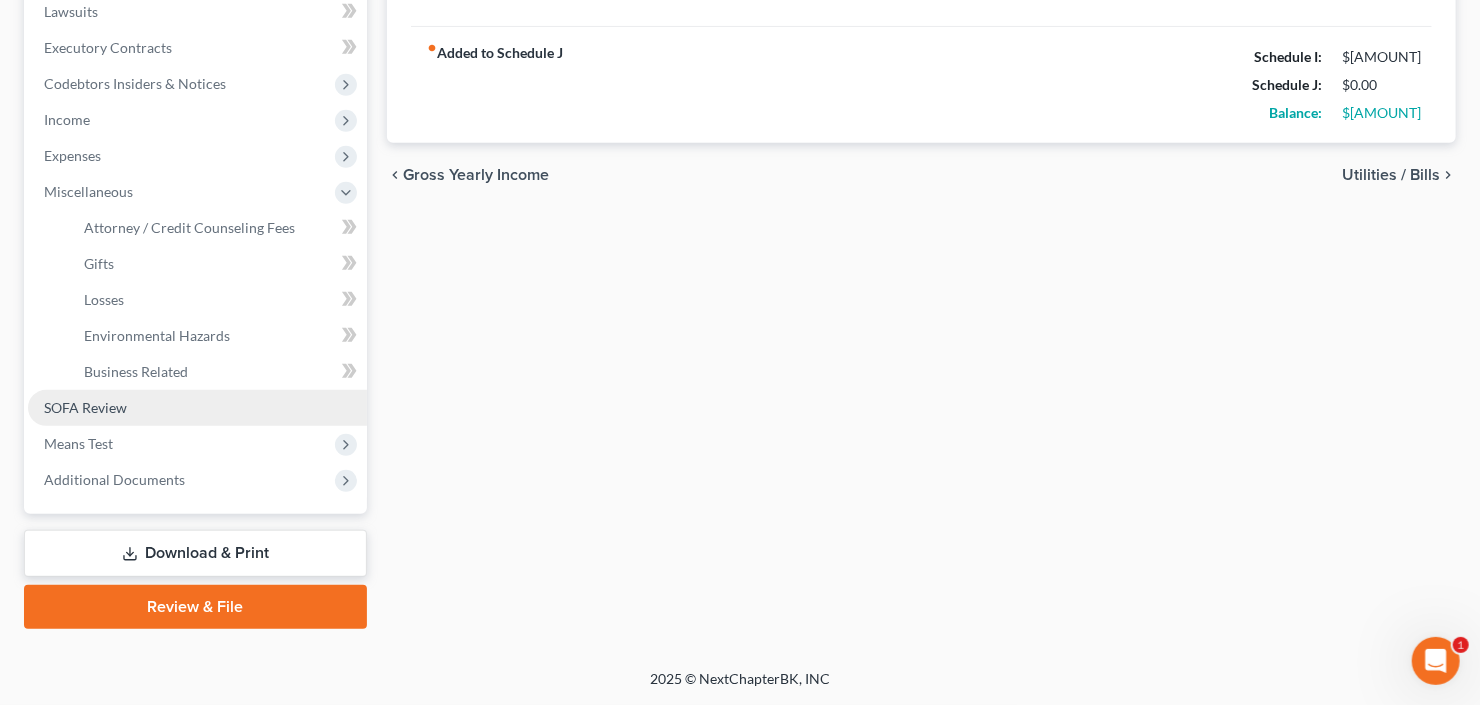 scroll, scrollTop: 535, scrollLeft: 0, axis: vertical 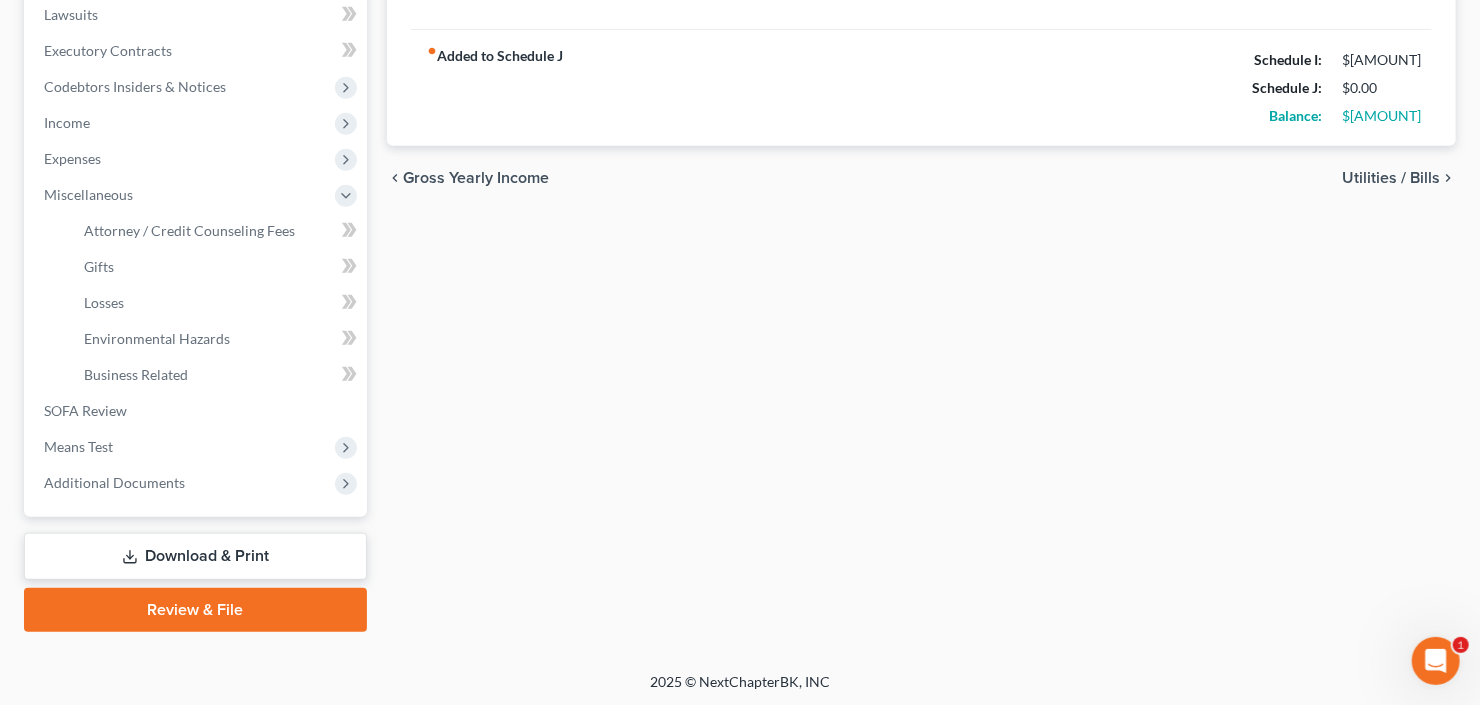 drag, startPoint x: 157, startPoint y: 116, endPoint x: 177, endPoint y: 136, distance: 28.284271 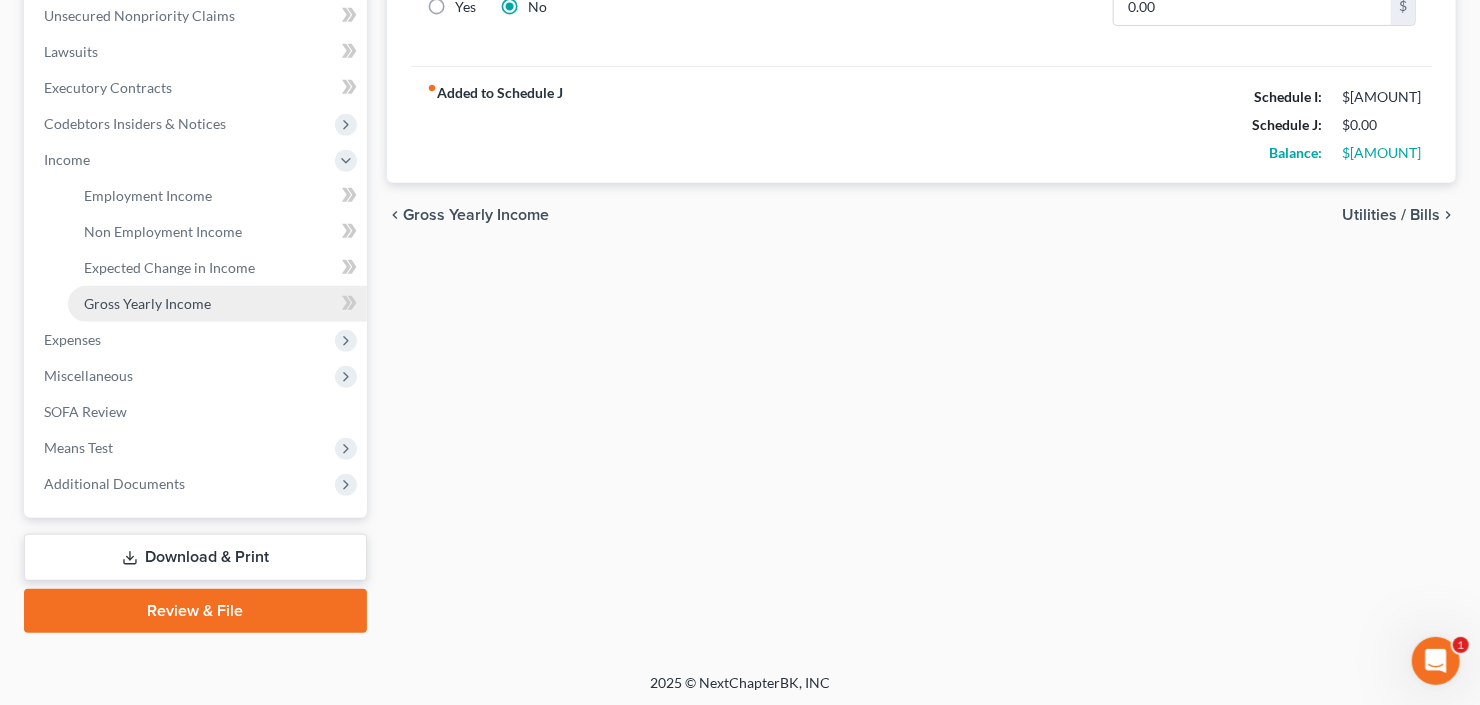click on "Gross Yearly Income" at bounding box center (147, 303) 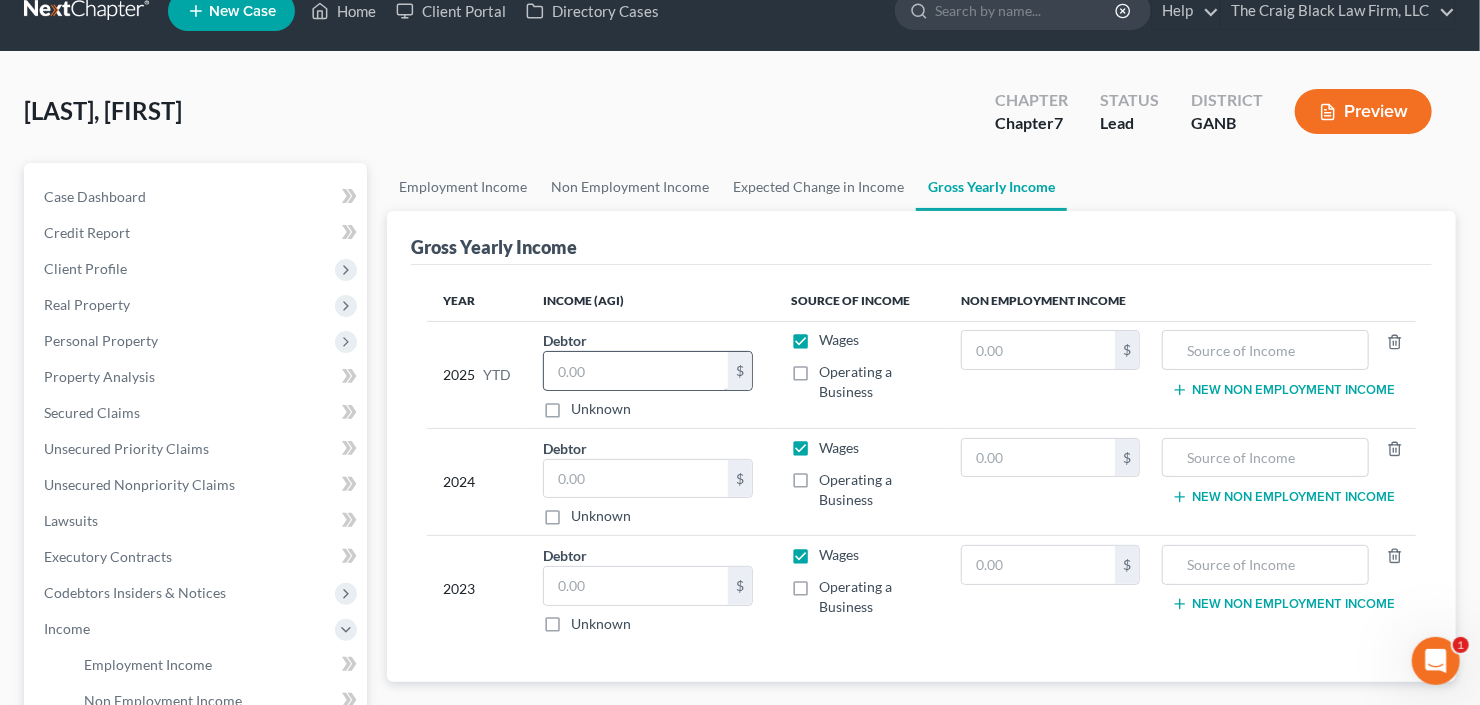 scroll, scrollTop: 0, scrollLeft: 0, axis: both 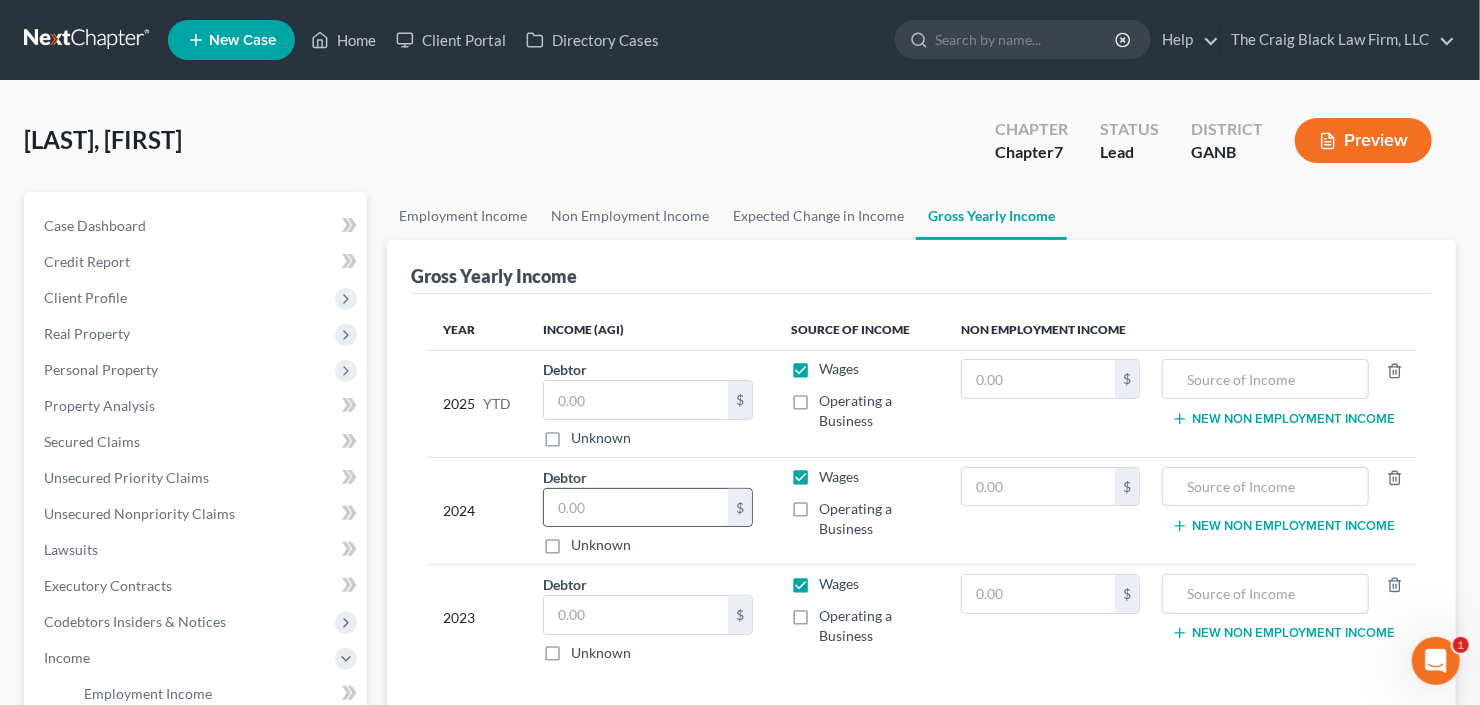 click on "$" at bounding box center (648, 508) 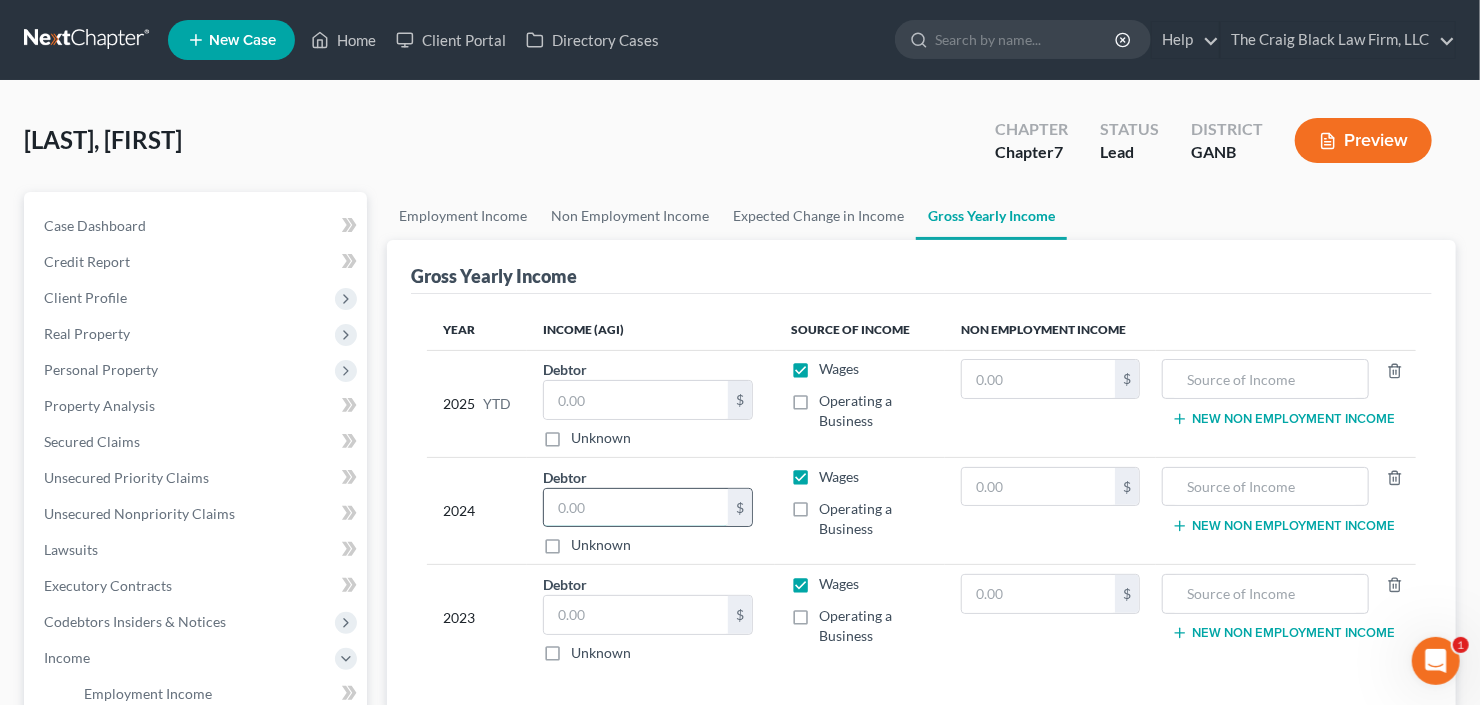 click at bounding box center (636, 508) 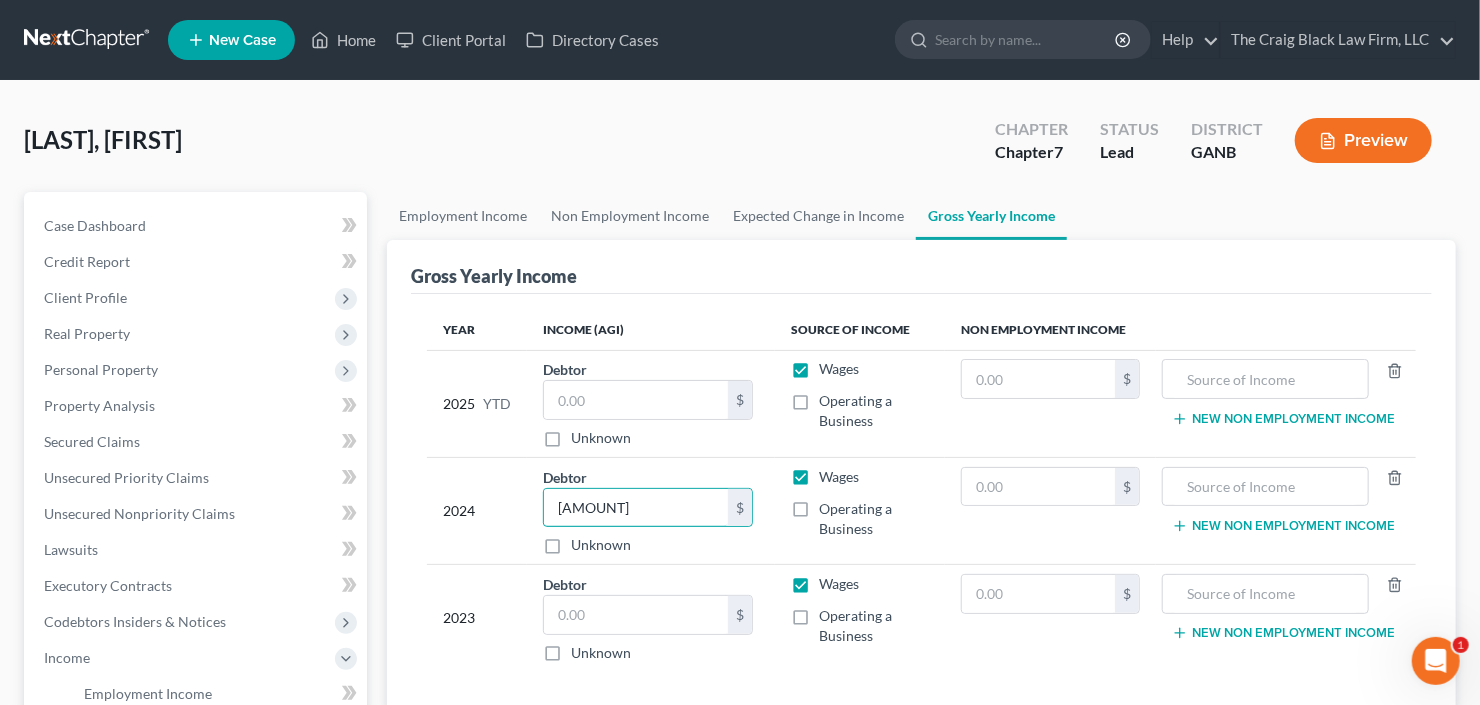 type on "[AMOUNT]" 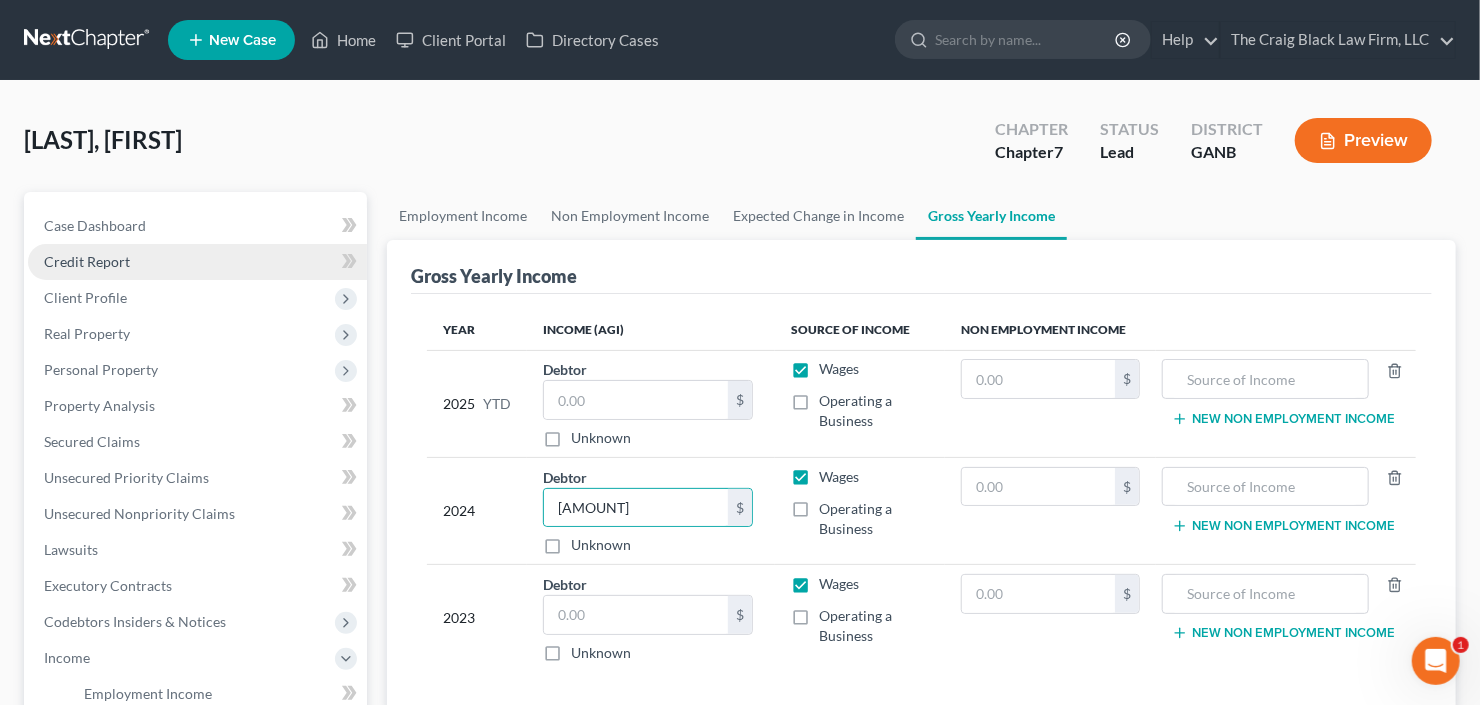 click on "Credit Report" at bounding box center [197, 262] 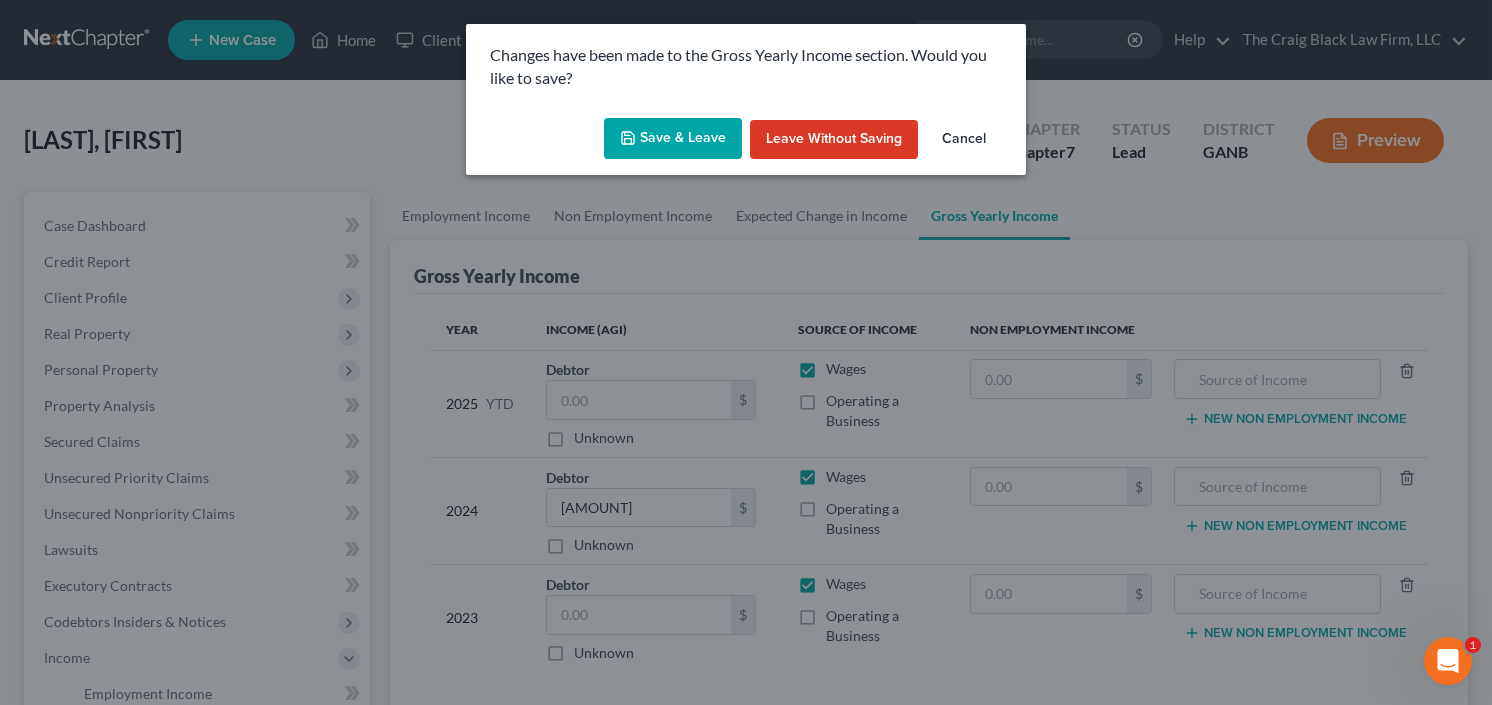 click on "Save & Leave" at bounding box center (673, 139) 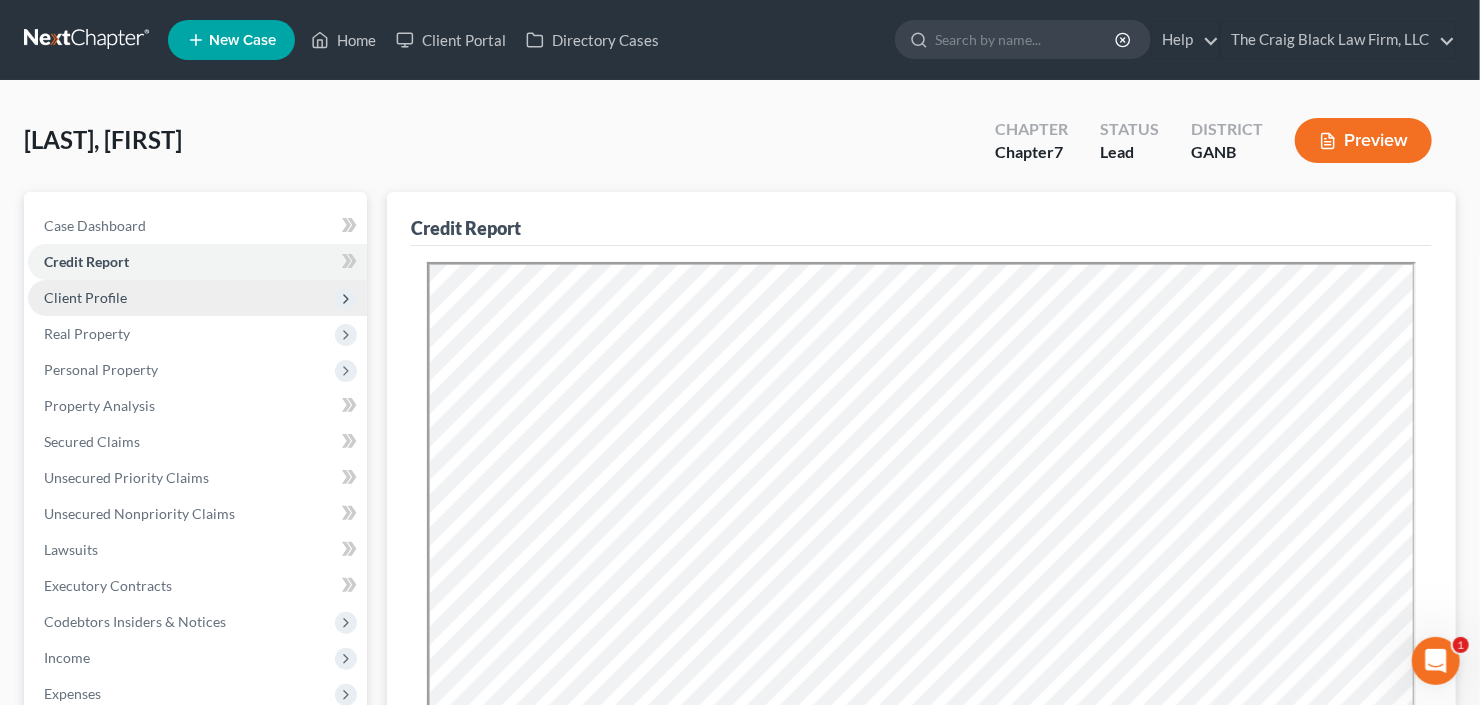 click on "Client Profile" at bounding box center (197, 298) 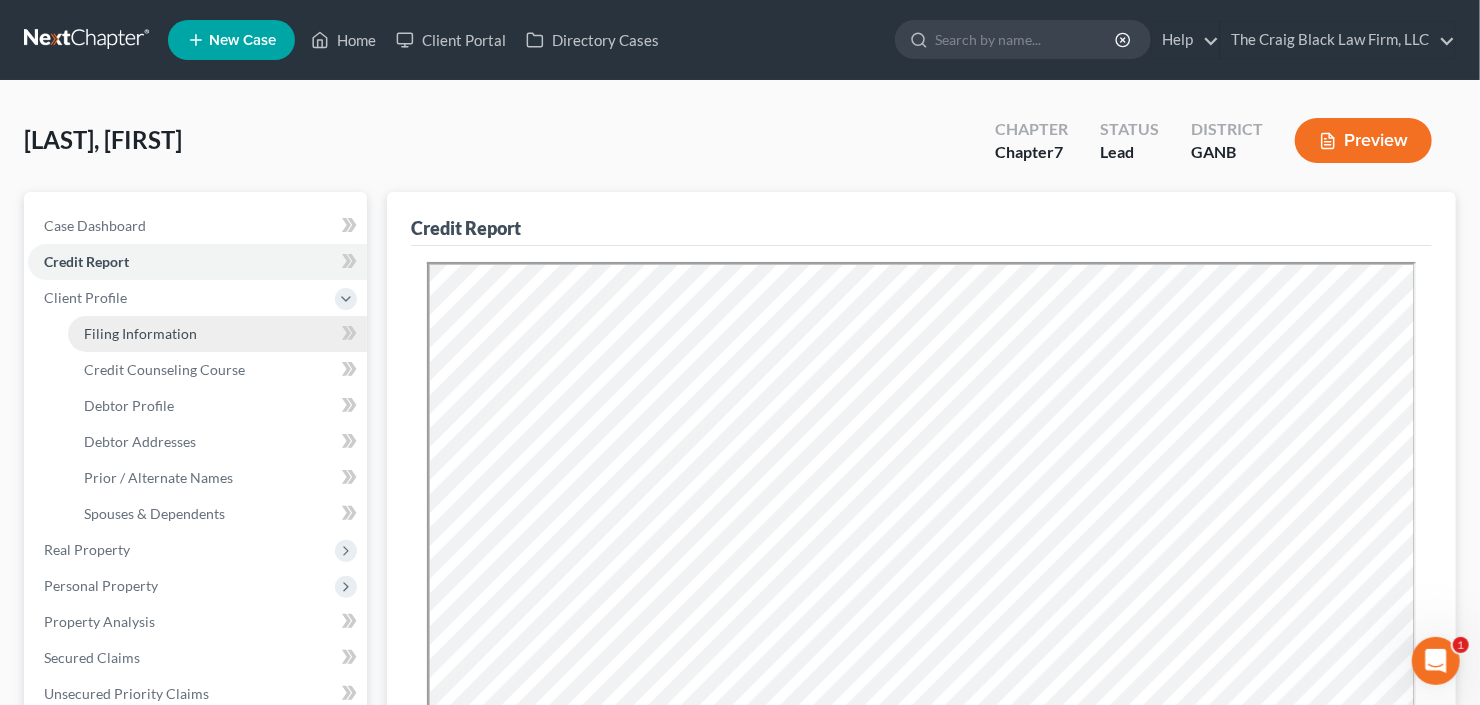click on "Filing Information" at bounding box center (217, 334) 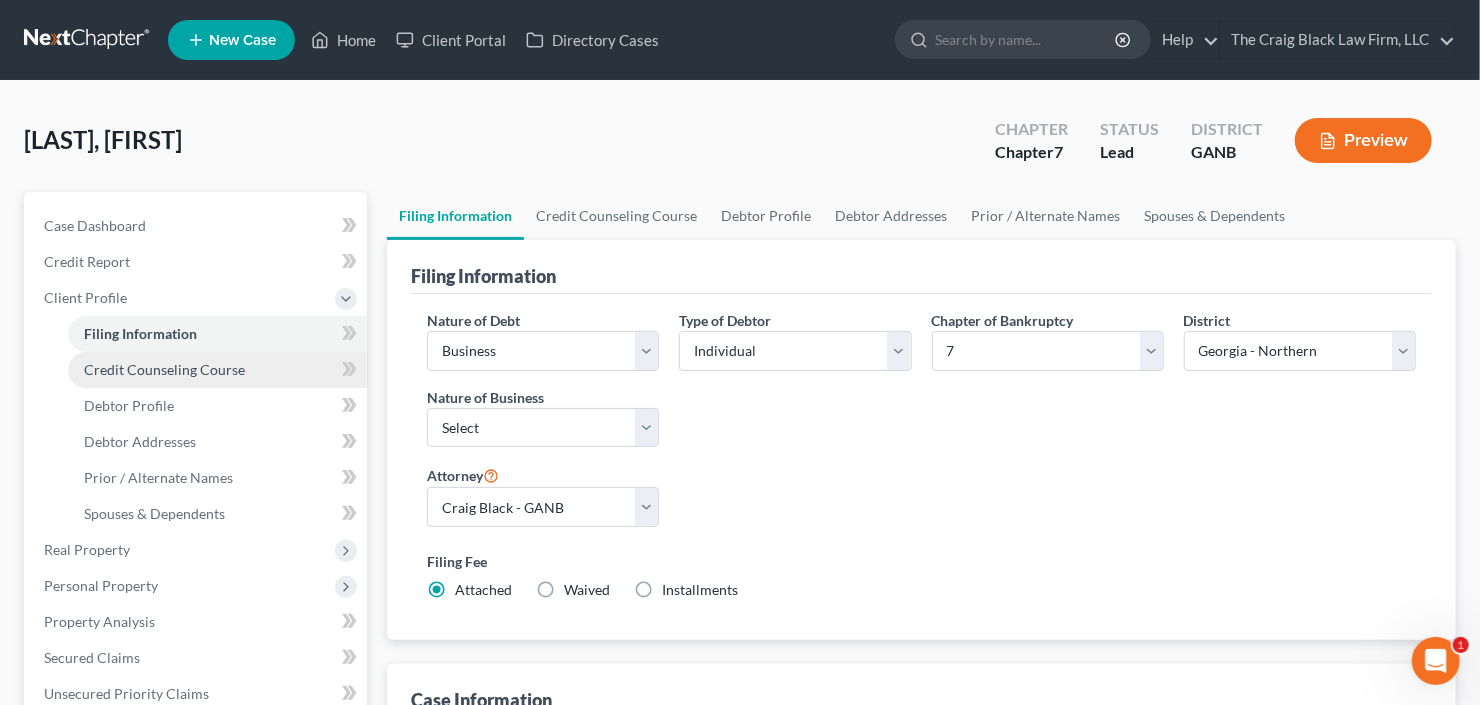 click on "Credit Counseling Course" at bounding box center (164, 369) 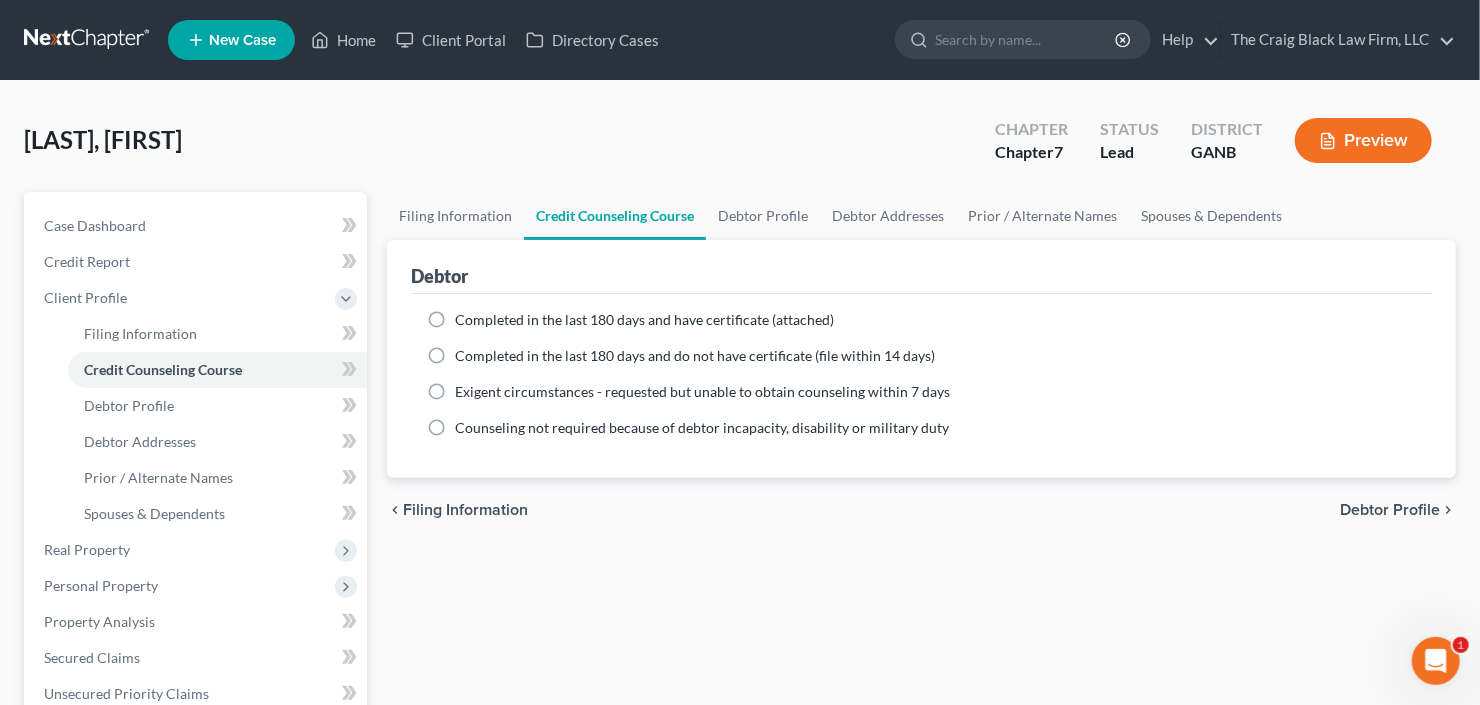 click on "Completed in the last 180 days and have certificate (attached)" at bounding box center [644, 320] 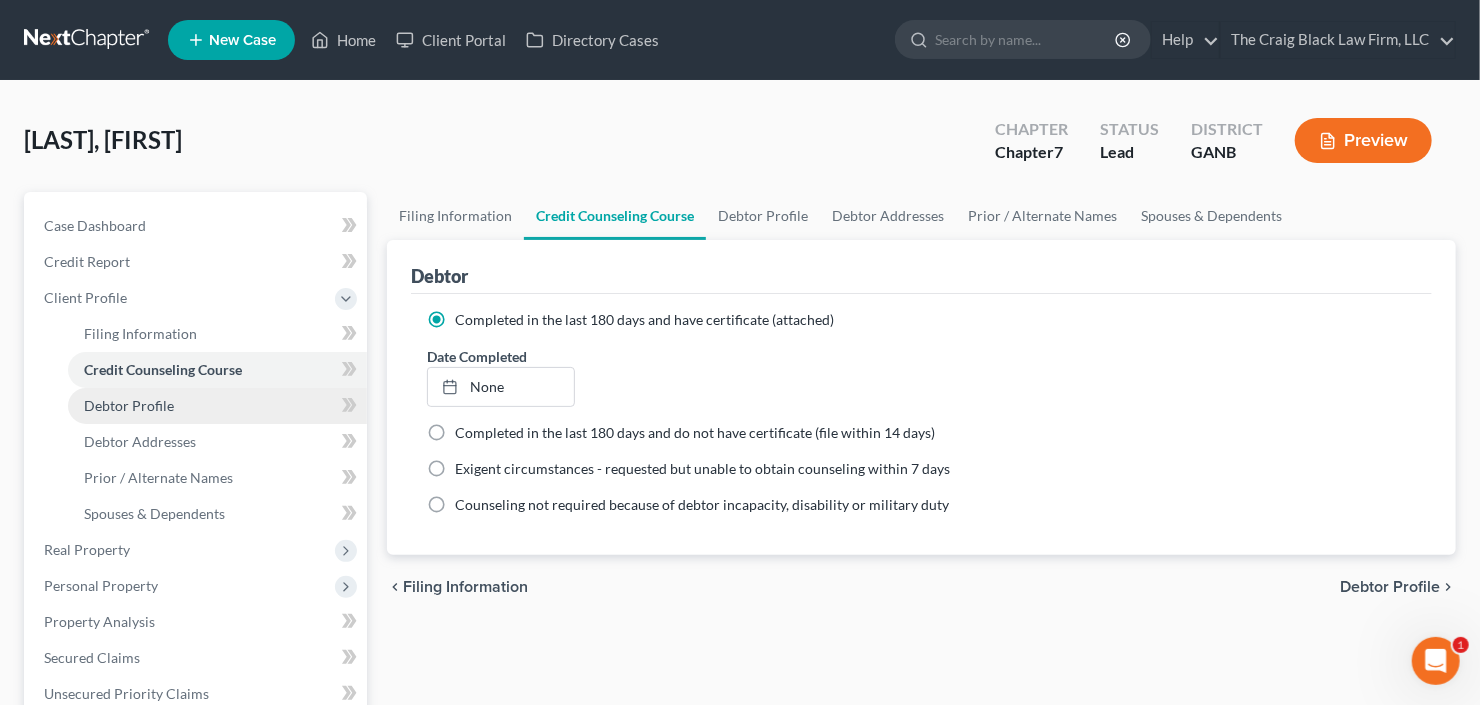 click on "Debtor Profile" at bounding box center (129, 405) 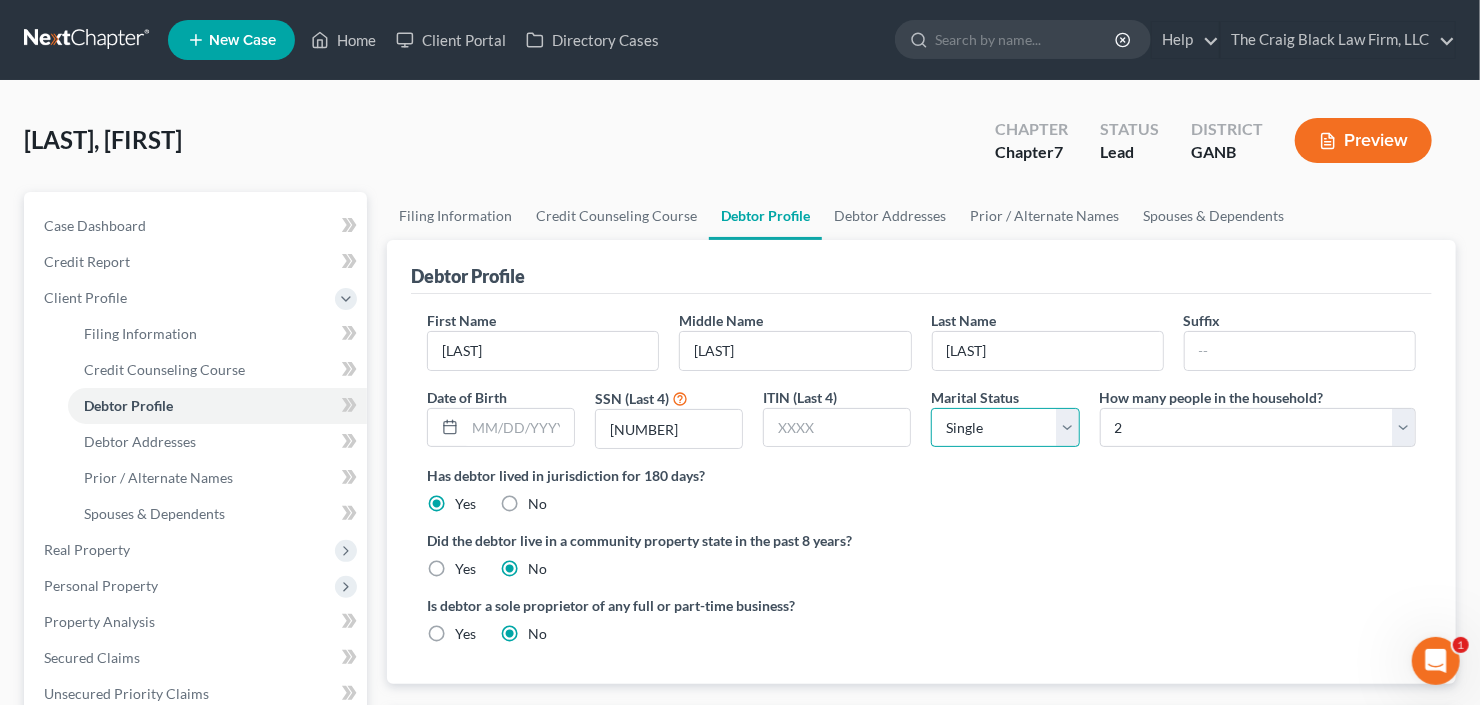 click on "Select Single Married Separated Divorced Widowed" at bounding box center (1005, 428) 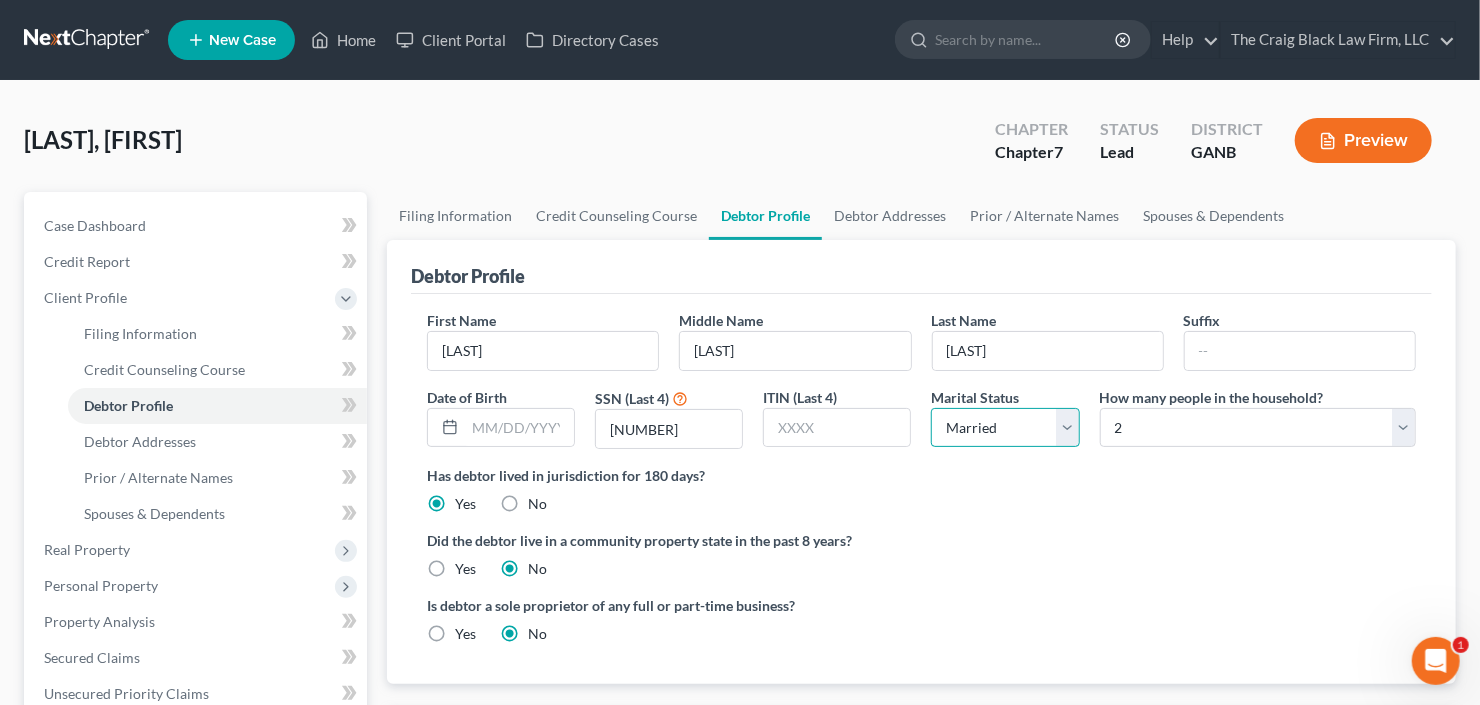 click on "Select Single Married Separated Divorced Widowed" at bounding box center (1005, 428) 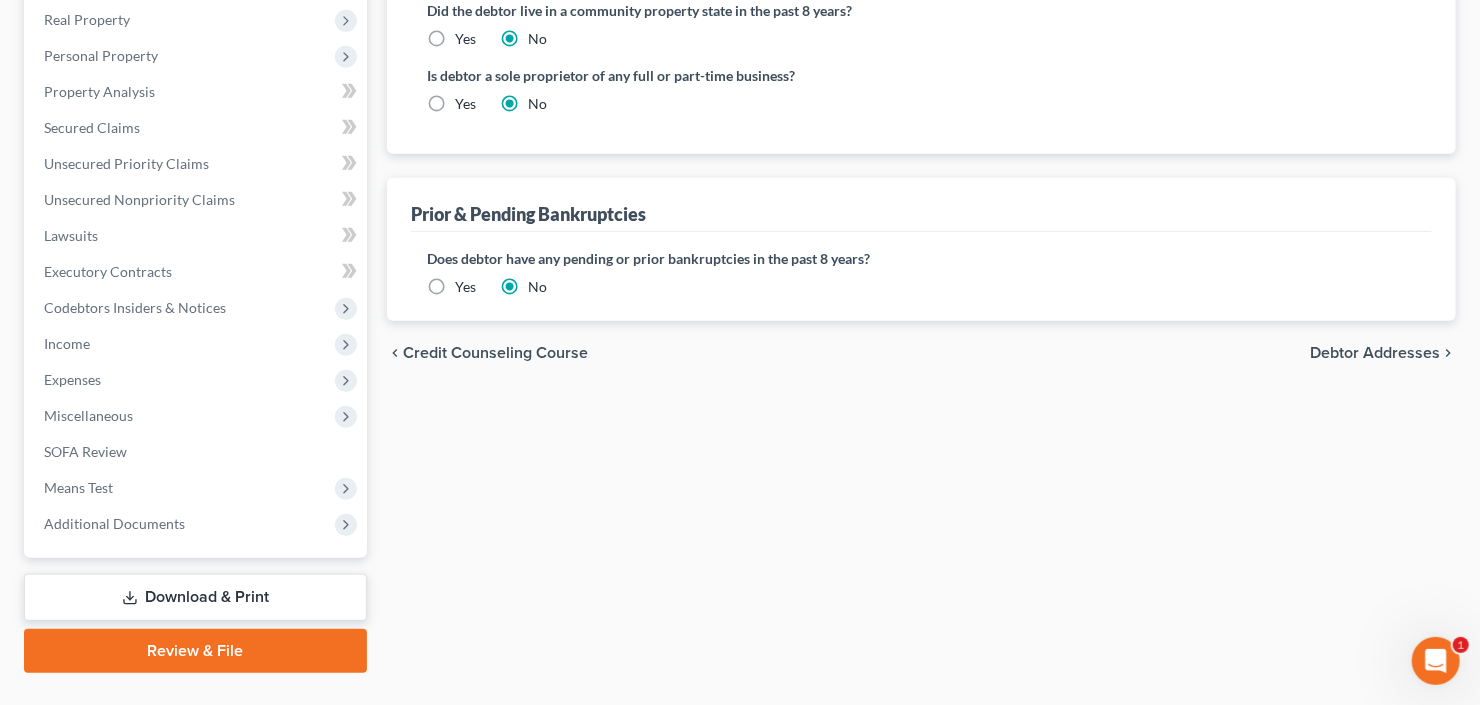 scroll, scrollTop: 560, scrollLeft: 0, axis: vertical 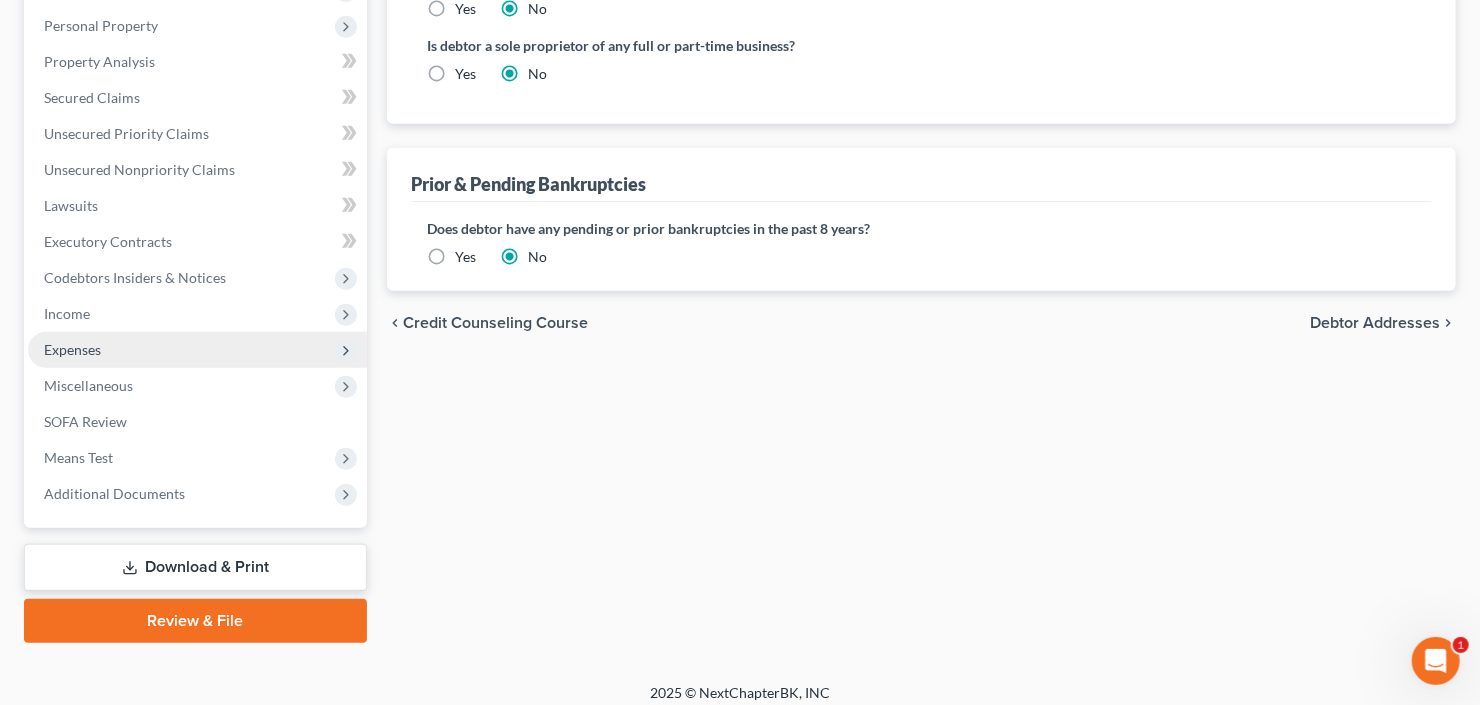 click on "Expenses" at bounding box center [197, 350] 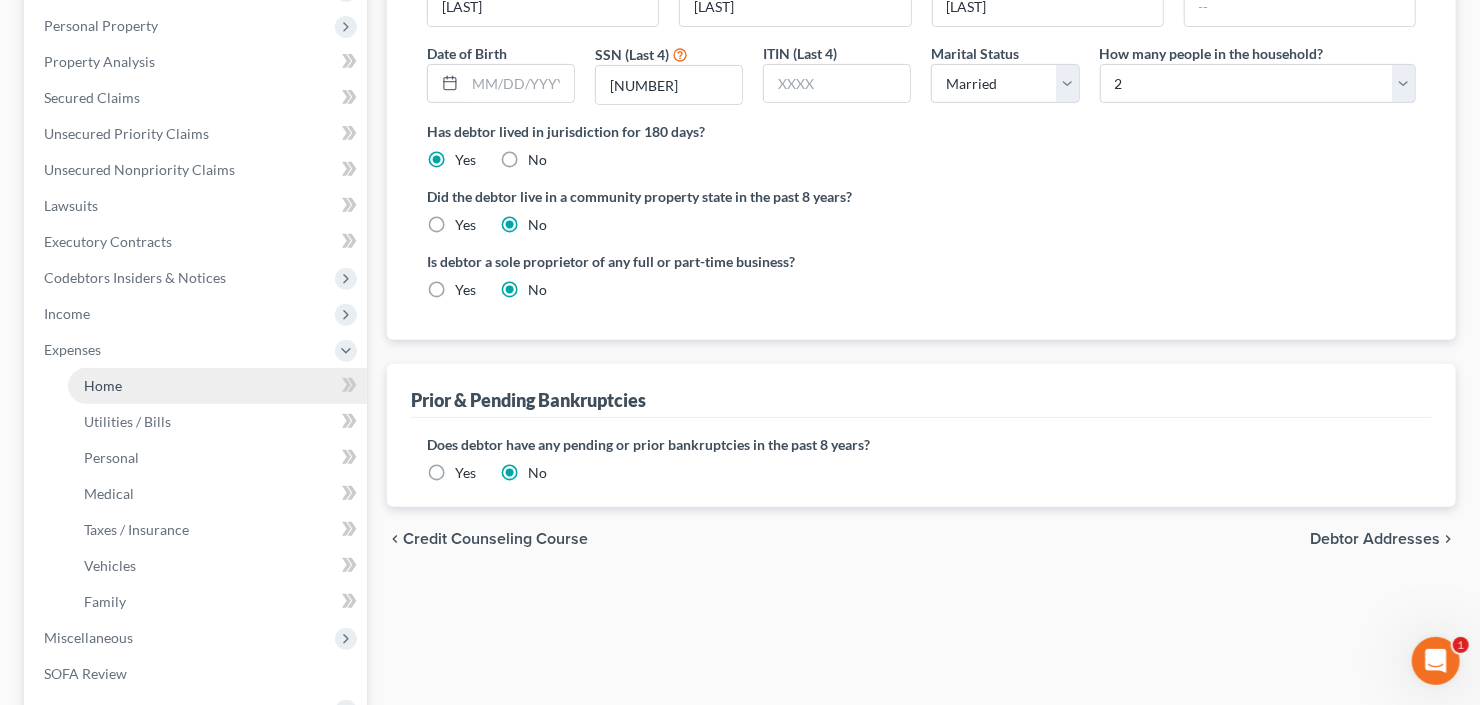 click on "Home" at bounding box center (103, 385) 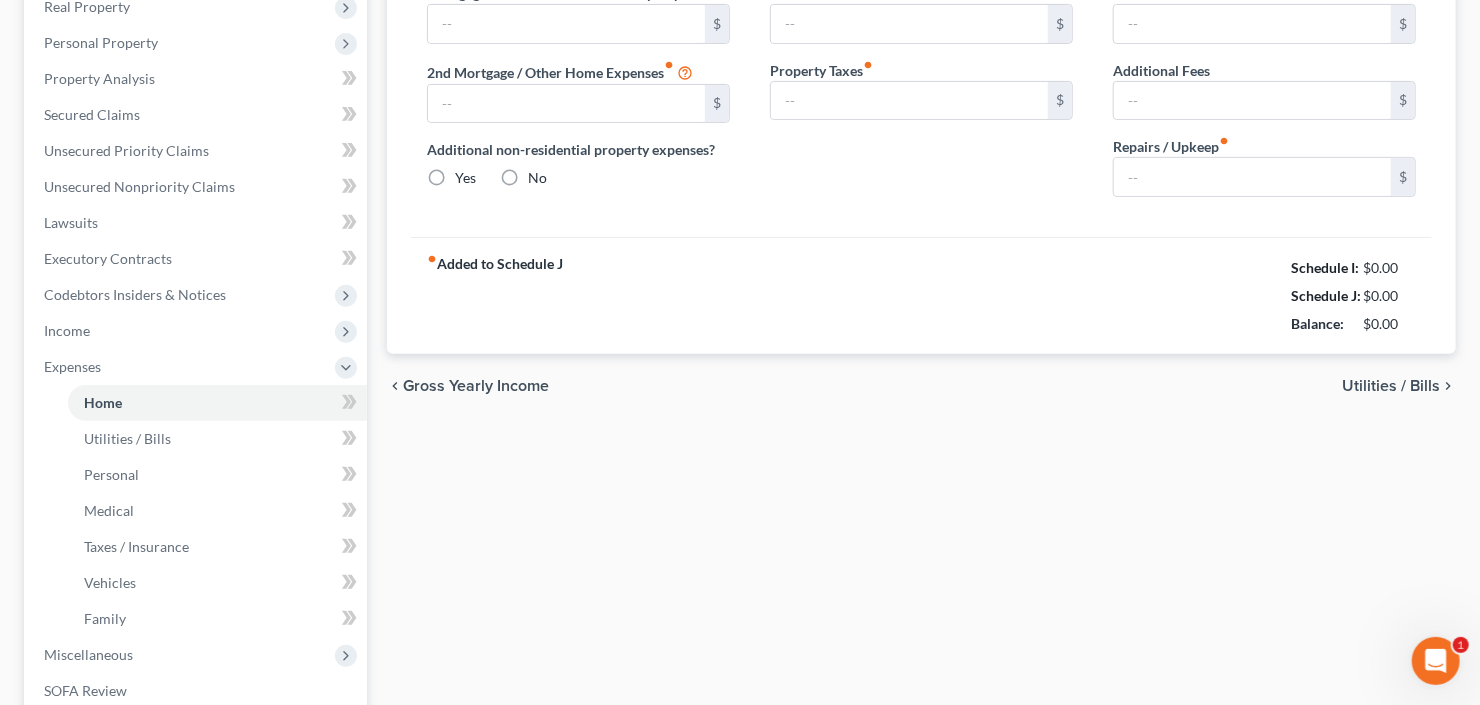 type on "0.00" 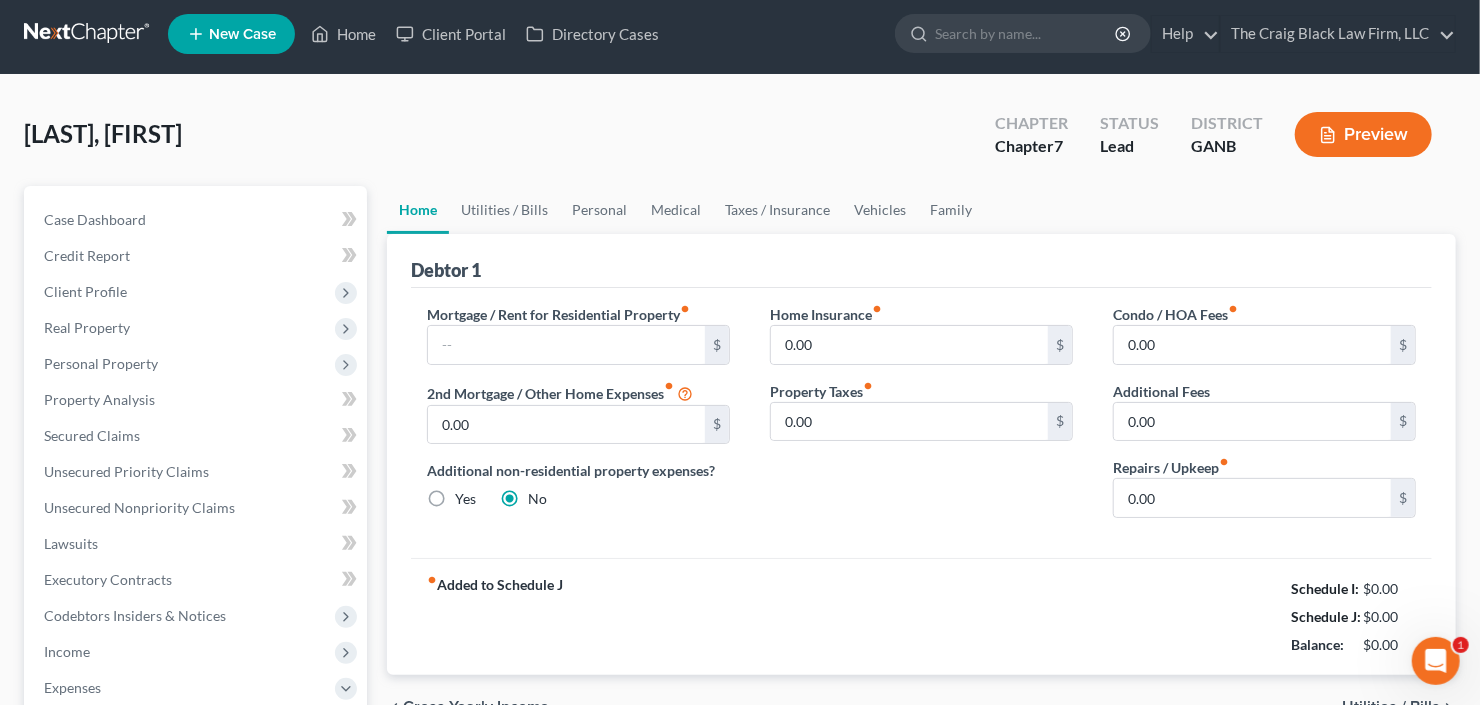 scroll, scrollTop: 0, scrollLeft: 0, axis: both 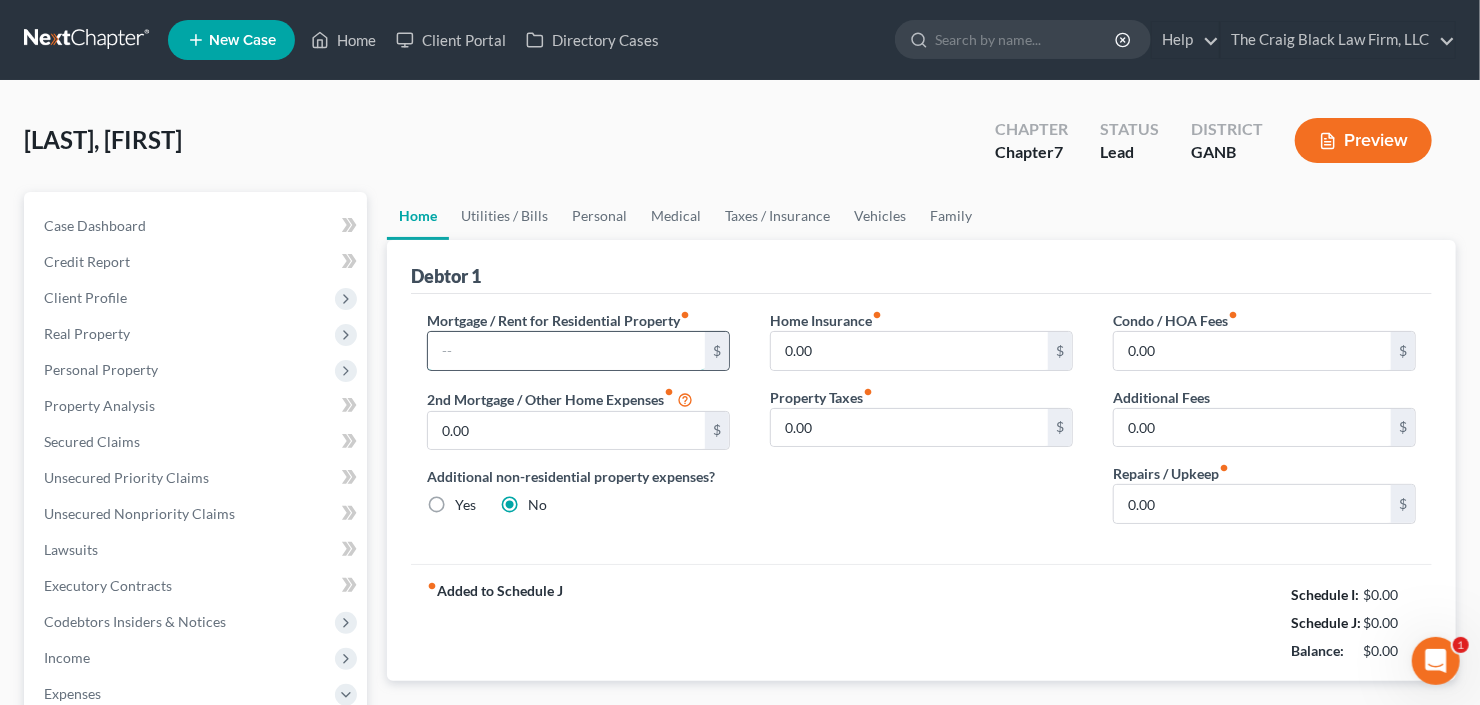 click at bounding box center [566, 351] 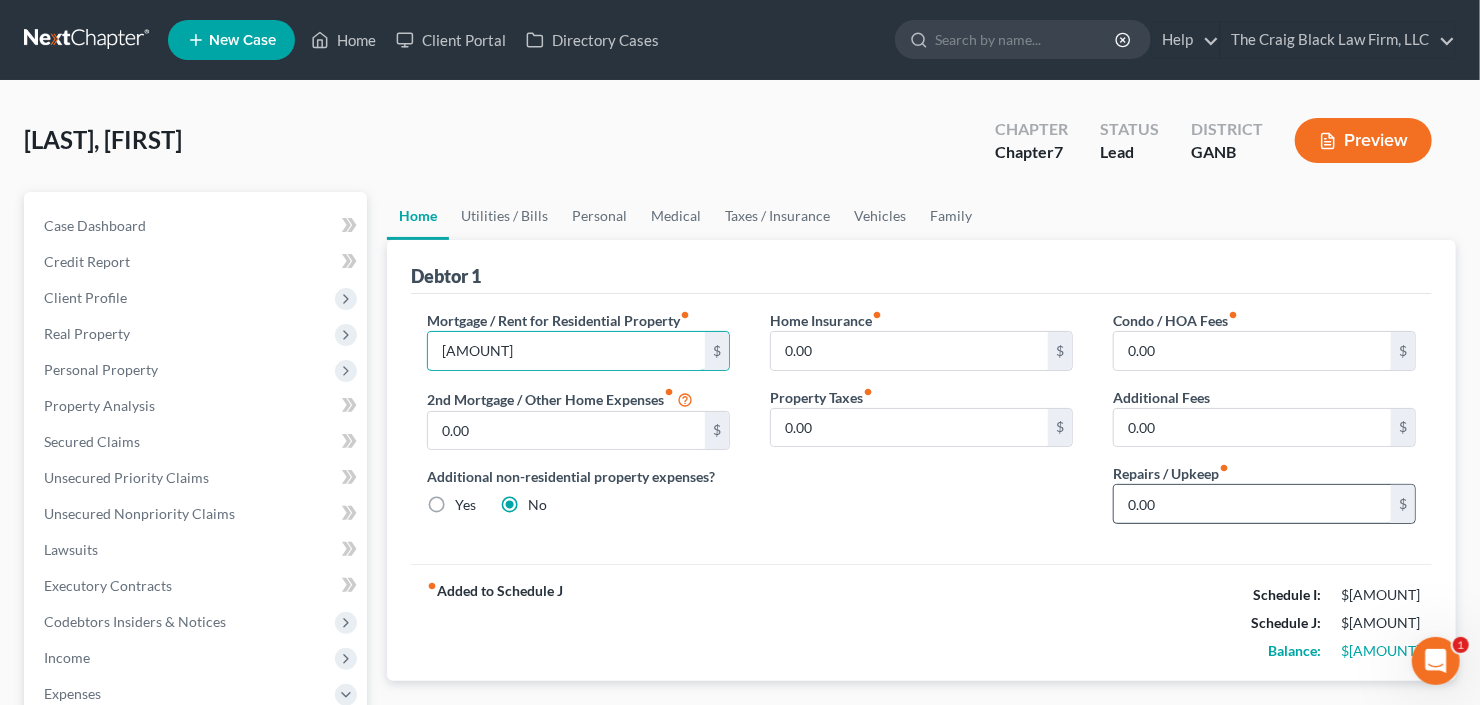 type on "[AMOUNT]" 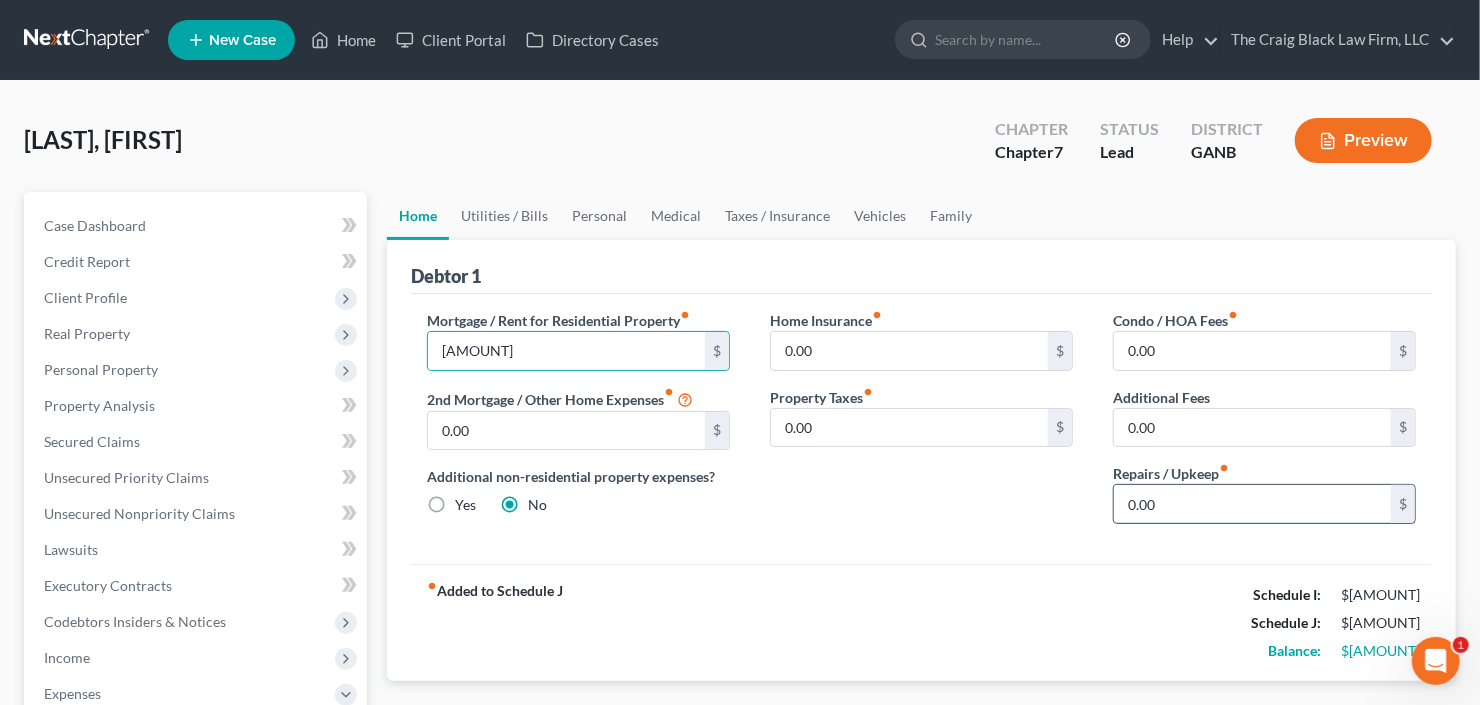 click on "0.00" at bounding box center [1252, 504] 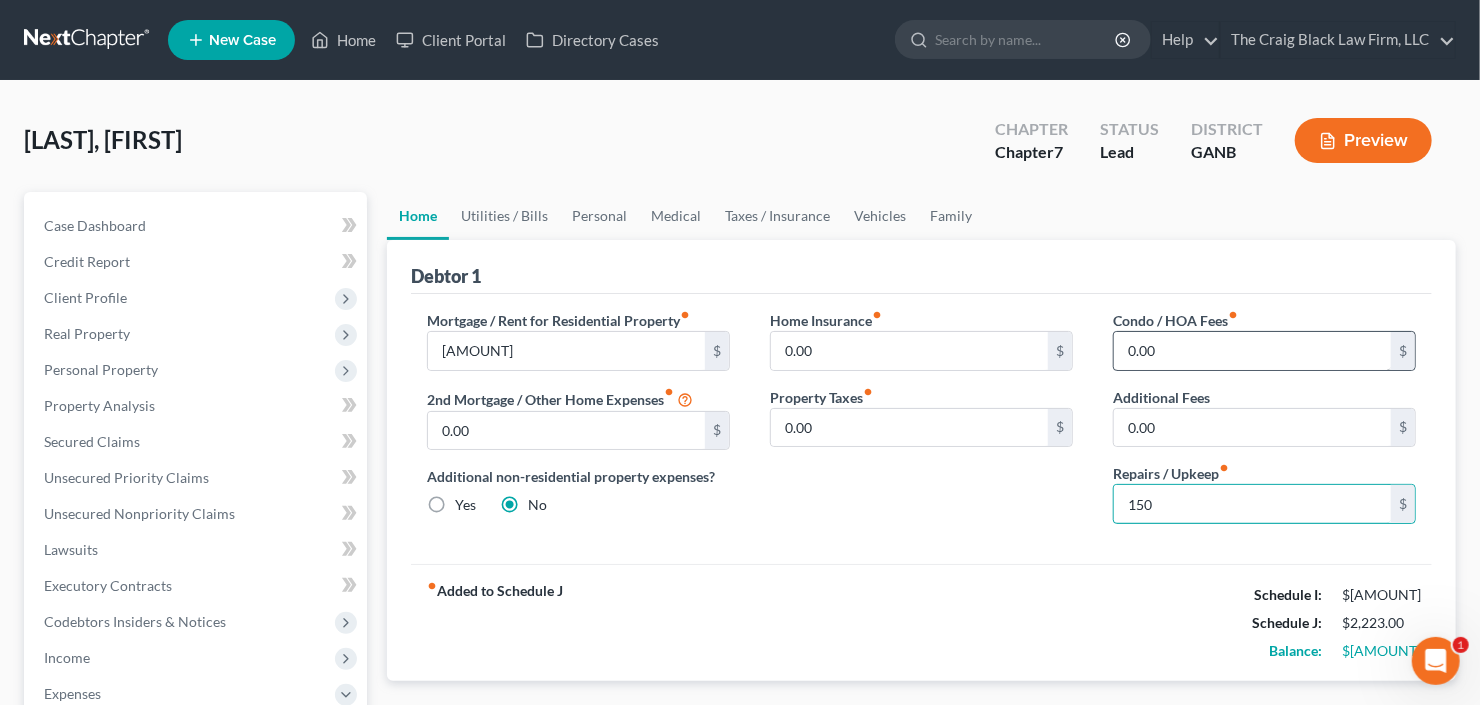 type on "150" 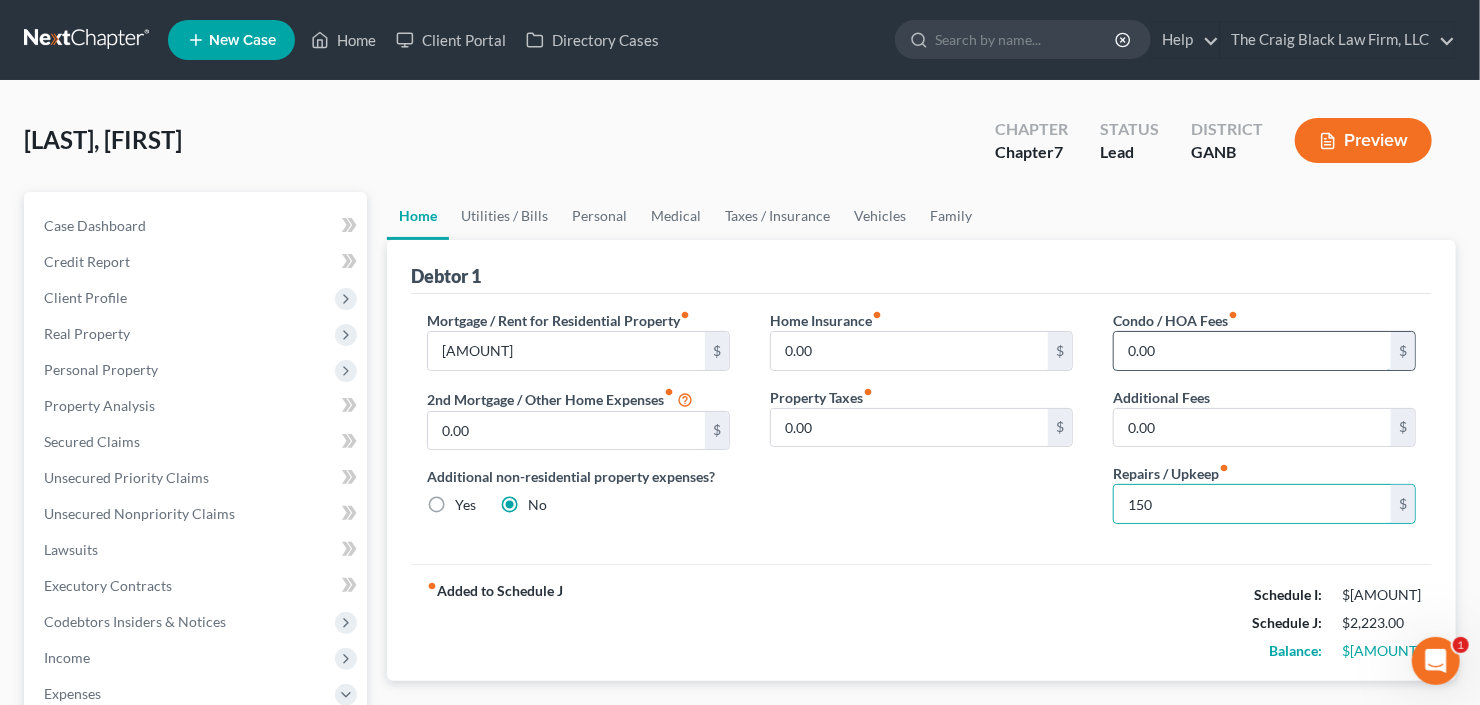 click on "0.00" at bounding box center (1252, 351) 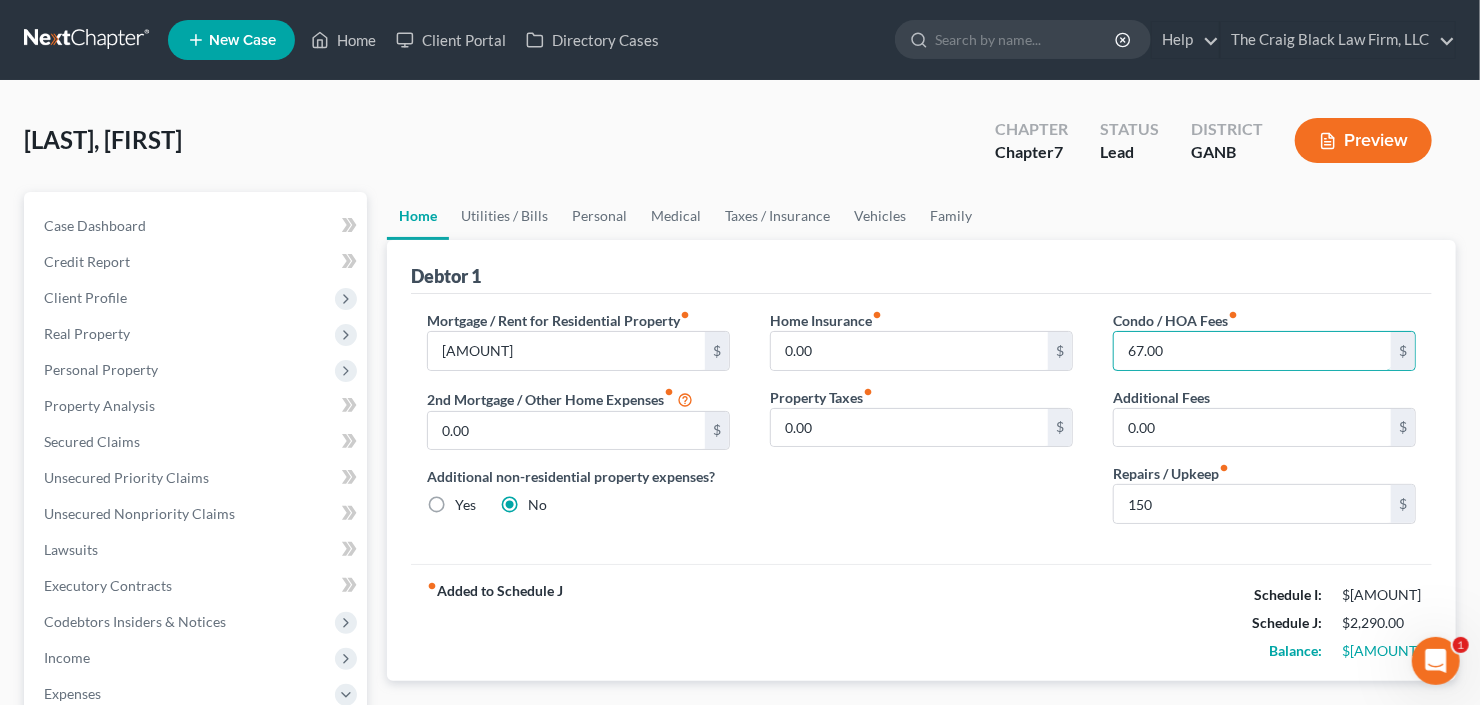 type on "67.00" 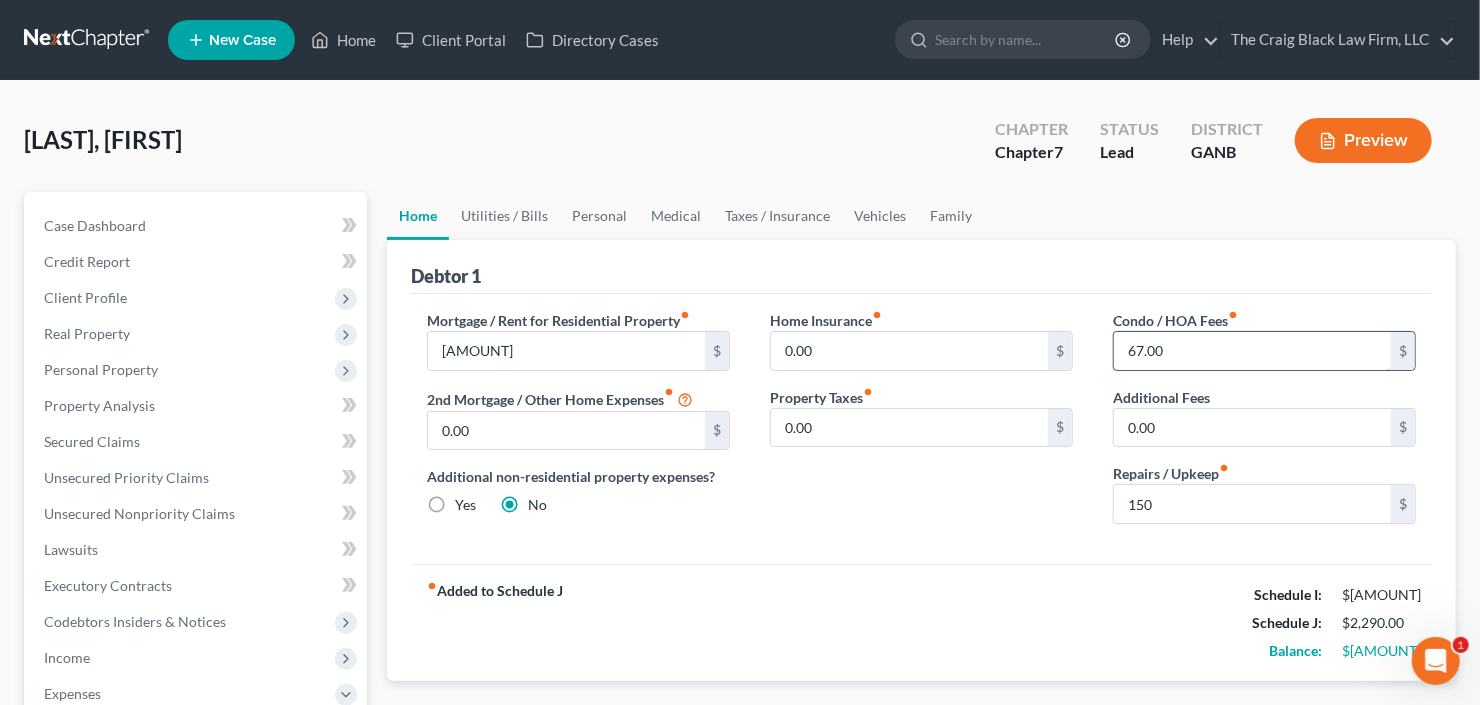click on "67.00" at bounding box center [1252, 351] 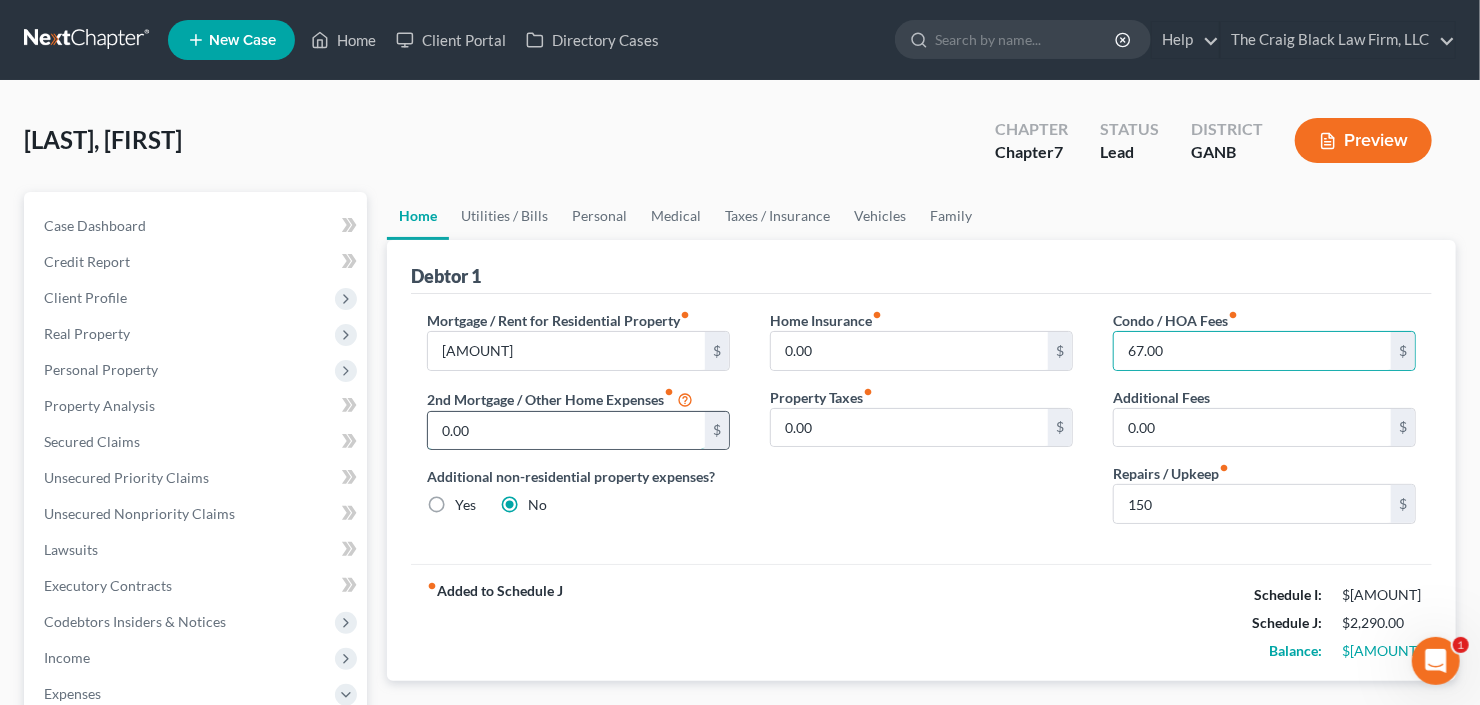 click on "0.00" at bounding box center (566, 431) 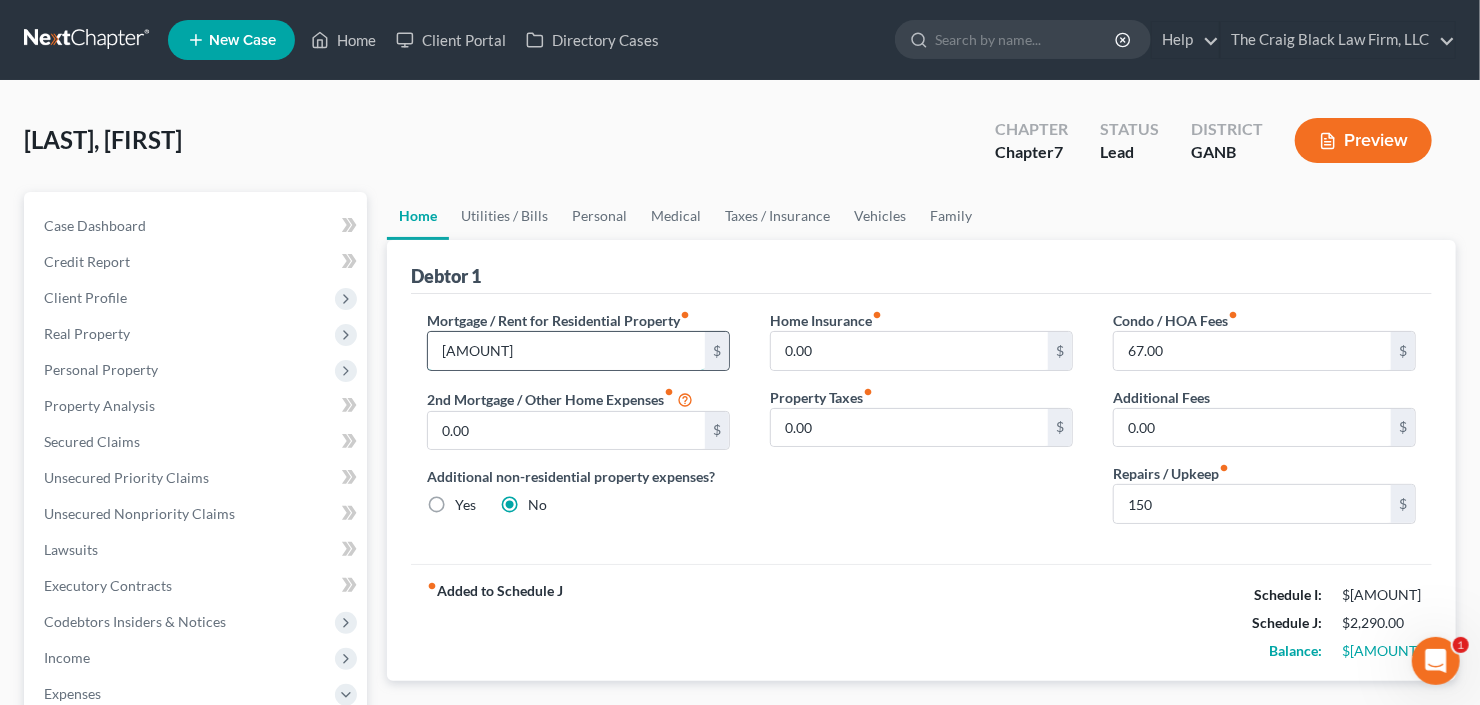 click on "[AMOUNT]" at bounding box center [566, 351] 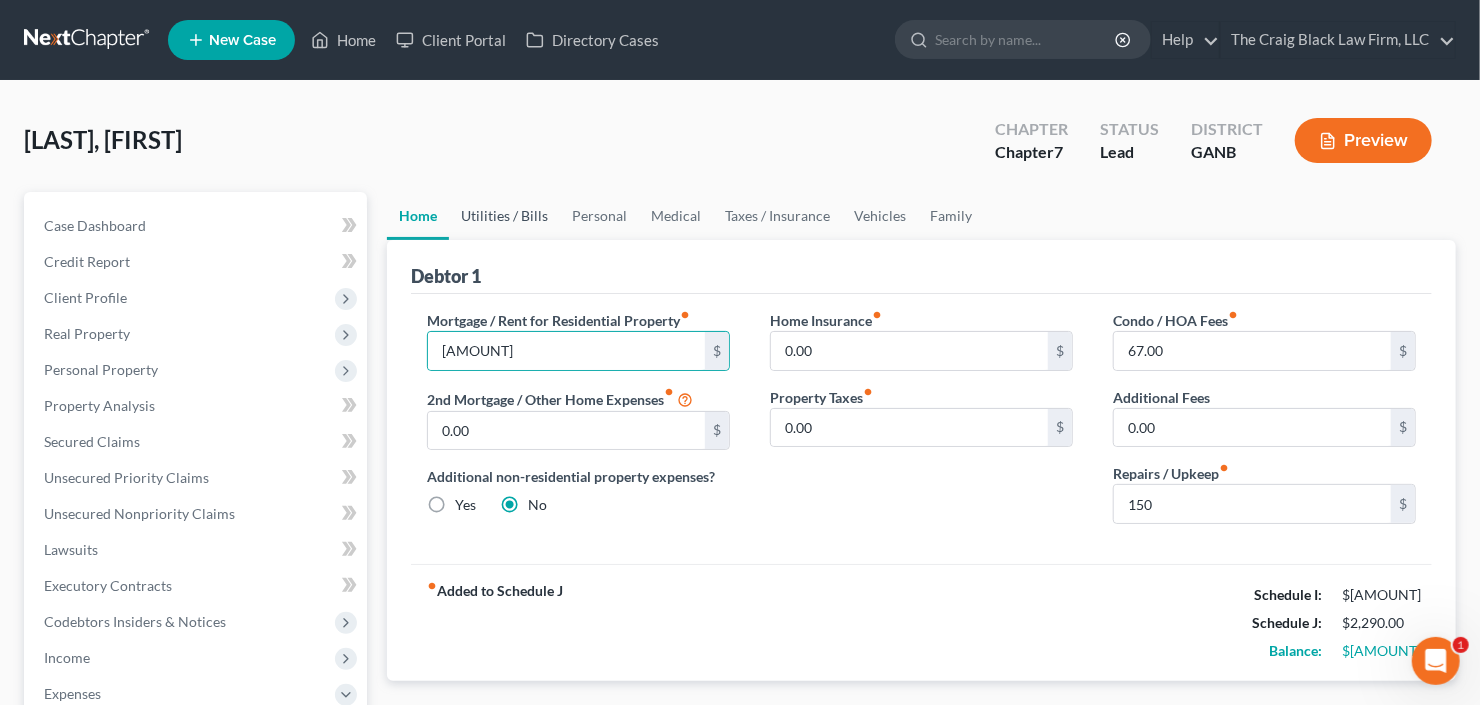 click on "Utilities / Bills" at bounding box center [504, 216] 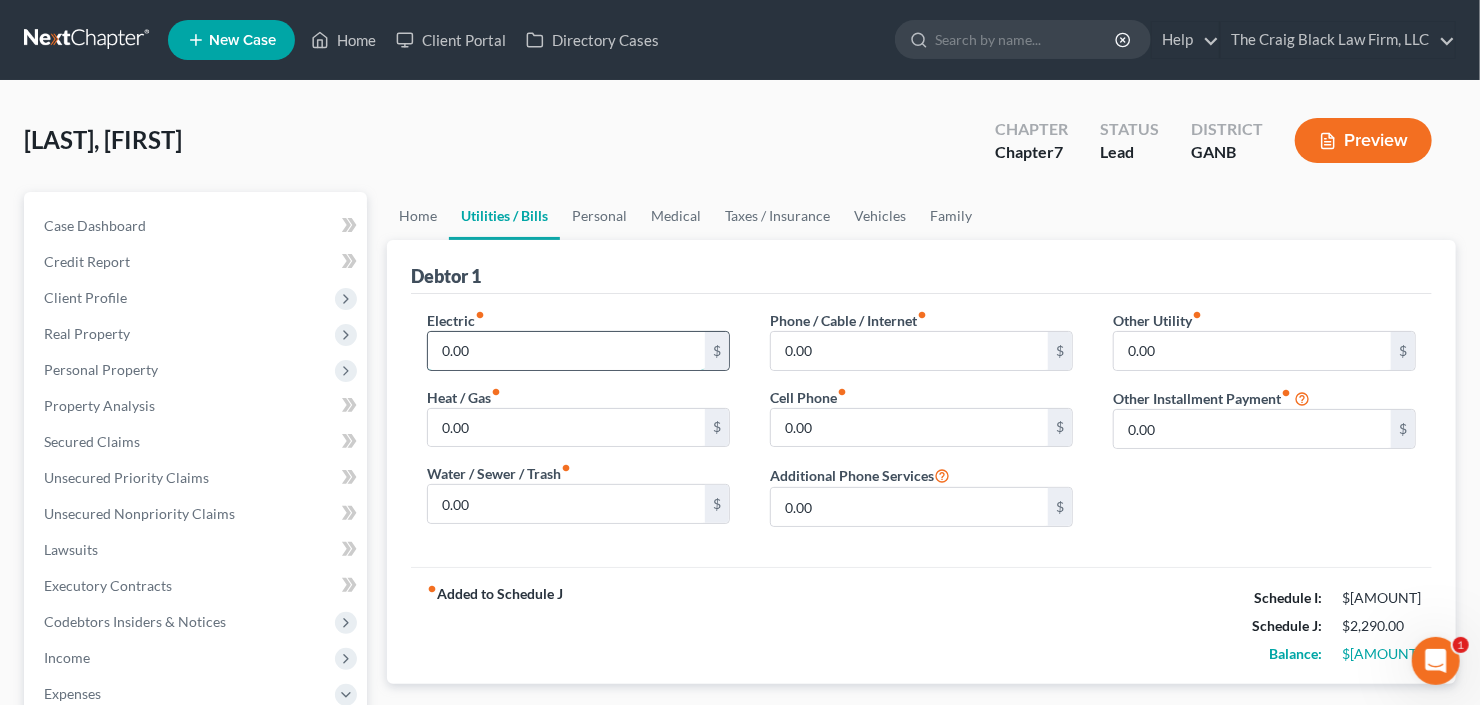 click on "0.00" at bounding box center (566, 351) 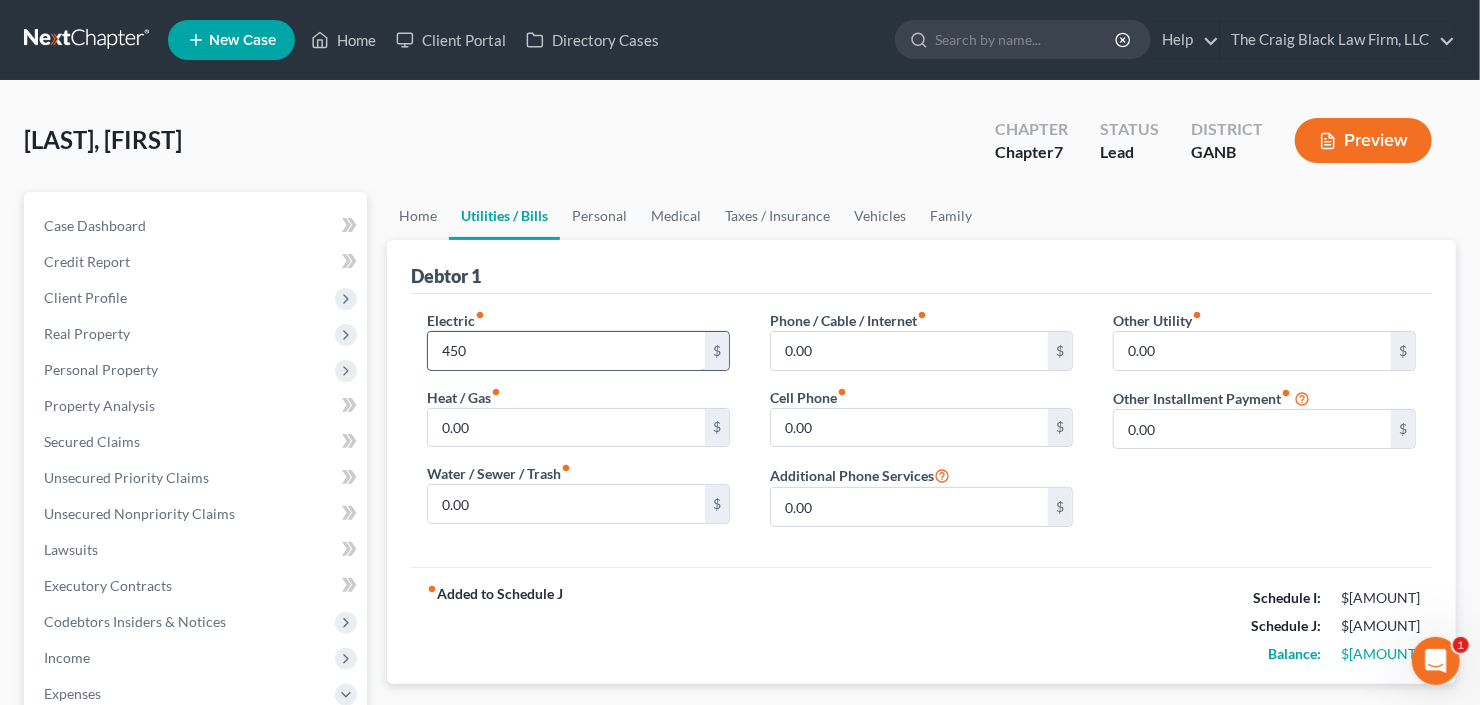 type on "450" 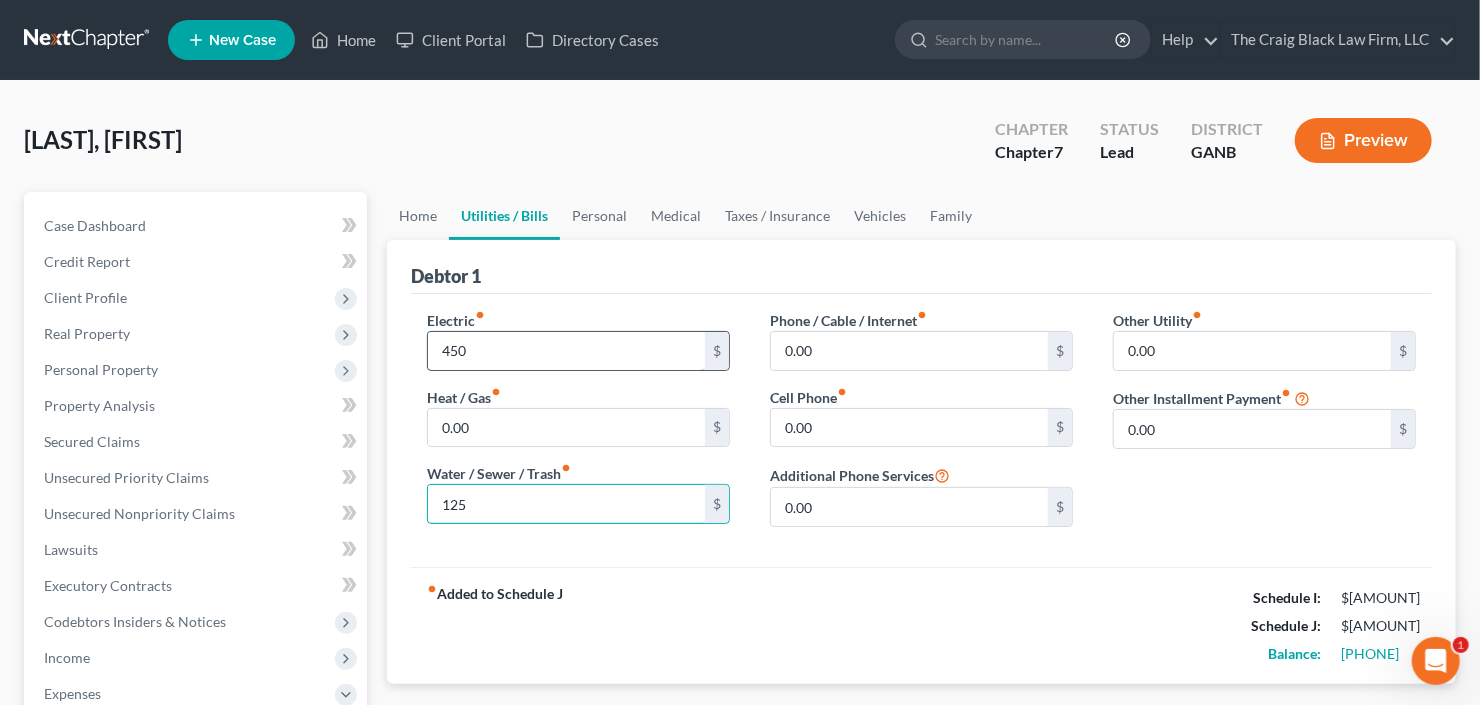 type on "125" 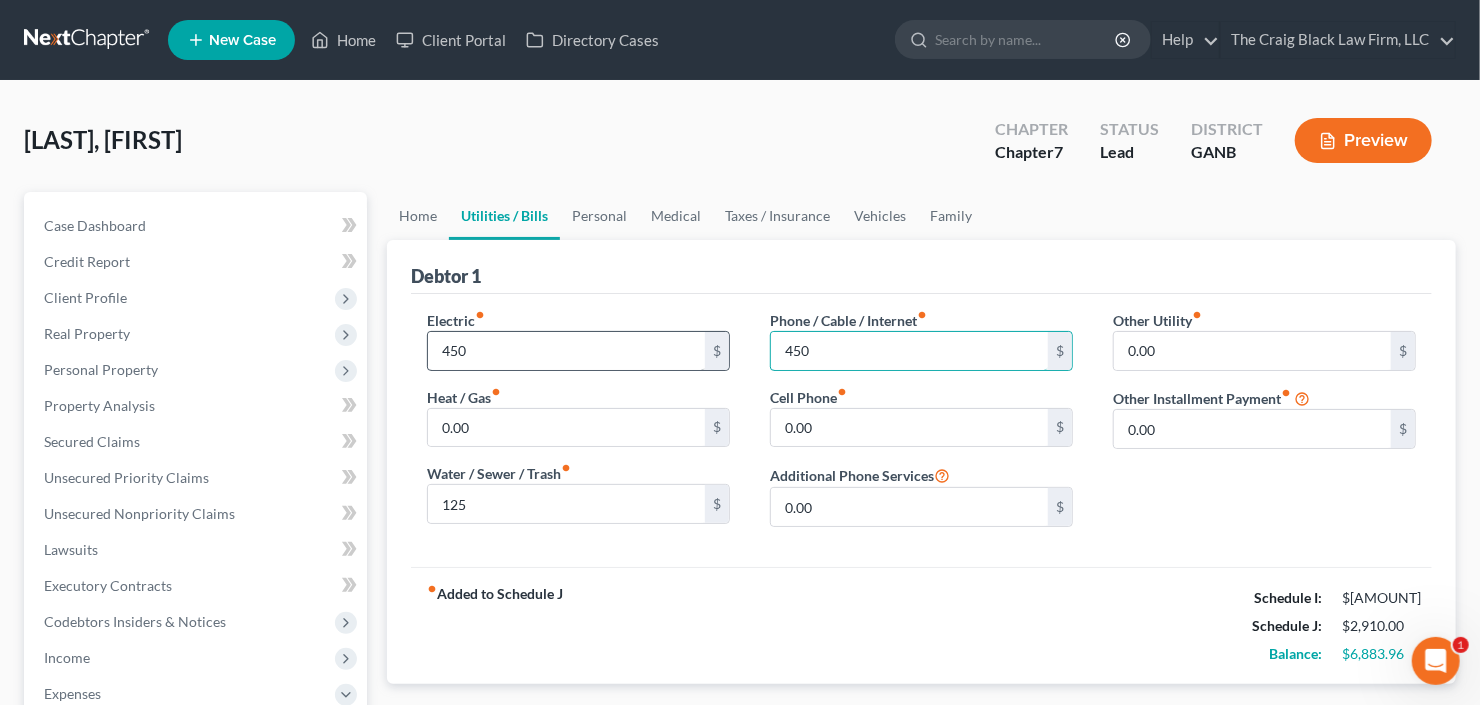 type on "450" 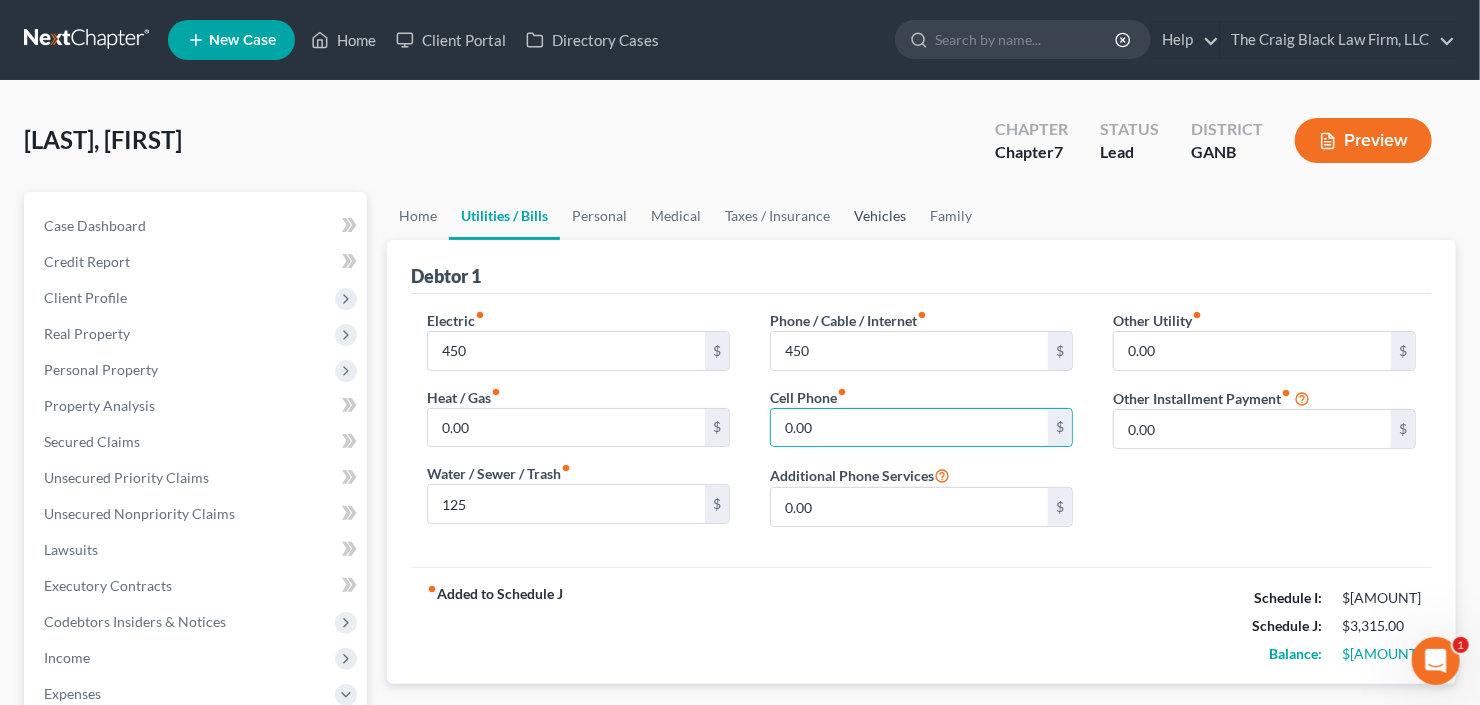 click on "Vehicles" at bounding box center (880, 216) 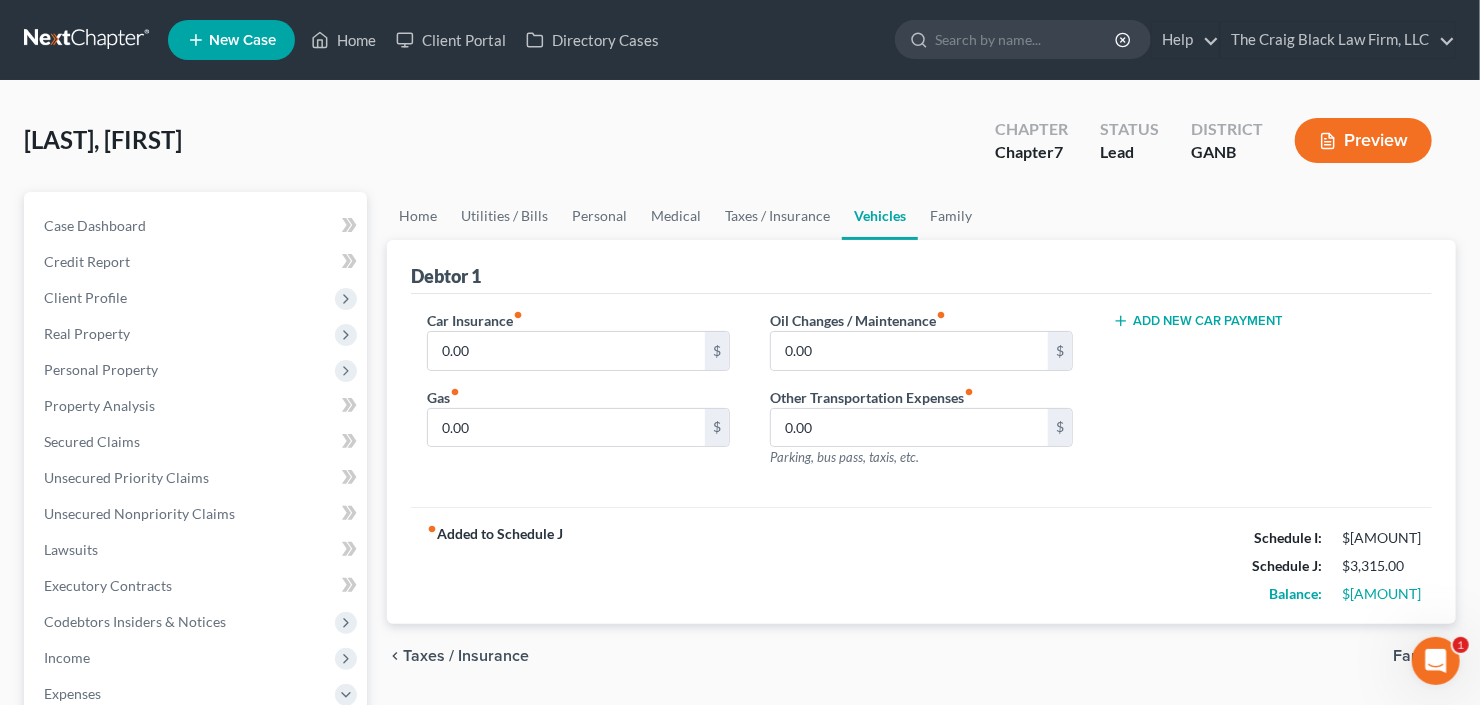 click on "Add New Car Payment" at bounding box center [1198, 321] 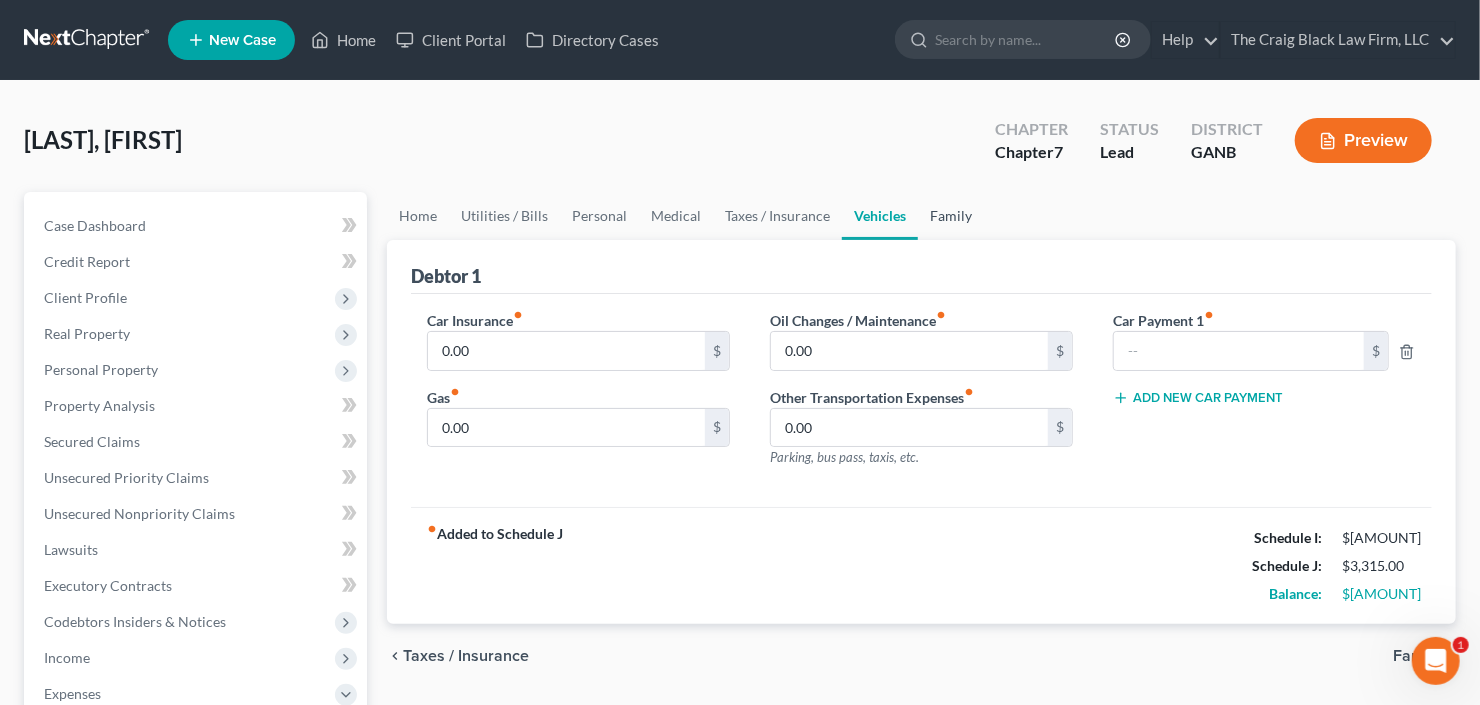 click on "Family" at bounding box center [951, 216] 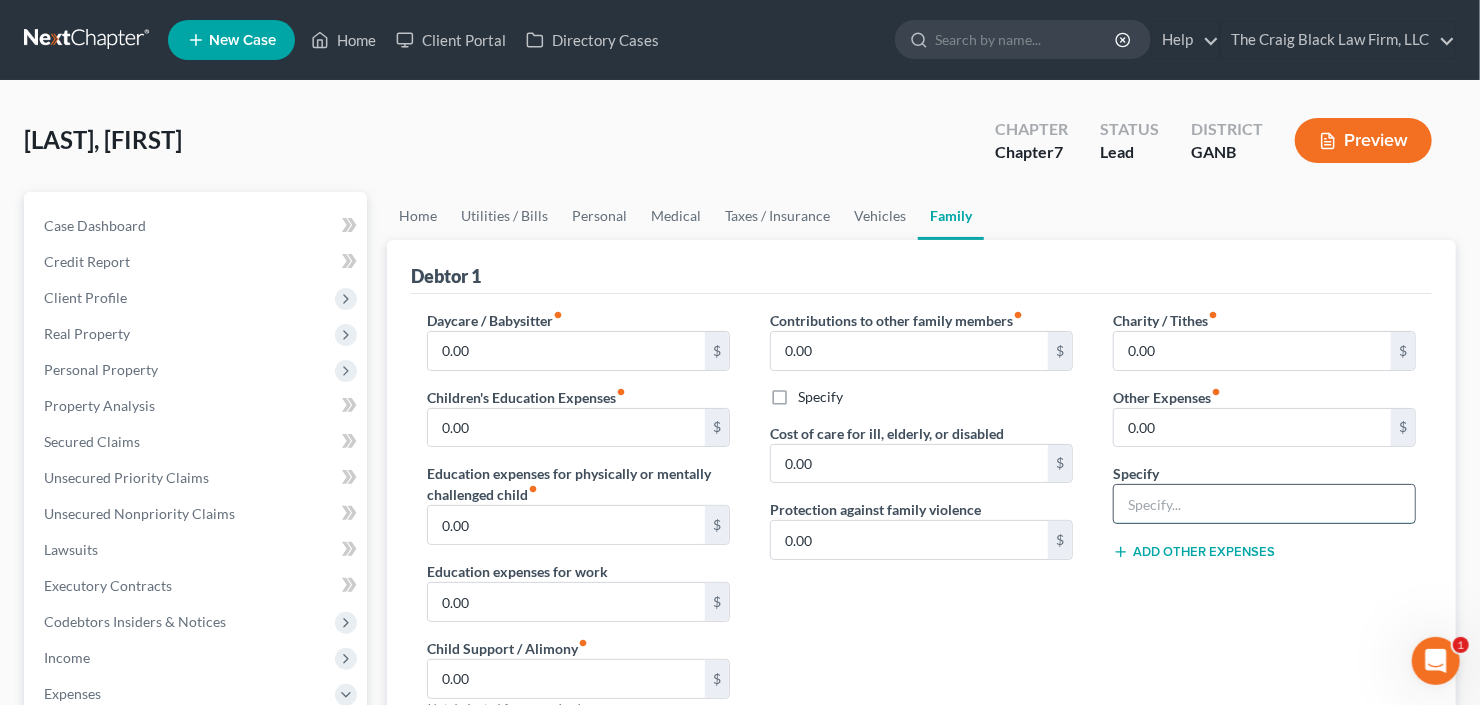 click at bounding box center [1264, 504] 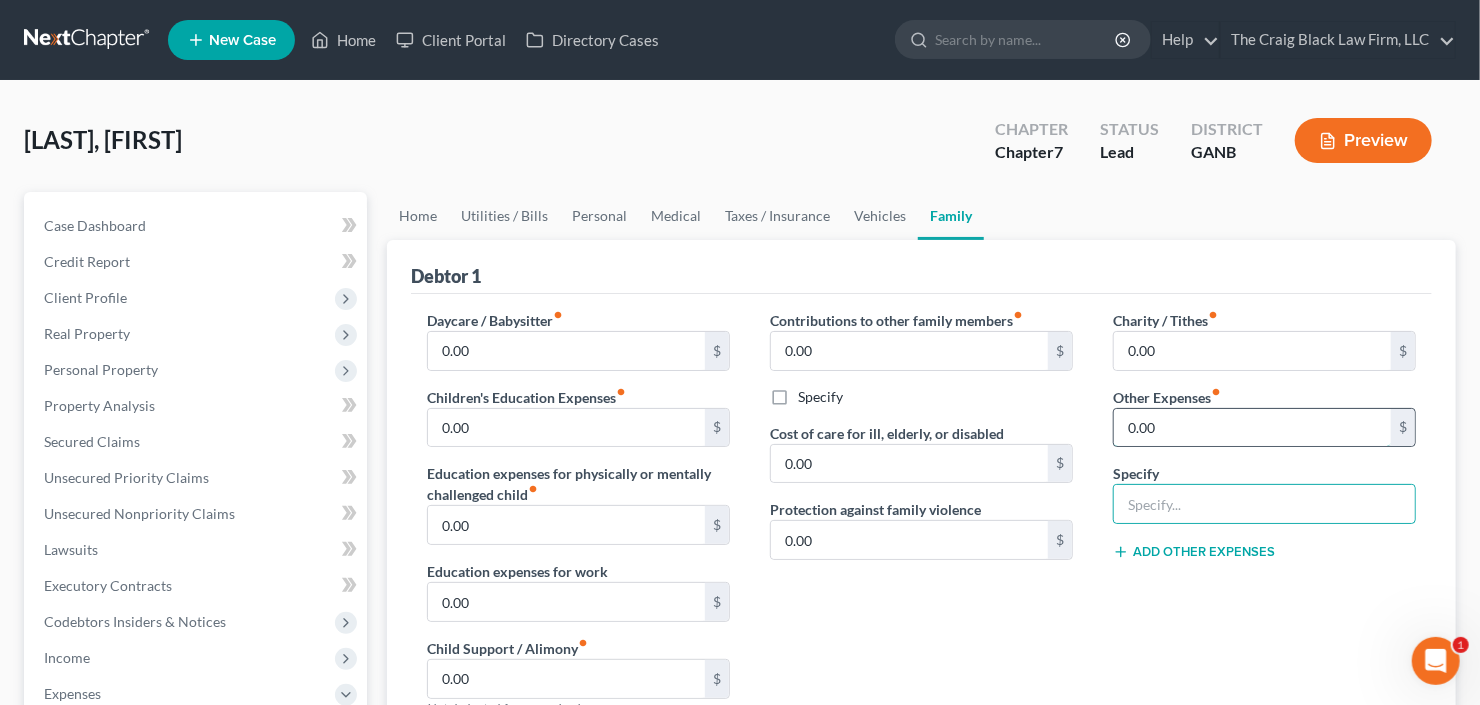 click on "0.00" at bounding box center [1252, 428] 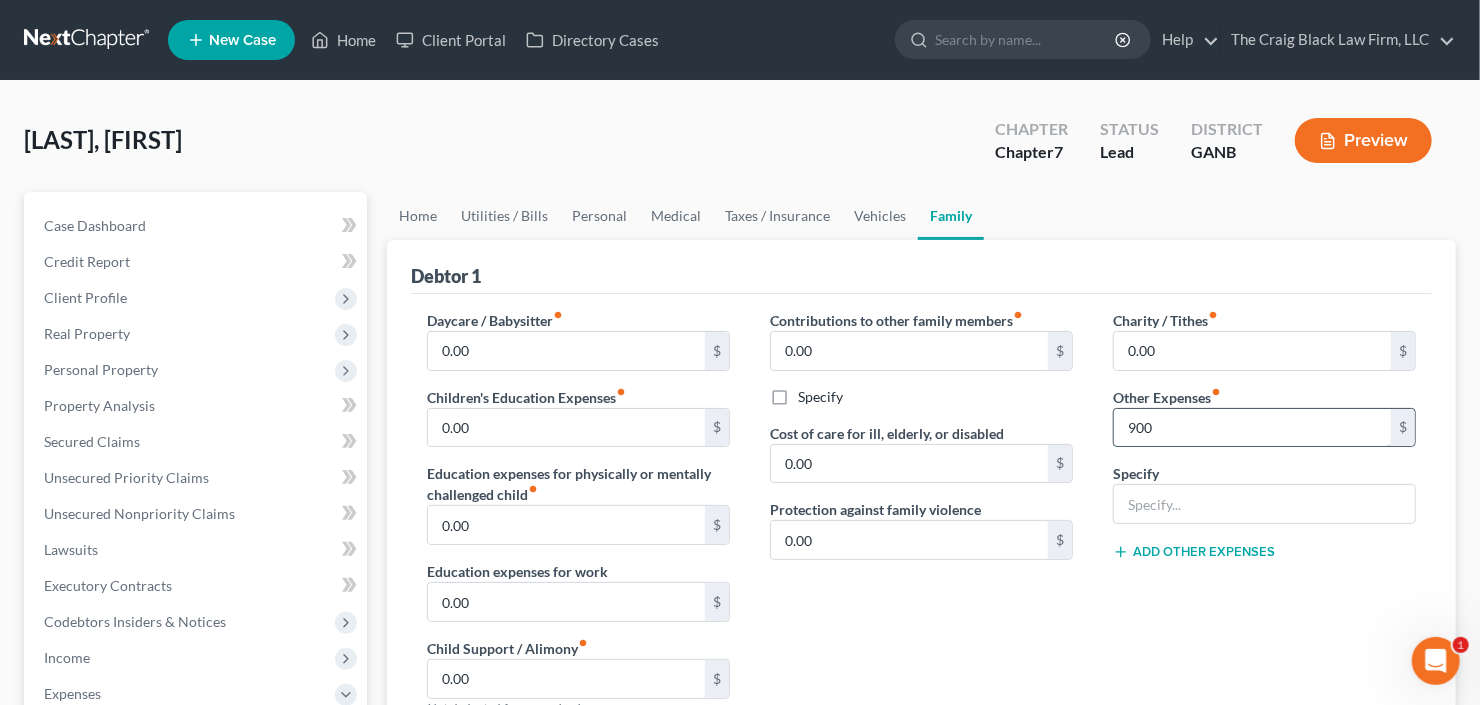 type on "900" 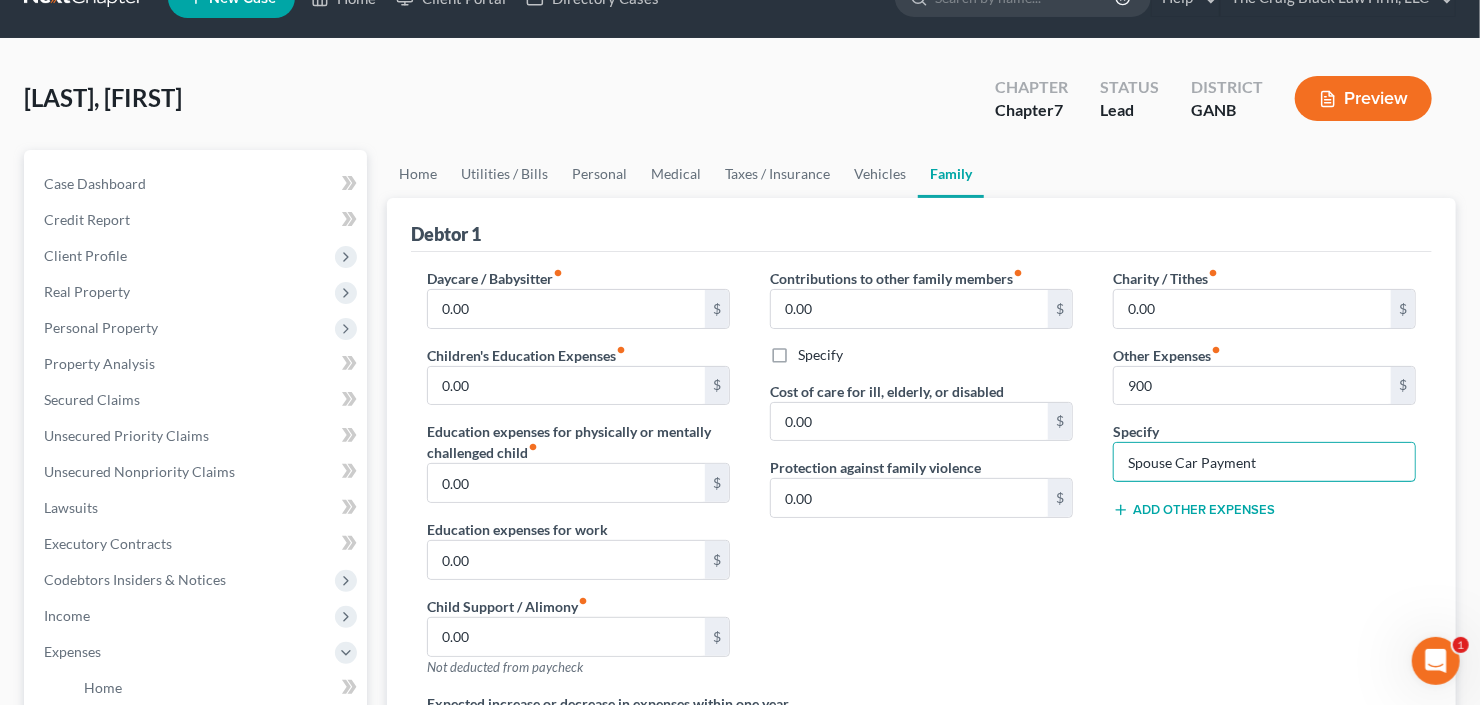 scroll, scrollTop: 80, scrollLeft: 0, axis: vertical 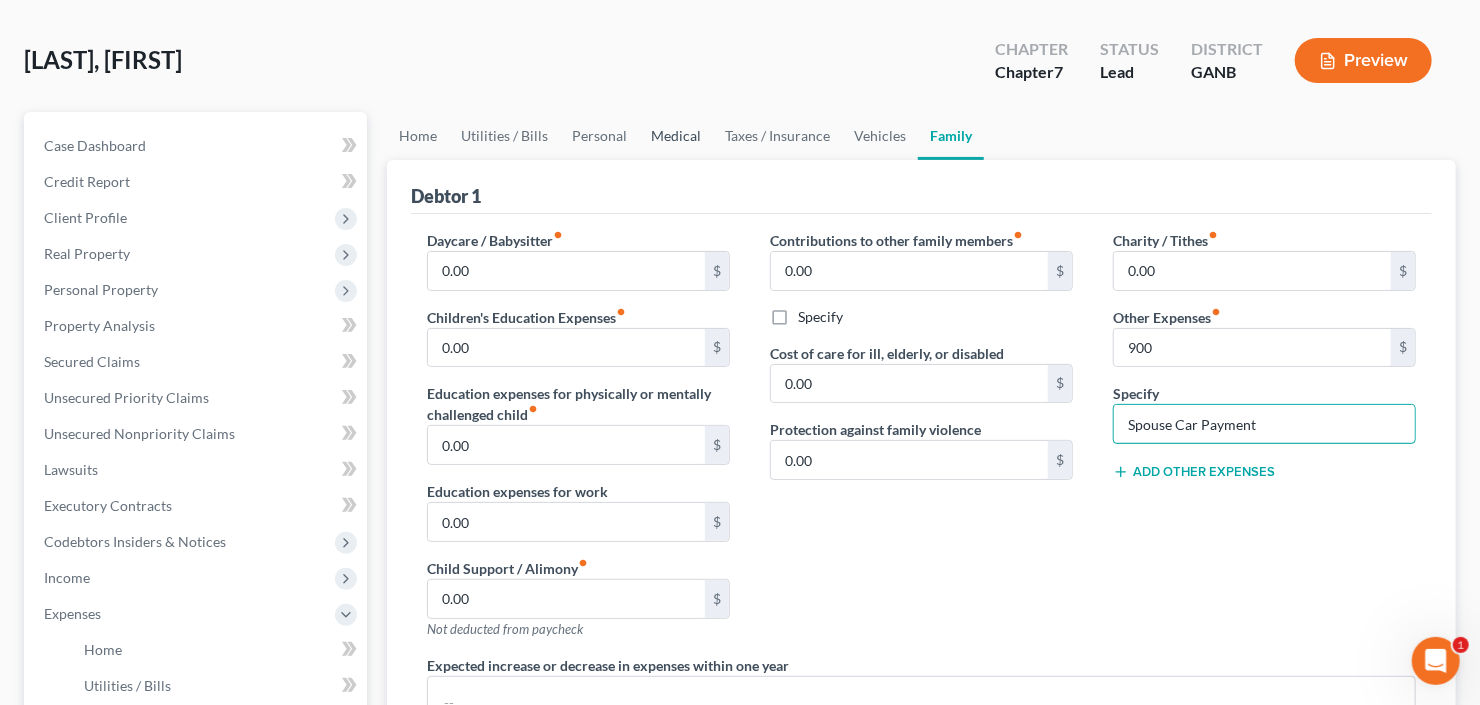 type on "Spouse Car Payment" 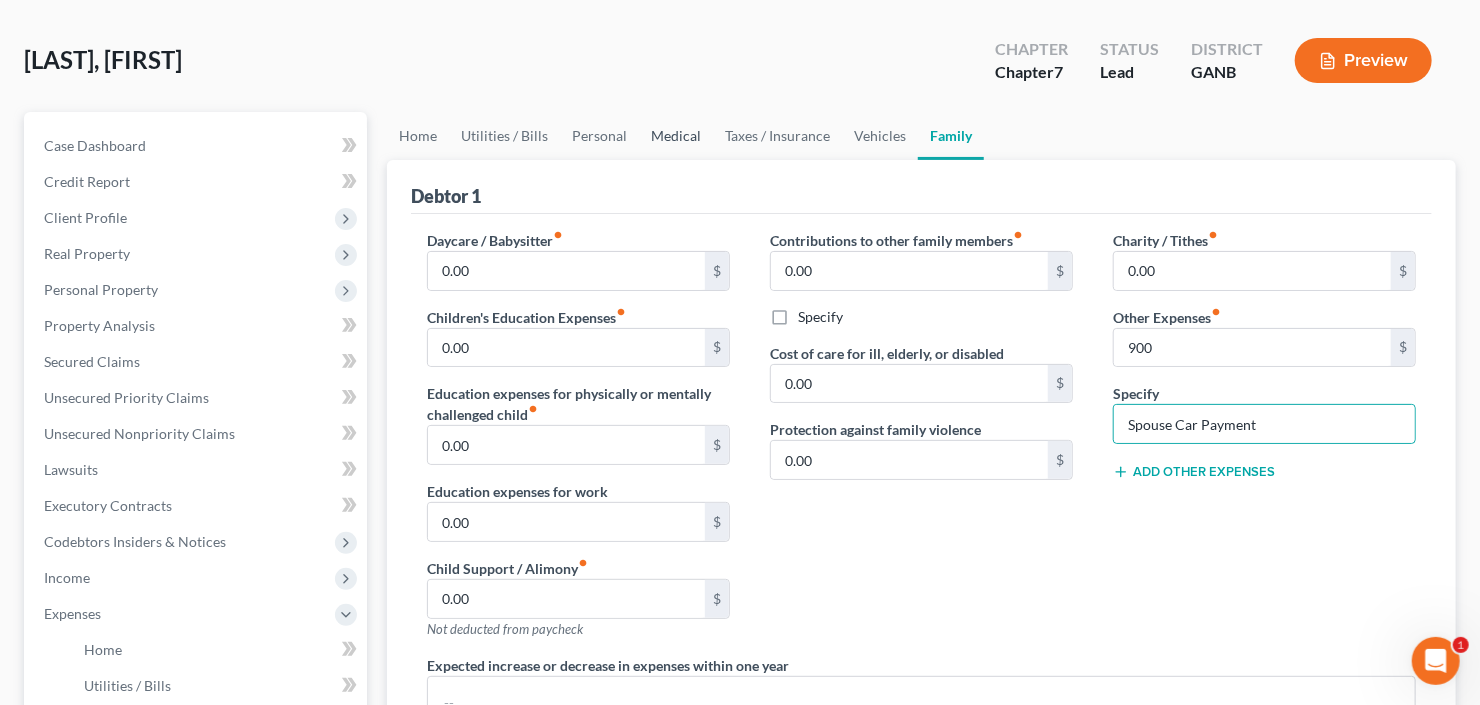 click on "Medical" at bounding box center (676, 136) 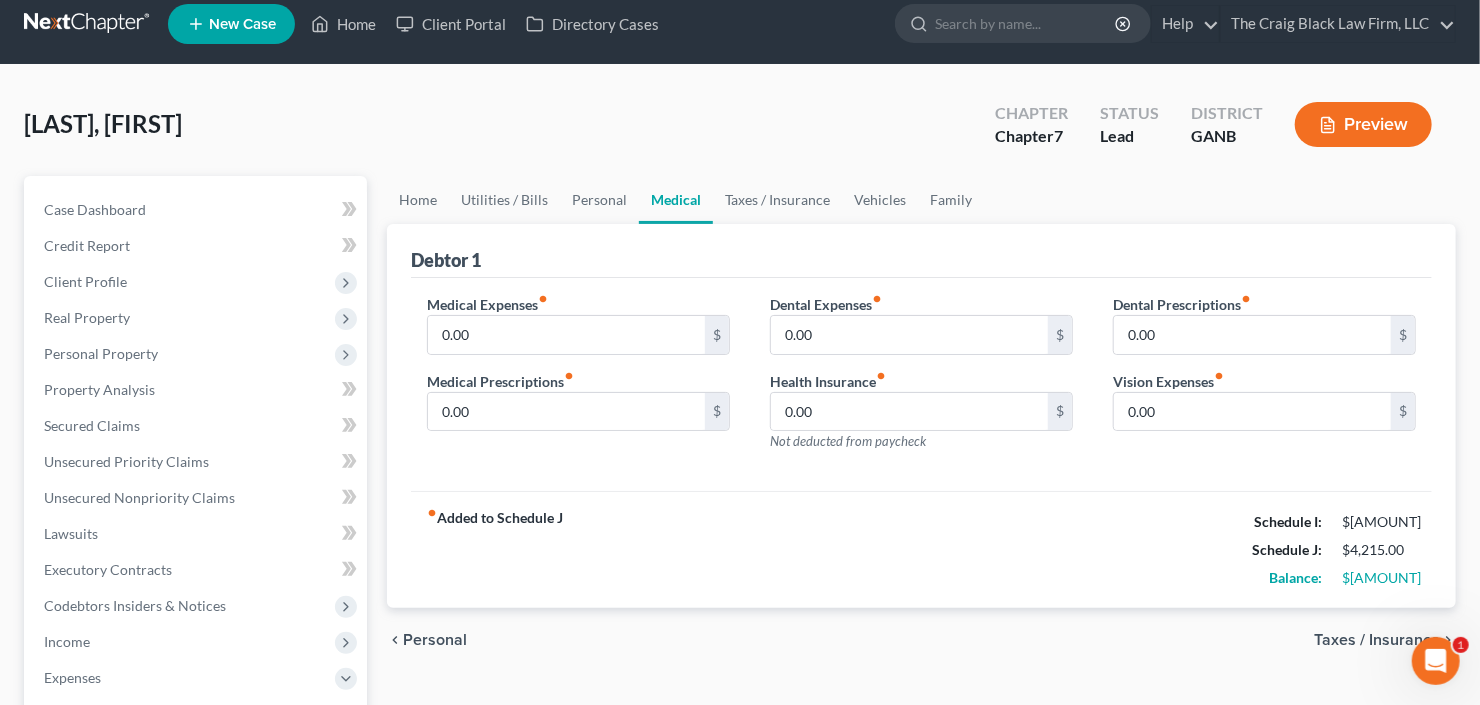 scroll, scrollTop: 0, scrollLeft: 0, axis: both 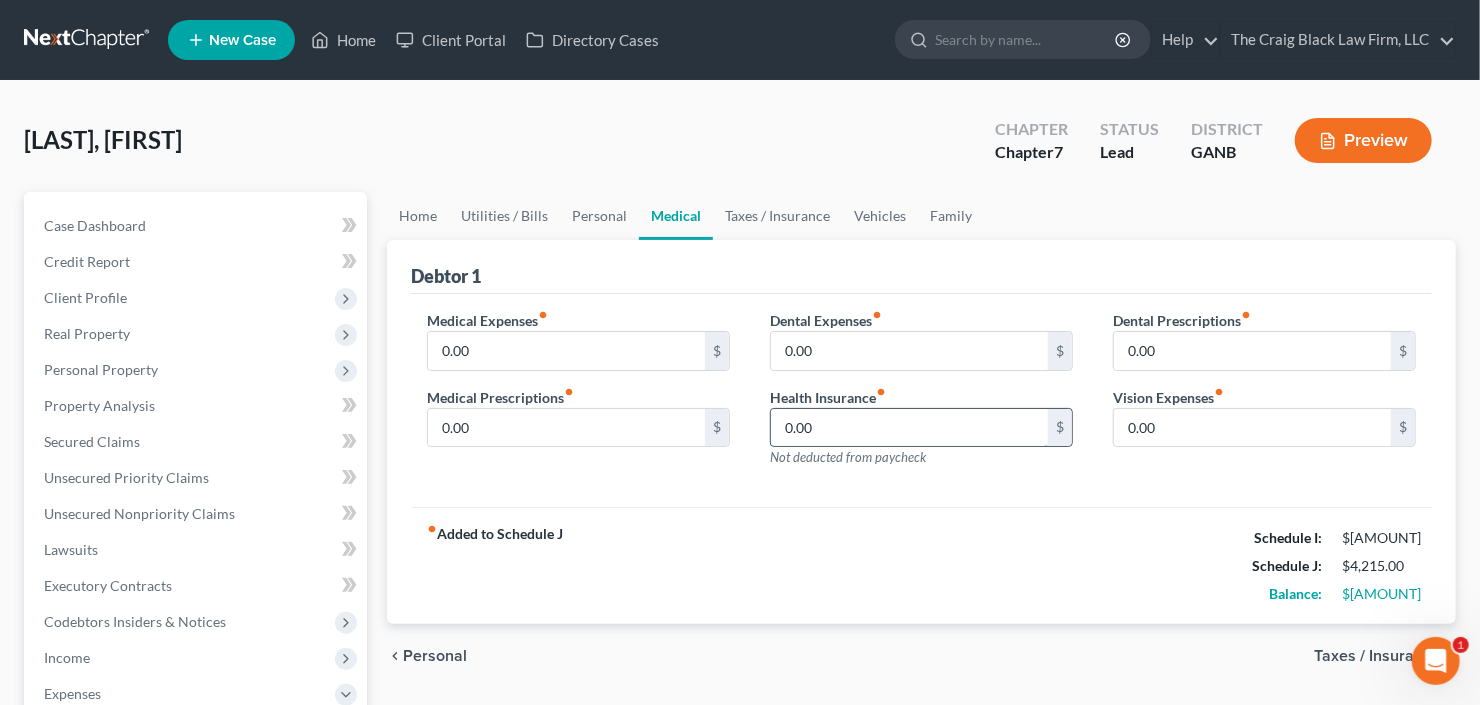 click on "0.00" at bounding box center [909, 428] 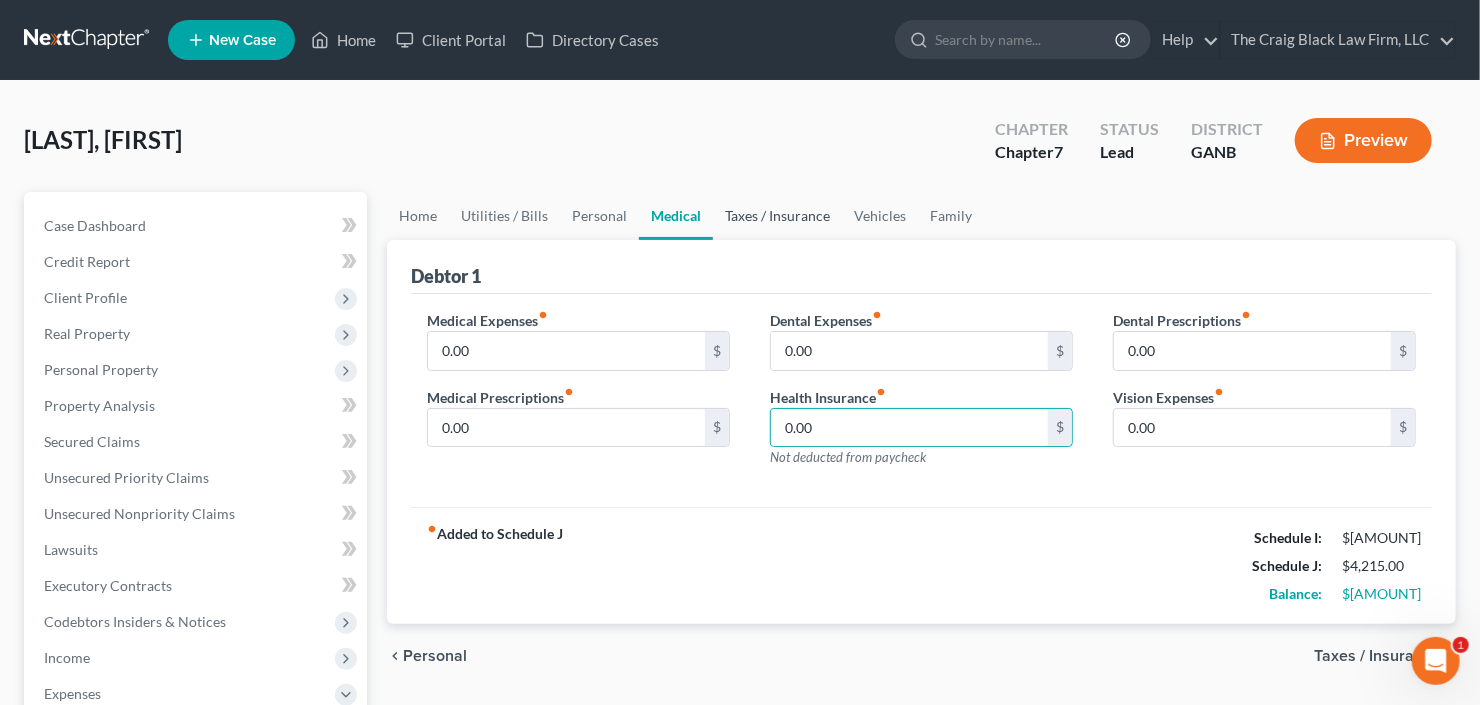 click on "Taxes / Insurance" at bounding box center (777, 216) 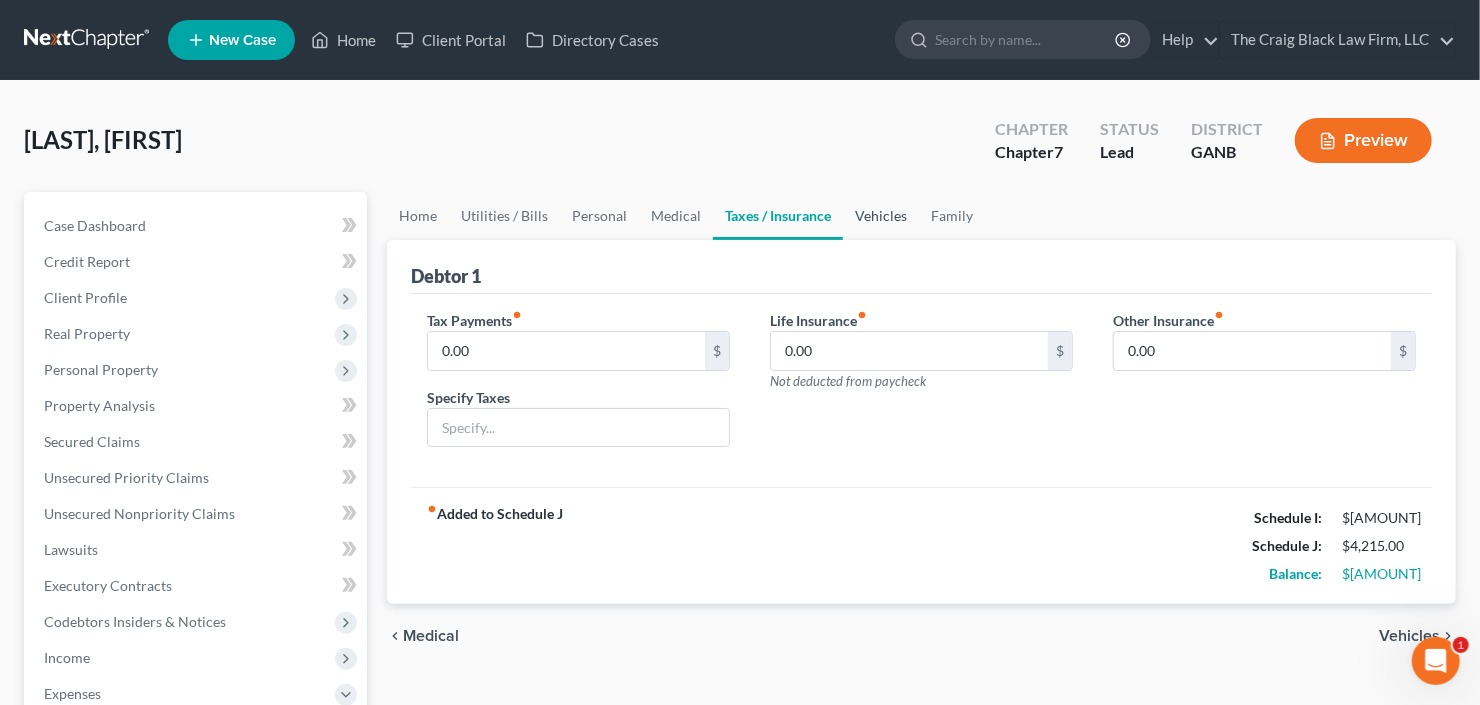 click on "Vehicles" at bounding box center [881, 216] 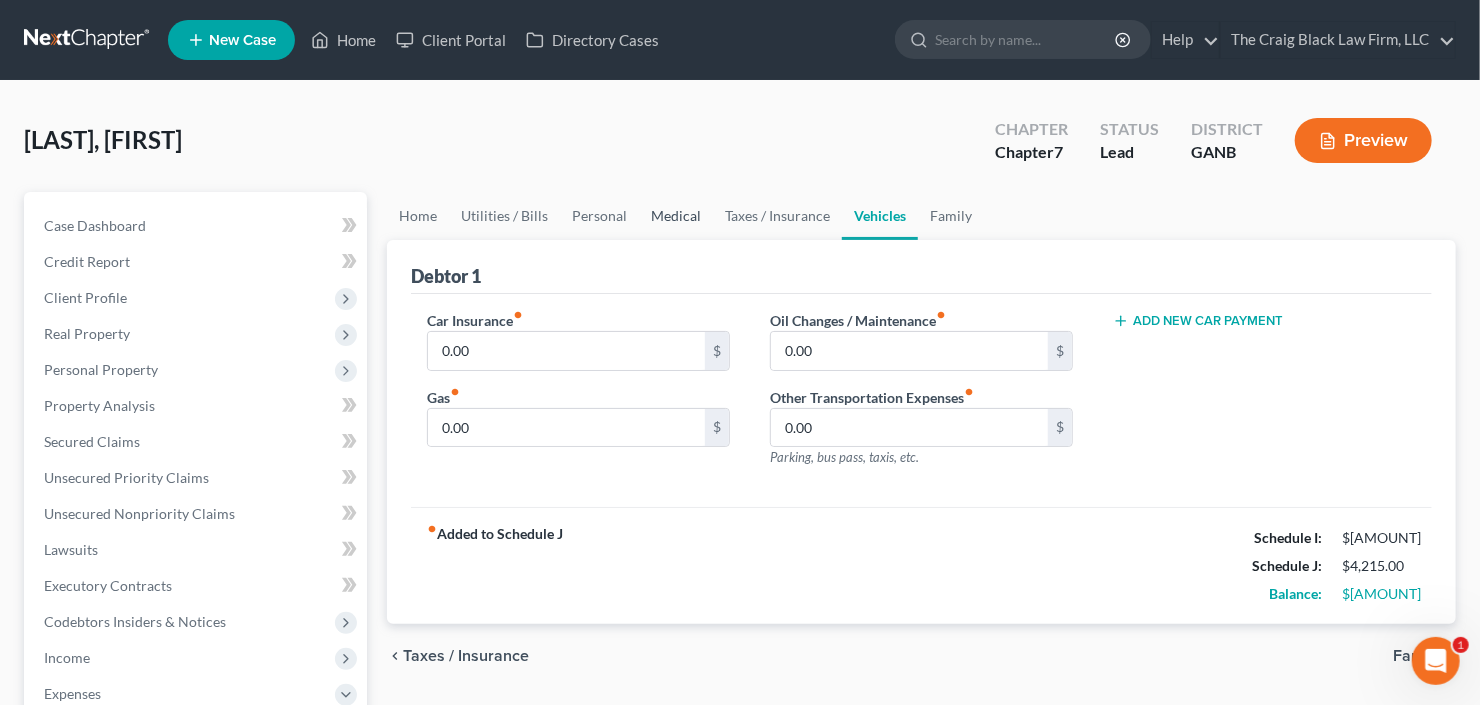click on "Medical" at bounding box center [676, 216] 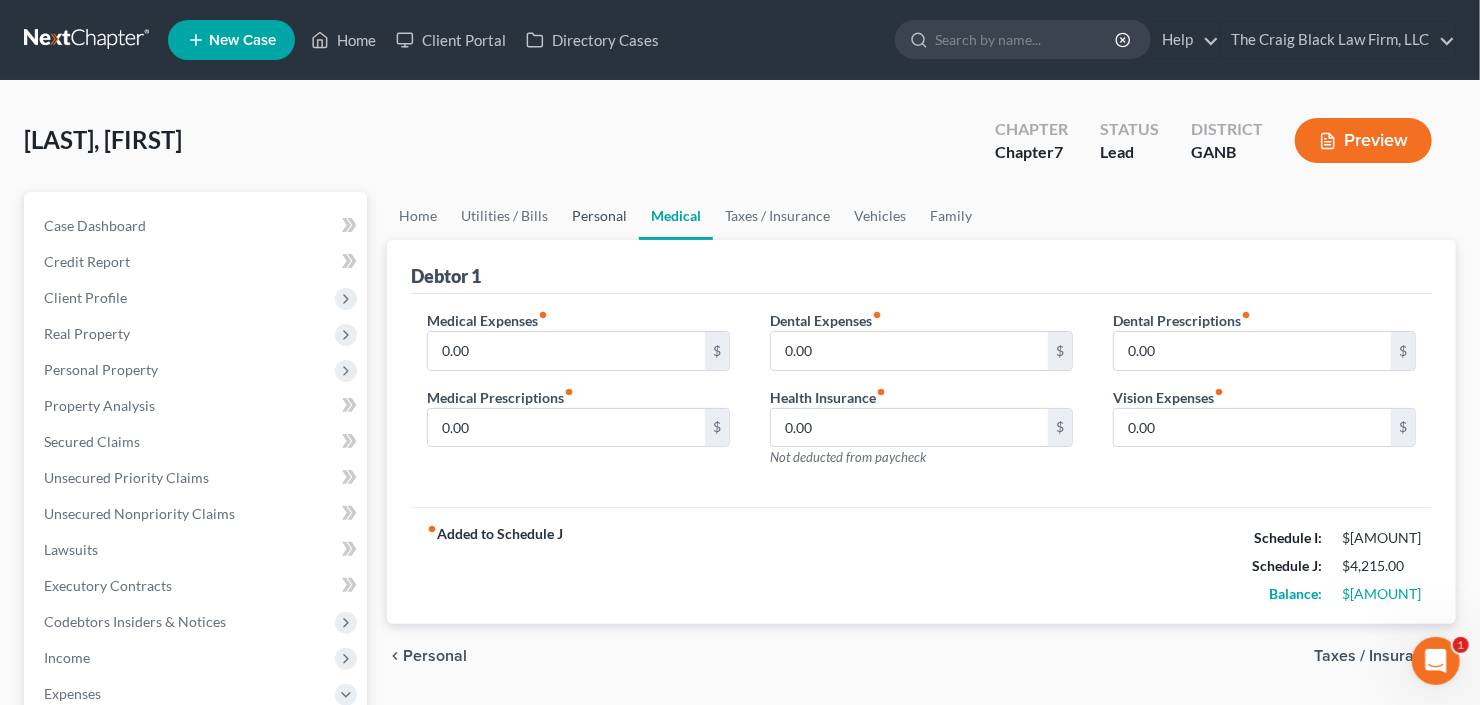 click on "Personal" at bounding box center [599, 216] 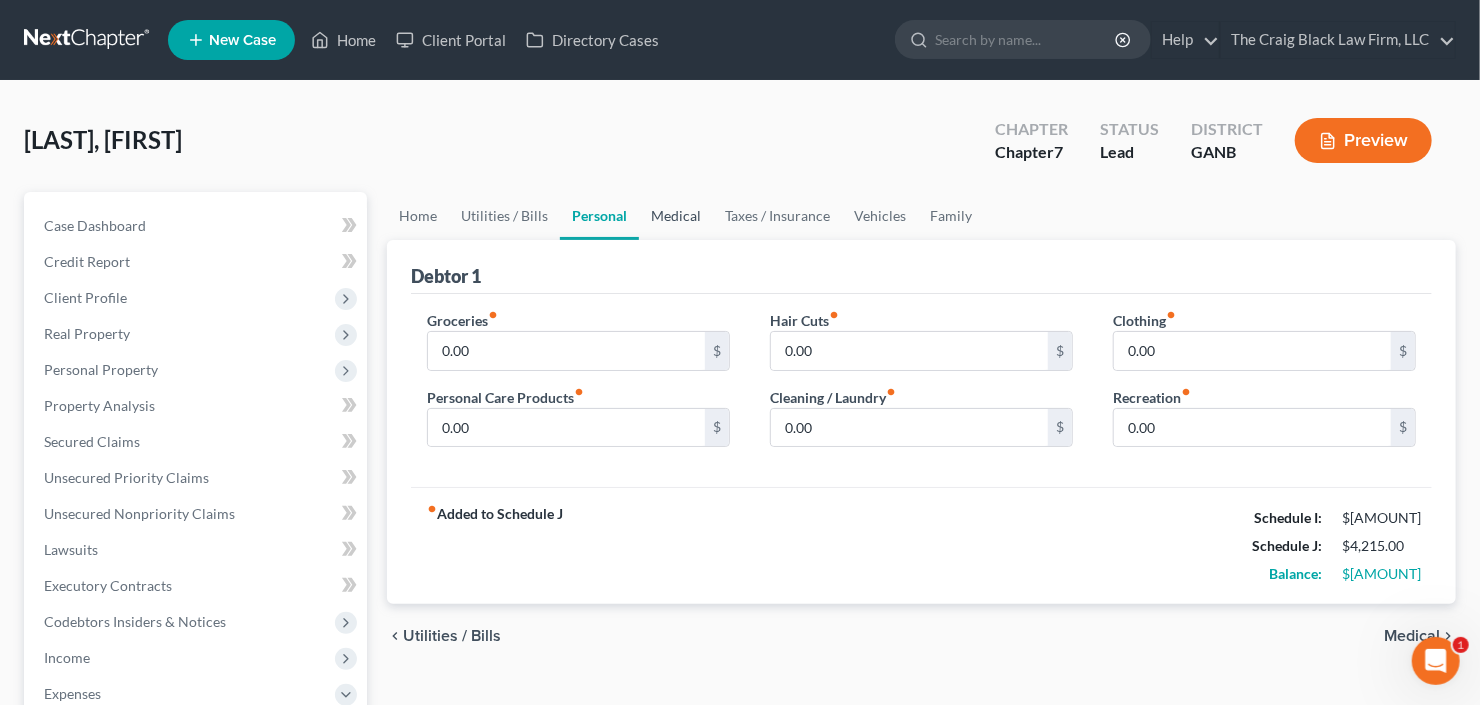 click on "Medical" at bounding box center [676, 216] 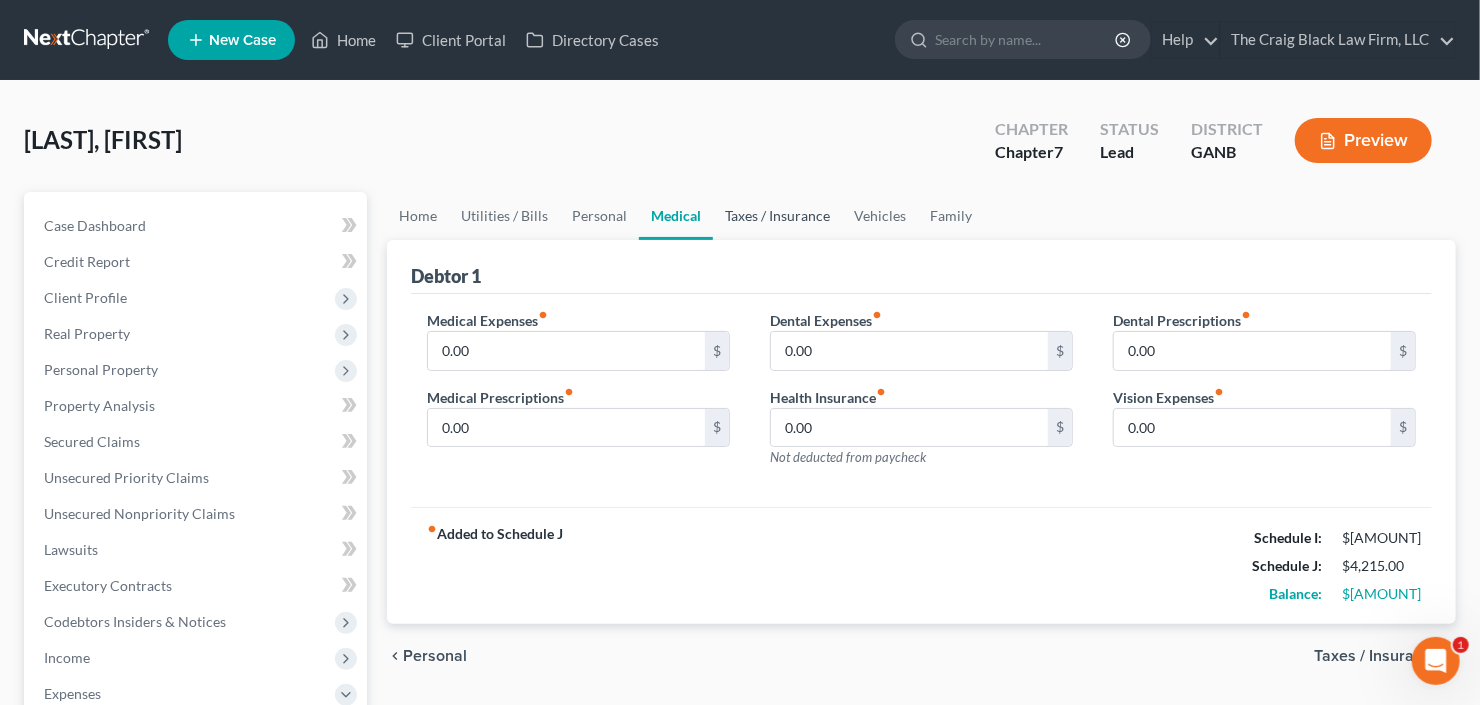click on "Taxes / Insurance" at bounding box center [777, 216] 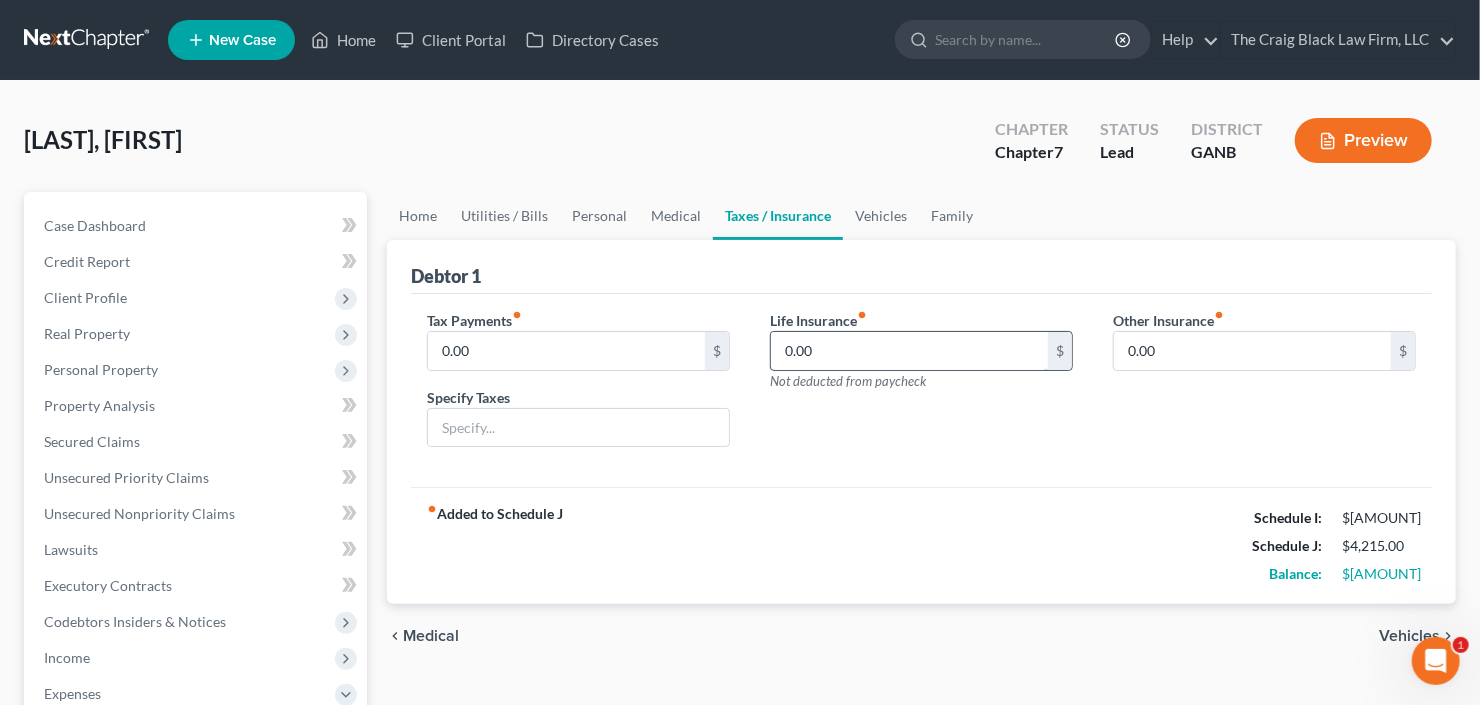 click on "0.00" at bounding box center (909, 351) 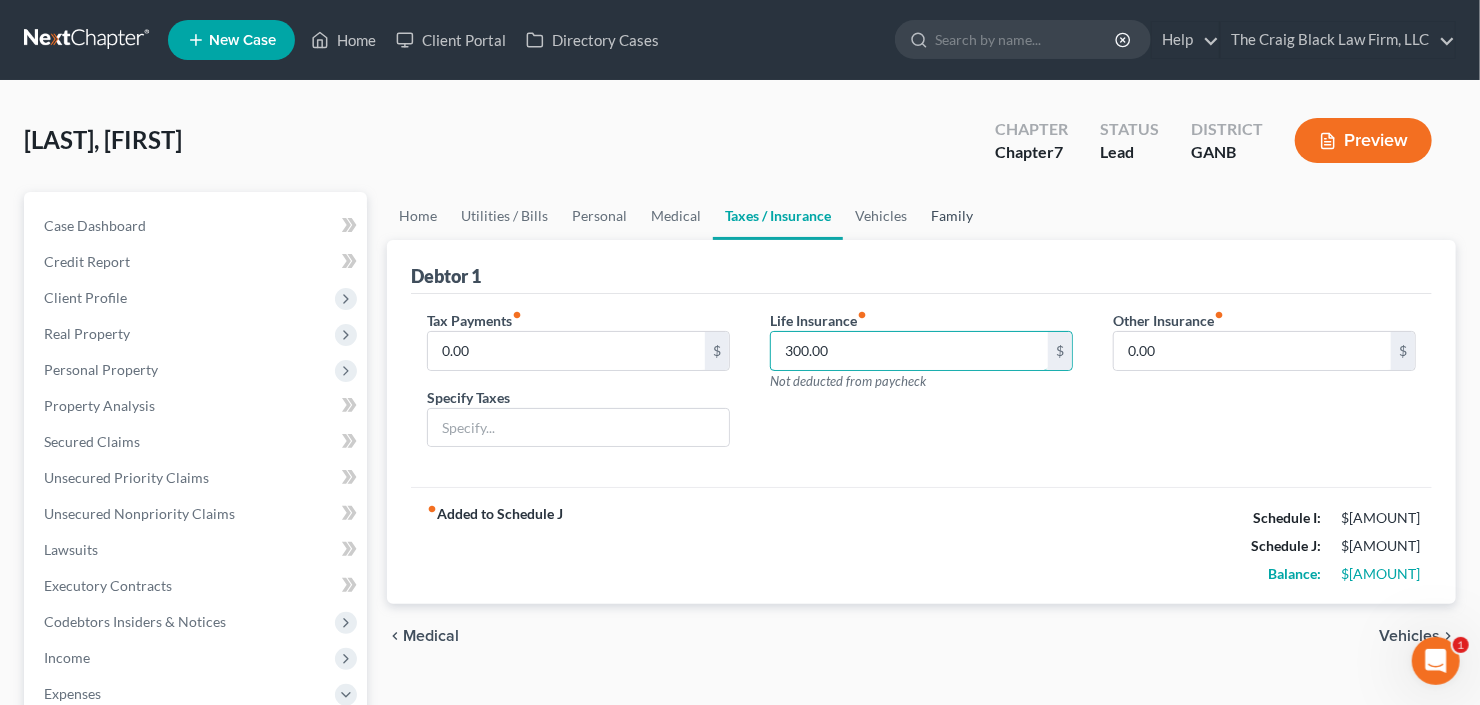 type on "300.00" 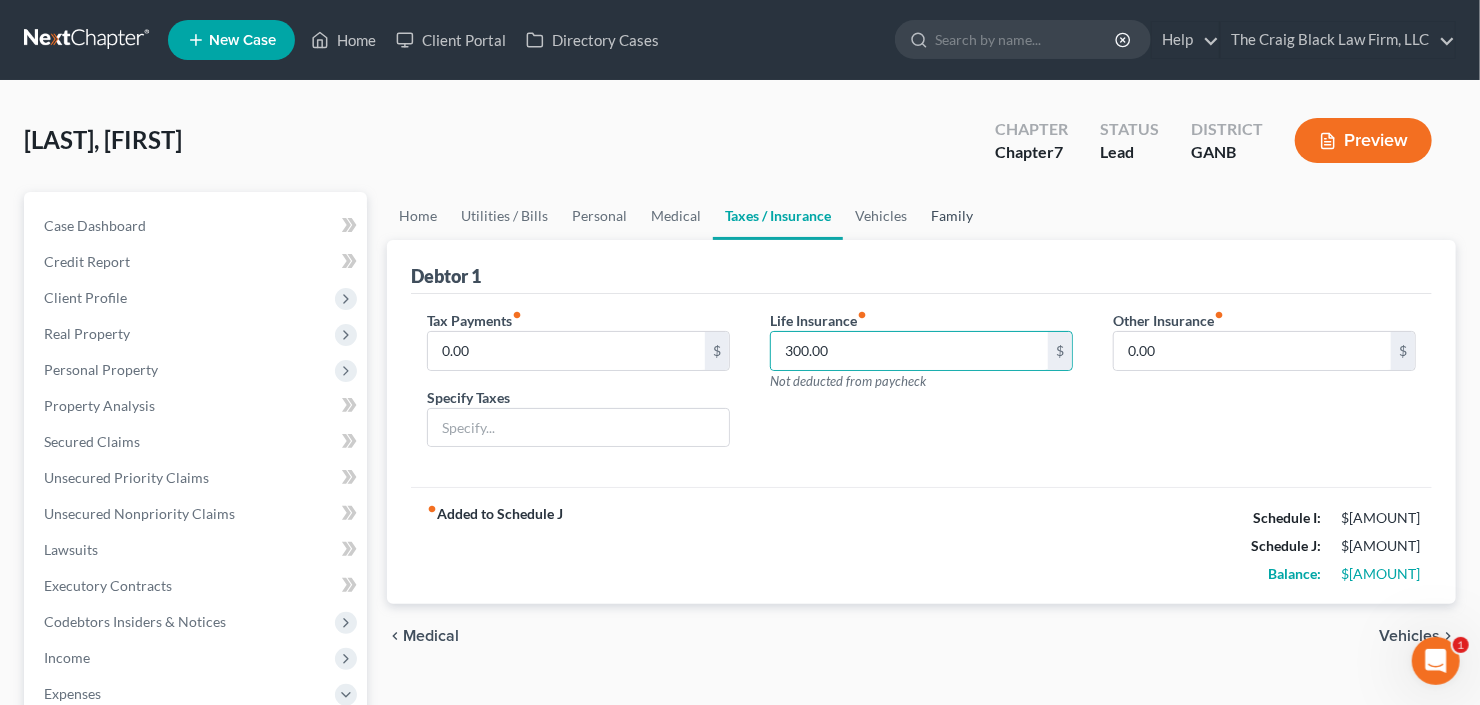 click on "Family" at bounding box center (952, 216) 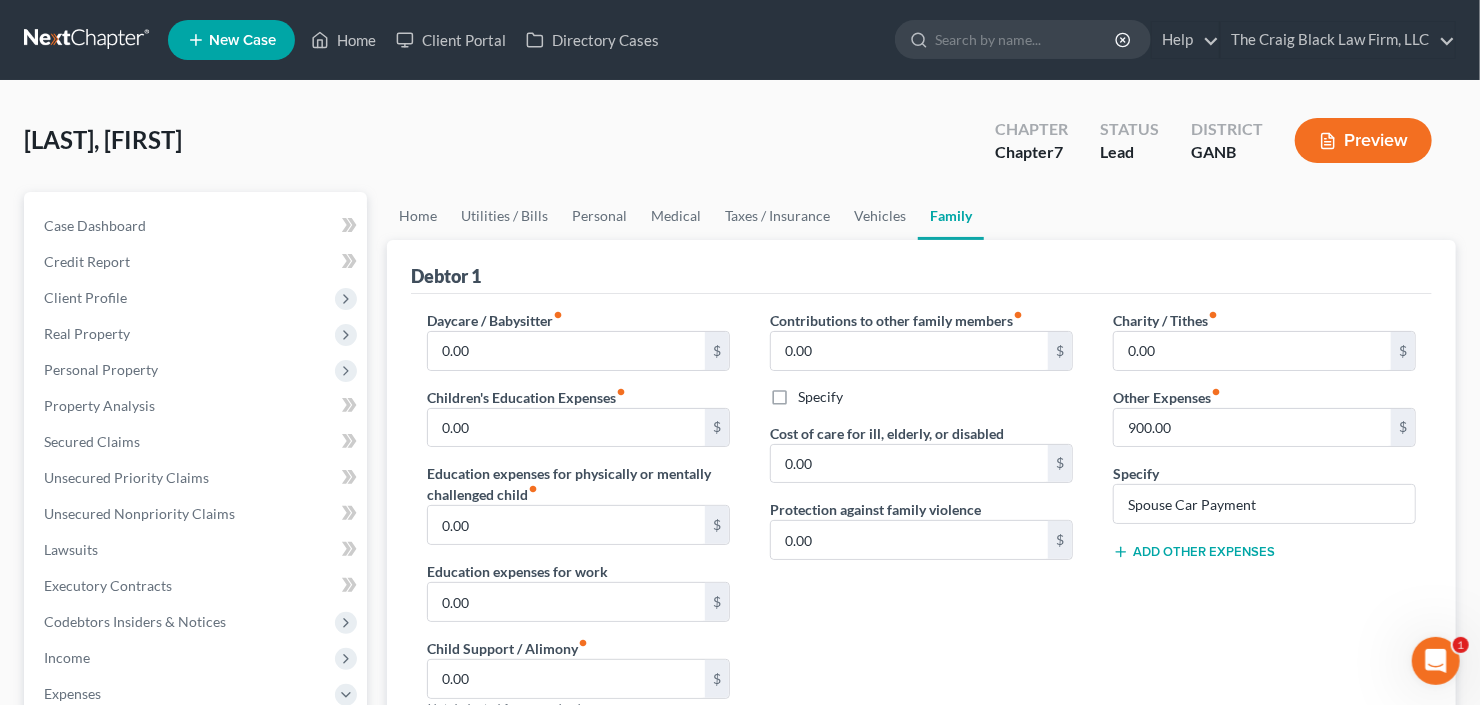 click on "Add Other Expenses" at bounding box center [1194, 552] 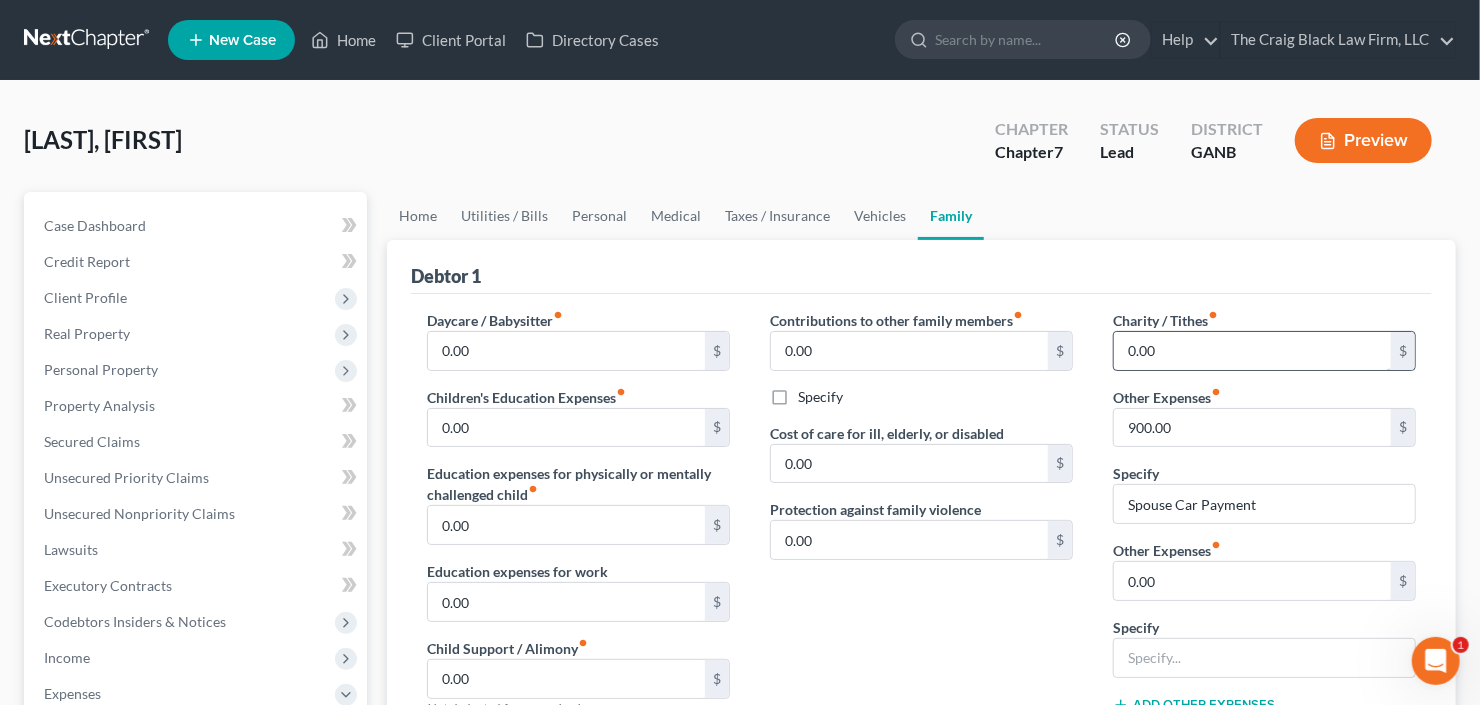 scroll, scrollTop: 240, scrollLeft: 0, axis: vertical 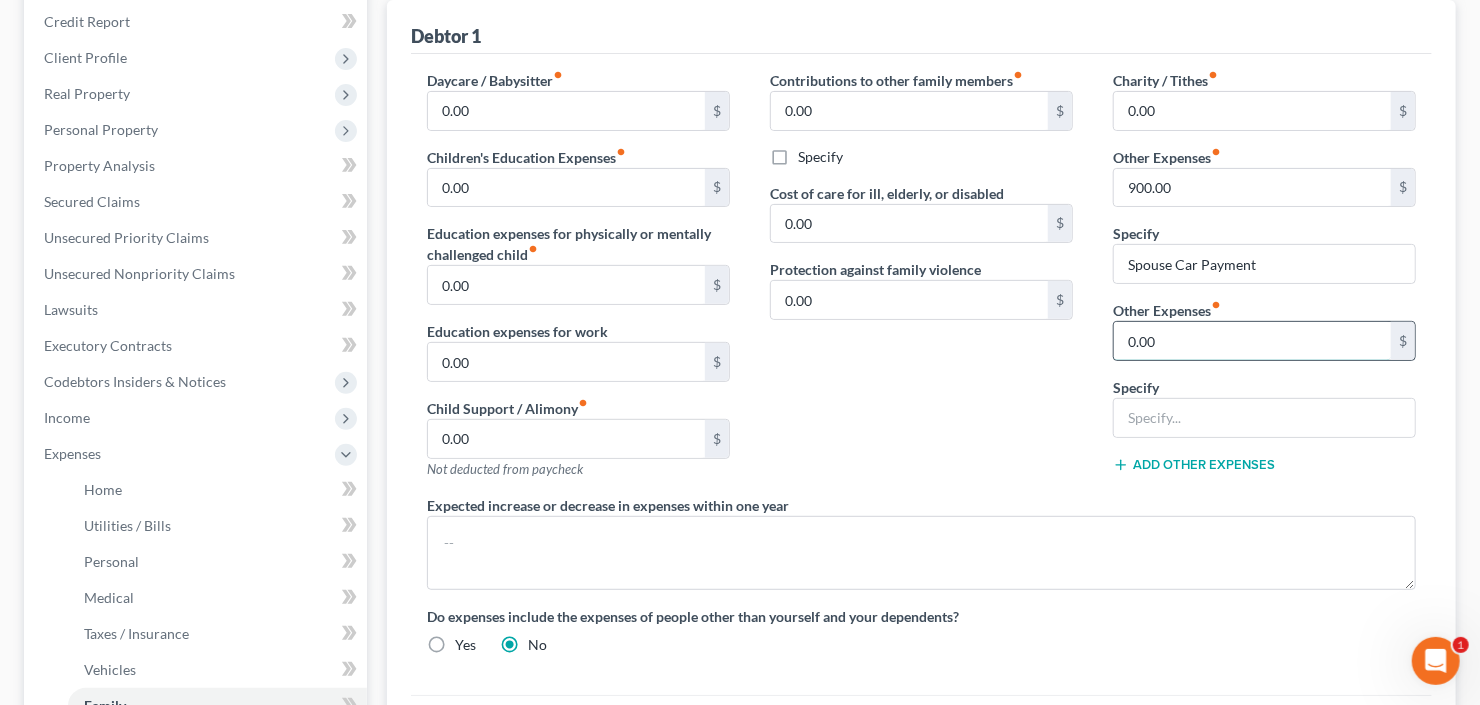 click on "0.00" at bounding box center [1252, 341] 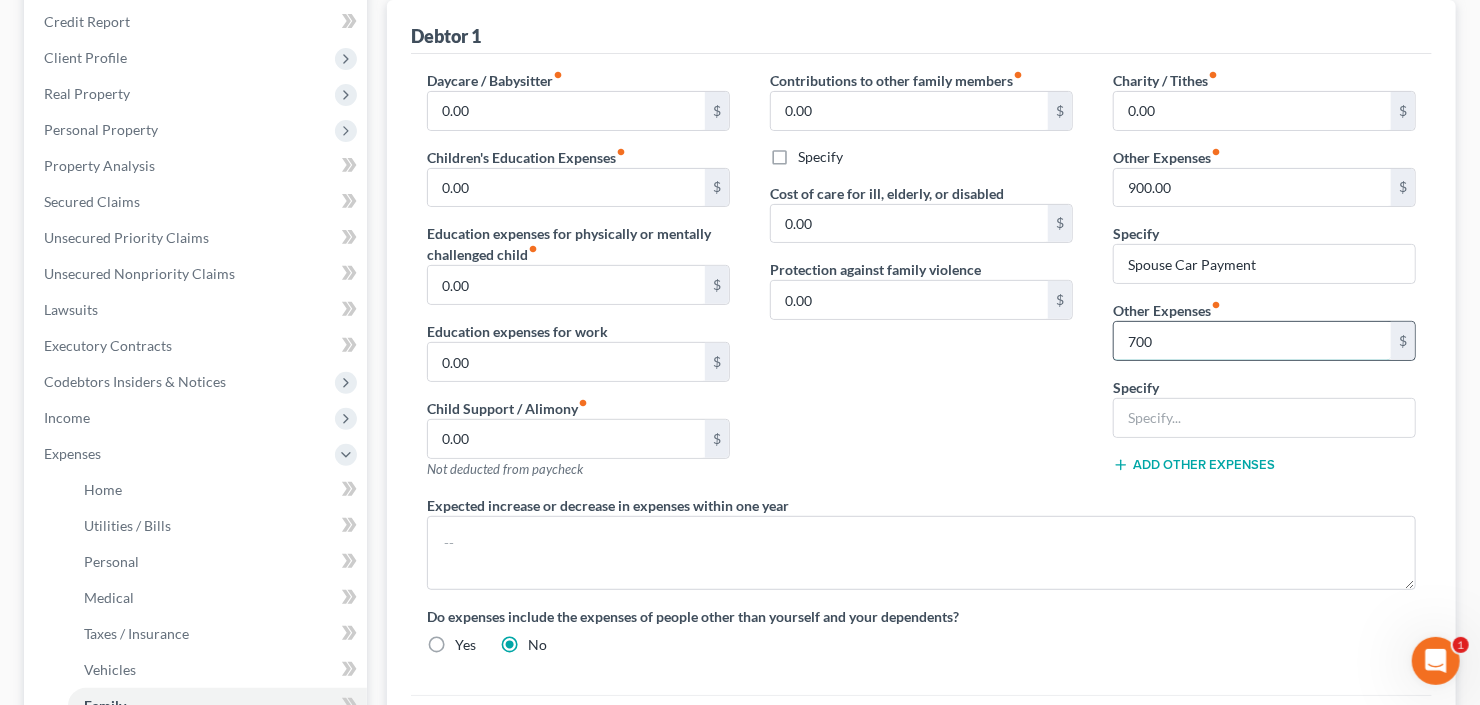 type on "700" 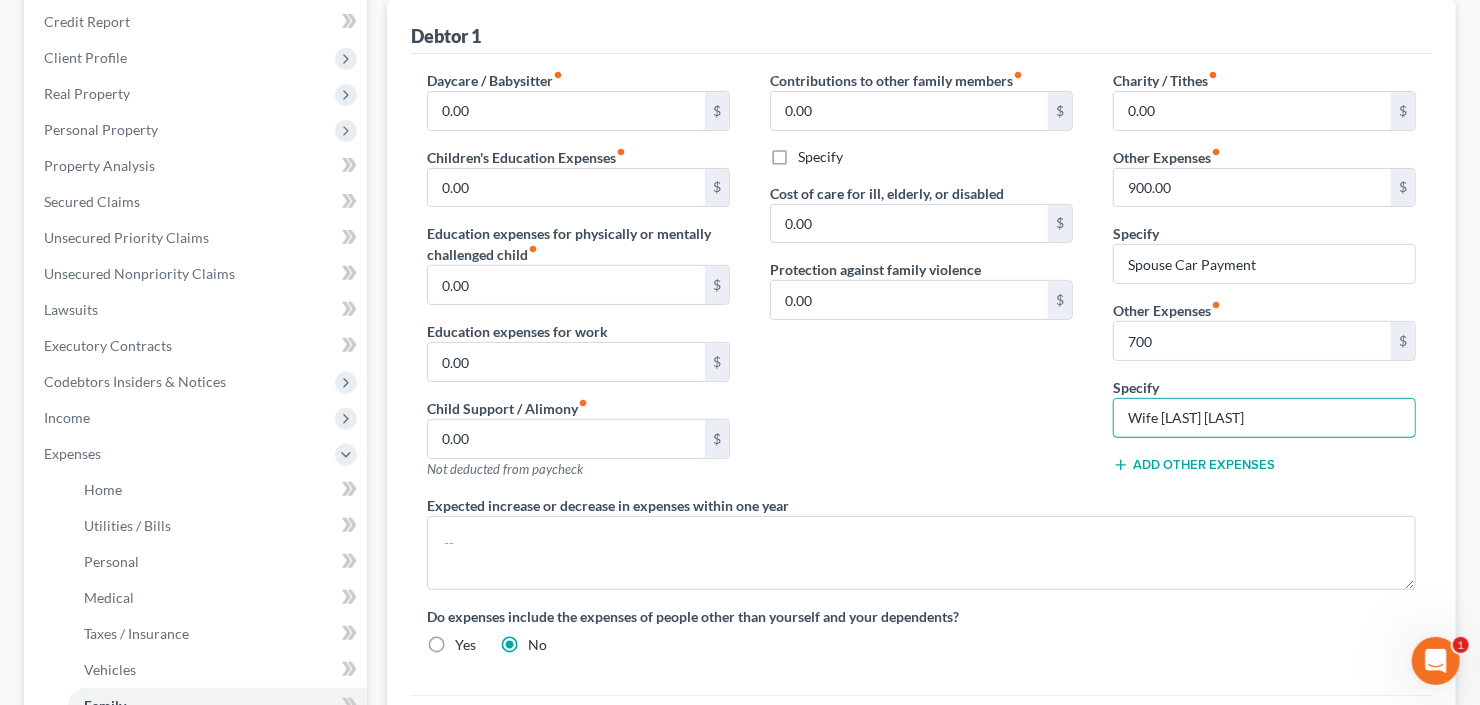 type on "Wife [LAST] [LAST]" 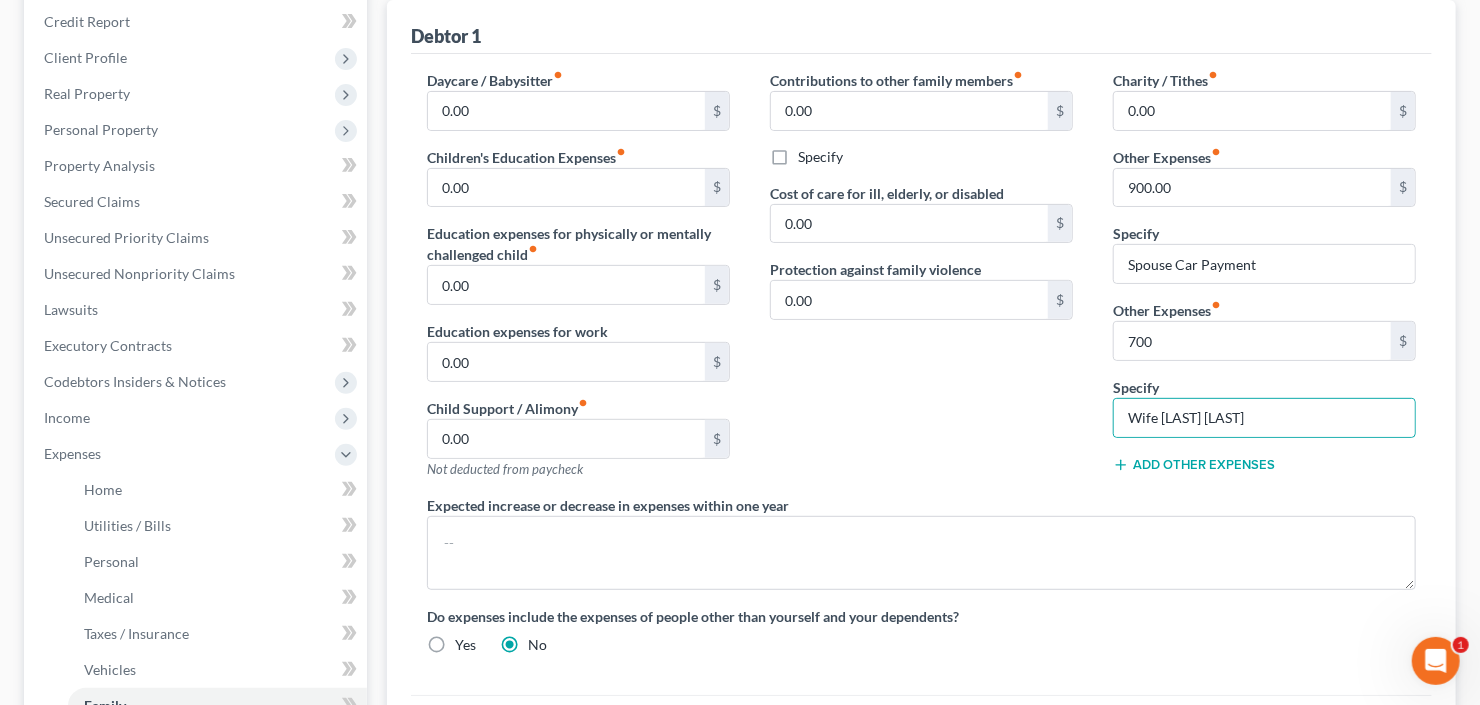 click on "Add Other Expenses" at bounding box center (1194, 465) 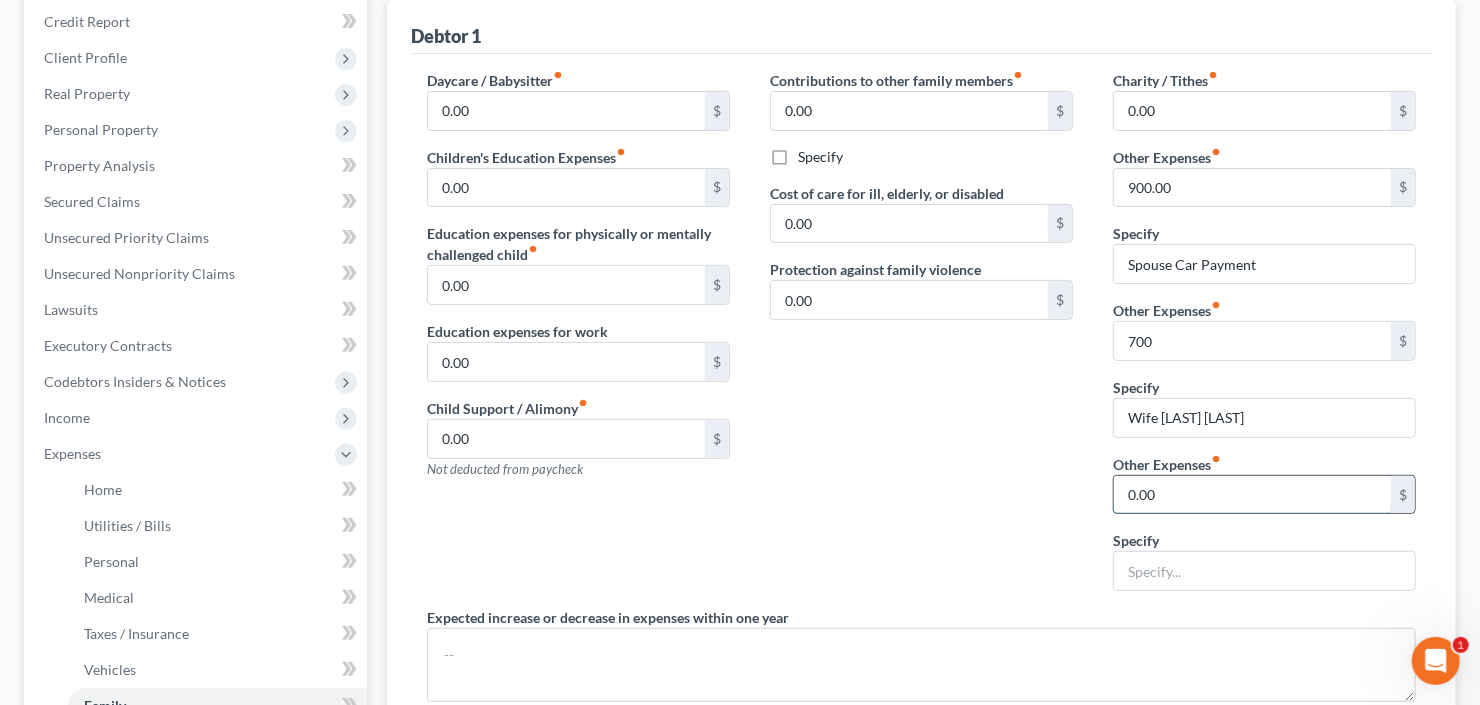 click on "0.00" at bounding box center [1252, 495] 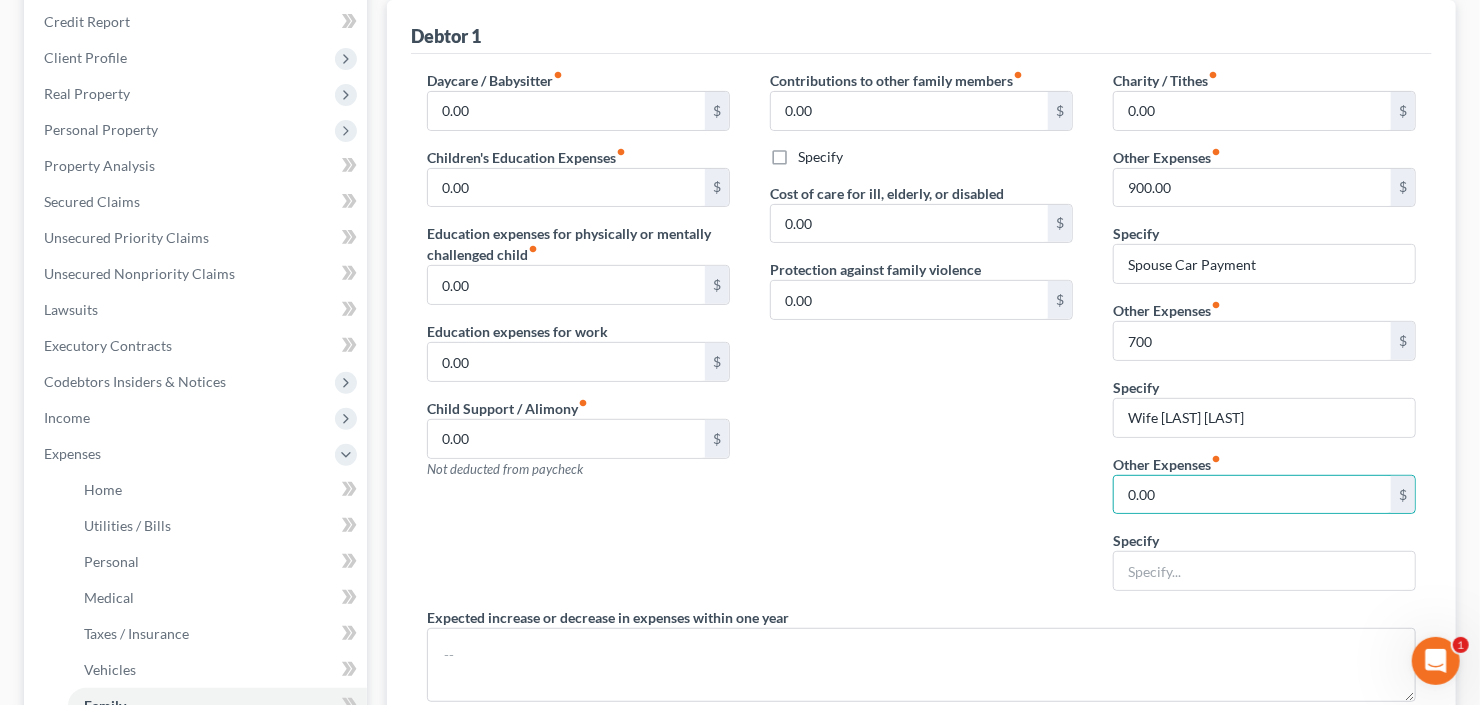 click on "Charity / Tithes  fiber_manual_record 0.00 $ Other Expenses  fiber_manual_record 900.00 $ Specify Spouse Car Payment Other Expenses  fiber_manual_record 700 $ Specify Wife Personal Loan Other Expenses  fiber_manual_record 0.00 $ Specify" at bounding box center (1264, 338) 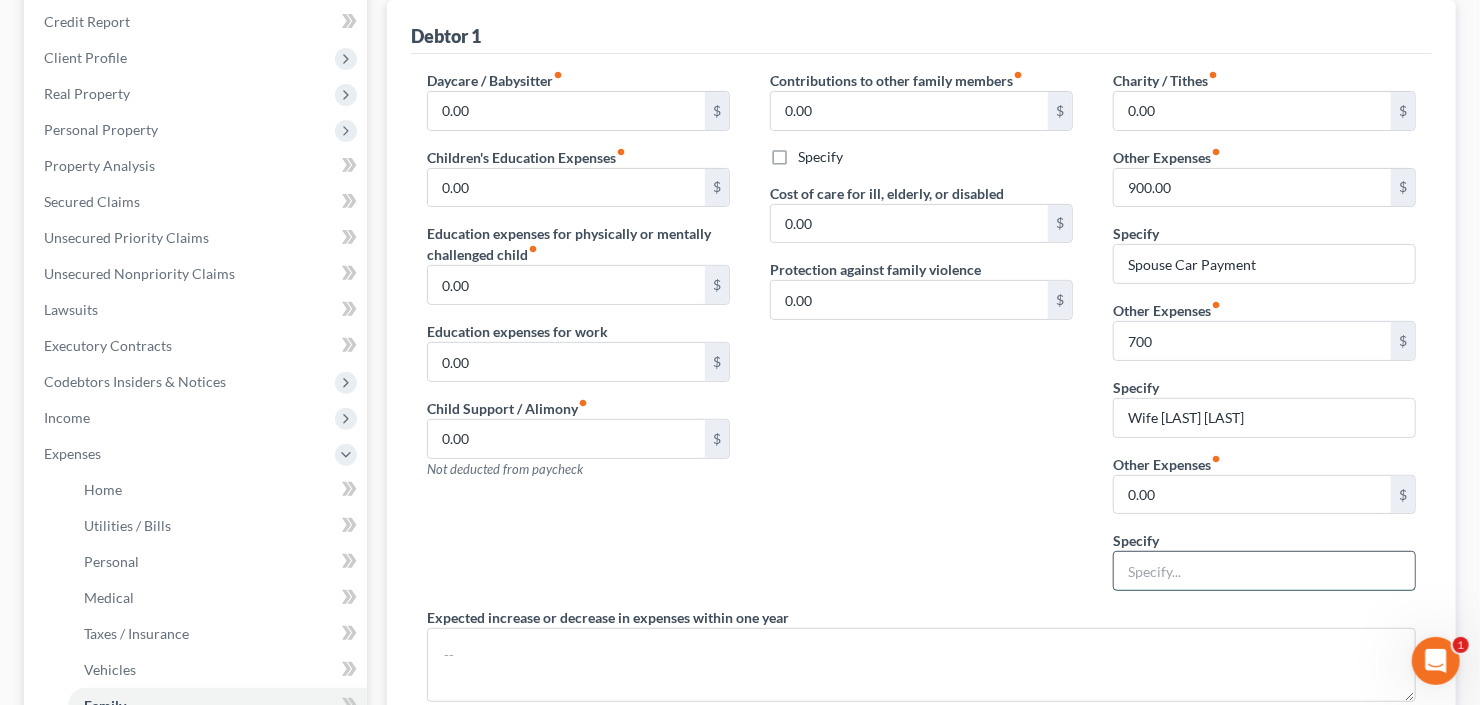 click at bounding box center [1264, 571] 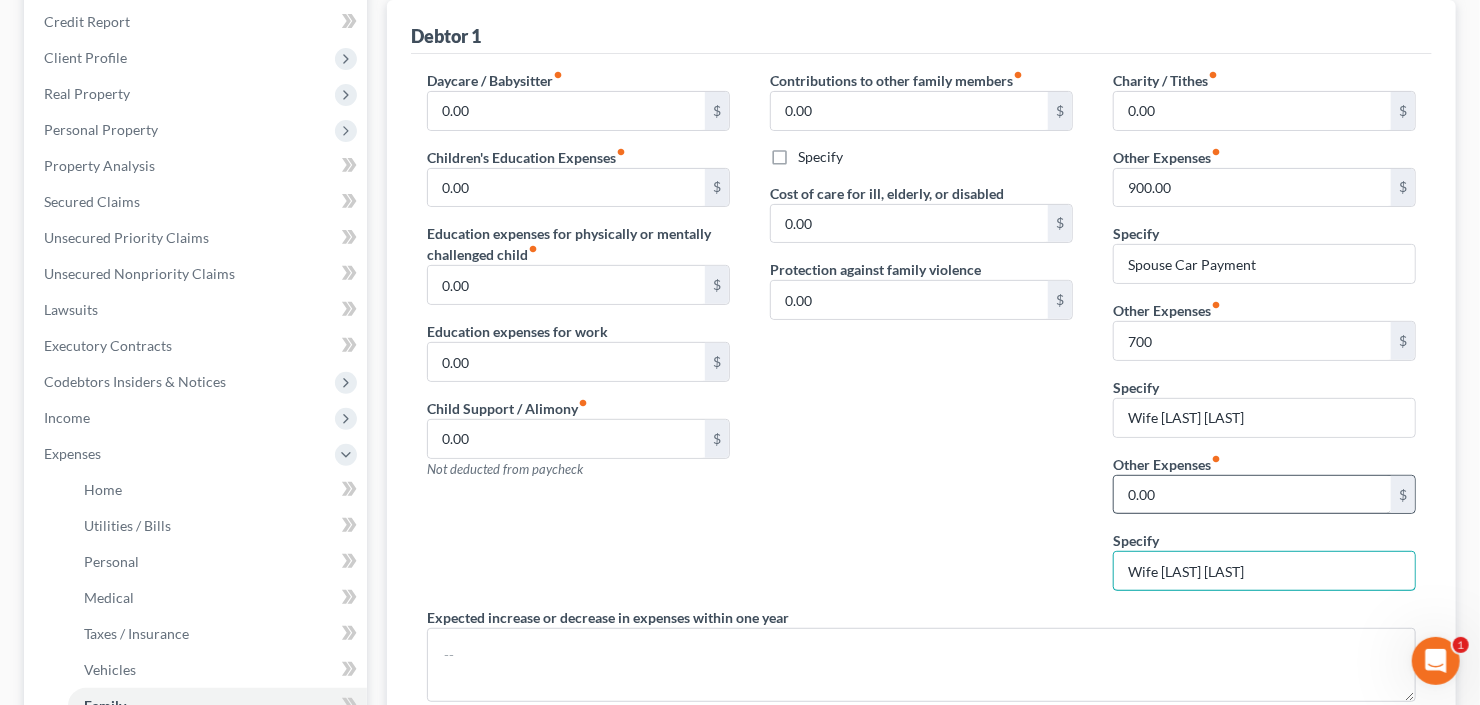 type on "Wife [LAST] [LAST]" 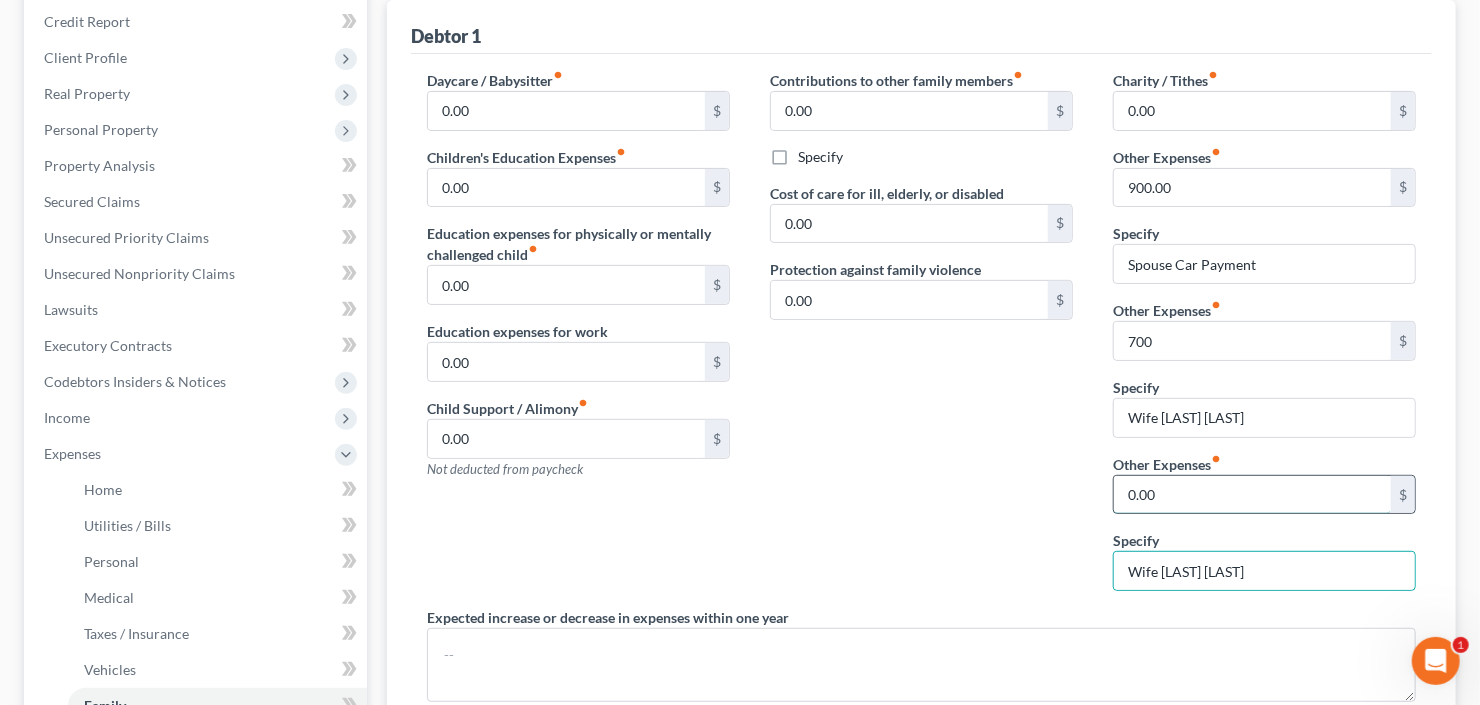 click on "0.00" at bounding box center [1252, 495] 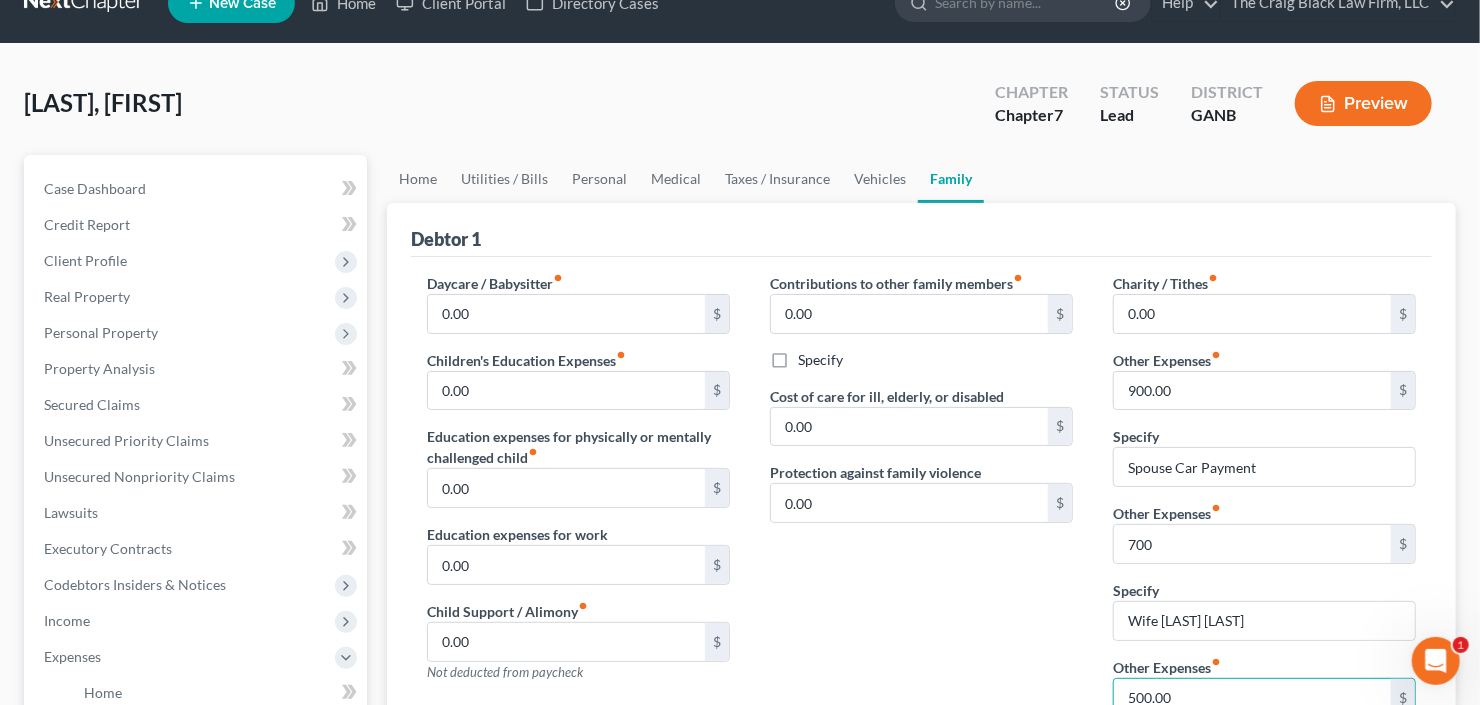 scroll, scrollTop: 0, scrollLeft: 0, axis: both 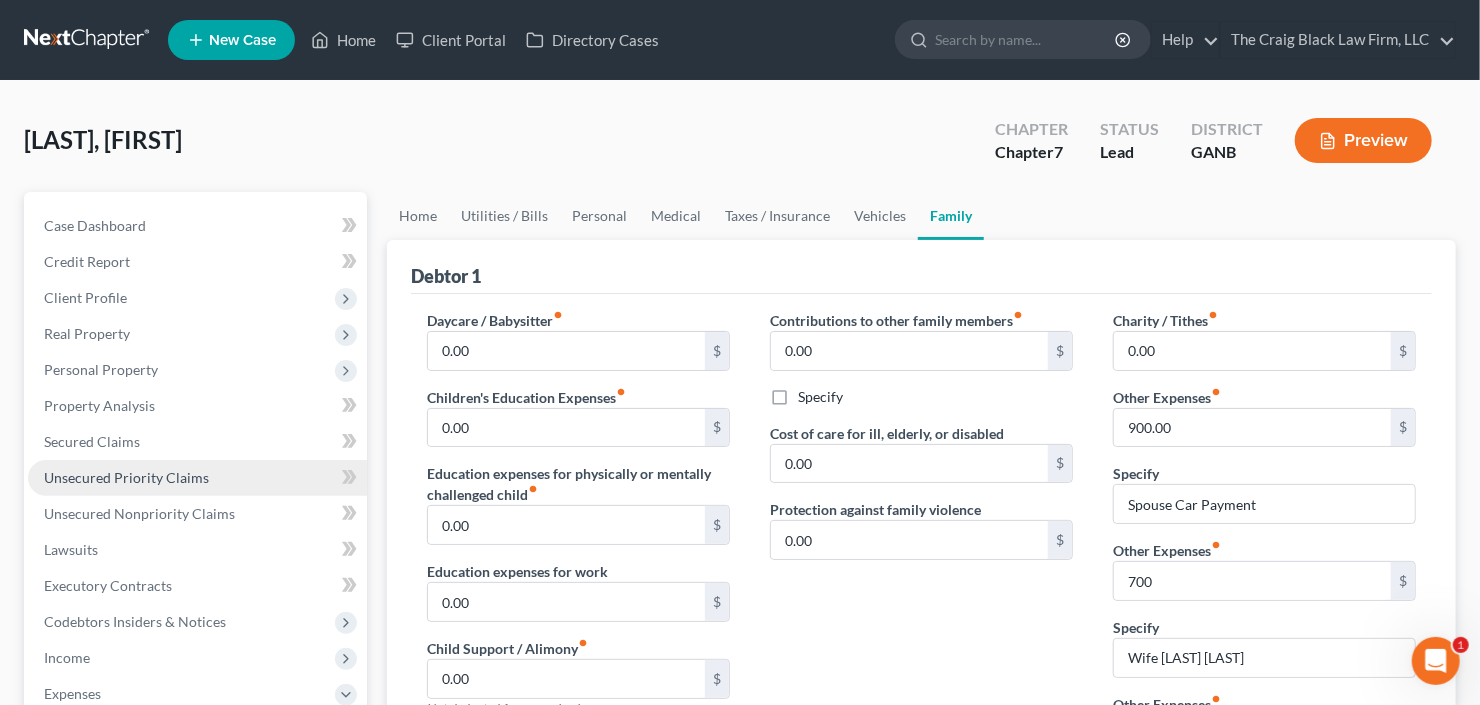 type on "500.00" 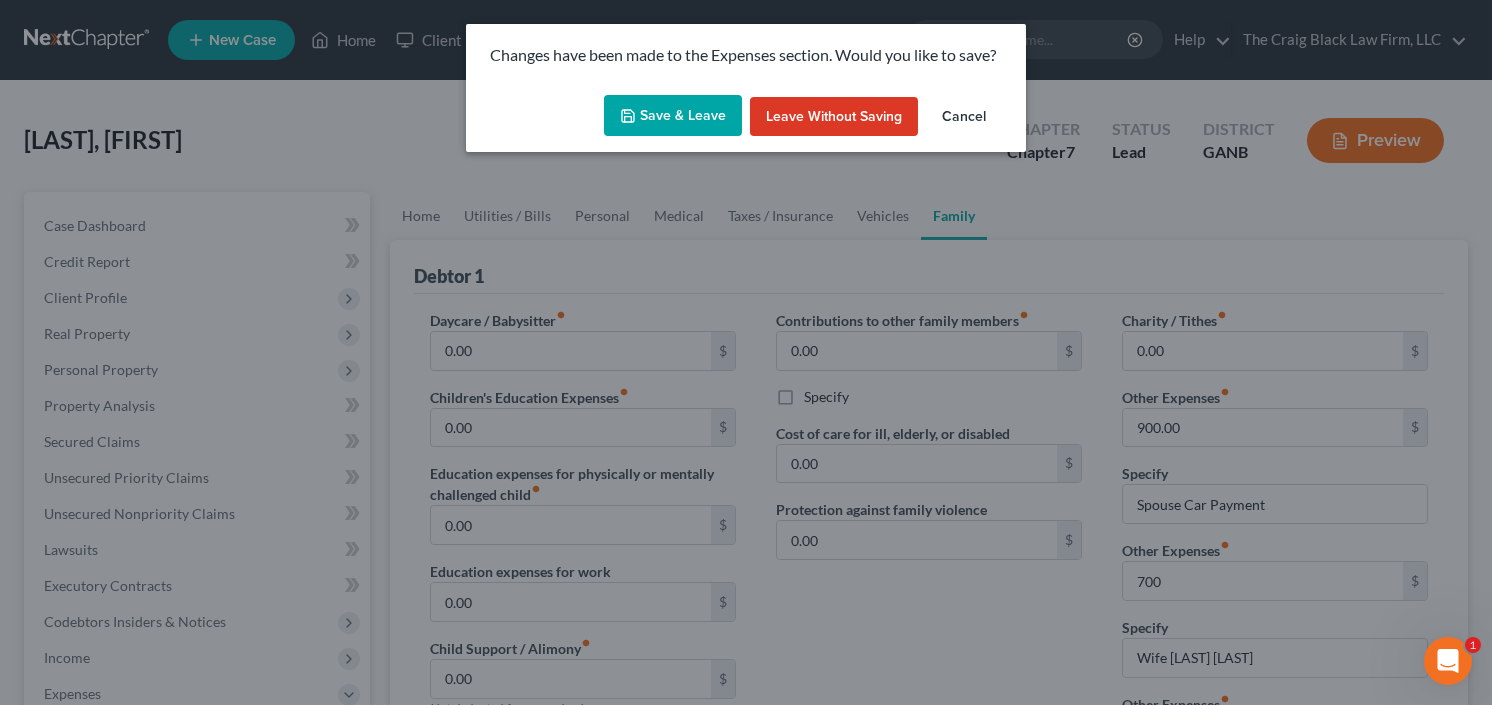 click on "Save & Leave" at bounding box center [673, 116] 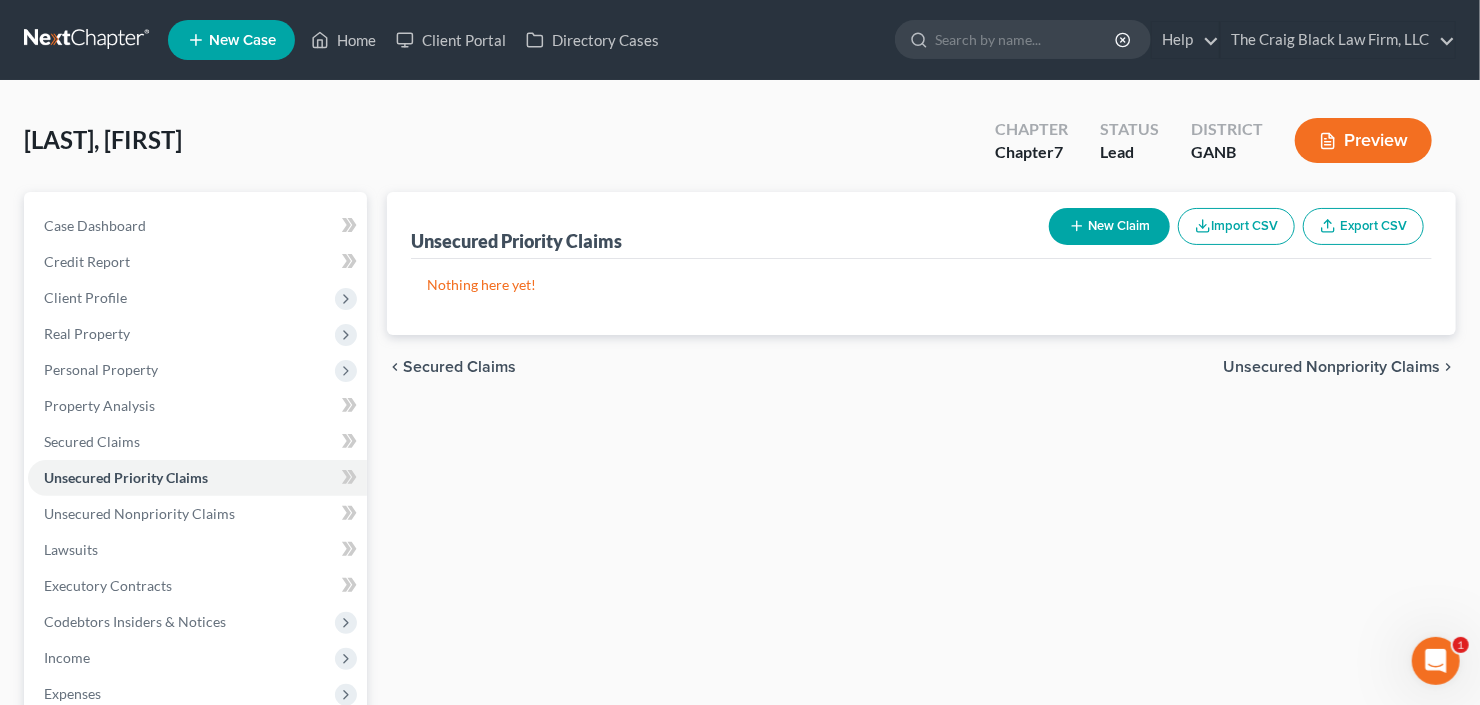 click on "New Claim" at bounding box center [1109, 226] 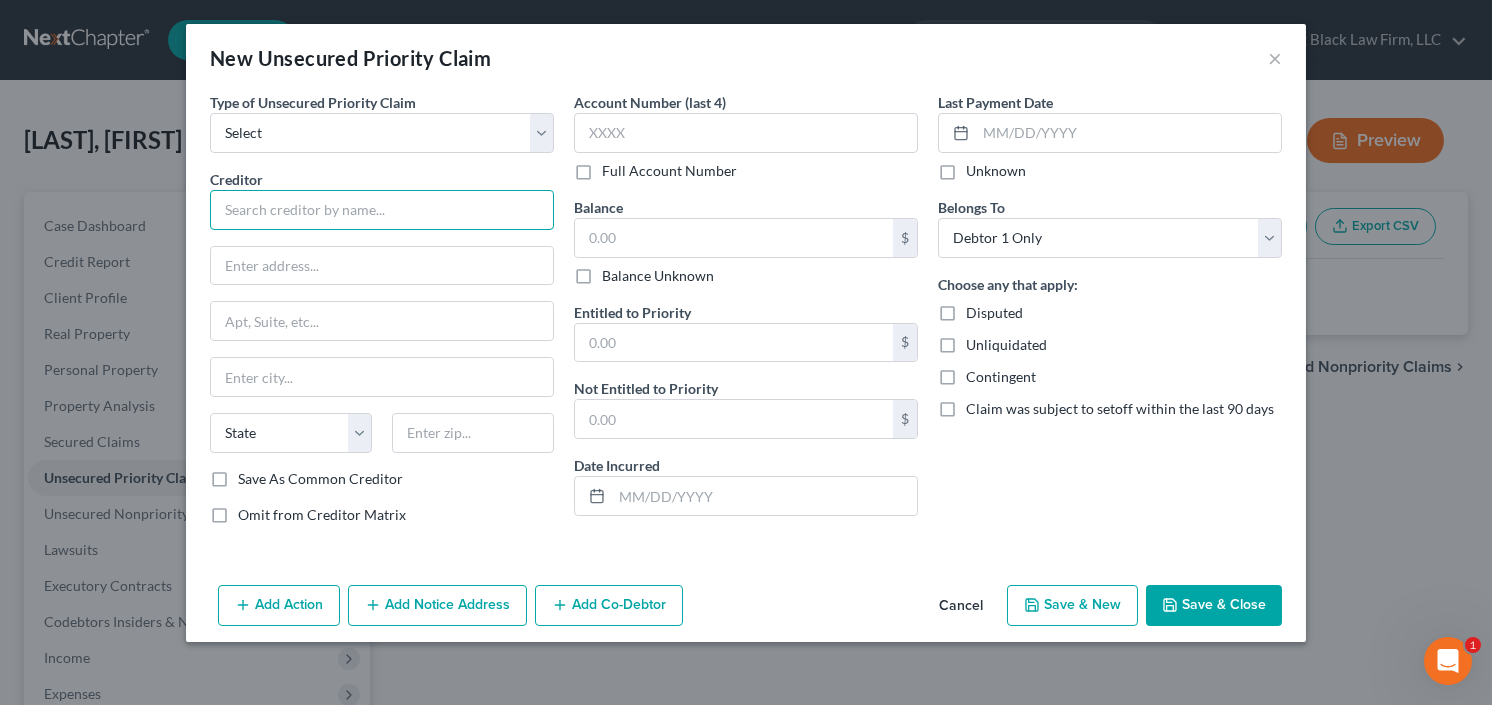 click at bounding box center (382, 210) 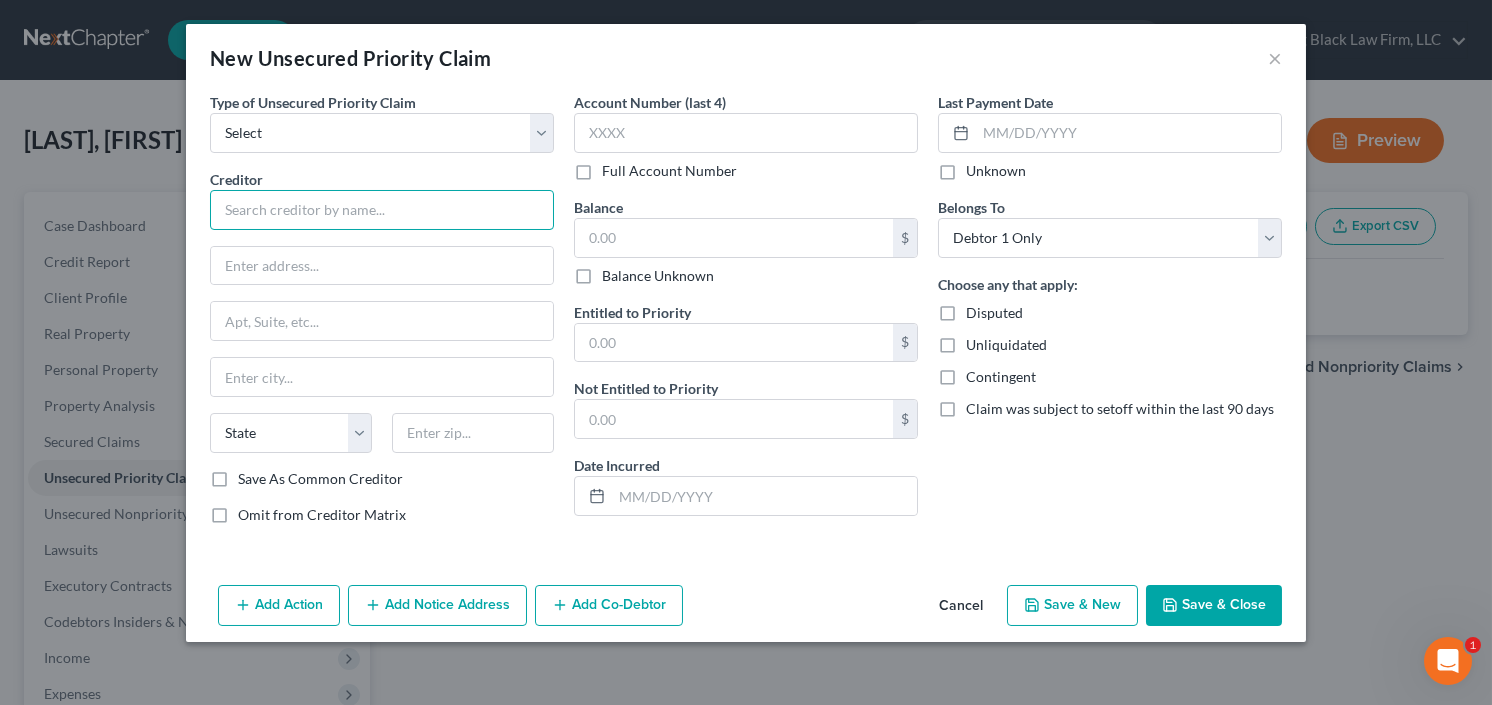 click at bounding box center (382, 210) 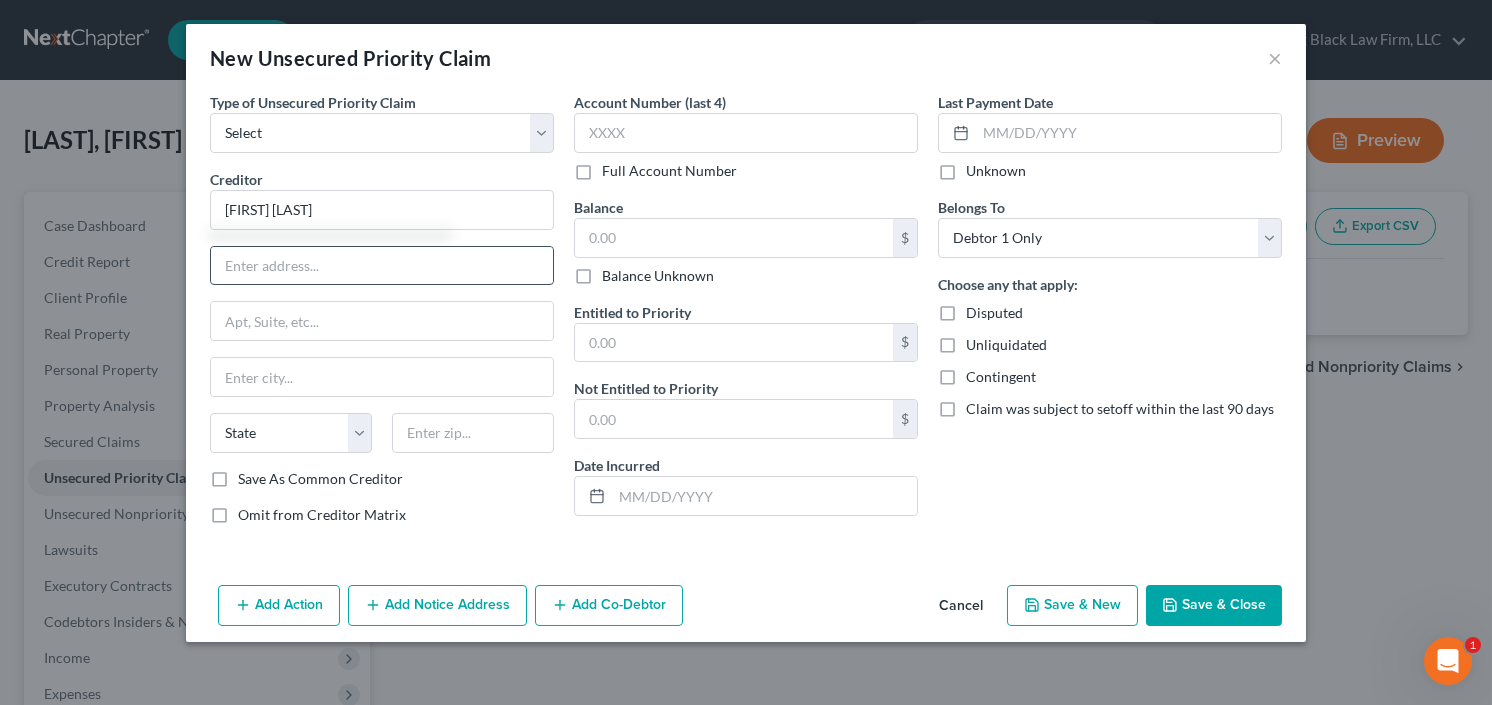 click at bounding box center (382, 266) 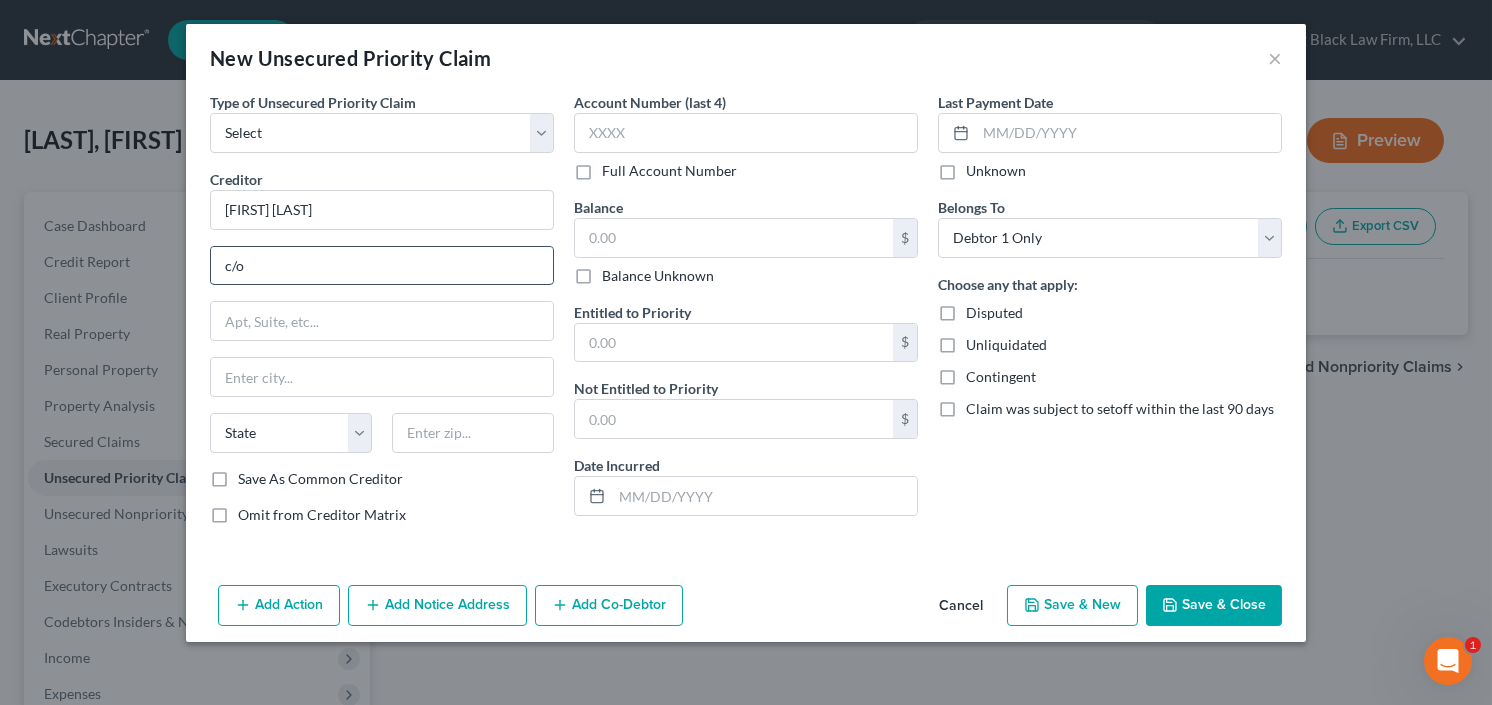 click on "c/o" at bounding box center (382, 266) 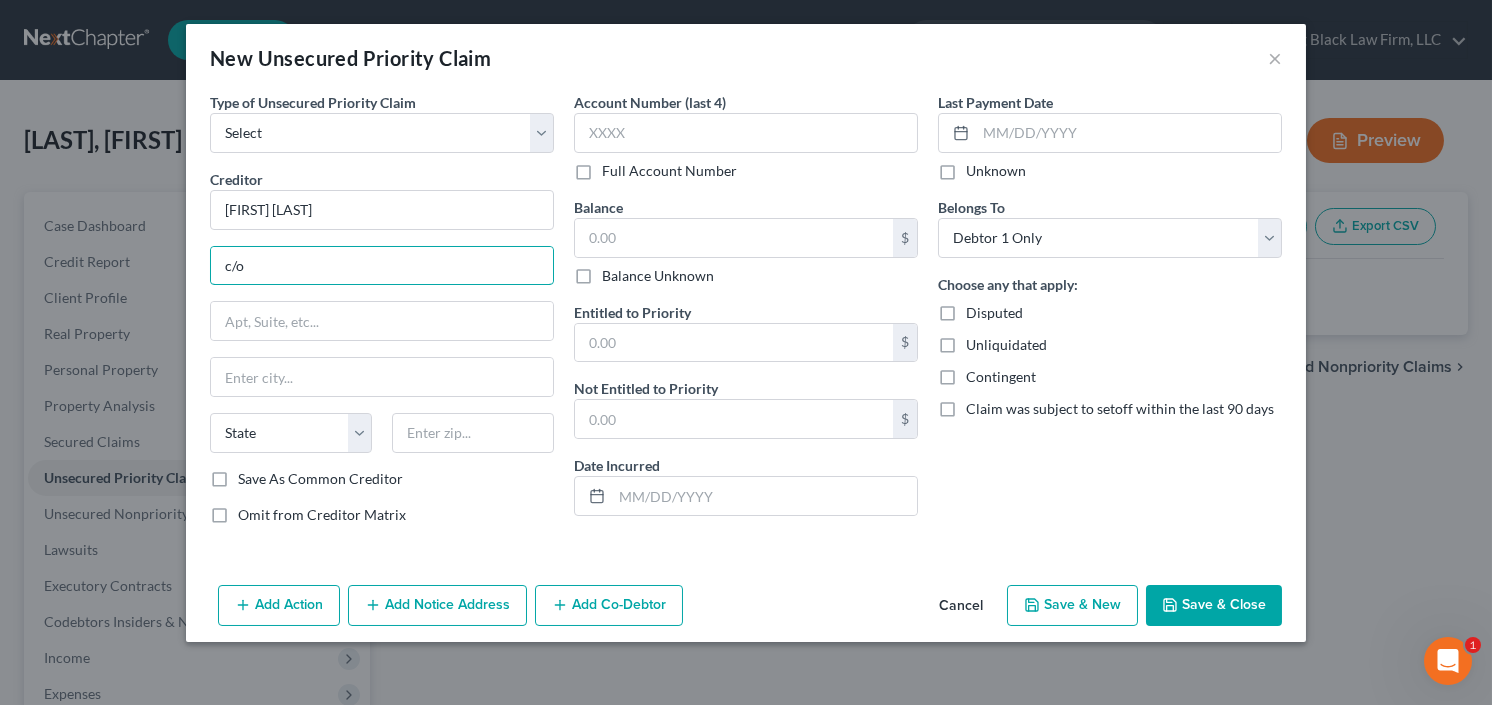 type on "c/o" 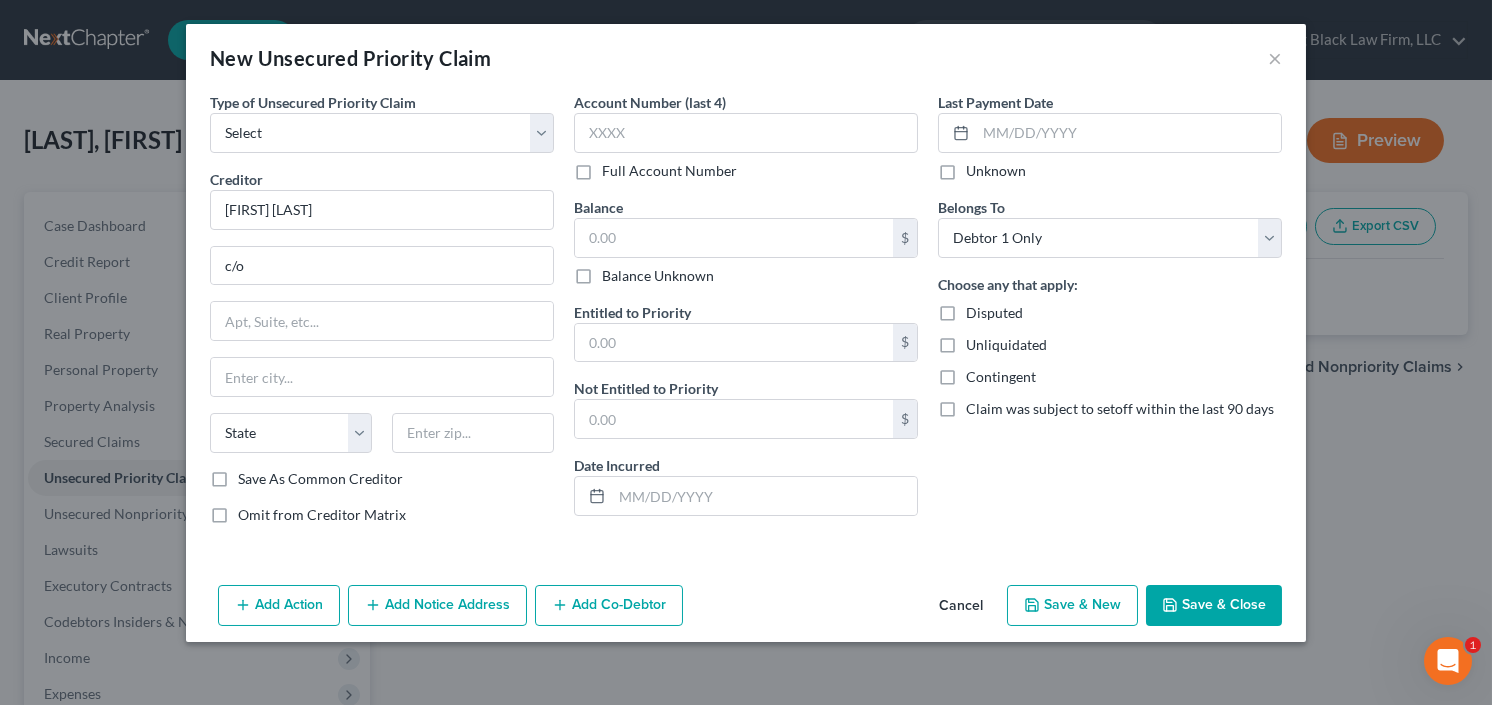 click on "Save & Close" at bounding box center [1214, 606] 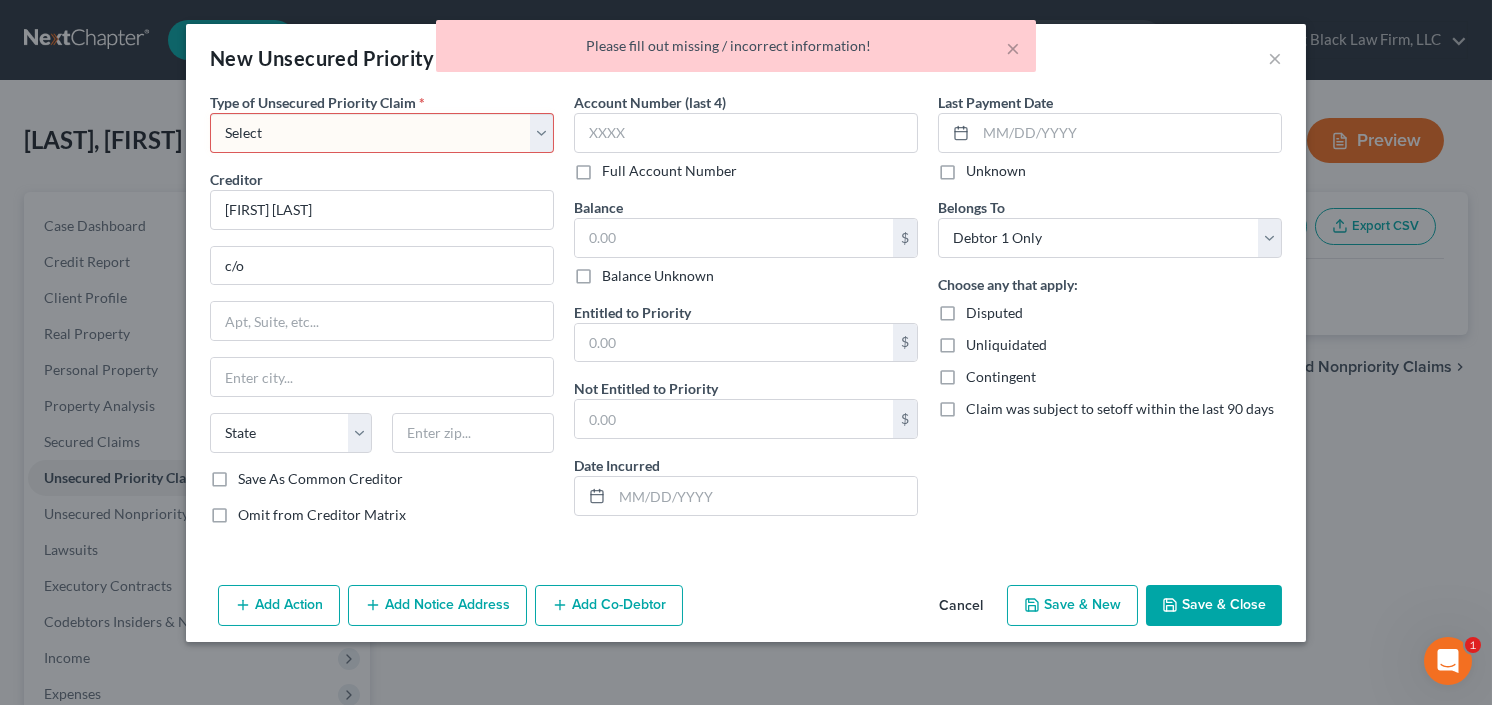 click on "Select Taxes & Other Government Units Domestic Support Obligations Extensions of credit in an involuntary case Wages, Salaries, Commissions Contributions to employee benefits Certain farmers and fisherman Deposits by individuals Commitments to maintain capitals Claims for death or injury while intoxicated Other" at bounding box center [382, 133] 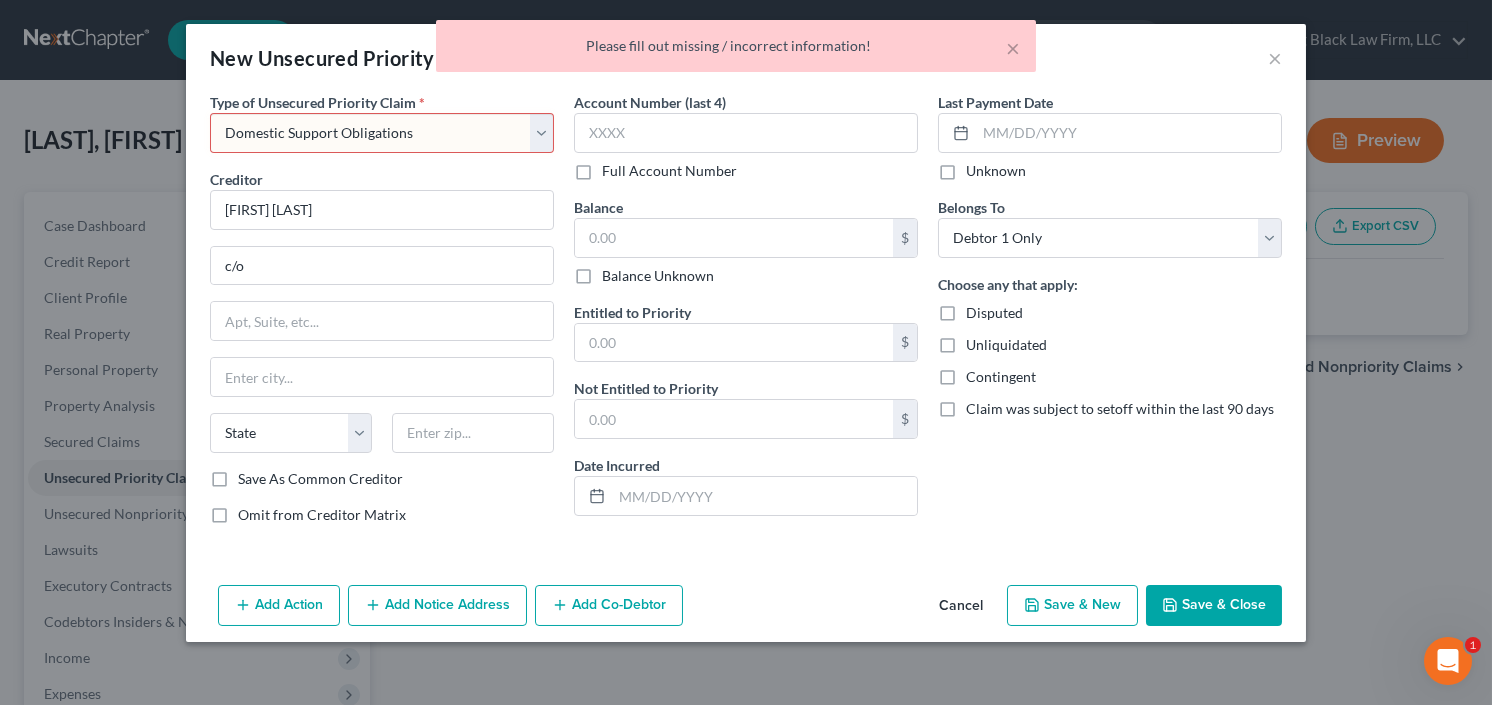 click on "Select Taxes & Other Government Units Domestic Support Obligations Extensions of credit in an involuntary case Wages, Salaries, Commissions Contributions to employee benefits Certain farmers and fisherman Deposits by individuals Commitments to maintain capitals Claims for death or injury while intoxicated Other" at bounding box center [382, 133] 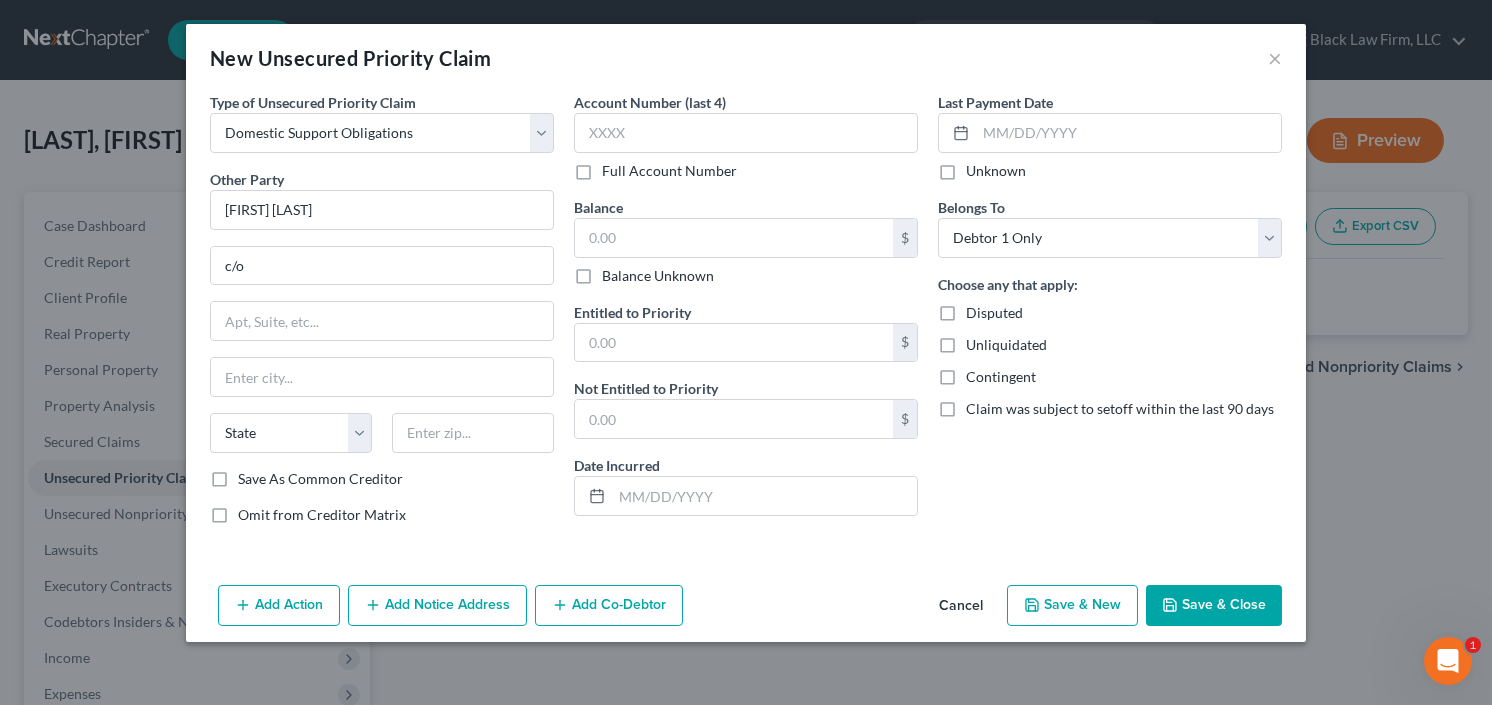 click on "Save & Close" at bounding box center (1214, 606) 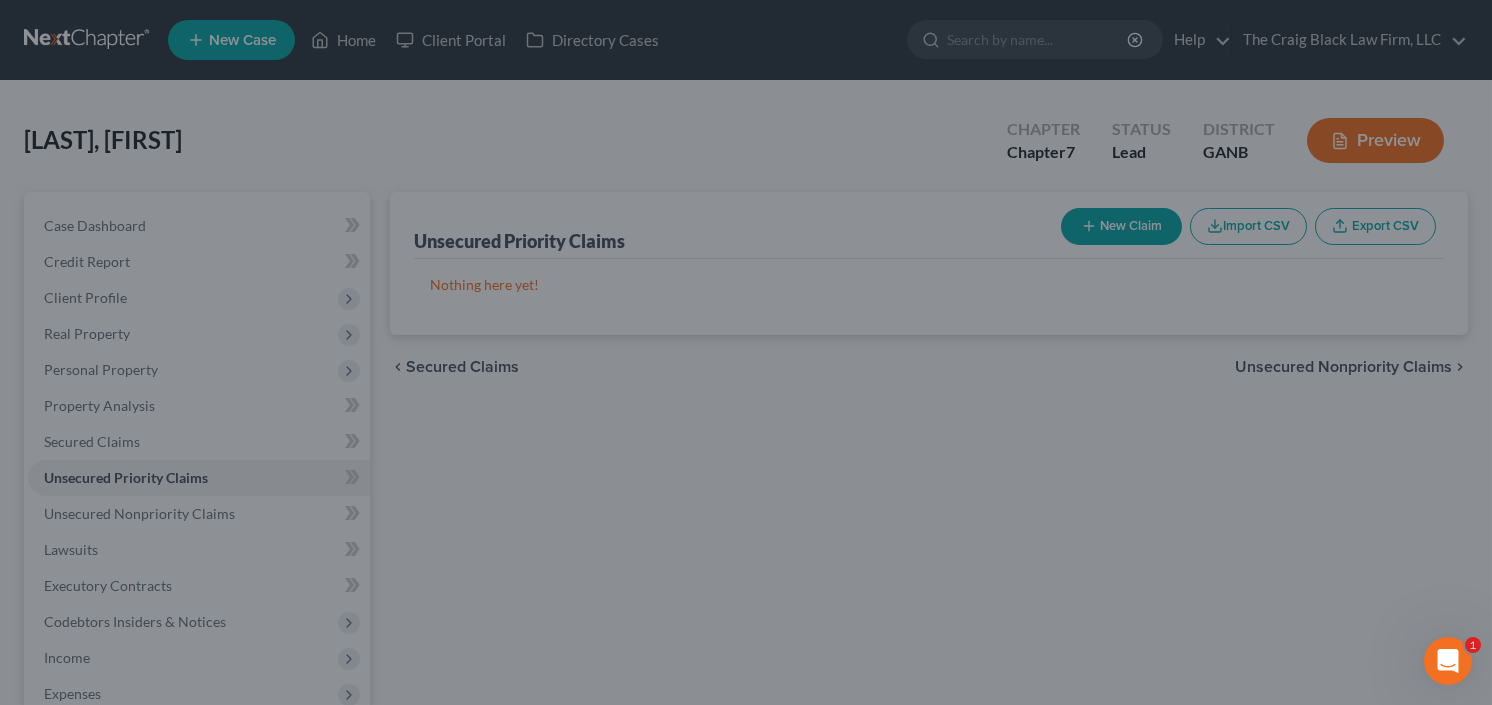 type on "0.00" 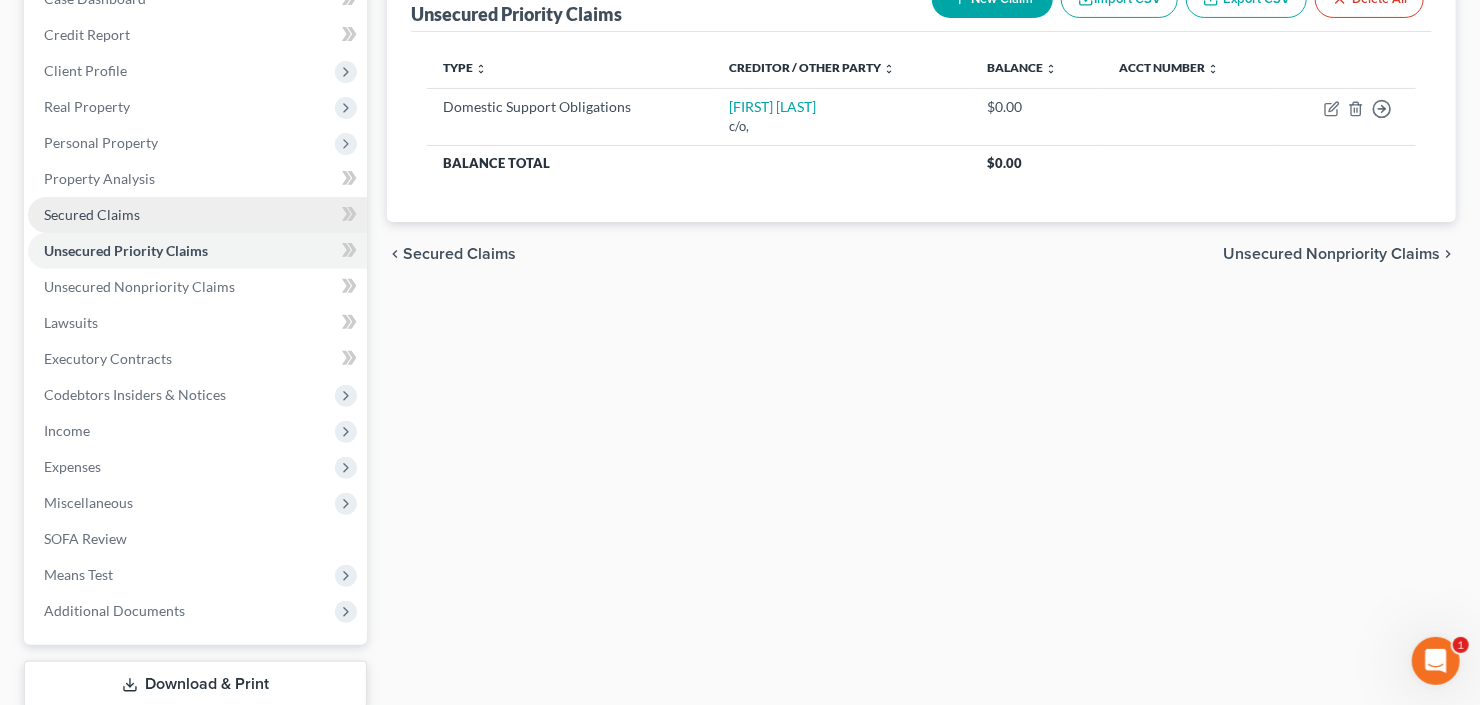 scroll, scrollTop: 240, scrollLeft: 0, axis: vertical 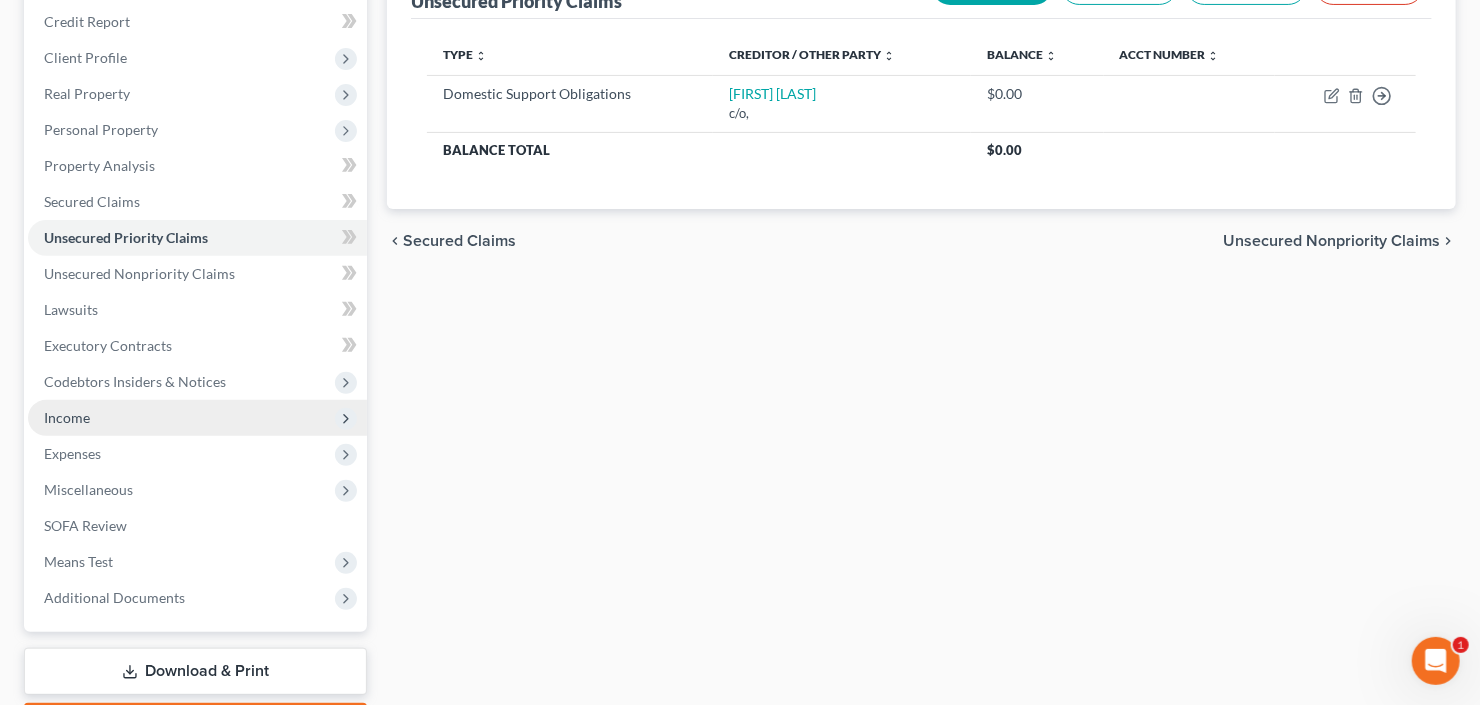 click on "Income" at bounding box center (197, 418) 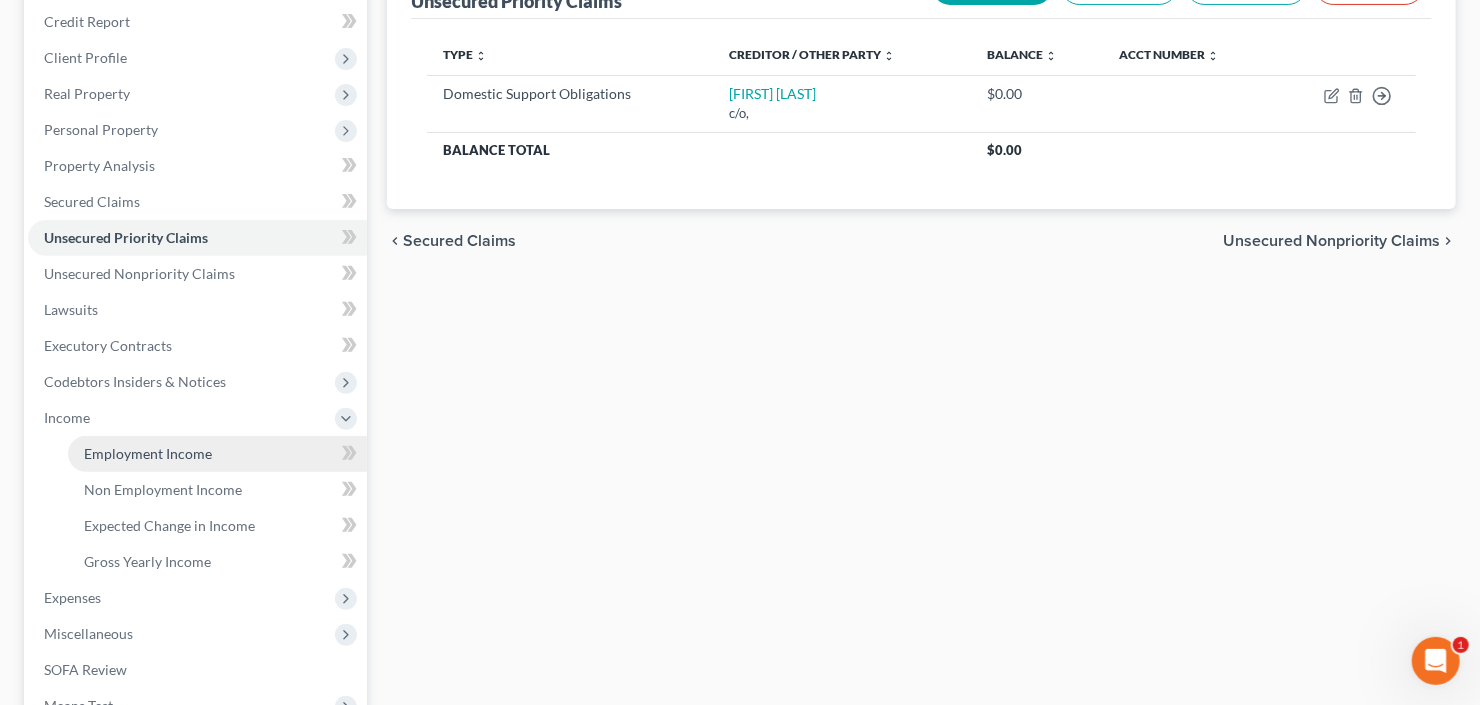 click on "Employment Income" at bounding box center [148, 453] 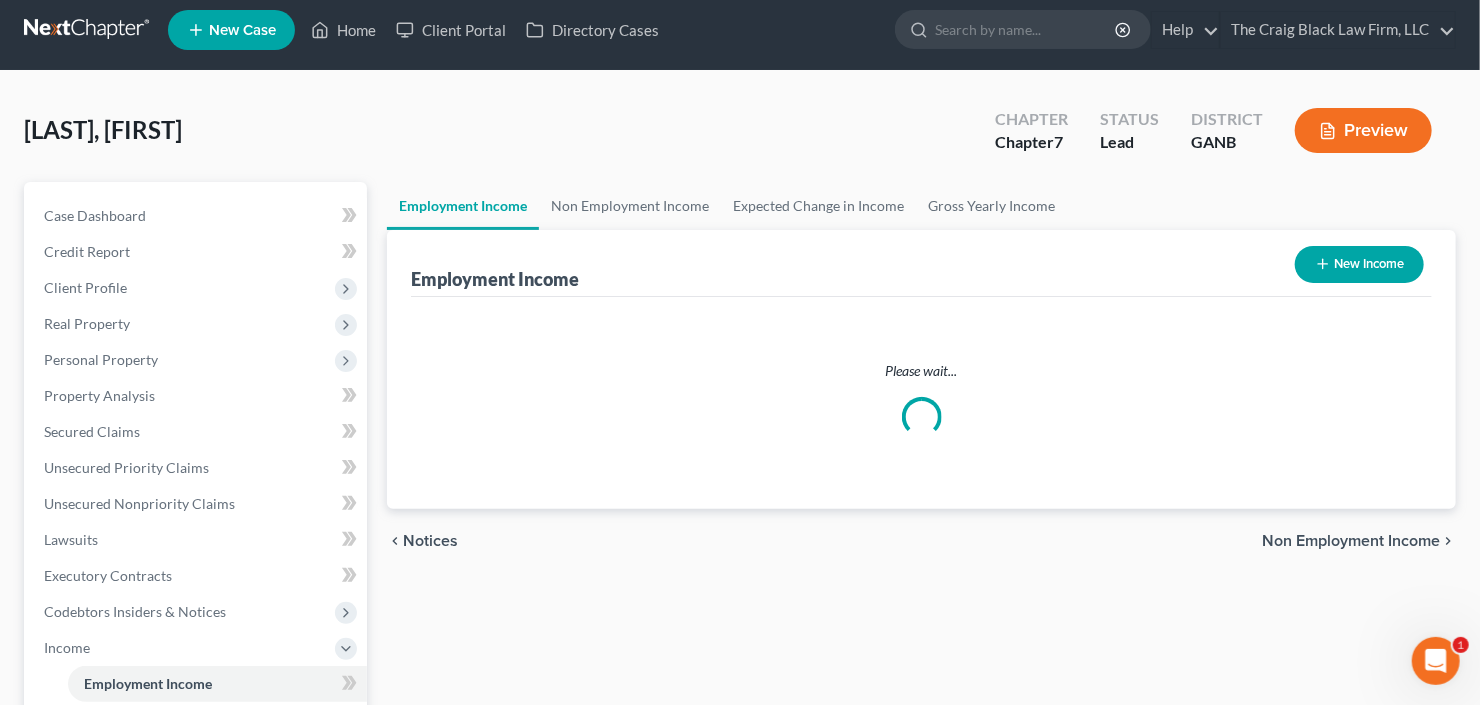 scroll, scrollTop: 0, scrollLeft: 0, axis: both 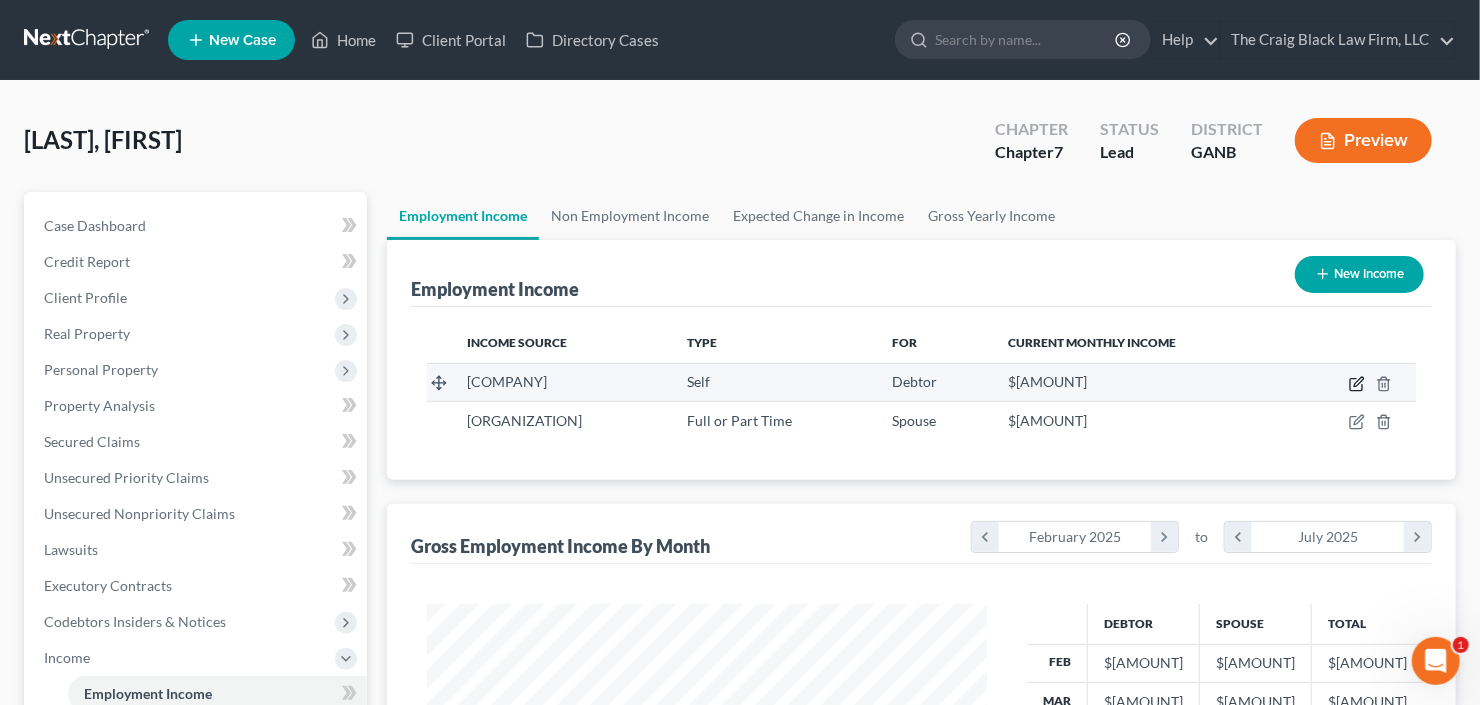 click 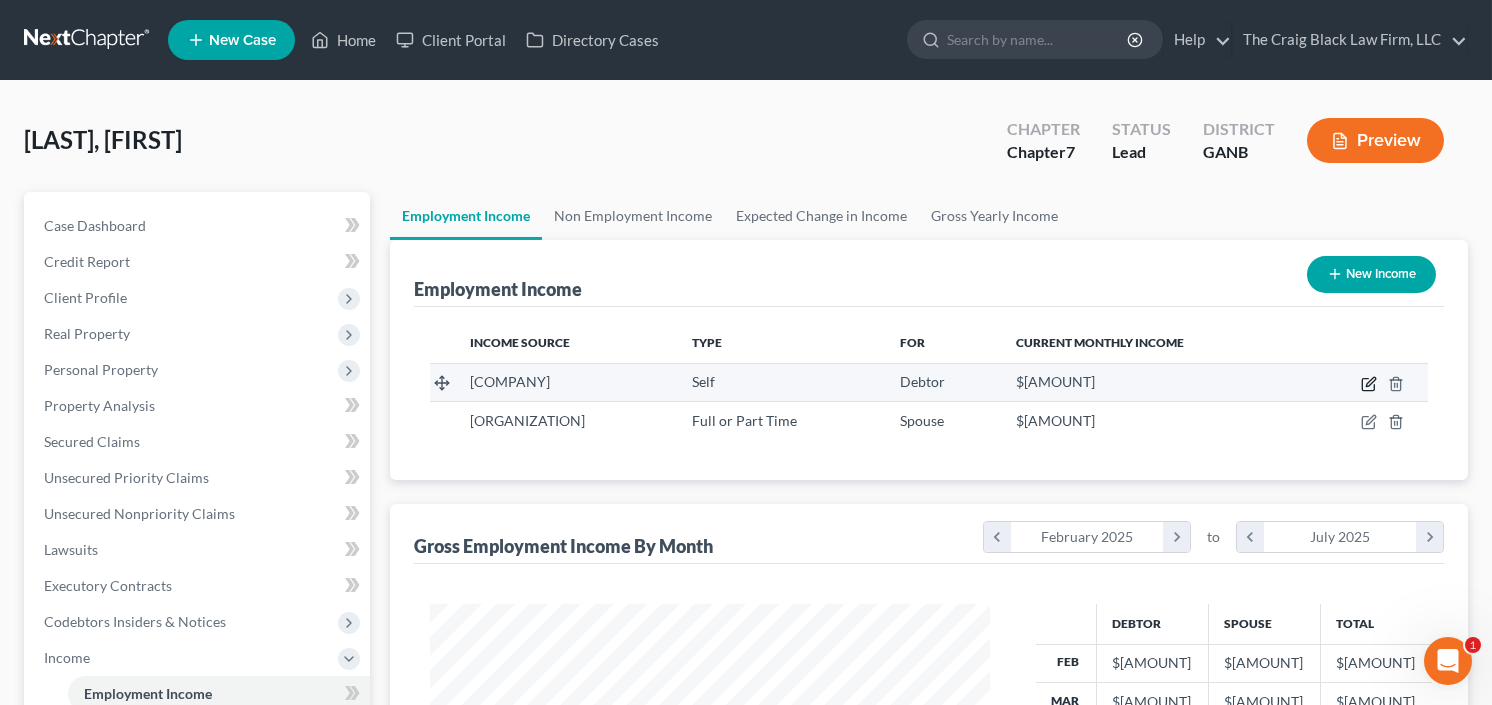 select on "1" 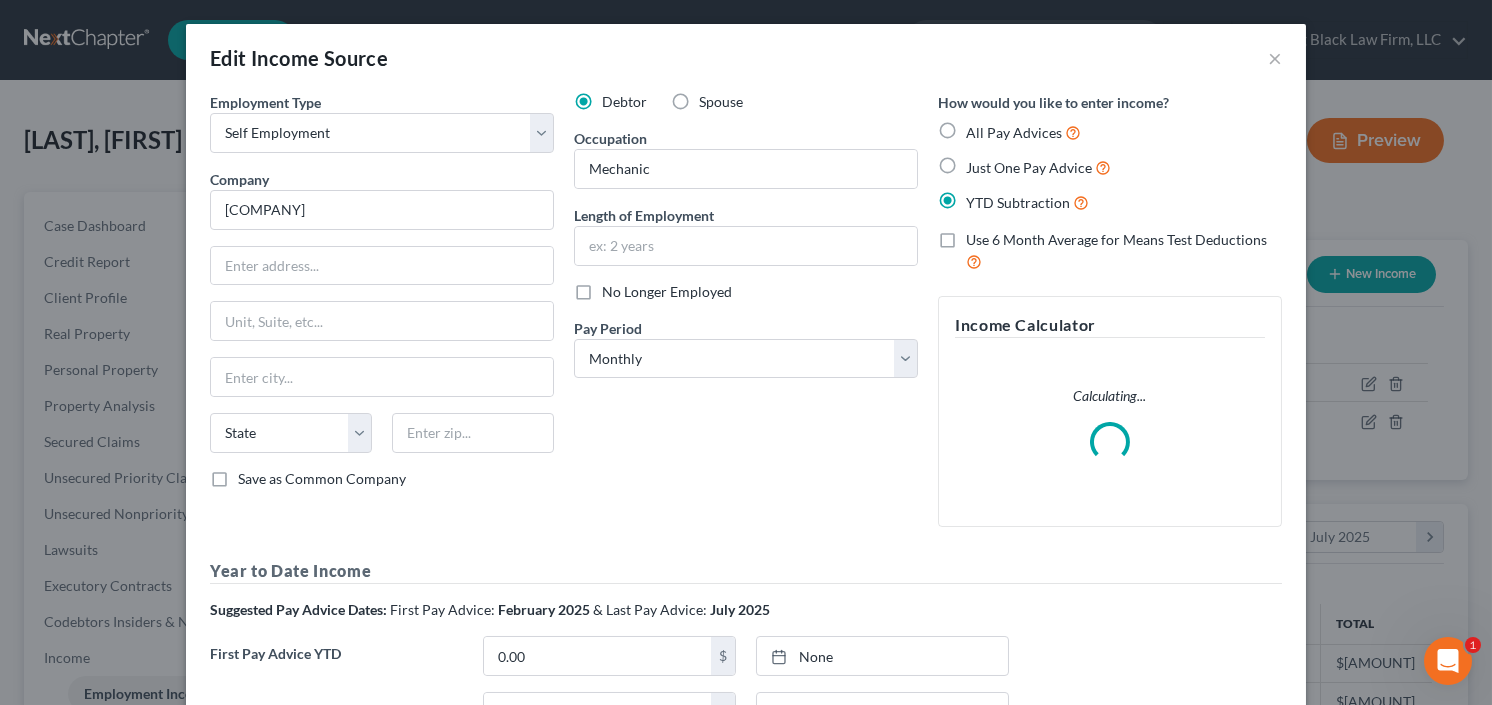 scroll, scrollTop: 999643, scrollLeft: 999394, axis: both 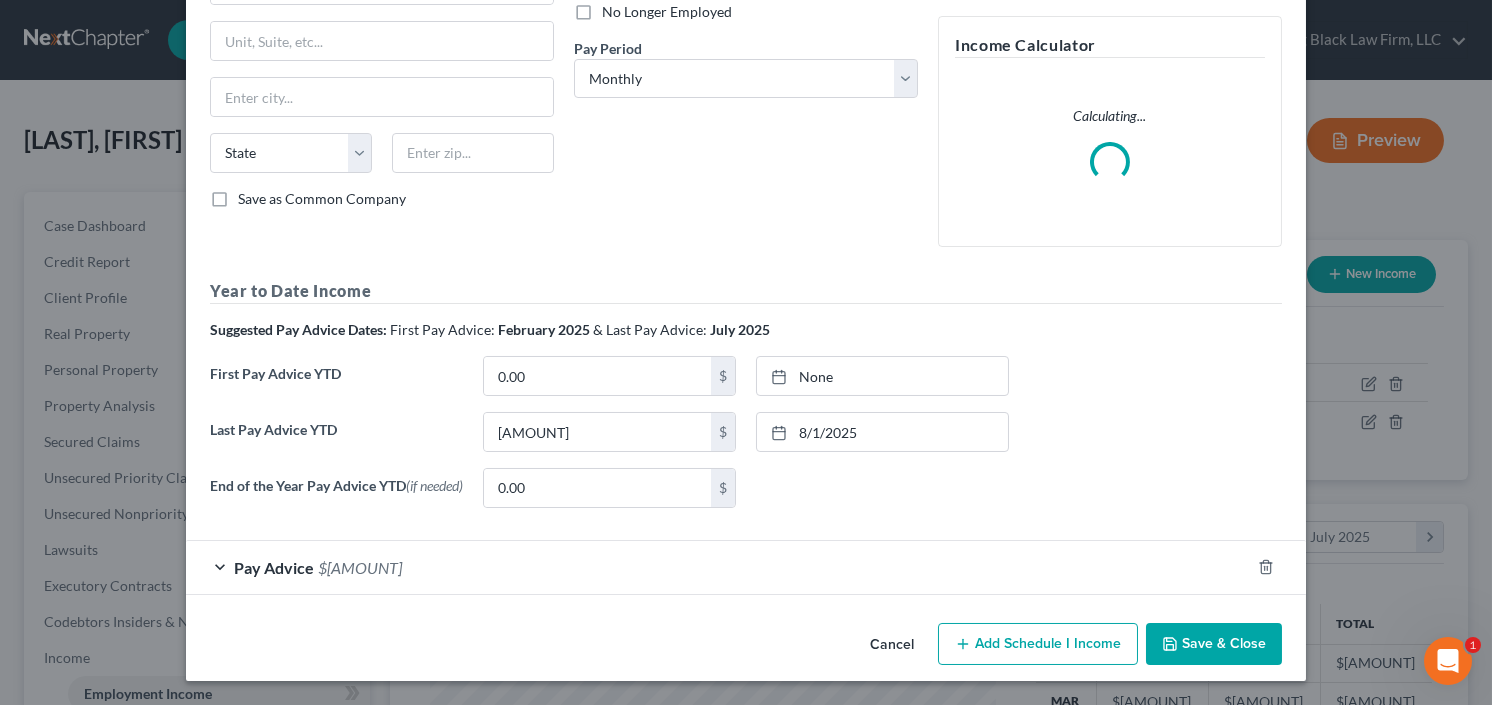 click on "Pay Advice $[AMOUNT]" at bounding box center [718, 567] 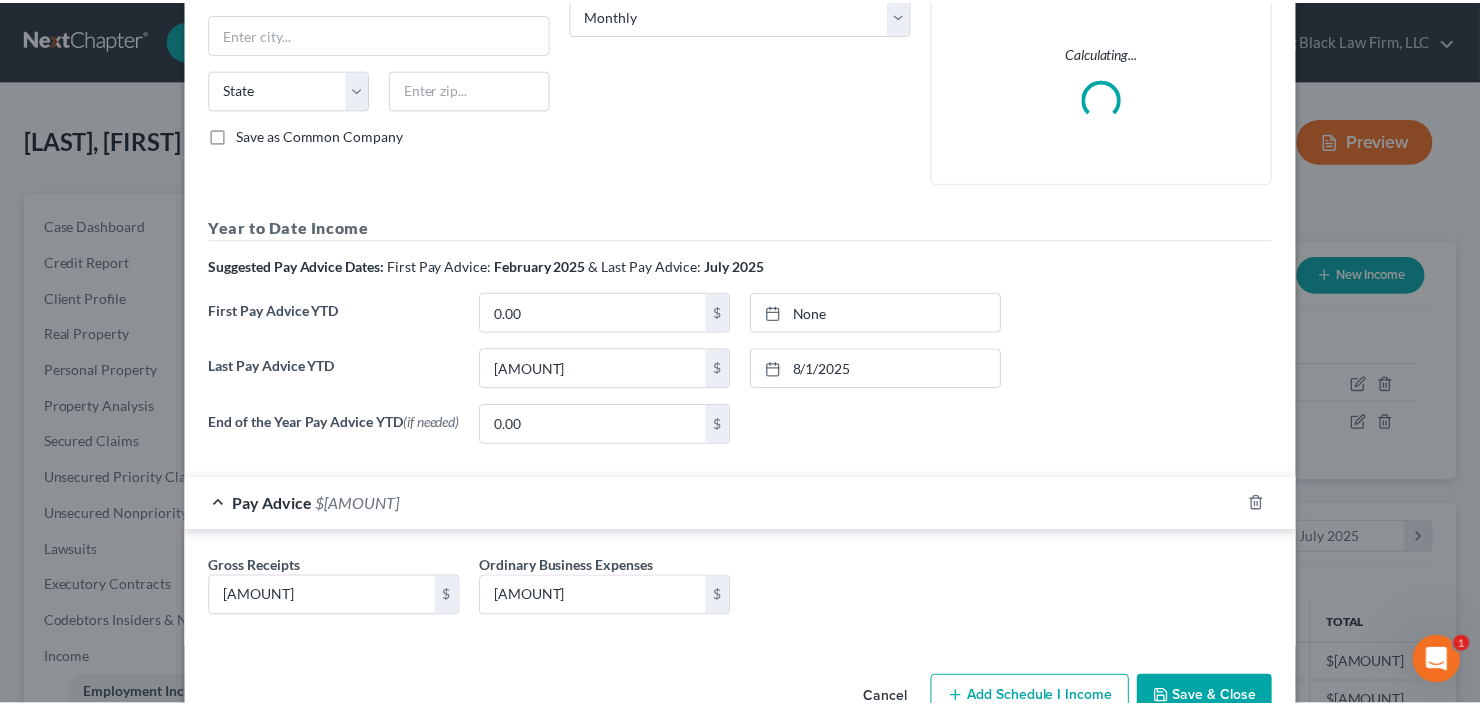 scroll, scrollTop: 397, scrollLeft: 0, axis: vertical 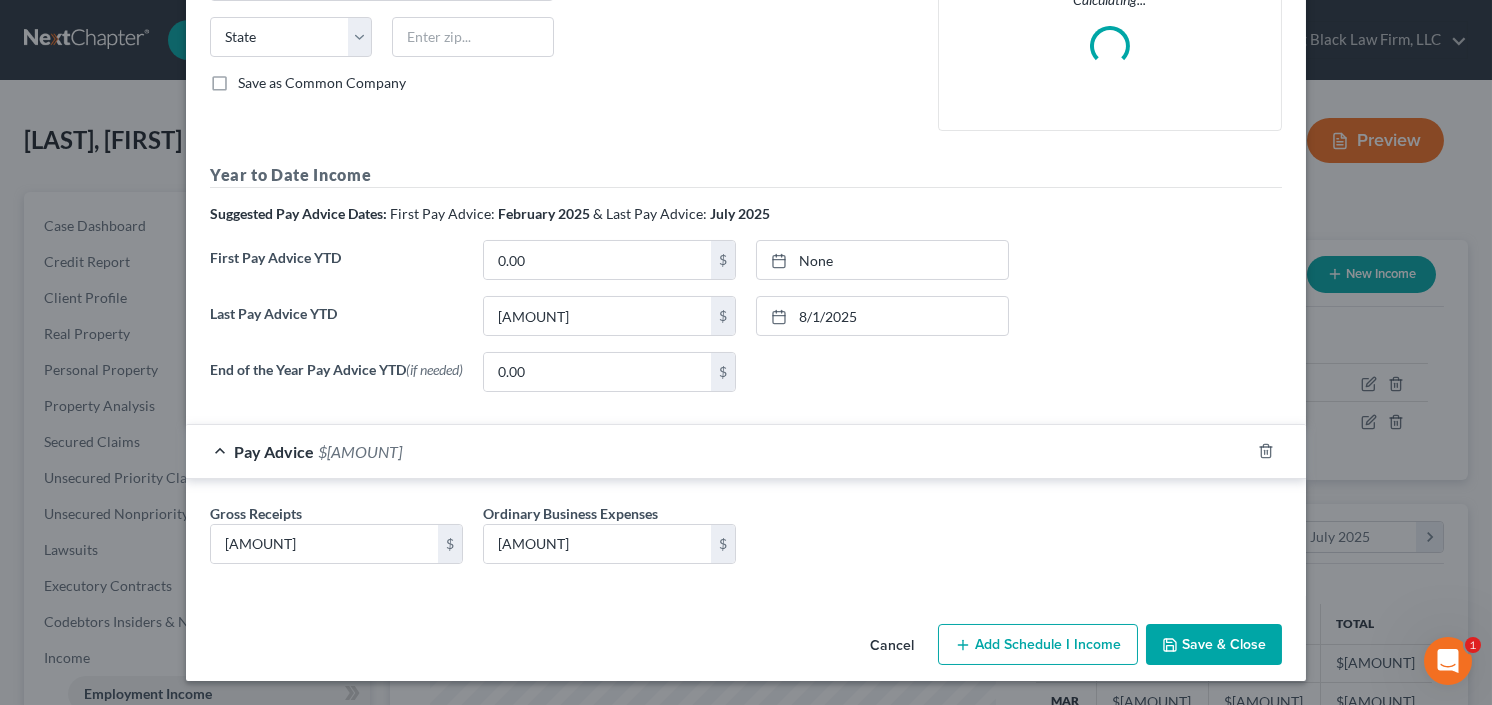 click on "Save & Close" at bounding box center [1214, 645] 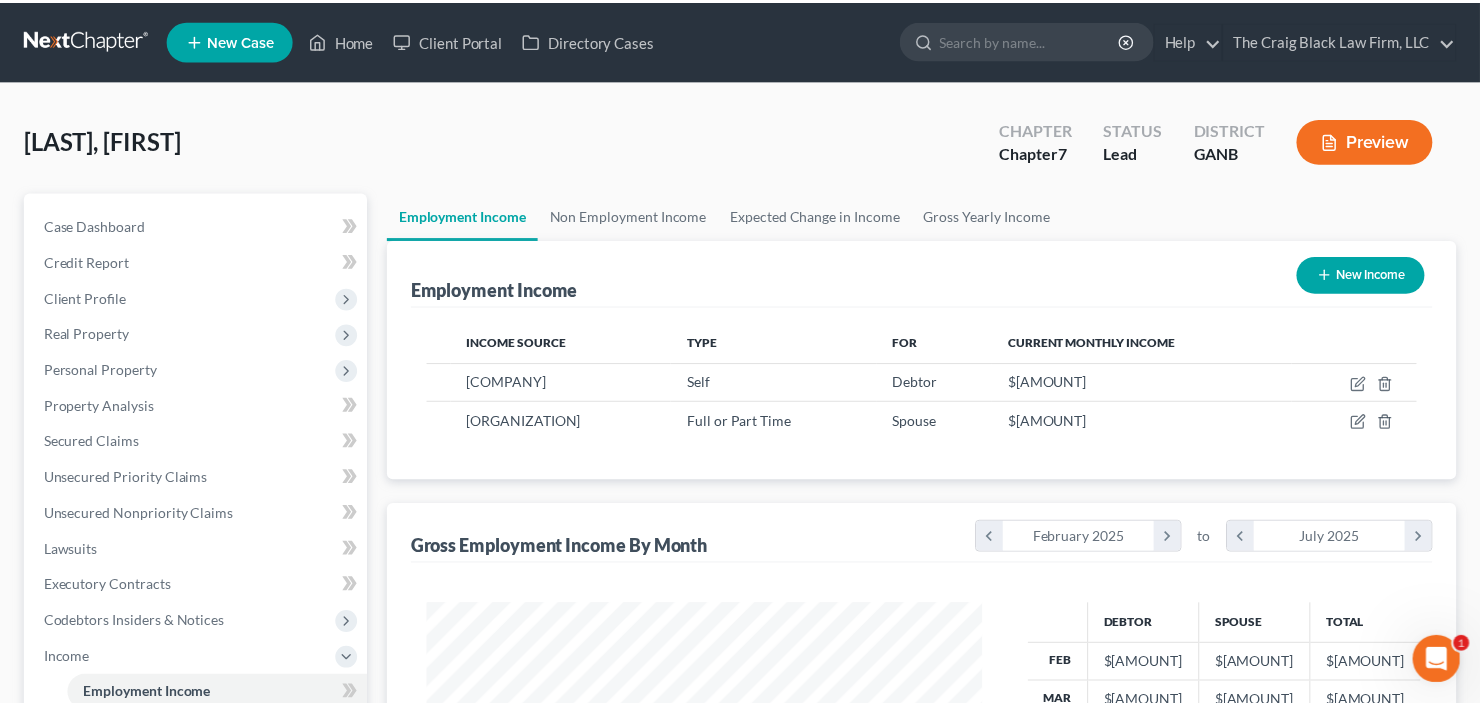 scroll, scrollTop: 357, scrollLeft: 600, axis: both 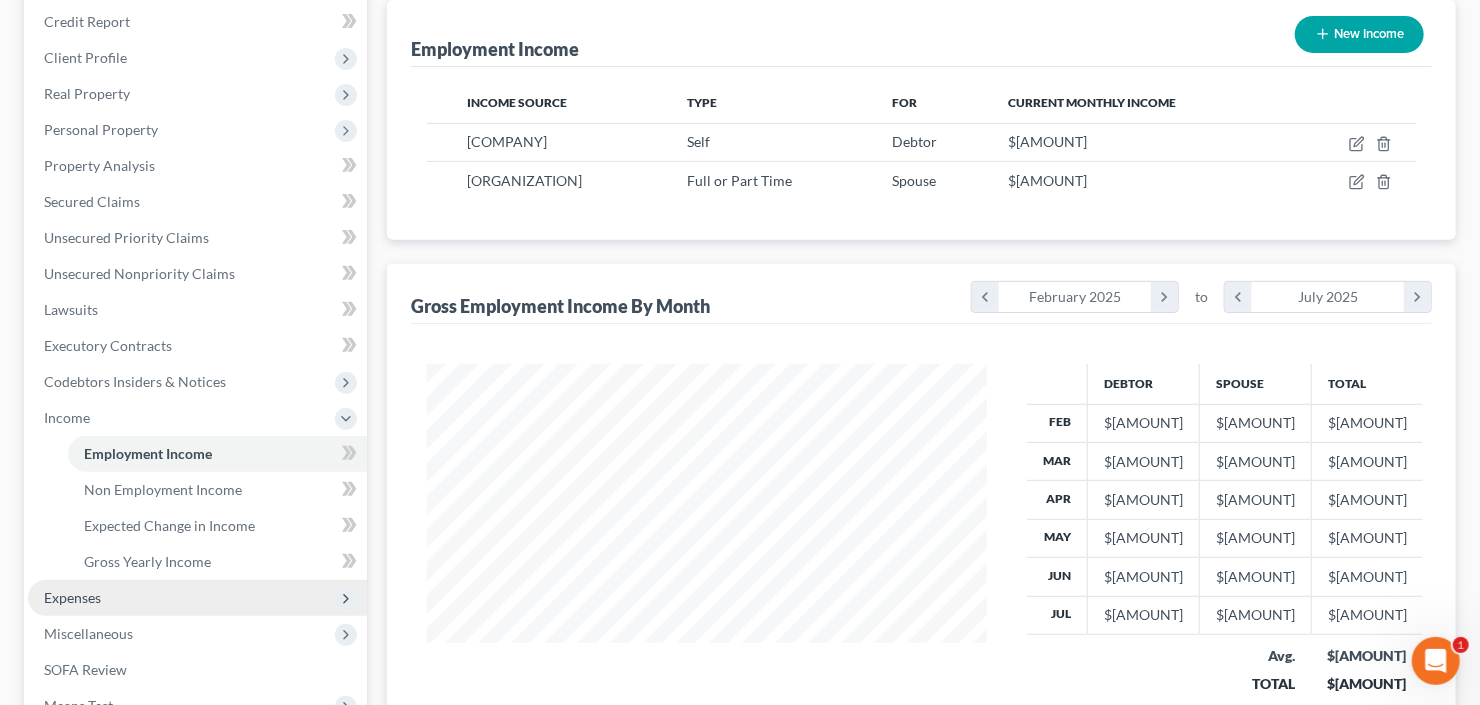 click on "Expenses" at bounding box center [197, 598] 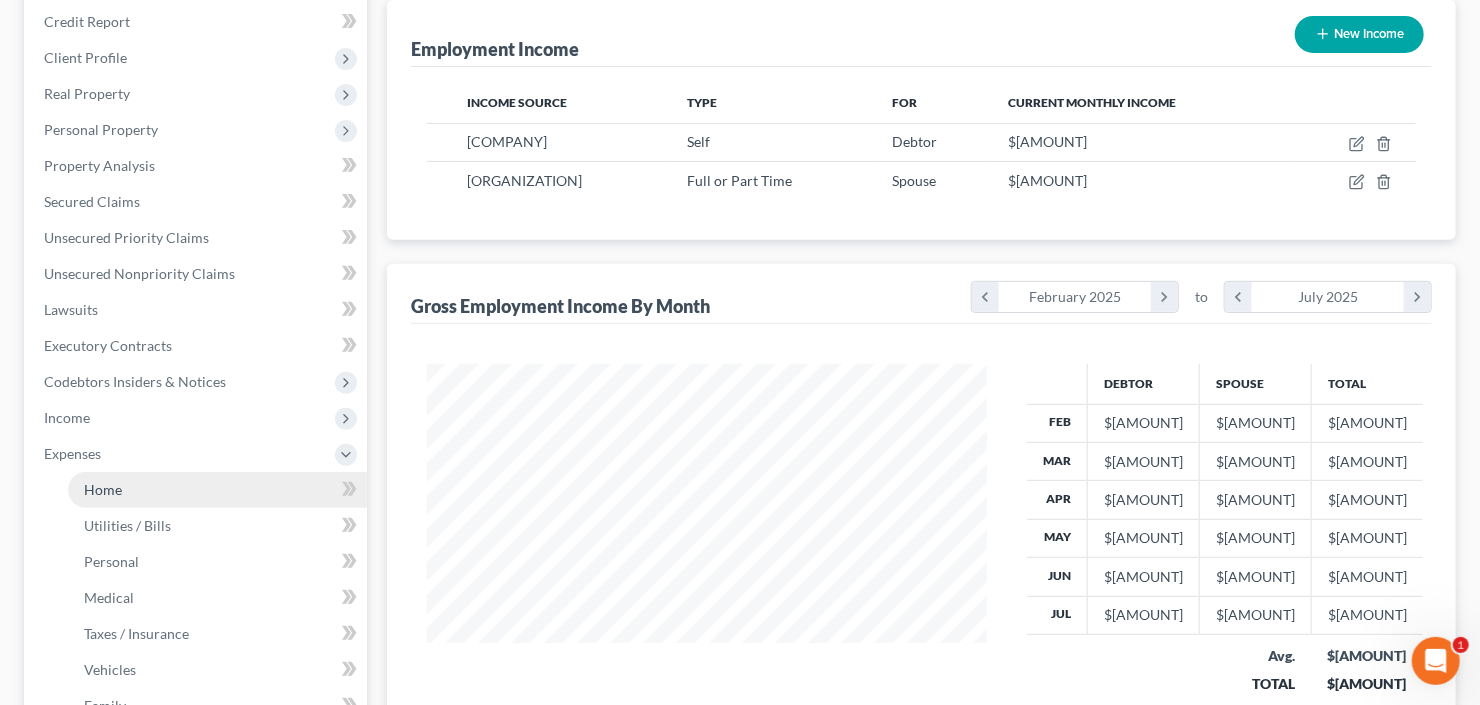 click on "Home" at bounding box center (103, 489) 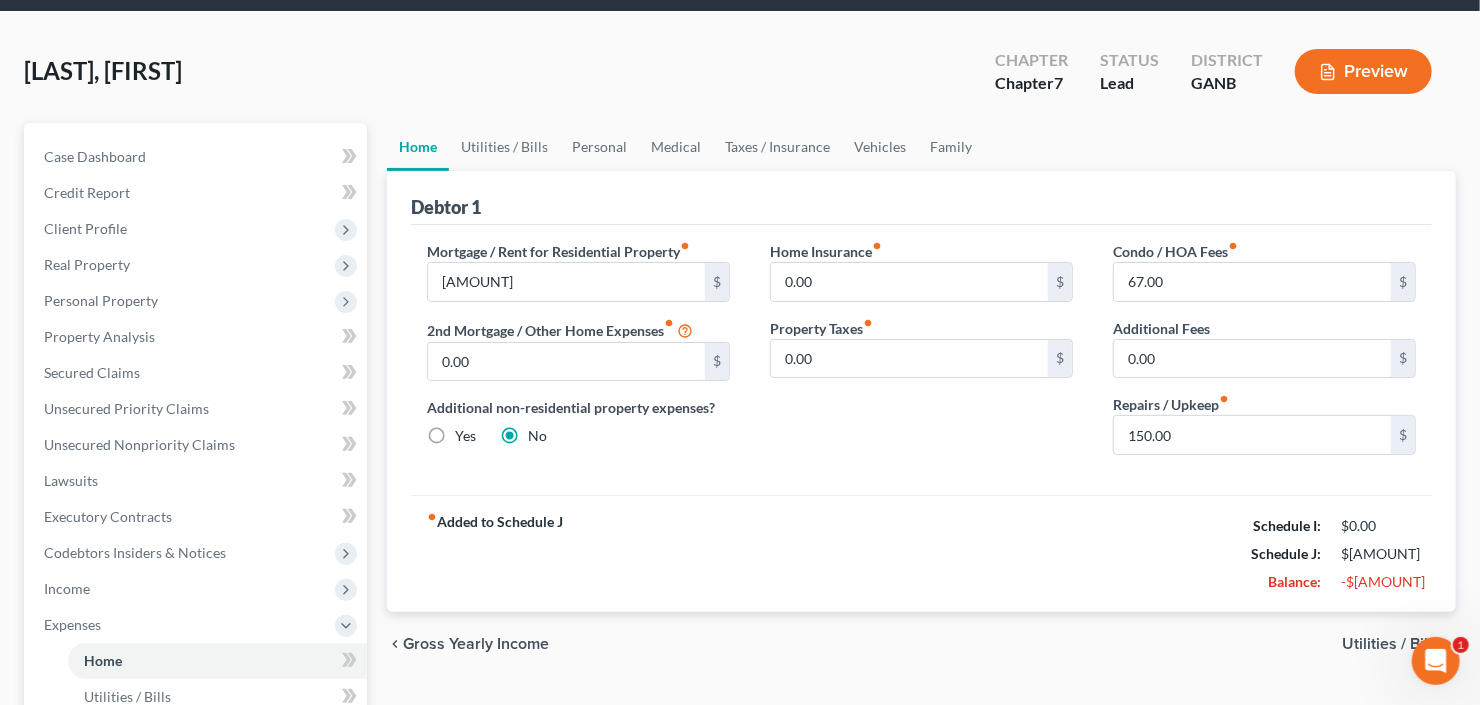 scroll, scrollTop: 0, scrollLeft: 0, axis: both 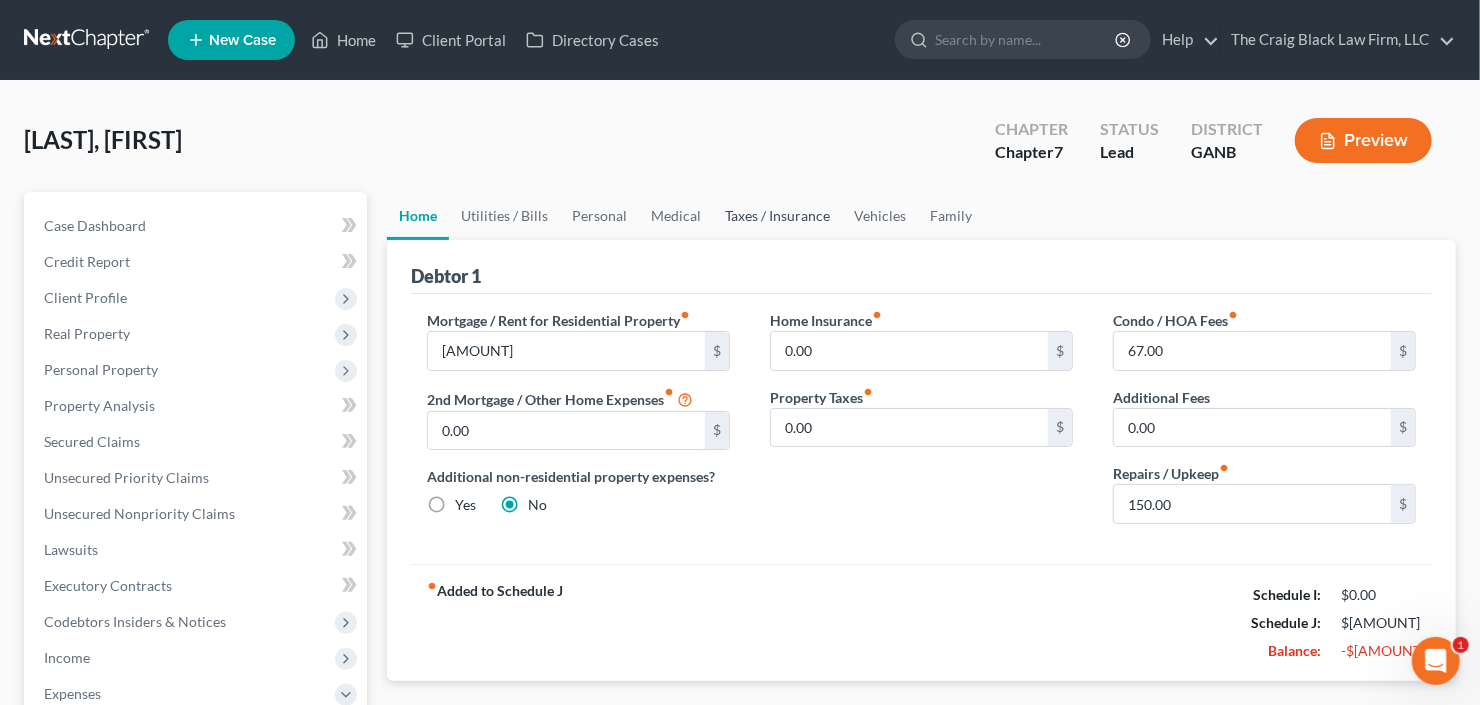 click on "Taxes / Insurance" at bounding box center (777, 216) 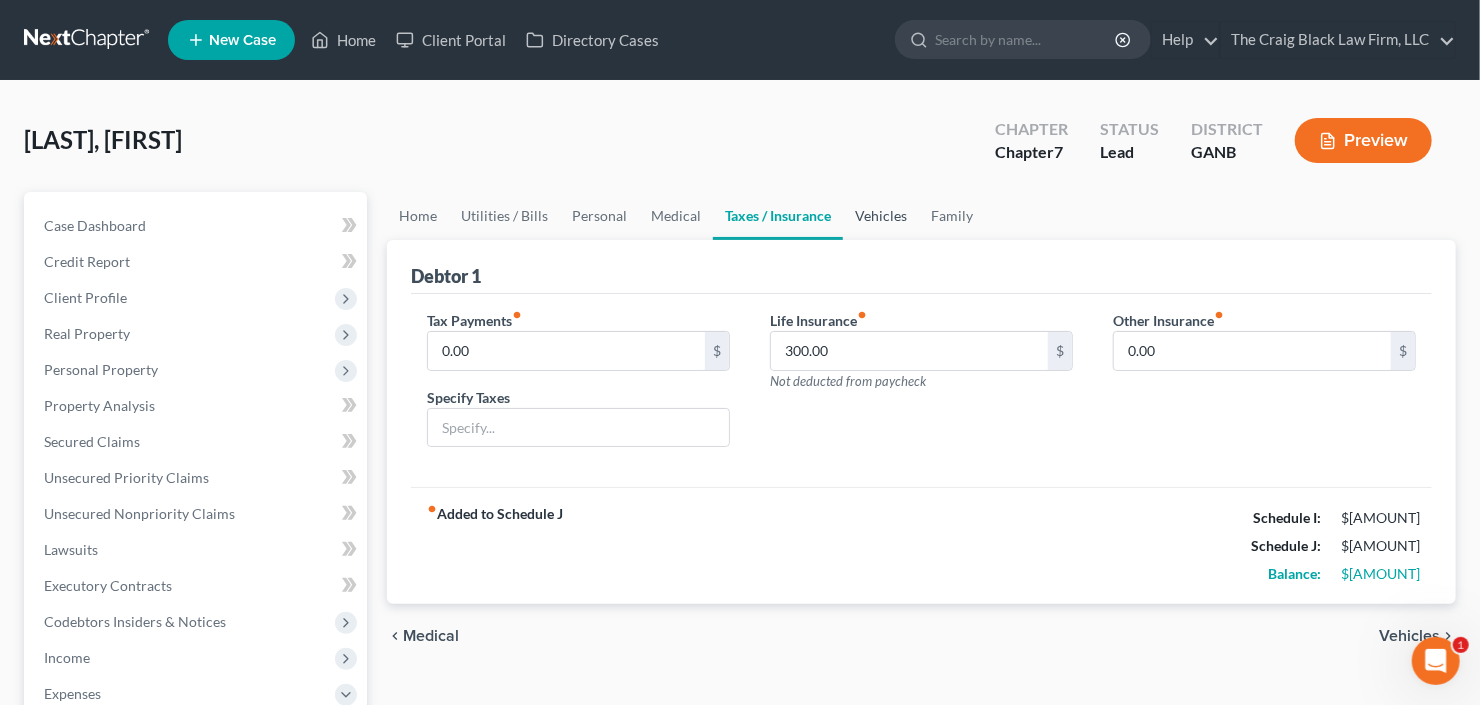 click on "Vehicles" at bounding box center (881, 216) 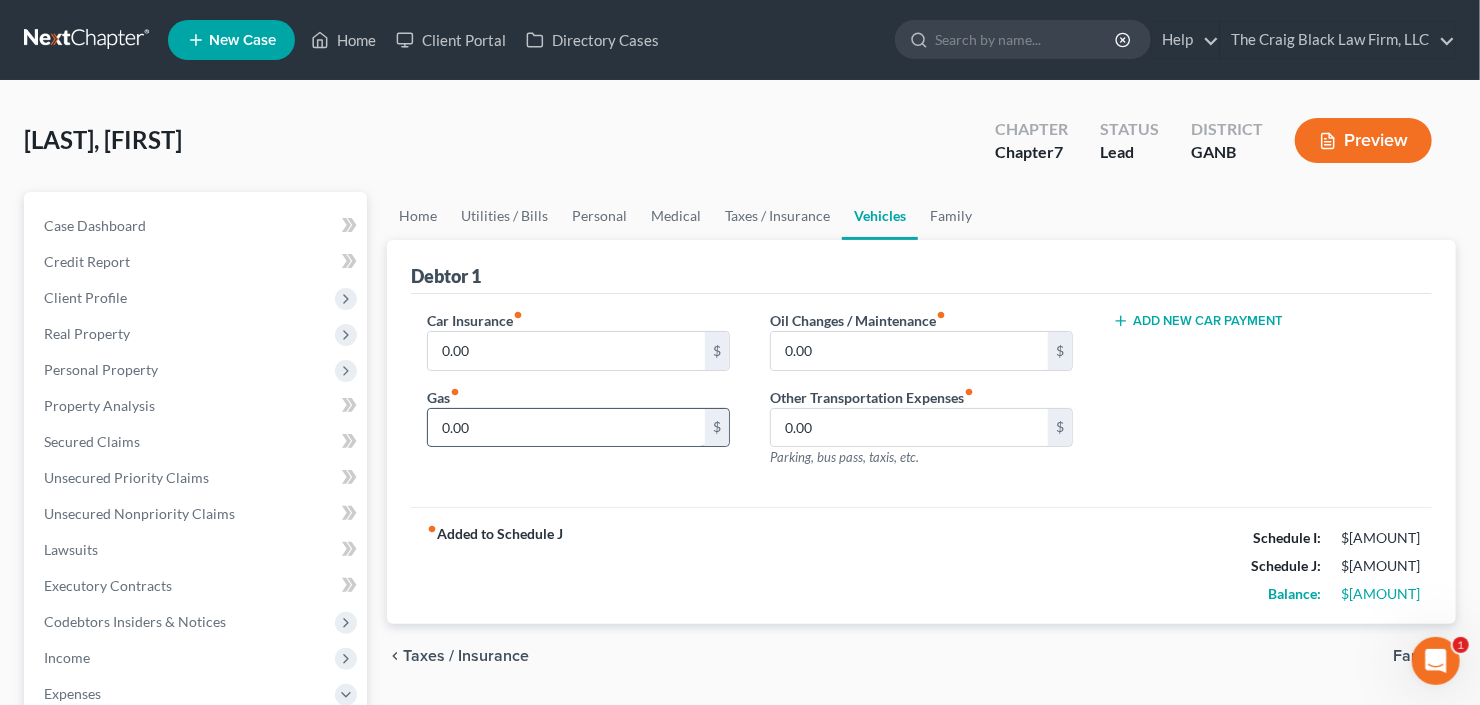 click on "0.00" at bounding box center (566, 428) 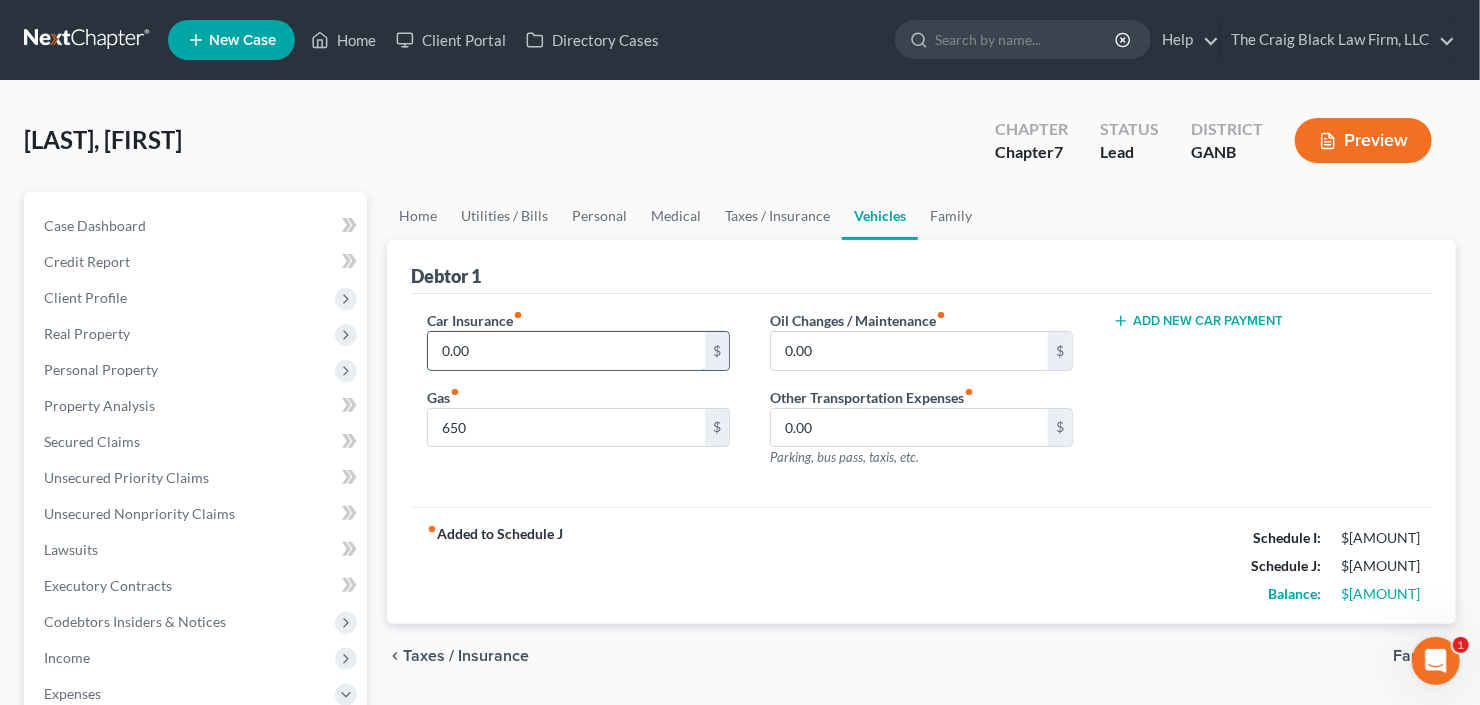 click on "0.00" at bounding box center [566, 351] 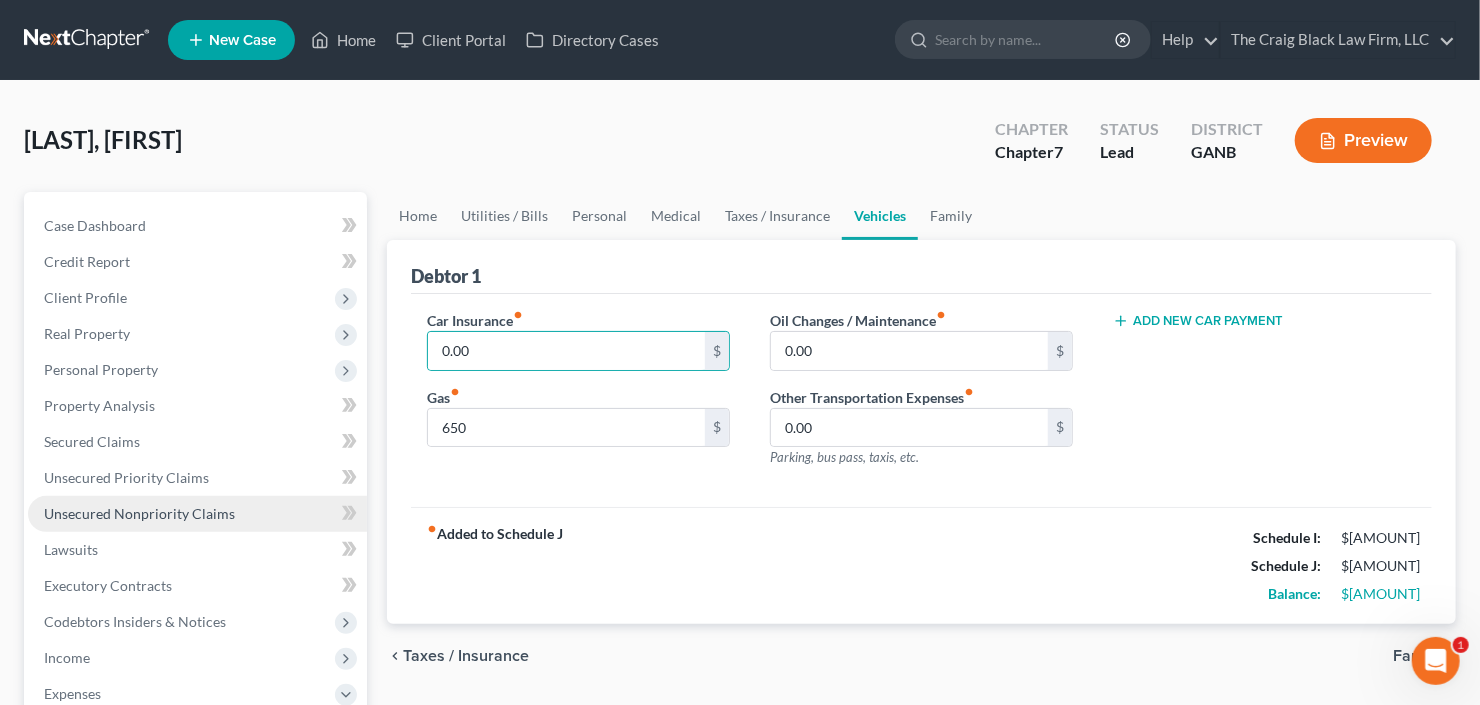 click on "Unsecured Nonpriority Claims" at bounding box center [139, 513] 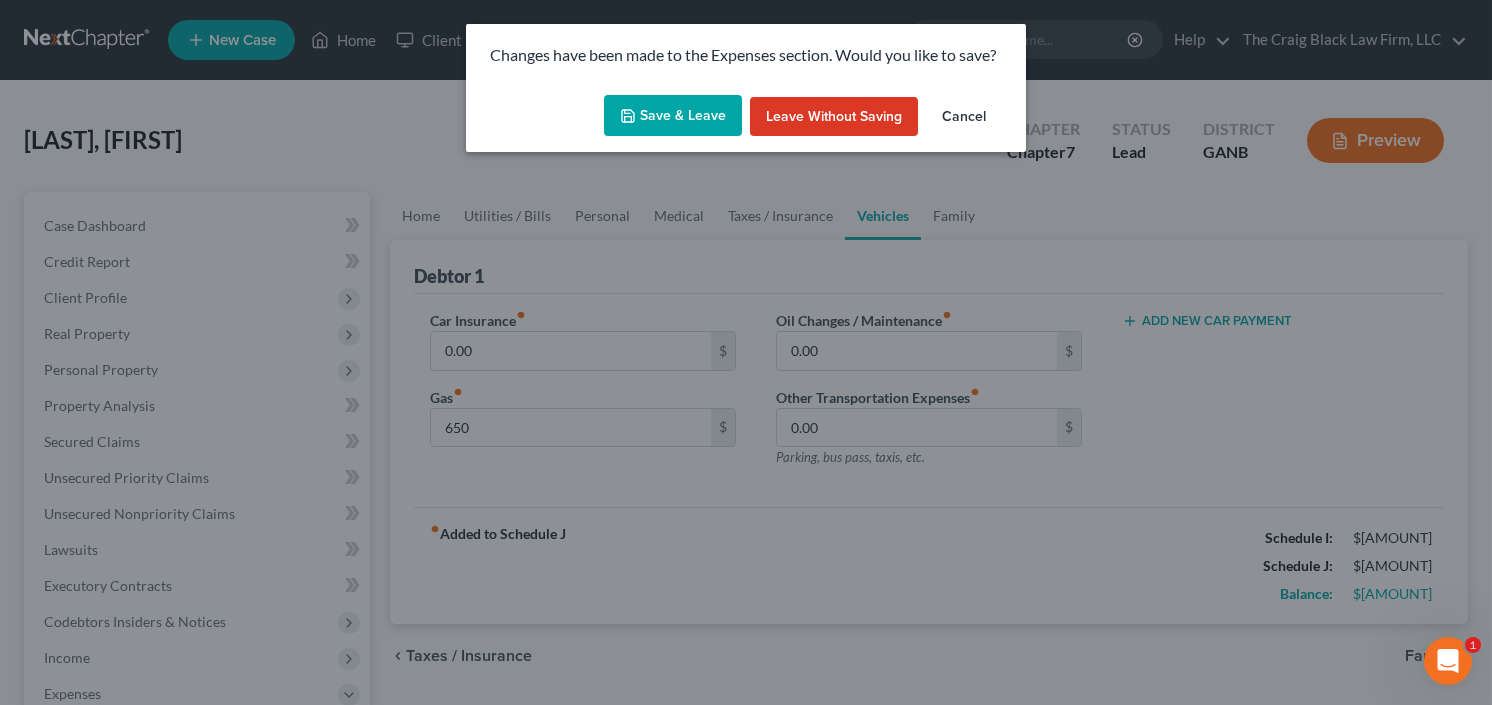 click on "Save & Leave" at bounding box center [673, 116] 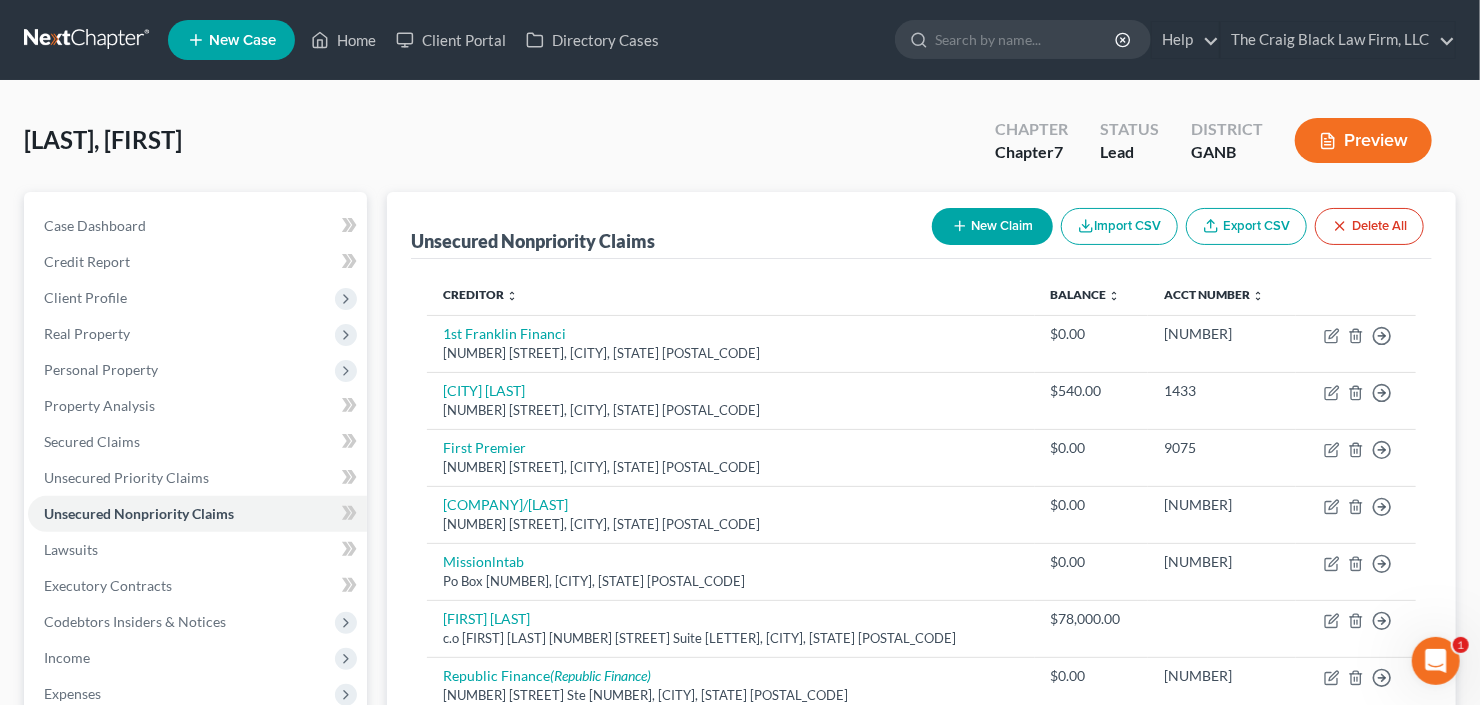 click on "New Claim" at bounding box center (992, 226) 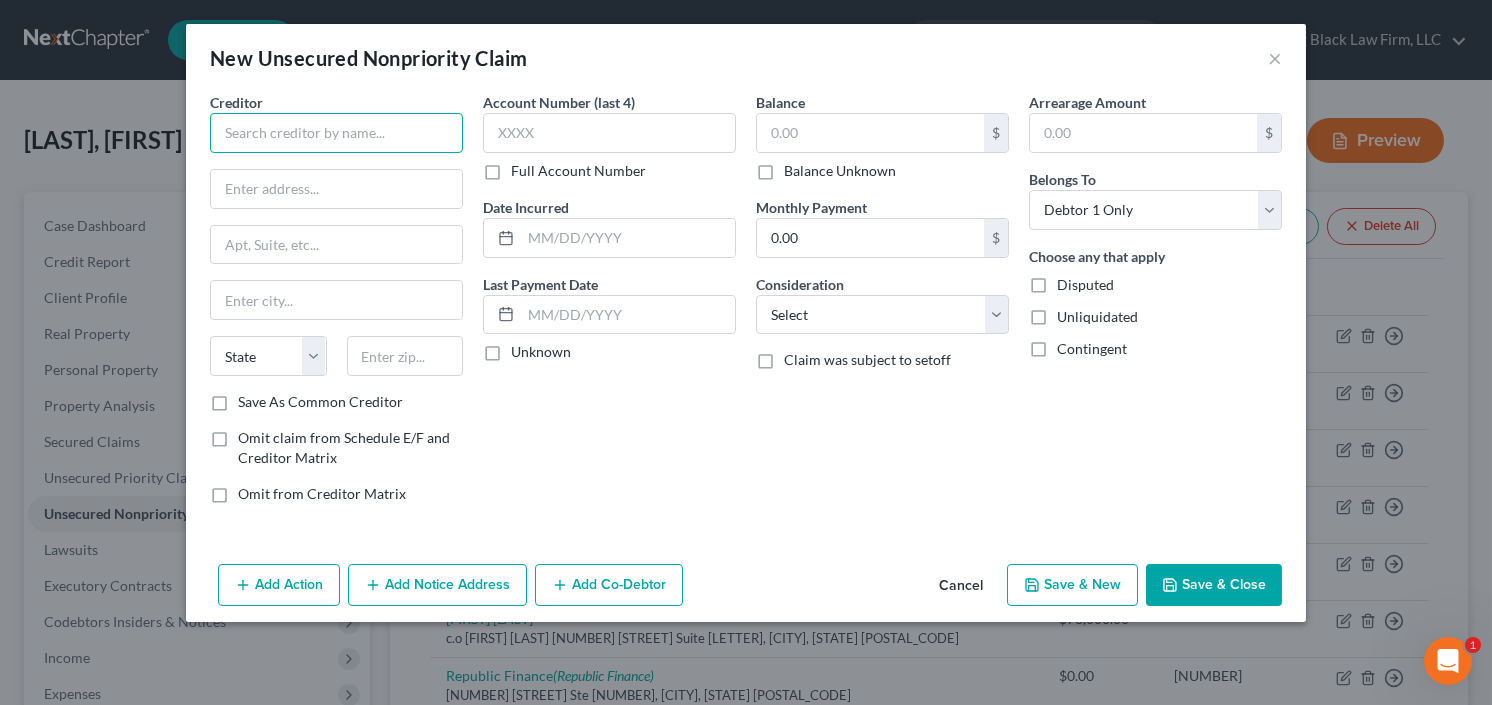 click at bounding box center (336, 133) 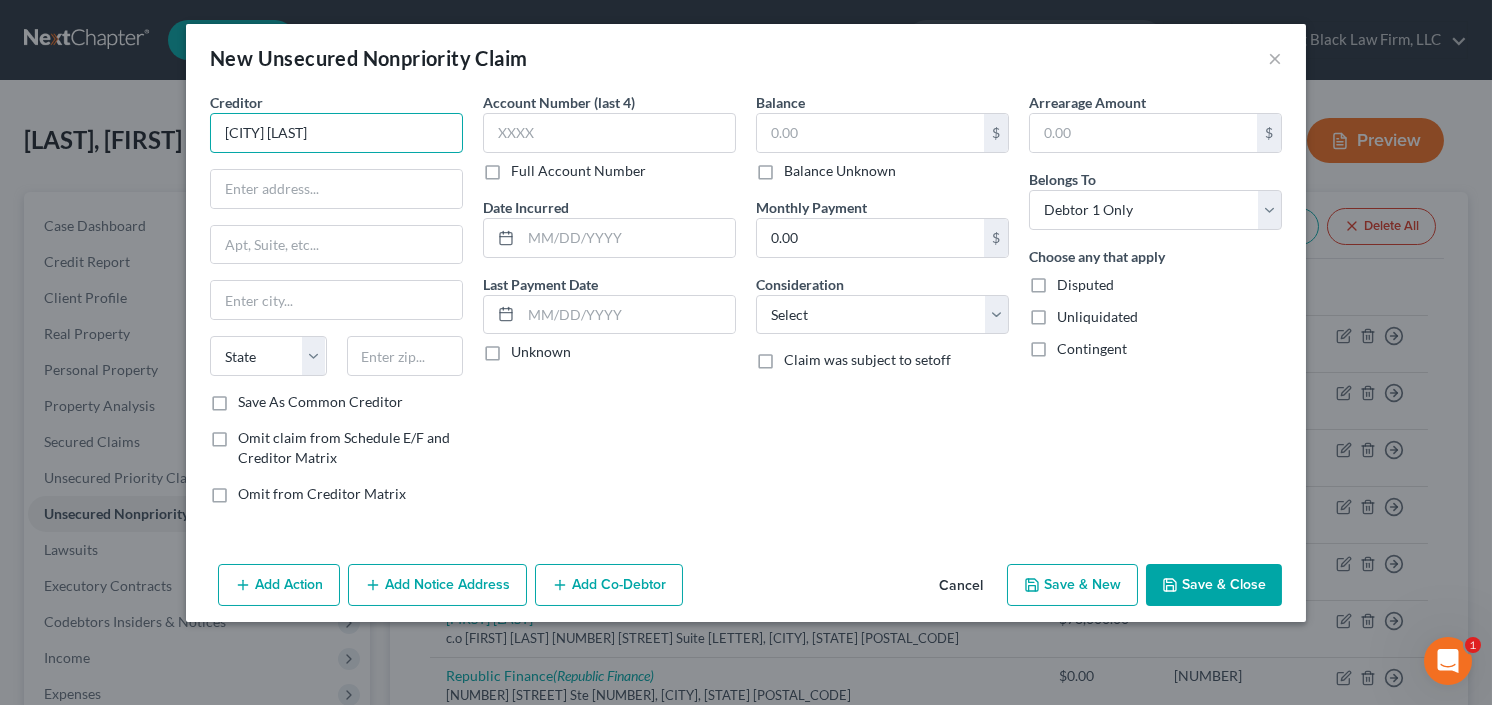 click on "[CITY] [LAST]" at bounding box center (336, 133) 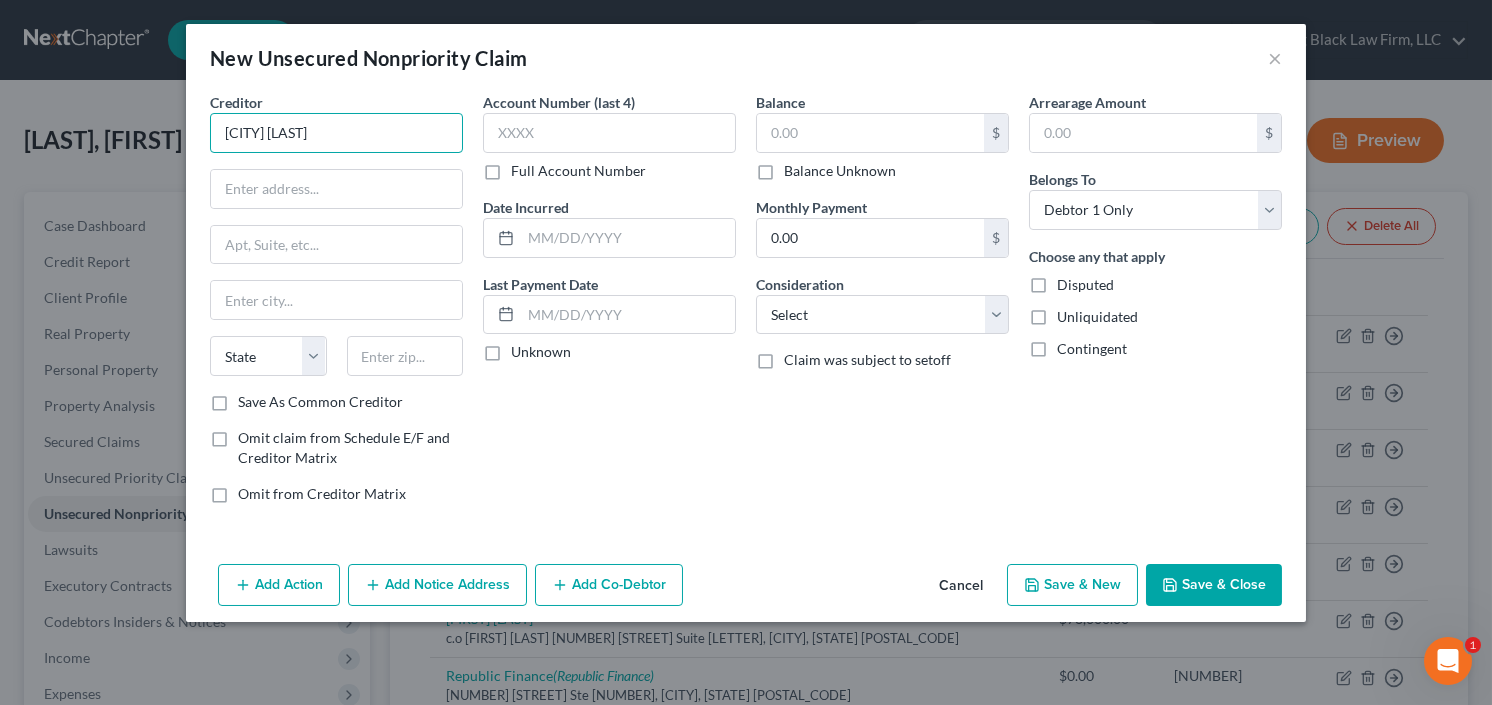 click on "New Unsecured Nonpriority Claim  × Creditor *    Atlanta Medical                      State AL AK AR AZ CA CO CT DE FL GA GU HI ID IL IN IA KS KY LA ME MD MA MI MN MS MO MT NC ND NE NV NH NJ NM NY OH OK OR PA PR RI SC SD TN TX UT VI VA VT WA WV WI WY Save As Common Creditor Omit claim from Schedule E/F and Creditor Matrix Omit from Creditor Matrix
Account Number (last 4)
Full Account Number
Date Incurred         Last Payment Date         Unknown Balance
$
Balance Unknown
Balance Undetermined
$
Balance Unknown
Monthly Payment 0.00 $ Consideration Select Cable / Satellite Services Collection Agency Credit Card Debt Debt Counseling / Attorneys Deficiency Balance Domestic Support Obligations Home / Car Repairs Income Taxes Judgment Liens Medical Services Monies Loaned / Advanced Mortgage Obligation From Divorce Or Separation Obligation To Pensions Other $" at bounding box center (746, 352) 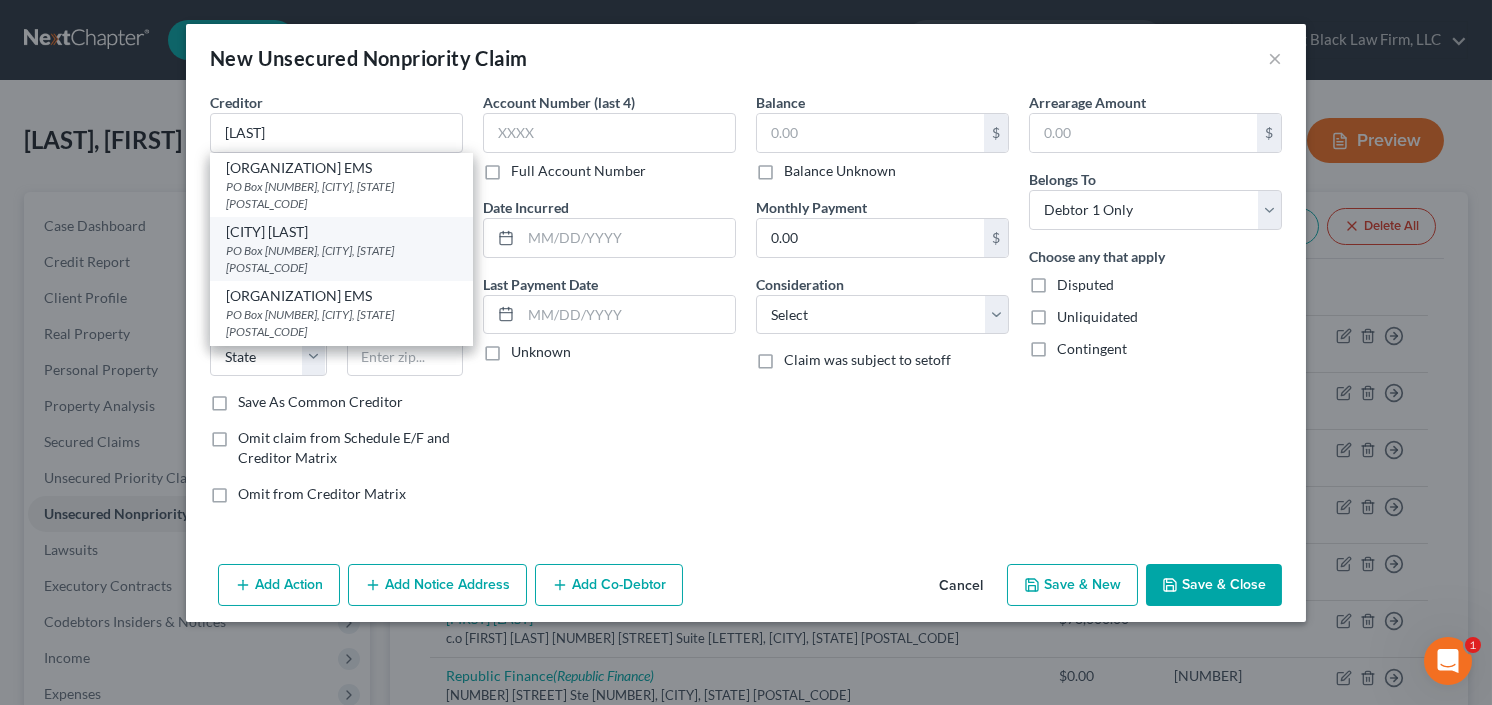 click on "[CITY] [LAST]" at bounding box center (341, 232) 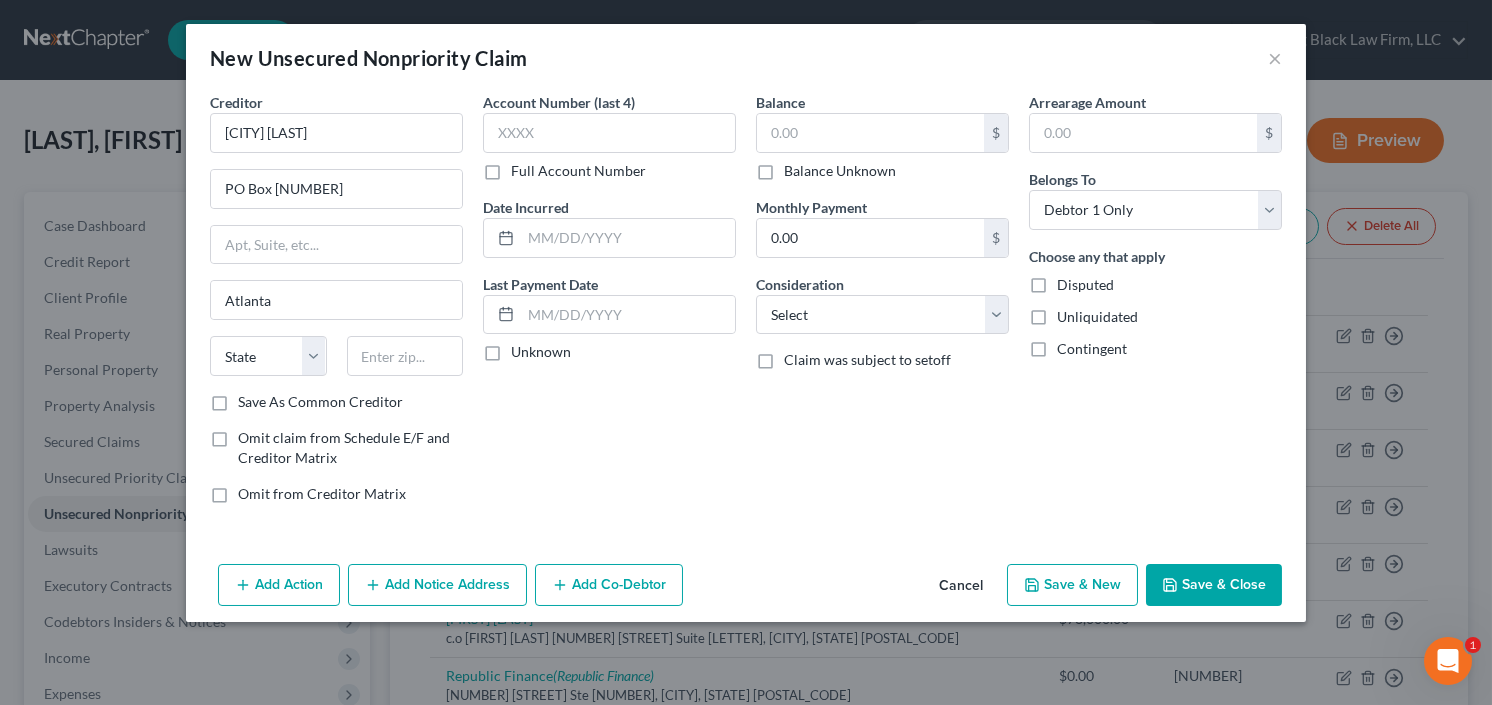 select on "10" 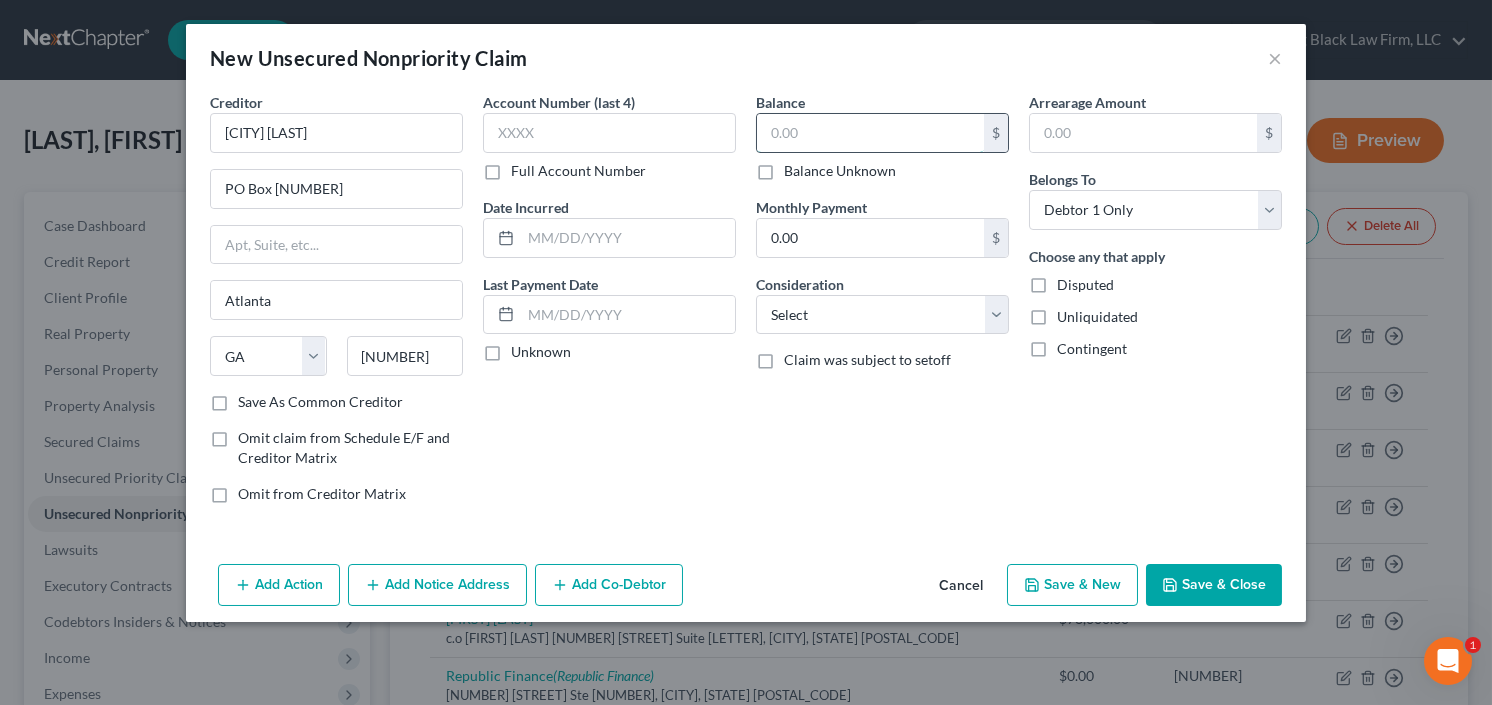 click at bounding box center (870, 133) 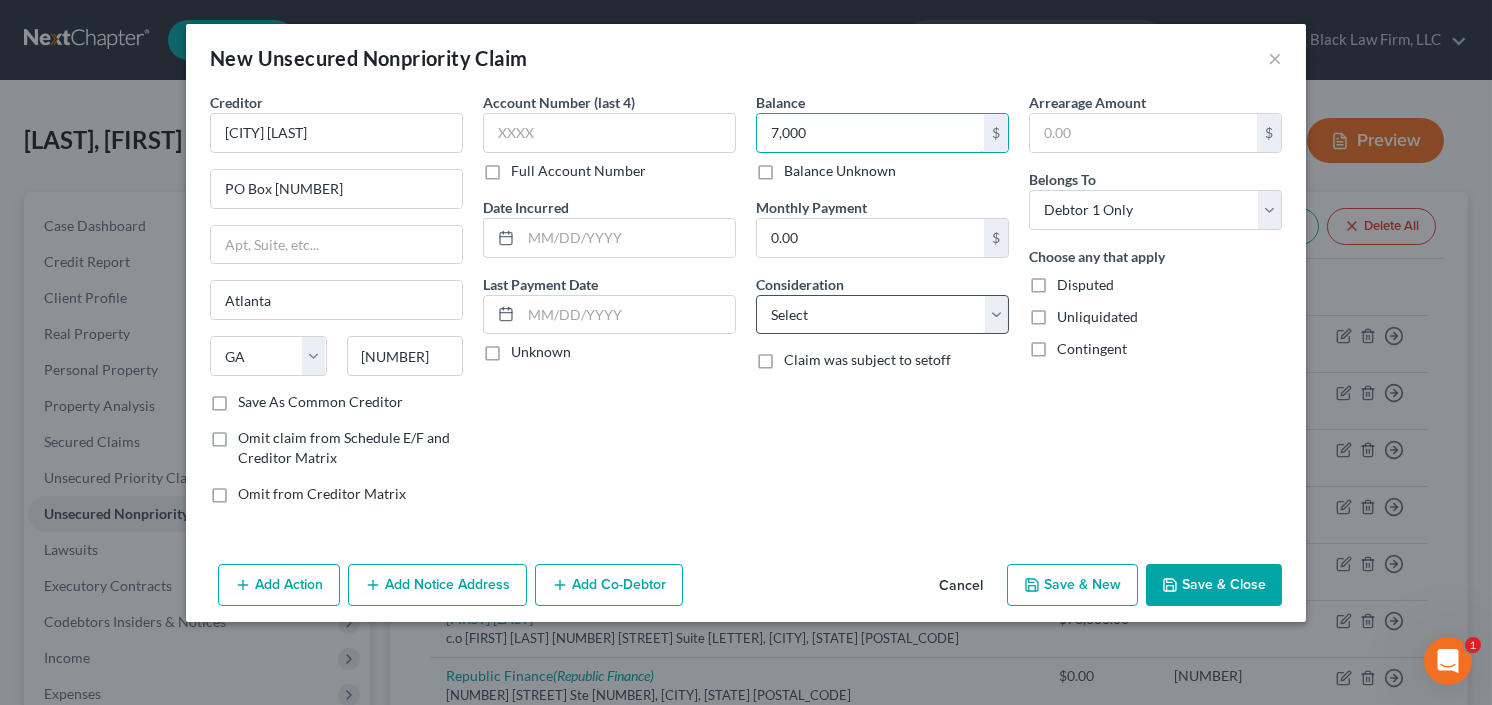 type on "7,000" 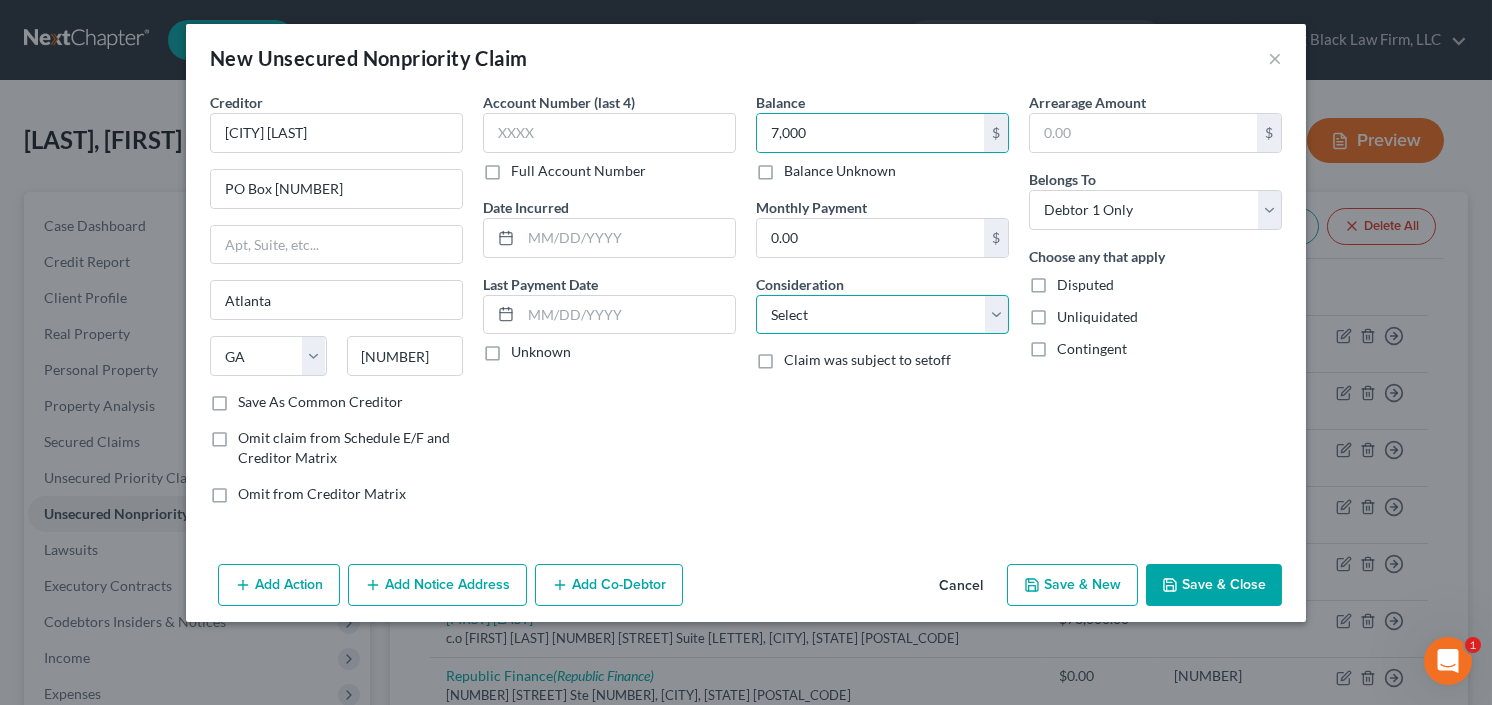 click on "Select Cable / Satellite Services Collection Agency Credit Card Debt Debt Counseling / Attorneys Deficiency Balance Domestic Support Obligations Home / Car Repairs Income Taxes Judgment Liens Medical Services Monies Loaned / Advanced Mortgage Obligation From Divorce Or Separation Obligation To Pensions Other Overdrawn Bank Account Promised To Help Pay Creditors Student Loans Suppliers And Vendors Telephone / Internet Services Utility Services" at bounding box center (882, 315) 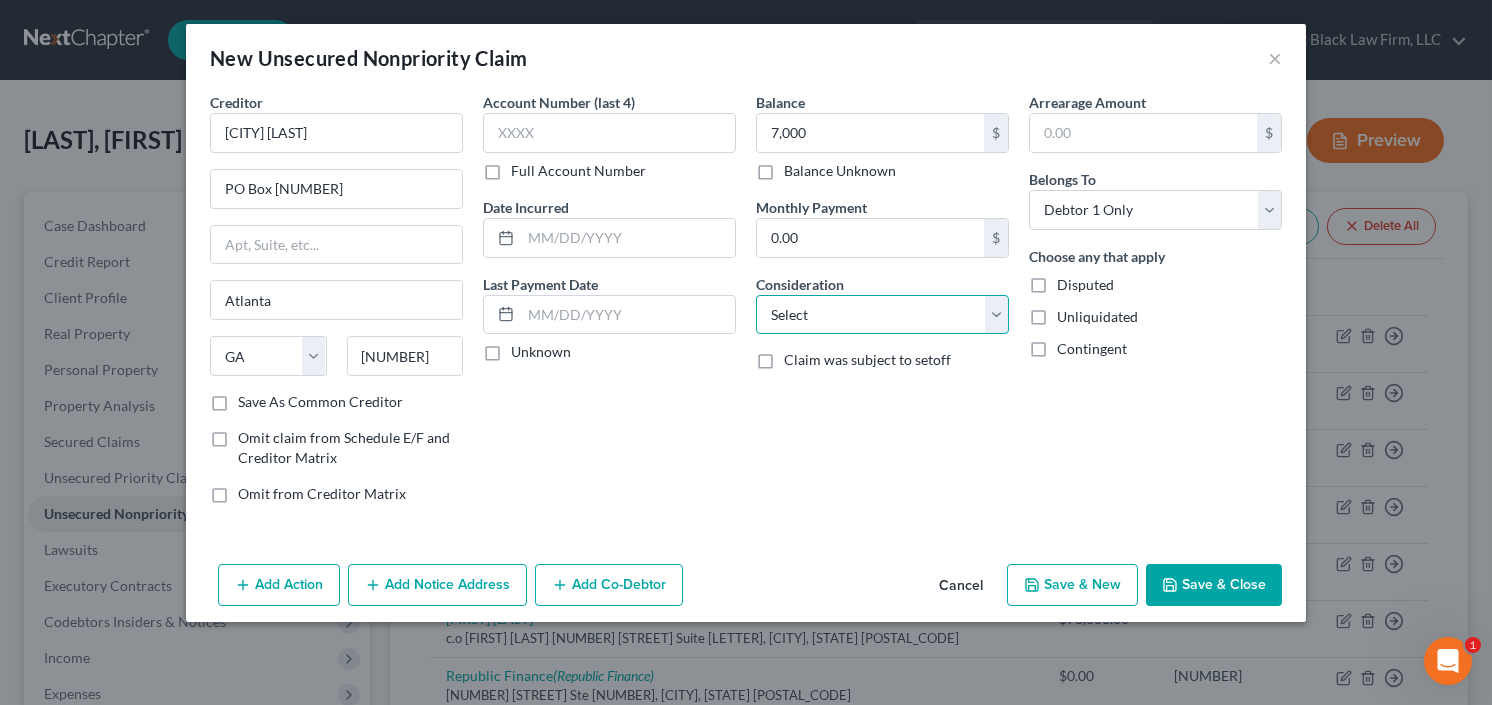 select on "9" 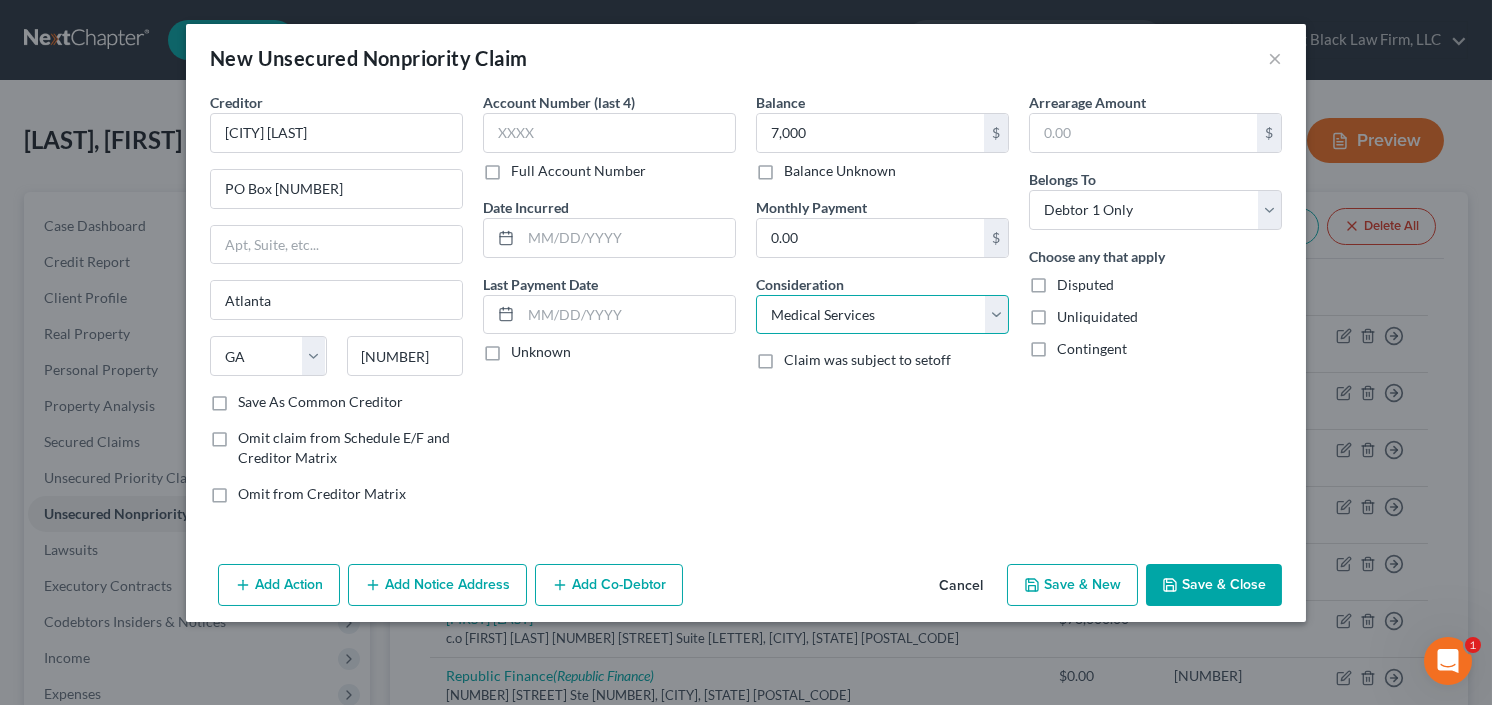 click on "Select Cable / Satellite Services Collection Agency Credit Card Debt Debt Counseling / Attorneys Deficiency Balance Domestic Support Obligations Home / Car Repairs Income Taxes Judgment Liens Medical Services Monies Loaned / Advanced Mortgage Obligation From Divorce Or Separation Obligation To Pensions Other Overdrawn Bank Account Promised To Help Pay Creditors Student Loans Suppliers And Vendors Telephone / Internet Services Utility Services" at bounding box center (882, 315) 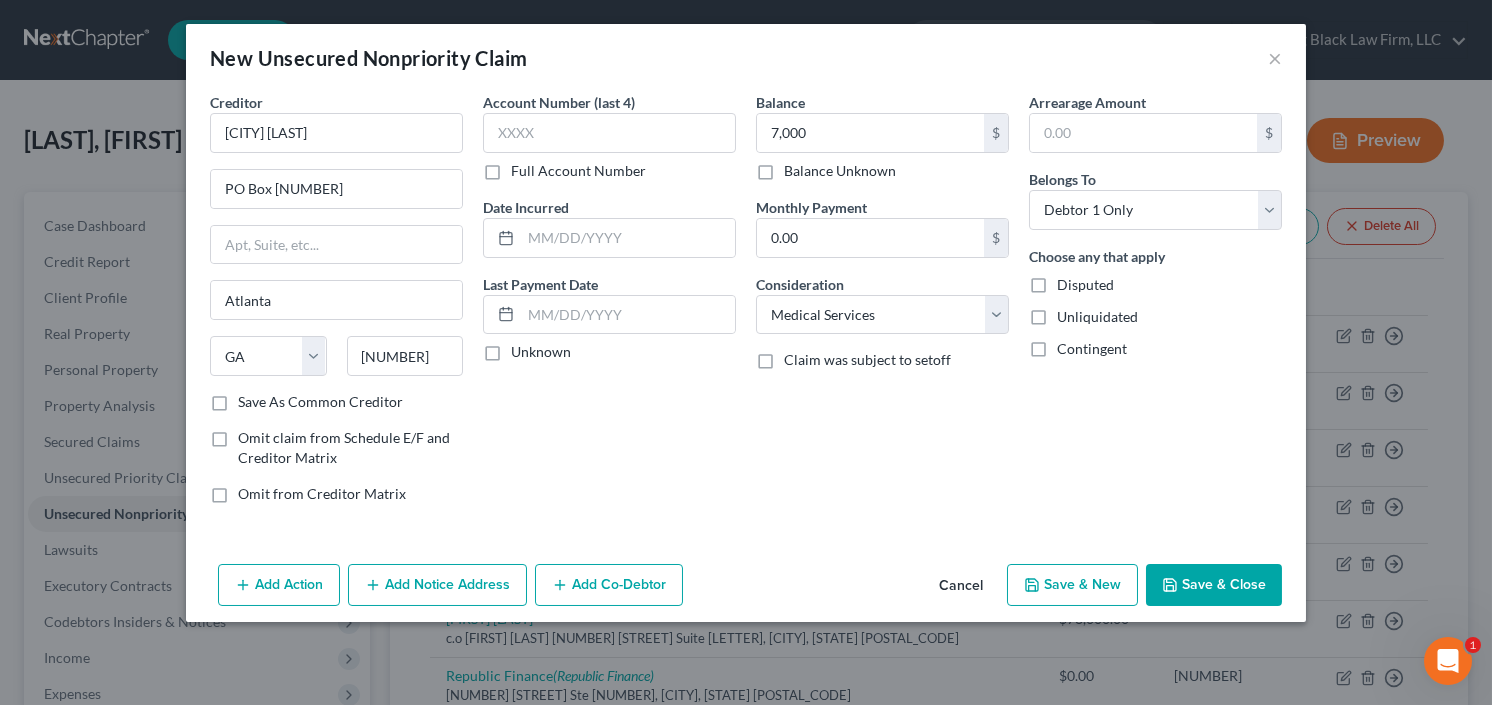 click on "Save & Close" at bounding box center (1214, 585) 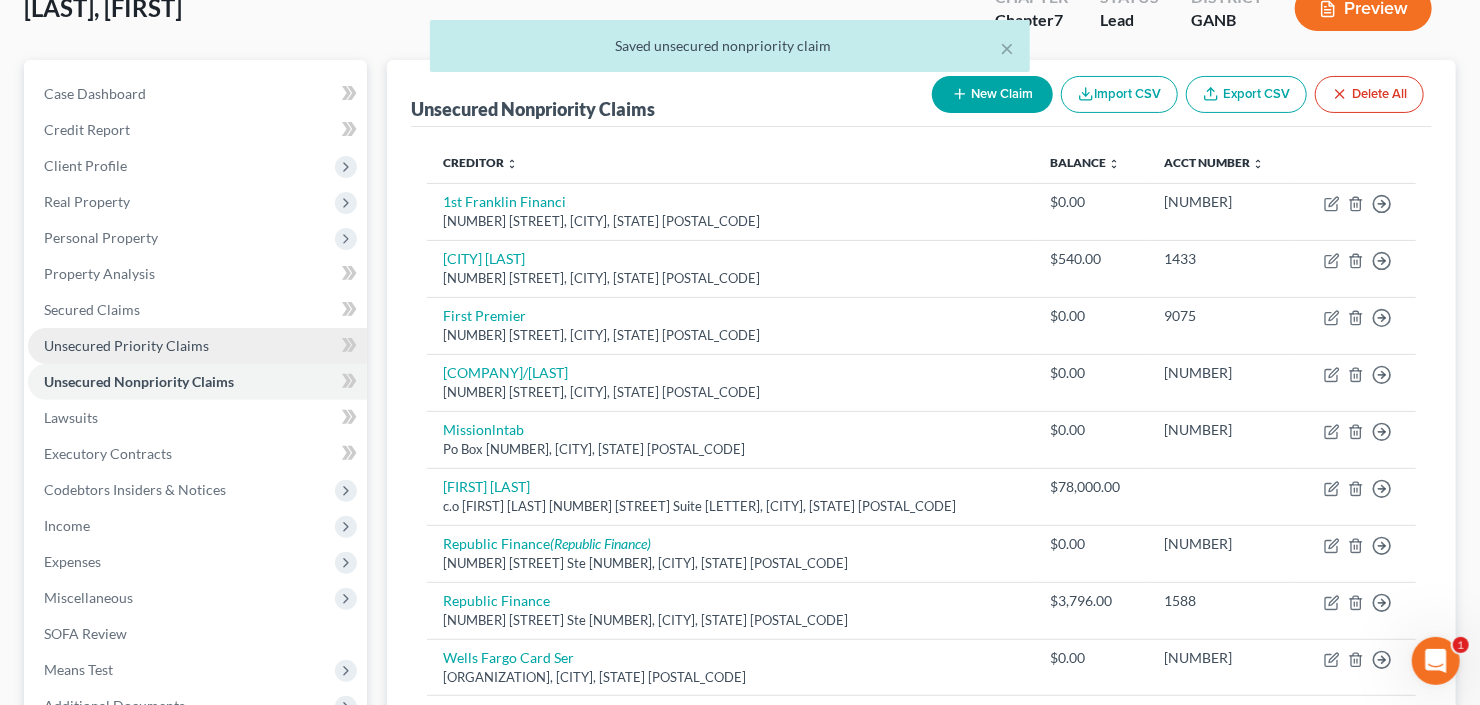 scroll, scrollTop: 160, scrollLeft: 0, axis: vertical 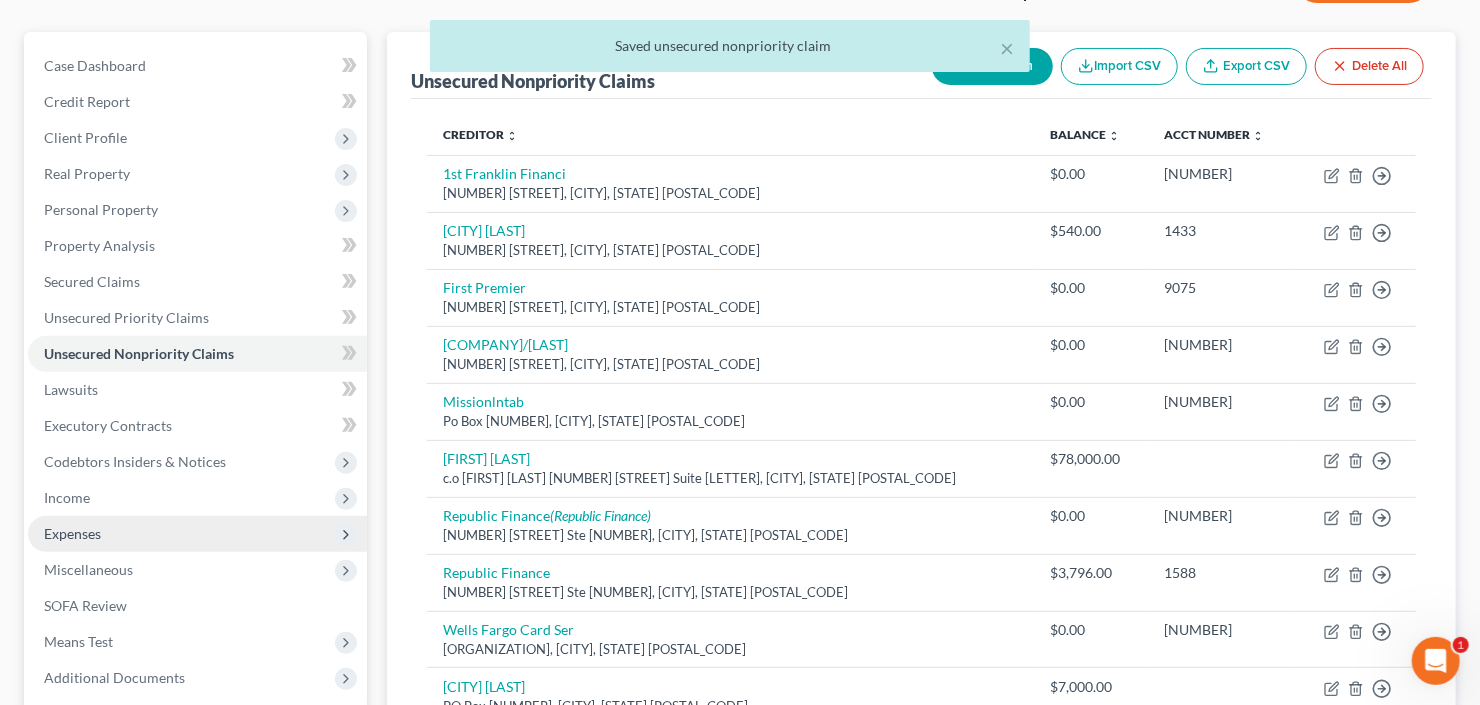 click on "Expenses" at bounding box center (197, 534) 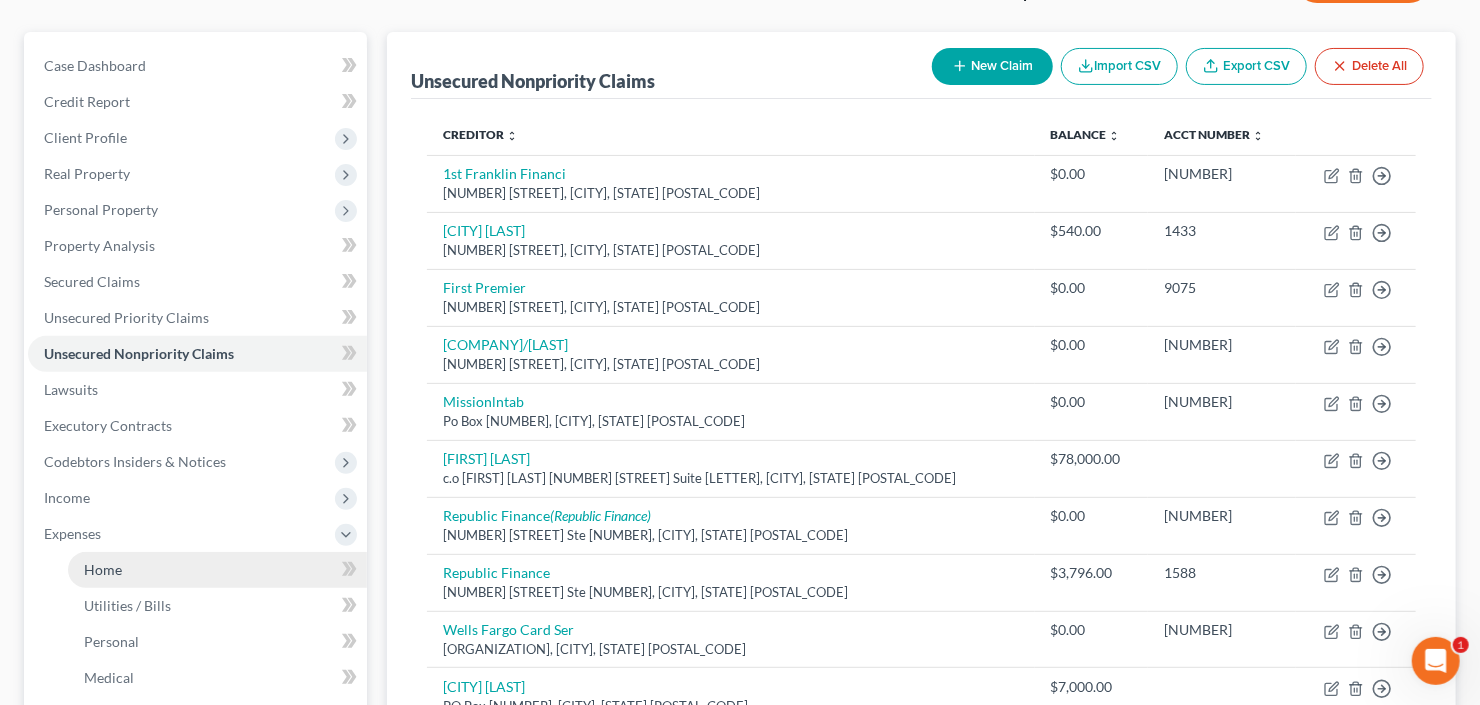 click on "Home" at bounding box center (217, 570) 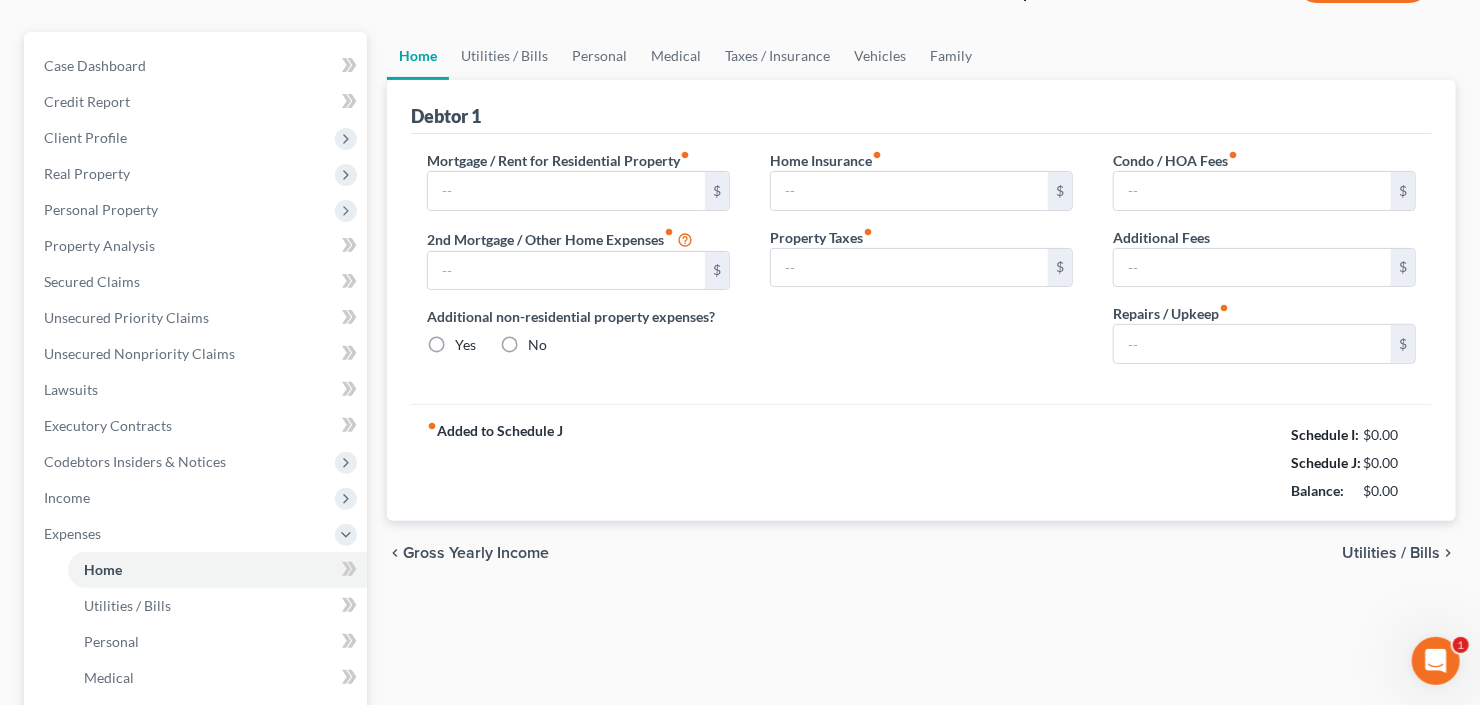 type on "[AMOUNT]" 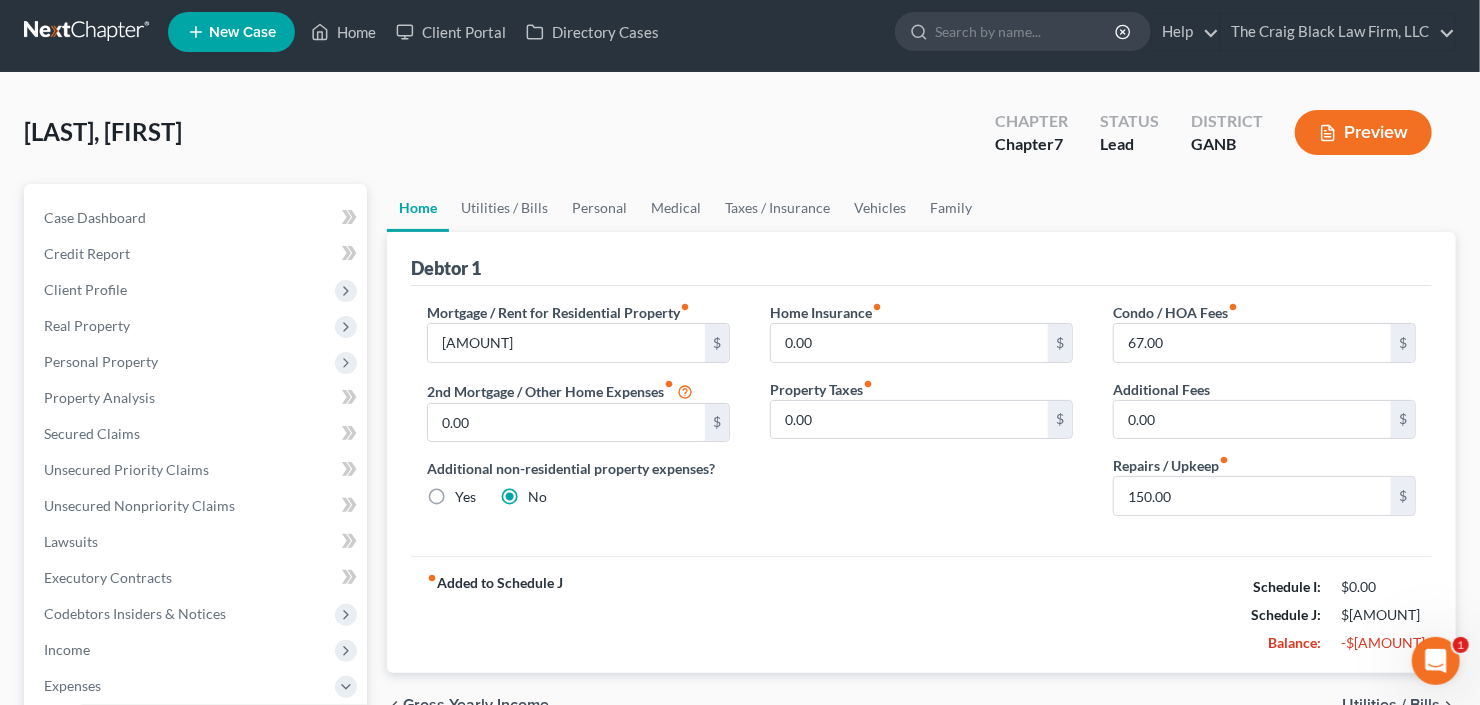 scroll, scrollTop: 0, scrollLeft: 0, axis: both 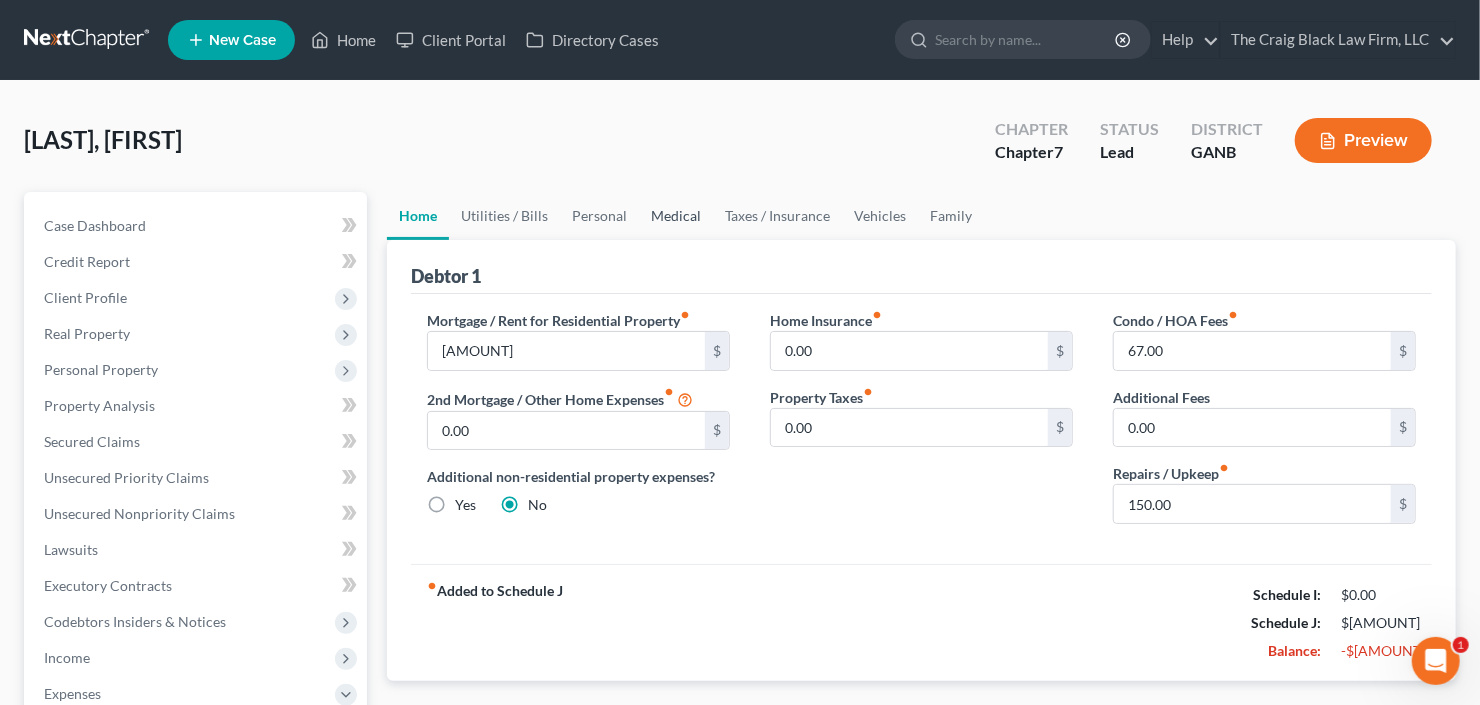 click on "Medical" at bounding box center [676, 216] 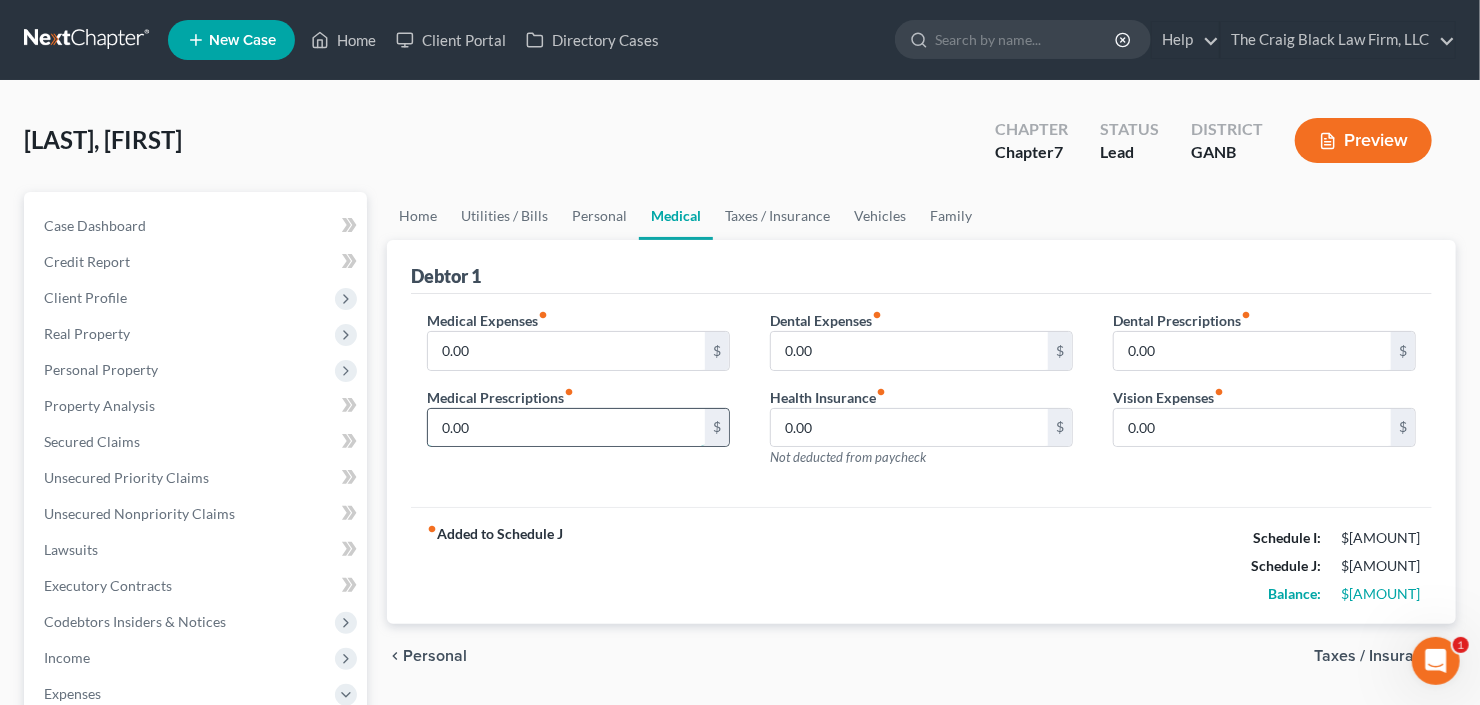 click on "0.00" at bounding box center (566, 428) 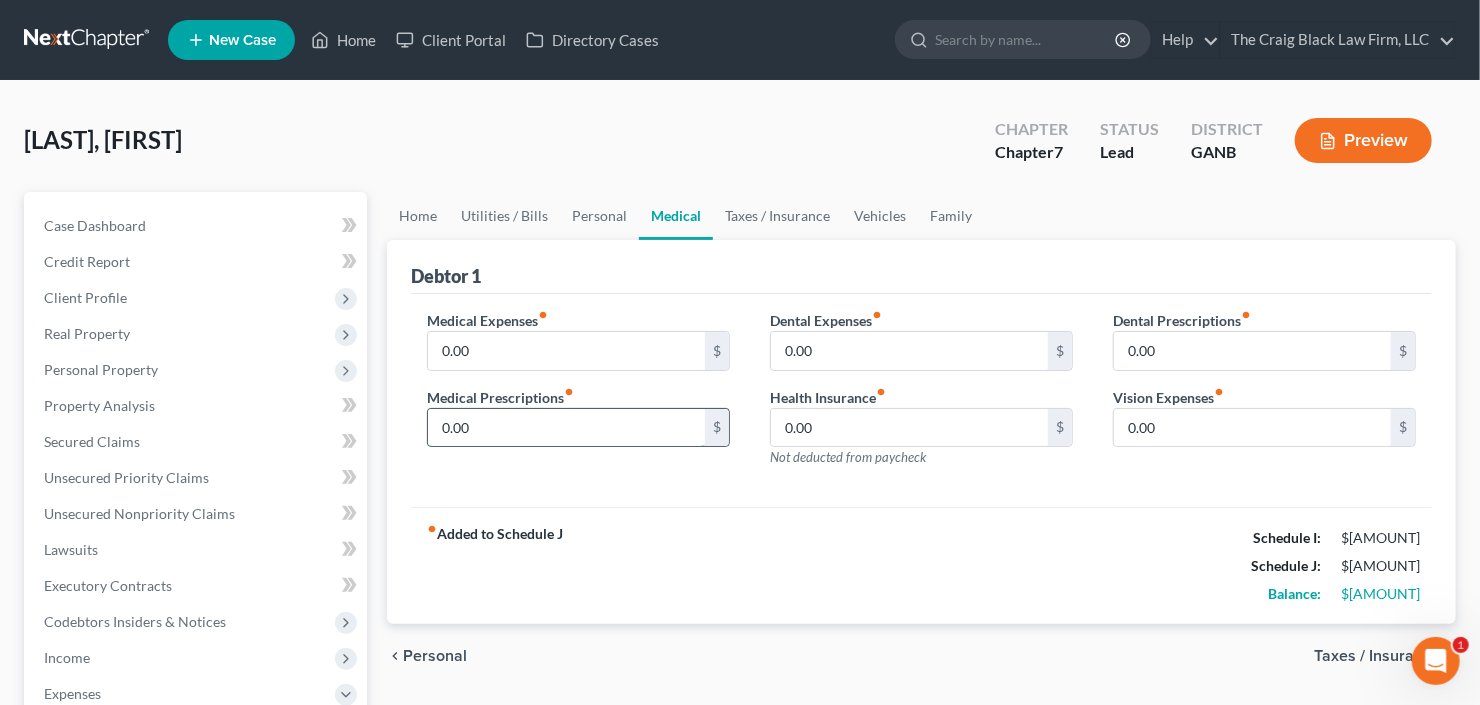 click on "0.00" at bounding box center (566, 428) 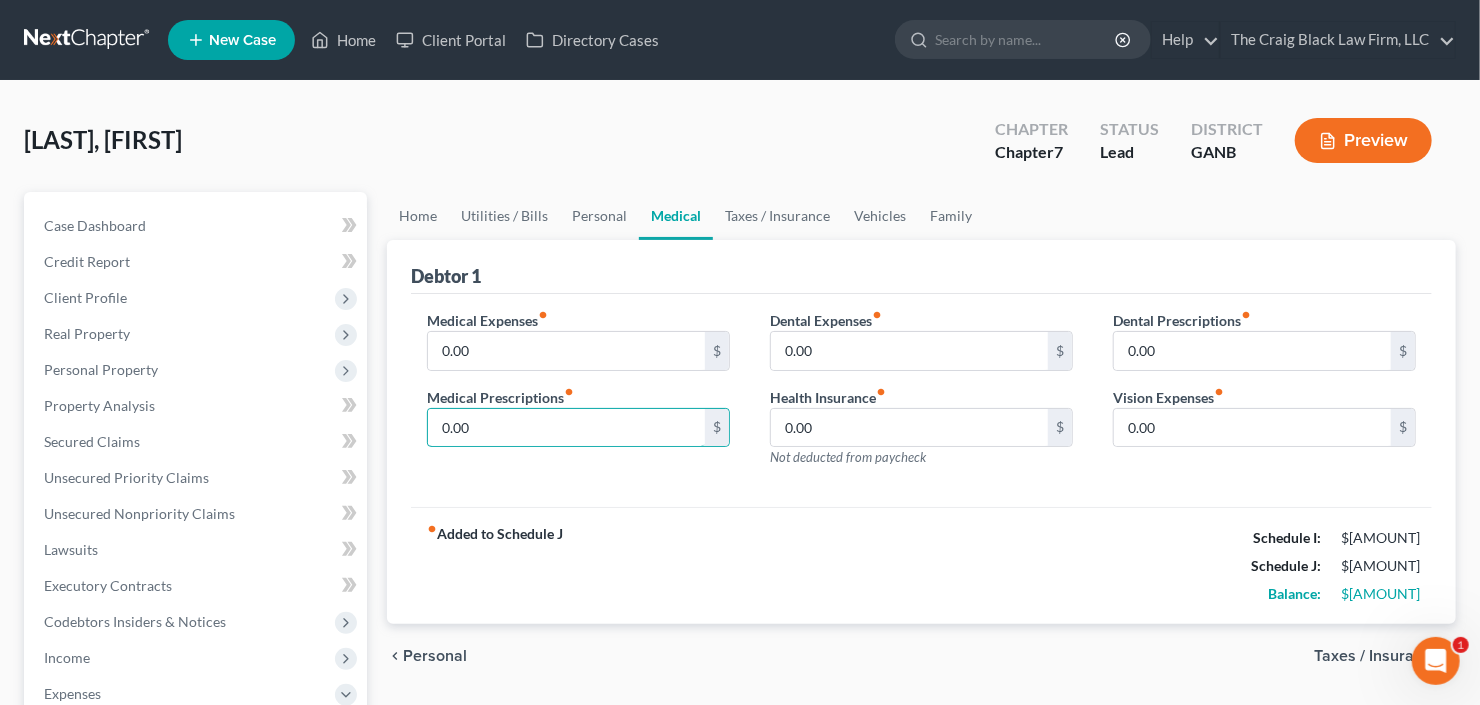 drag, startPoint x: 514, startPoint y: 432, endPoint x: 401, endPoint y: 438, distance: 113.15918 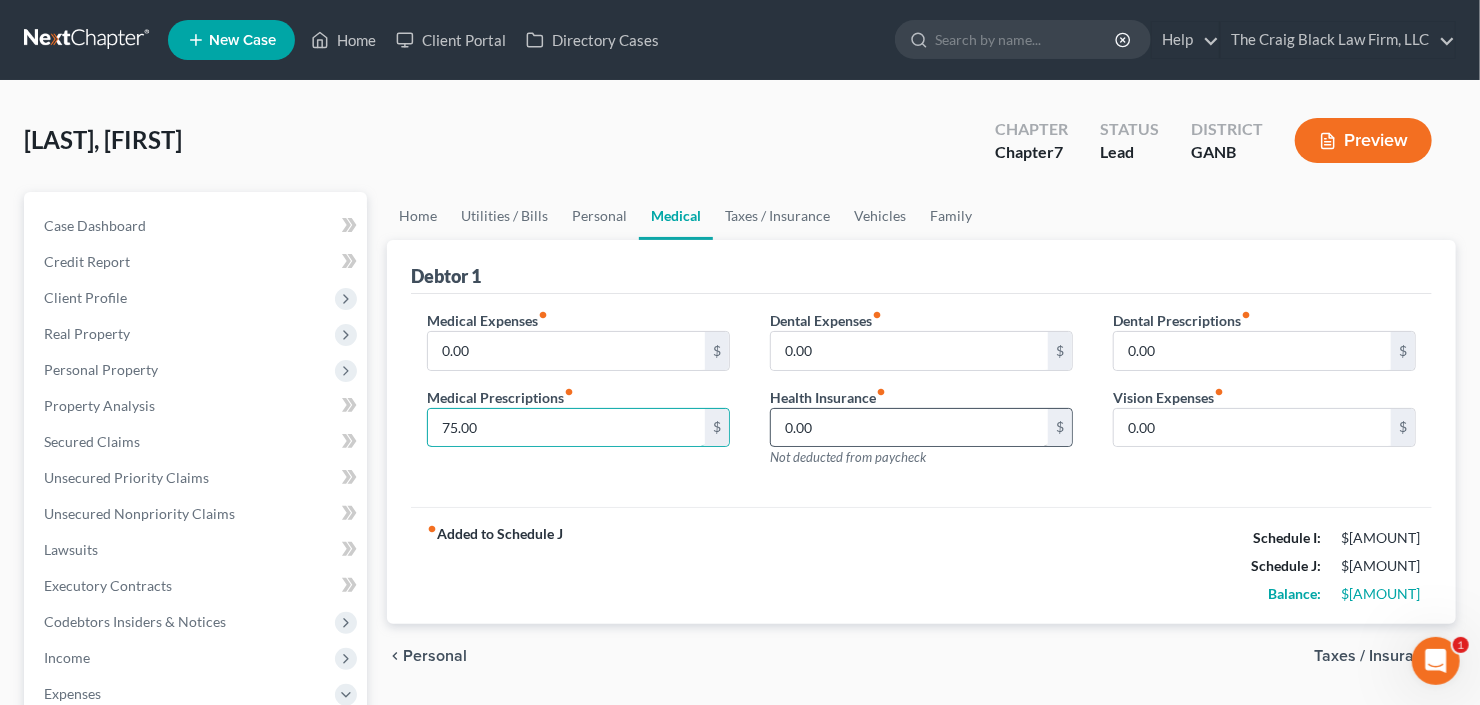 type on "75.00" 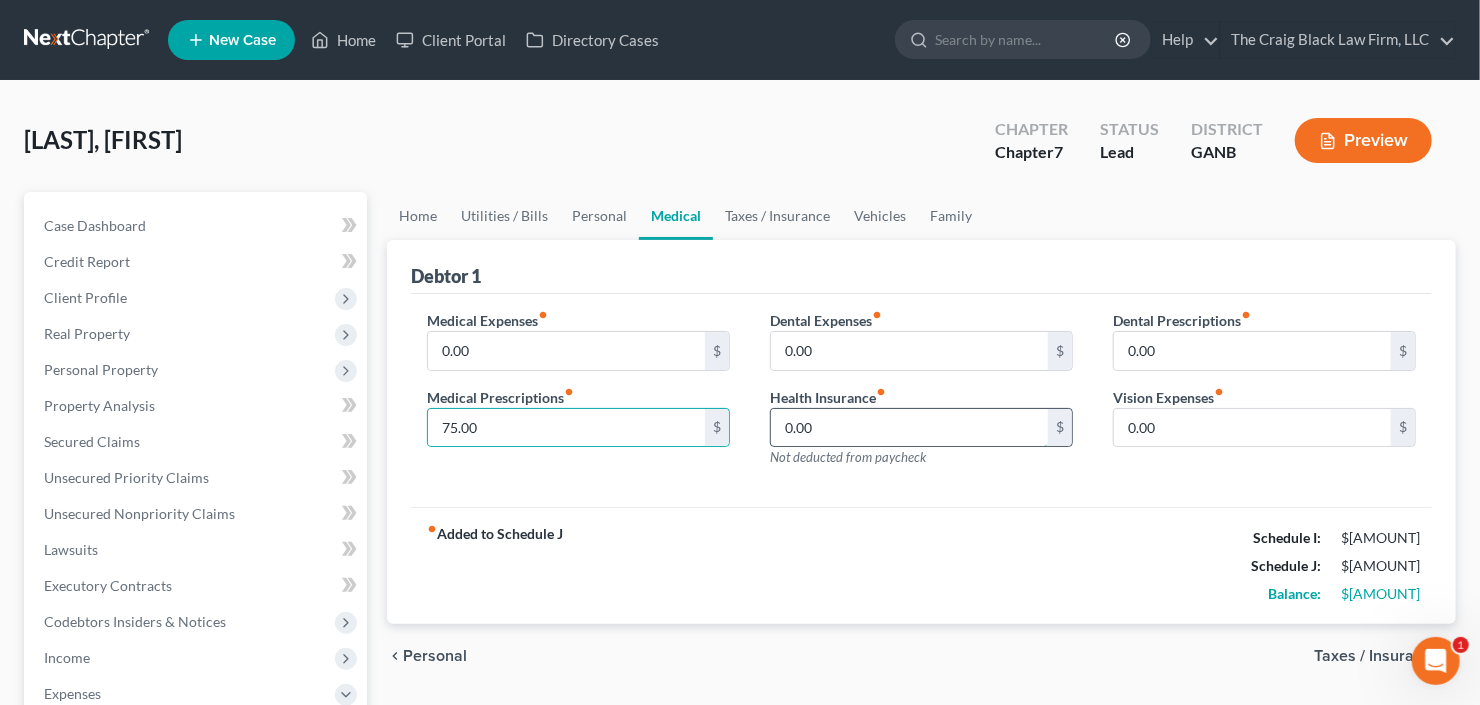 click on "0.00" at bounding box center (909, 428) 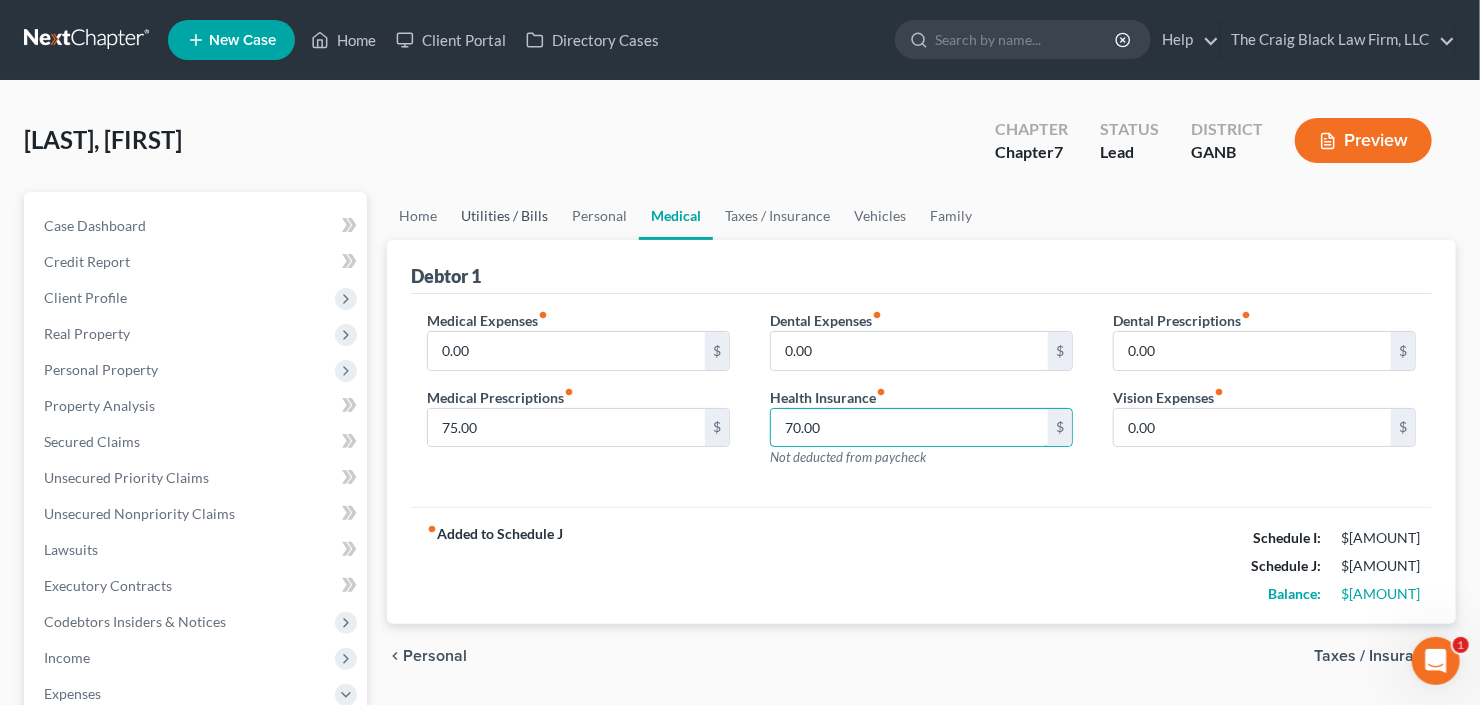type on "70.00" 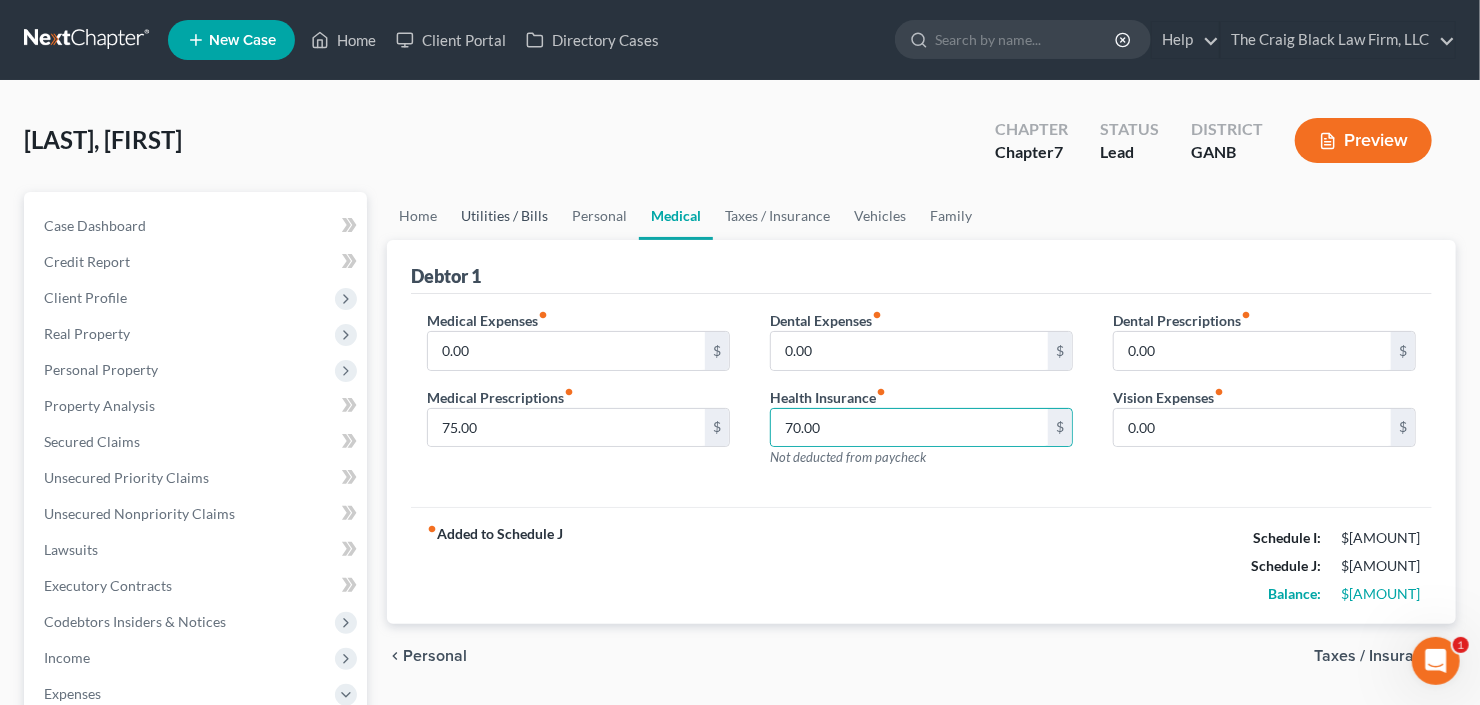 click on "Utilities / Bills" at bounding box center (504, 216) 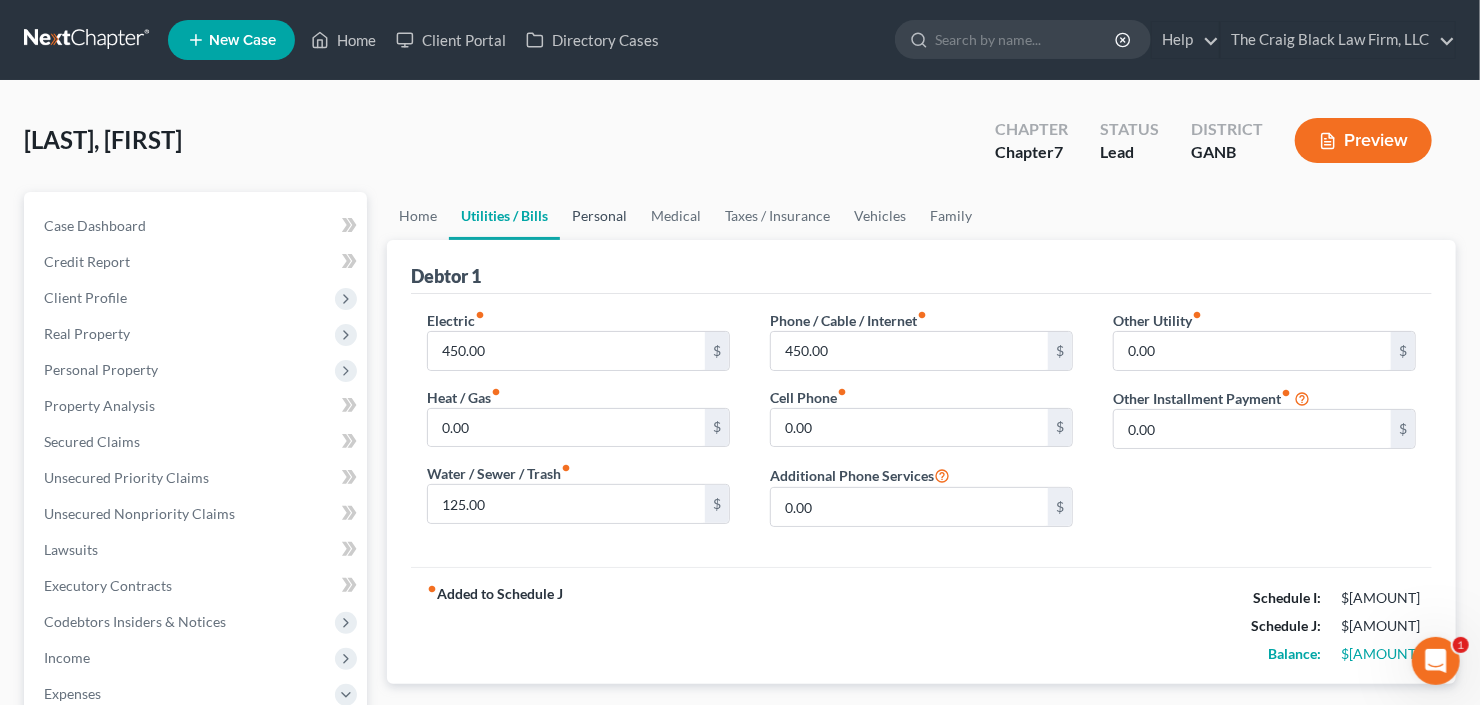 click on "Personal" at bounding box center [599, 216] 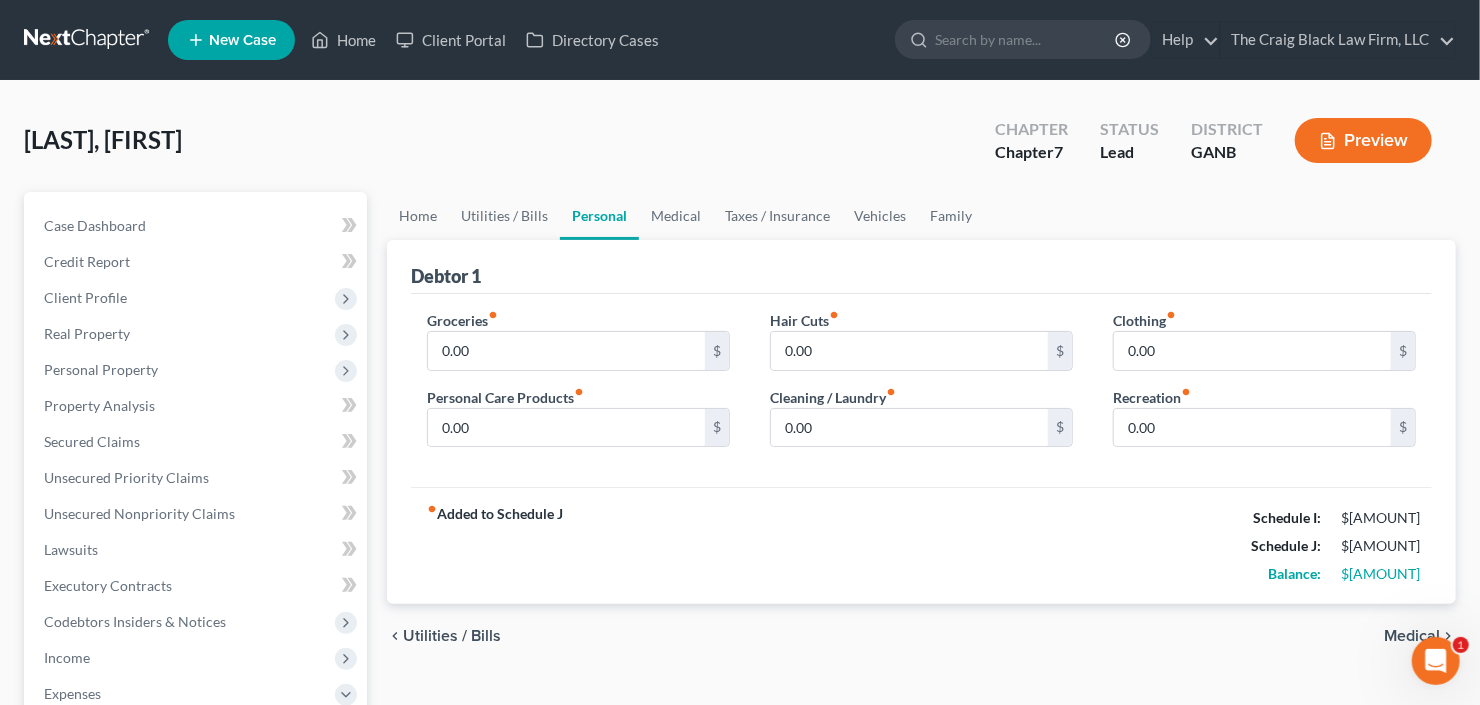 drag, startPoint x: 602, startPoint y: 322, endPoint x: 603, endPoint y: 333, distance: 11.045361 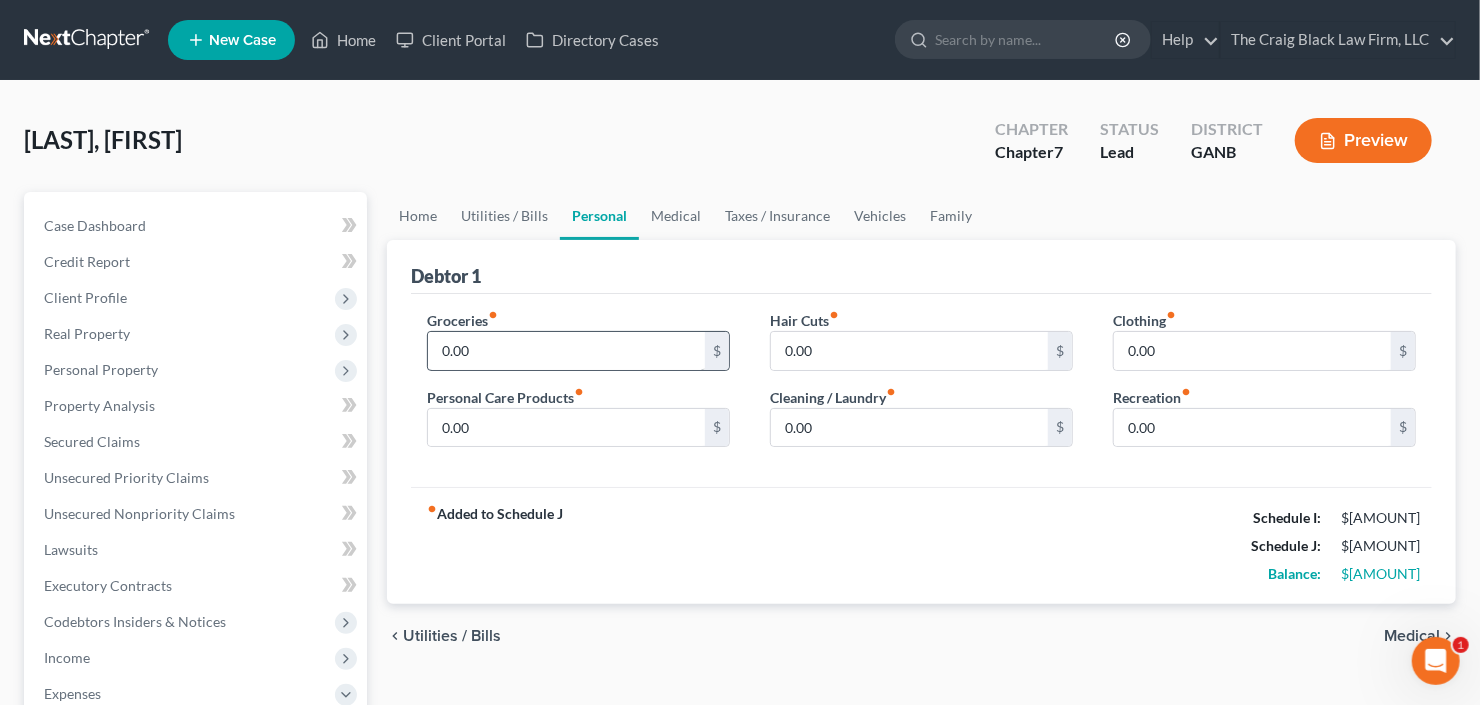 click on "Groceries  fiber_manual_record 0.00 $[AMOUNT]" at bounding box center (578, 340) 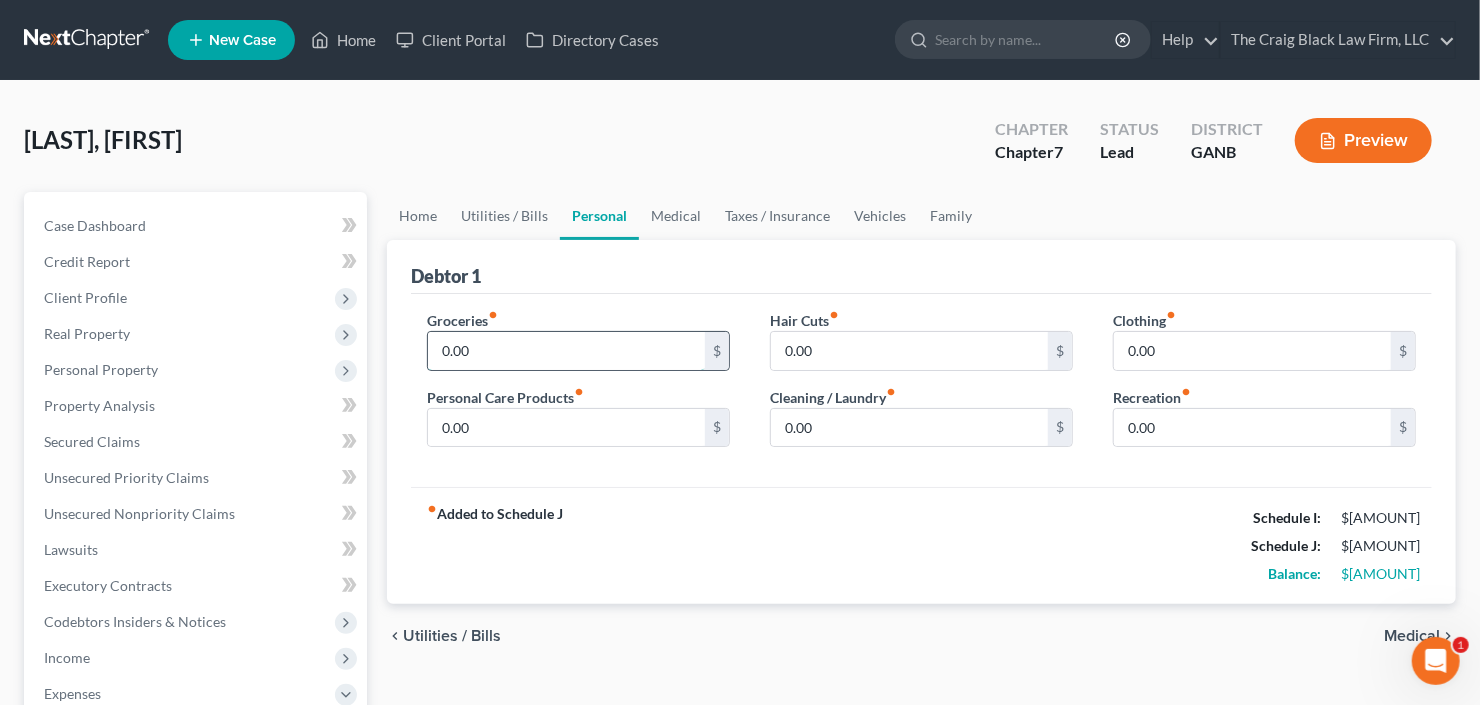 click on "0.00" at bounding box center [566, 351] 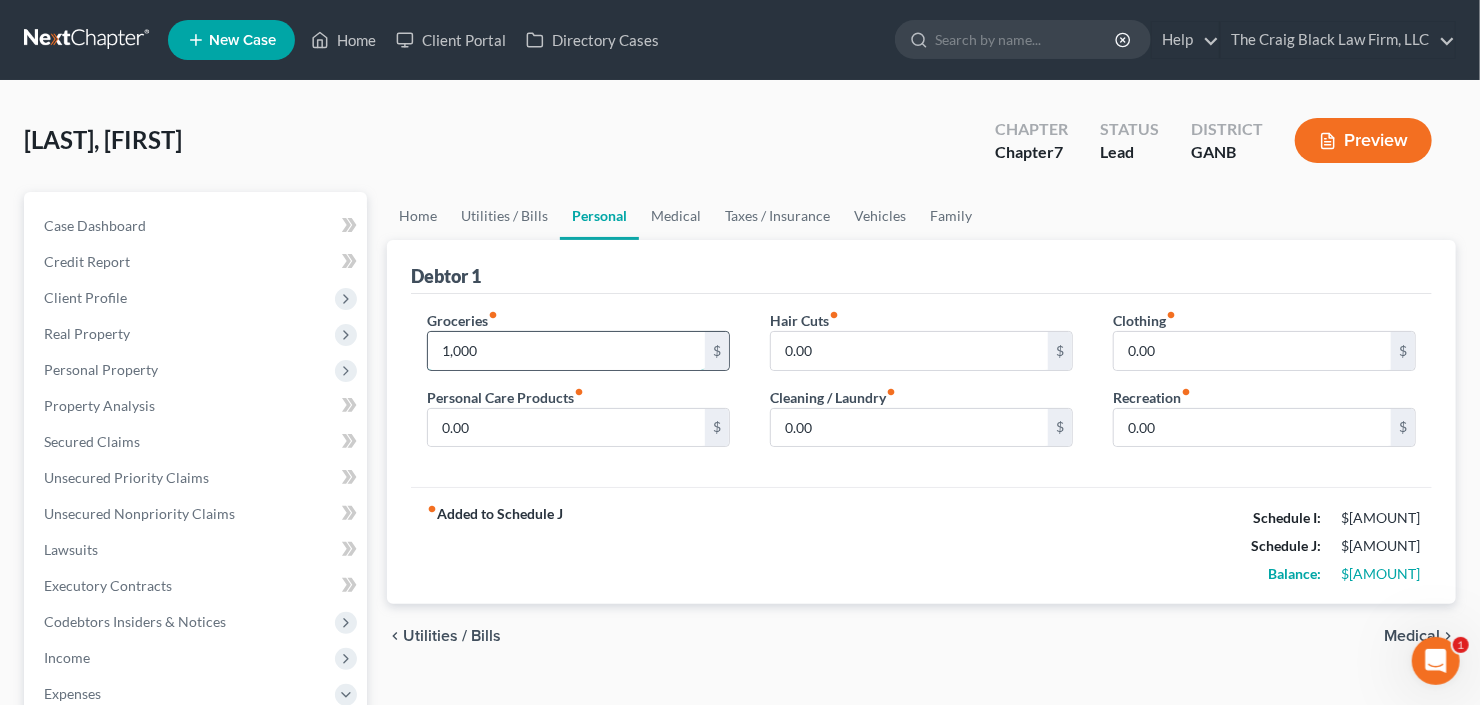 type on "1,000" 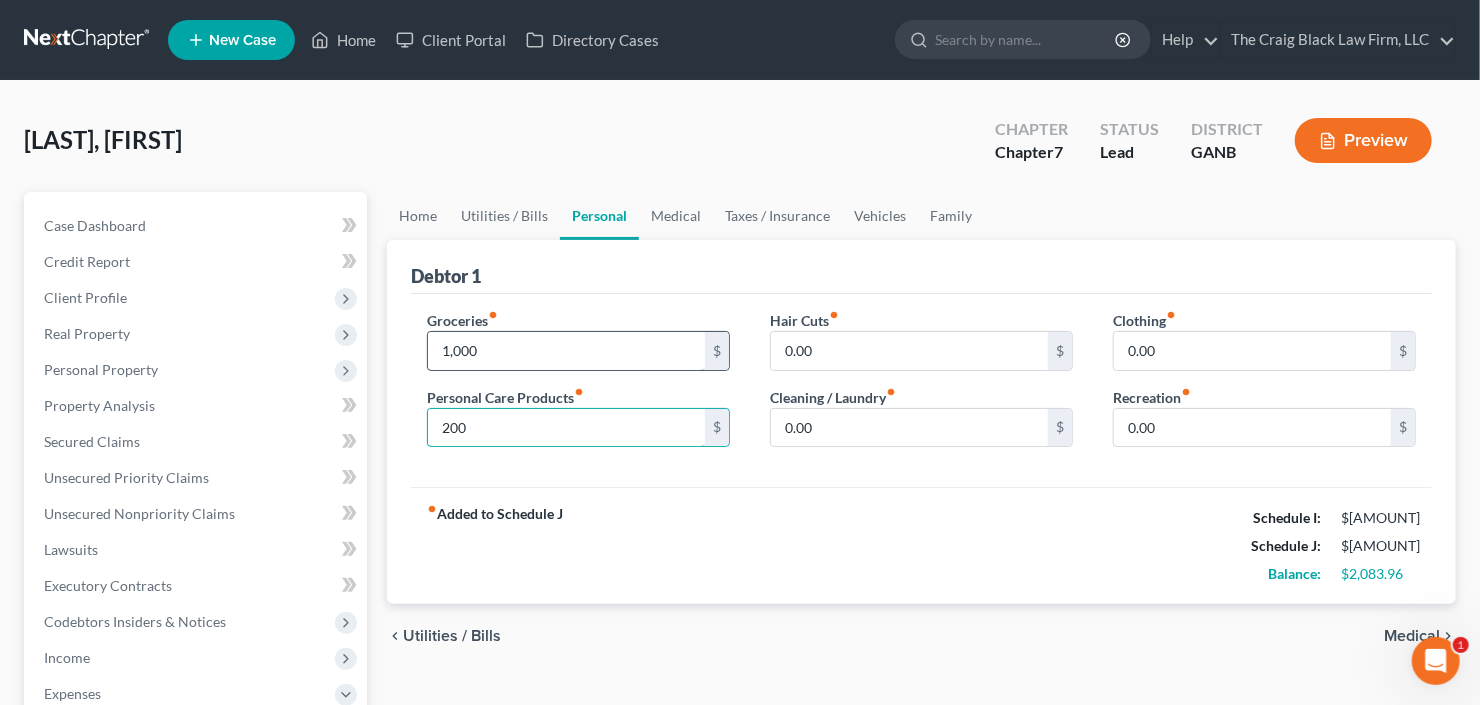 type on "200" 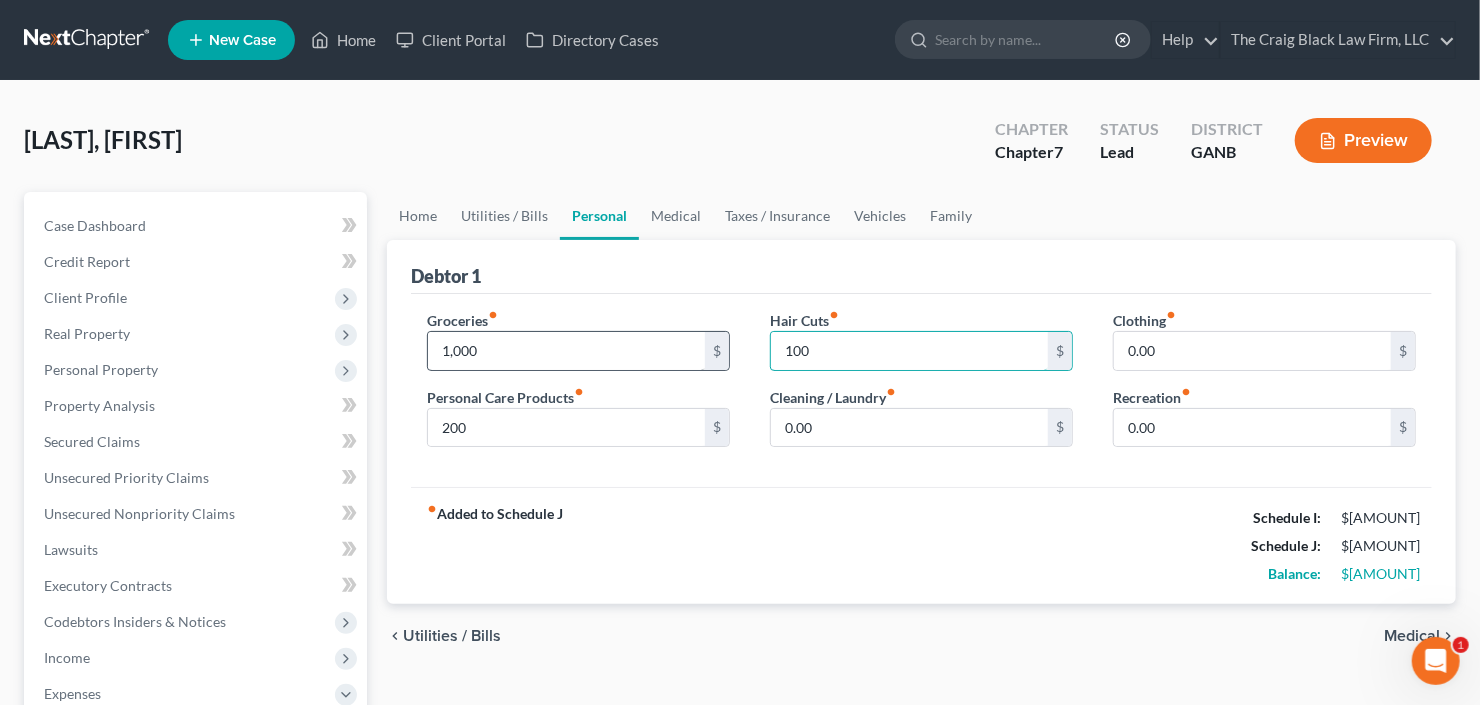 type on "100" 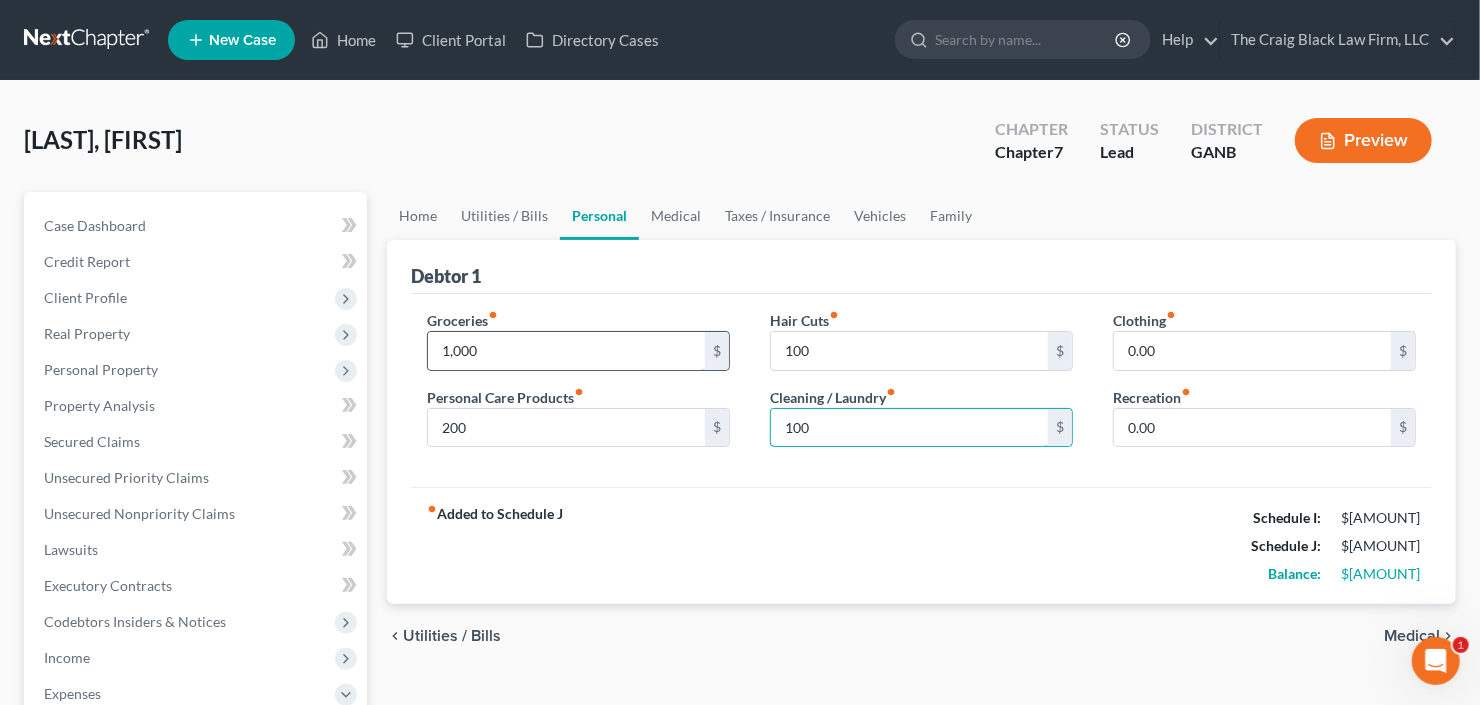 type on "100" 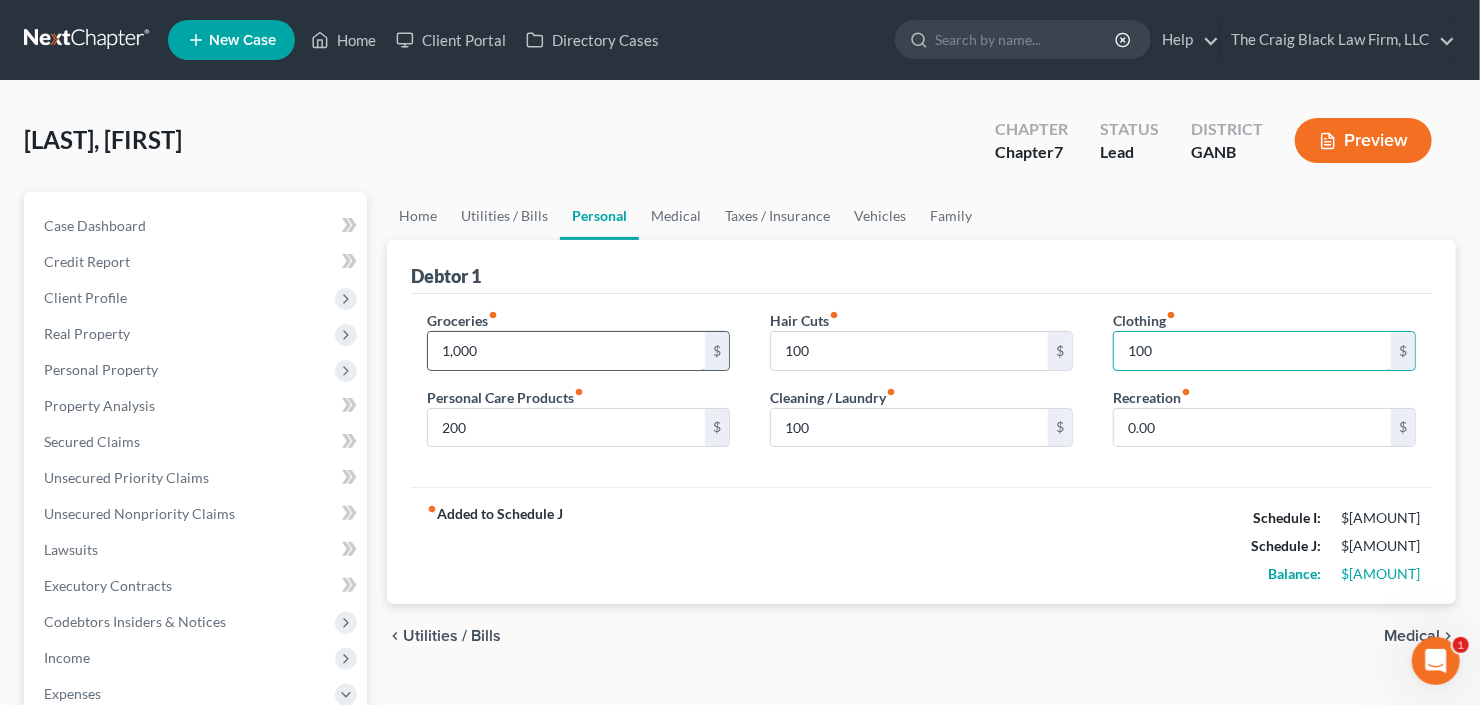 type on "100" 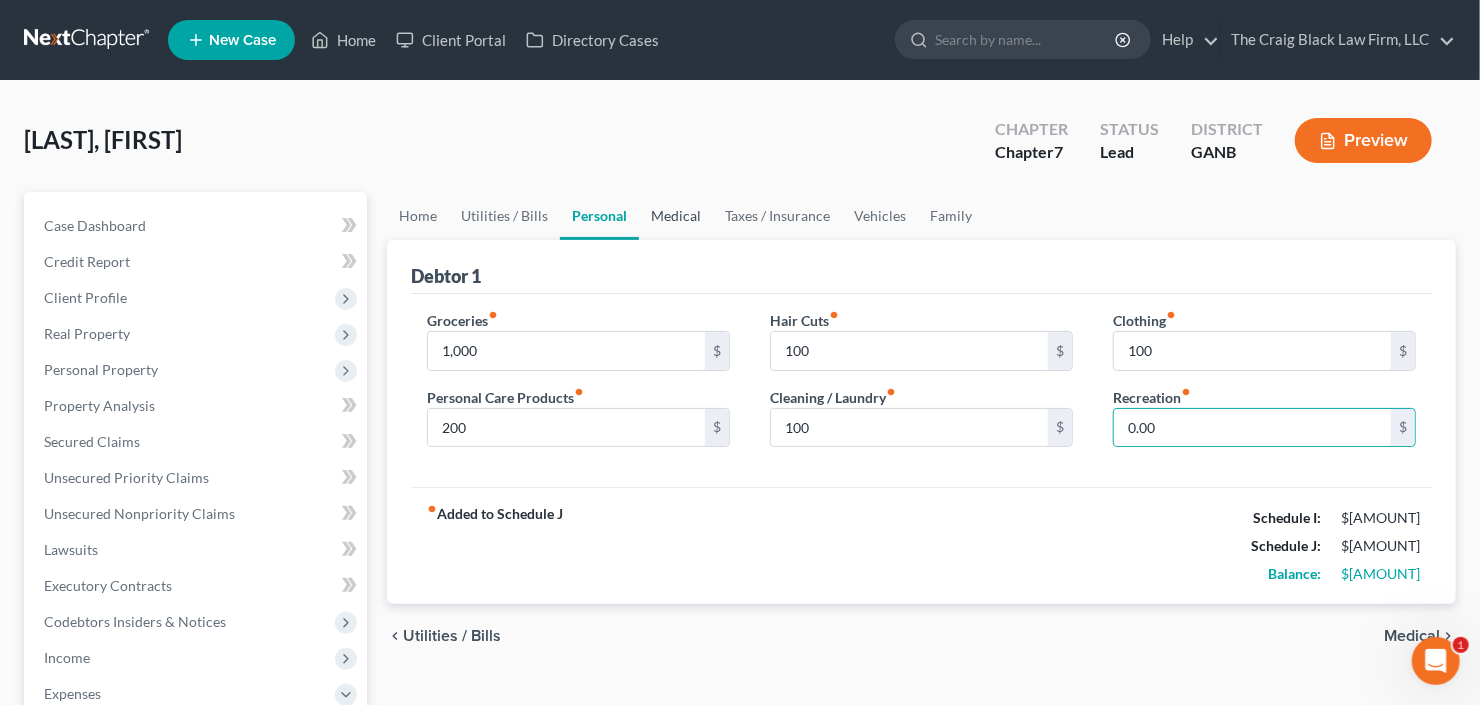 click on "Medical" at bounding box center [676, 216] 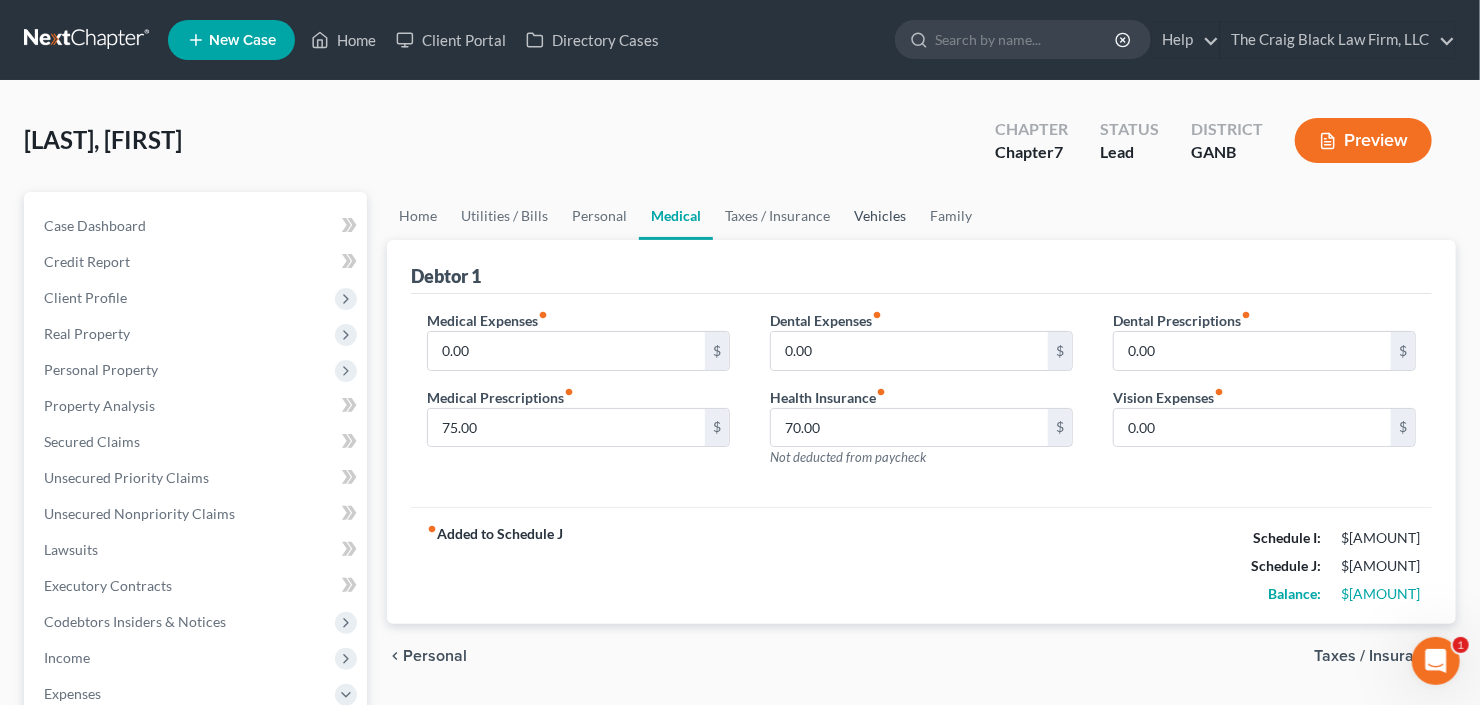 click on "Vehicles" at bounding box center (880, 216) 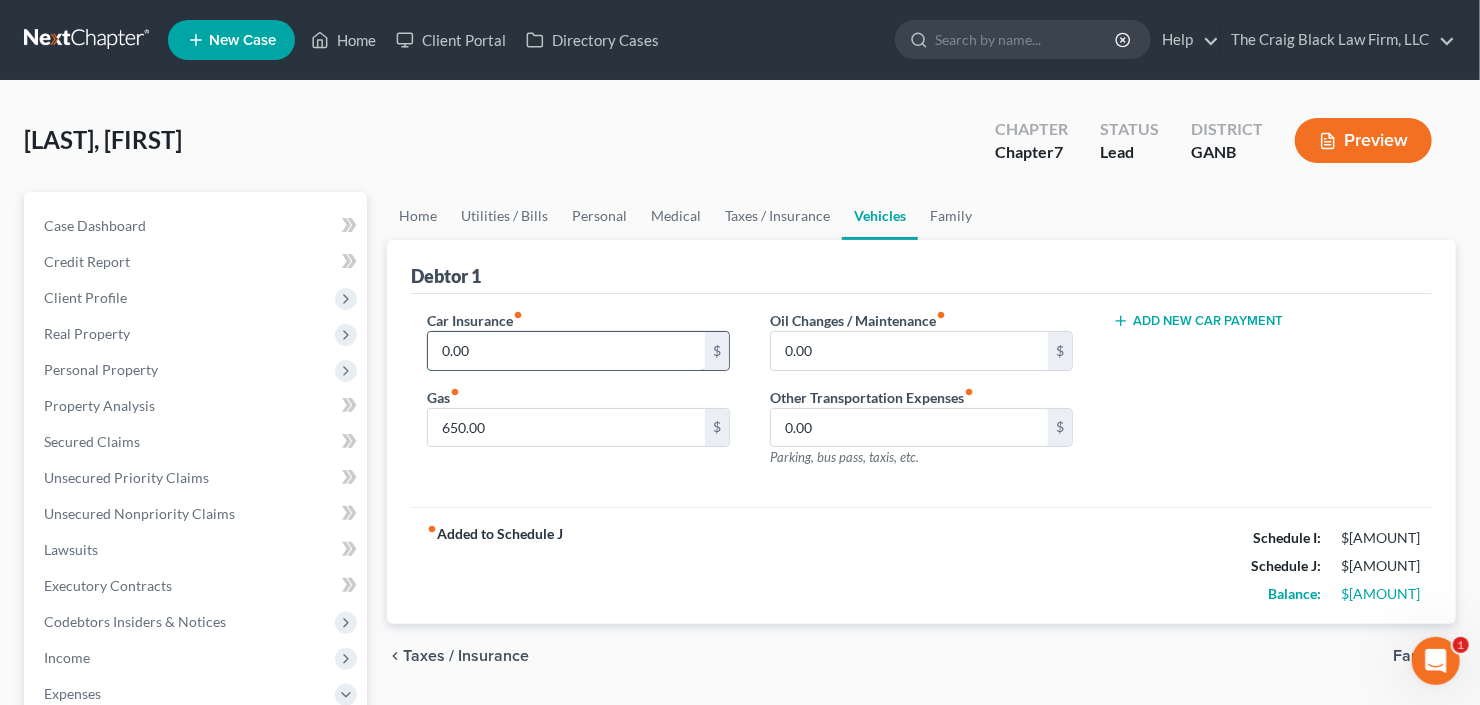 click on "0.00" at bounding box center (566, 351) 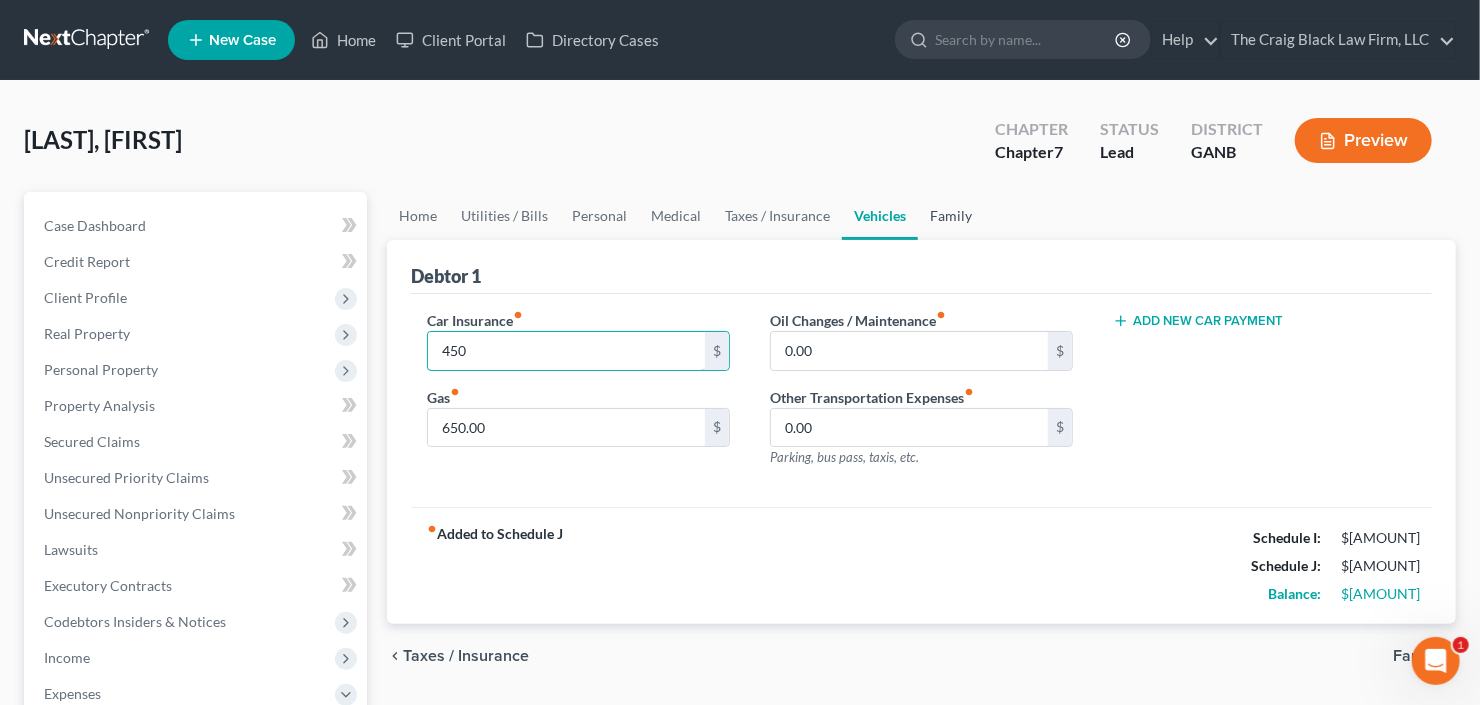 type on "450" 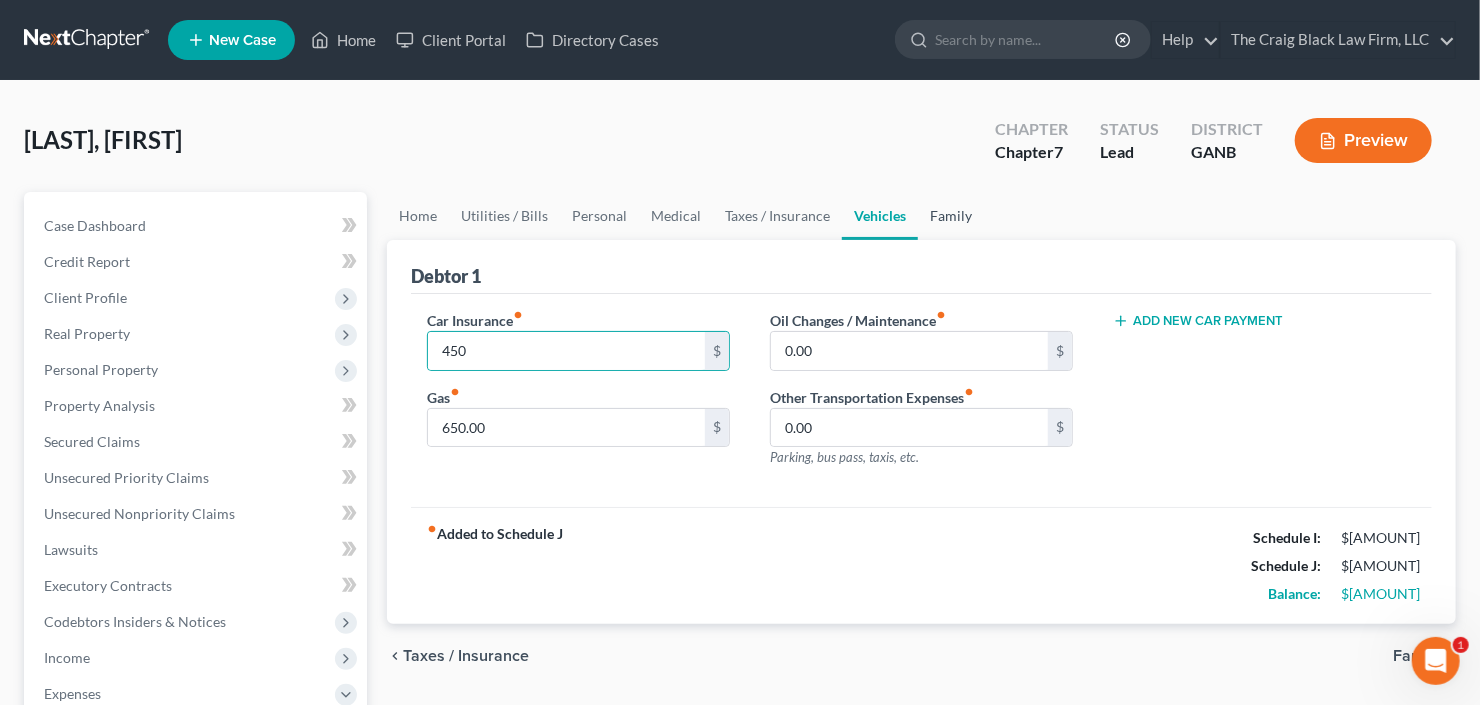 click on "Family" at bounding box center [951, 216] 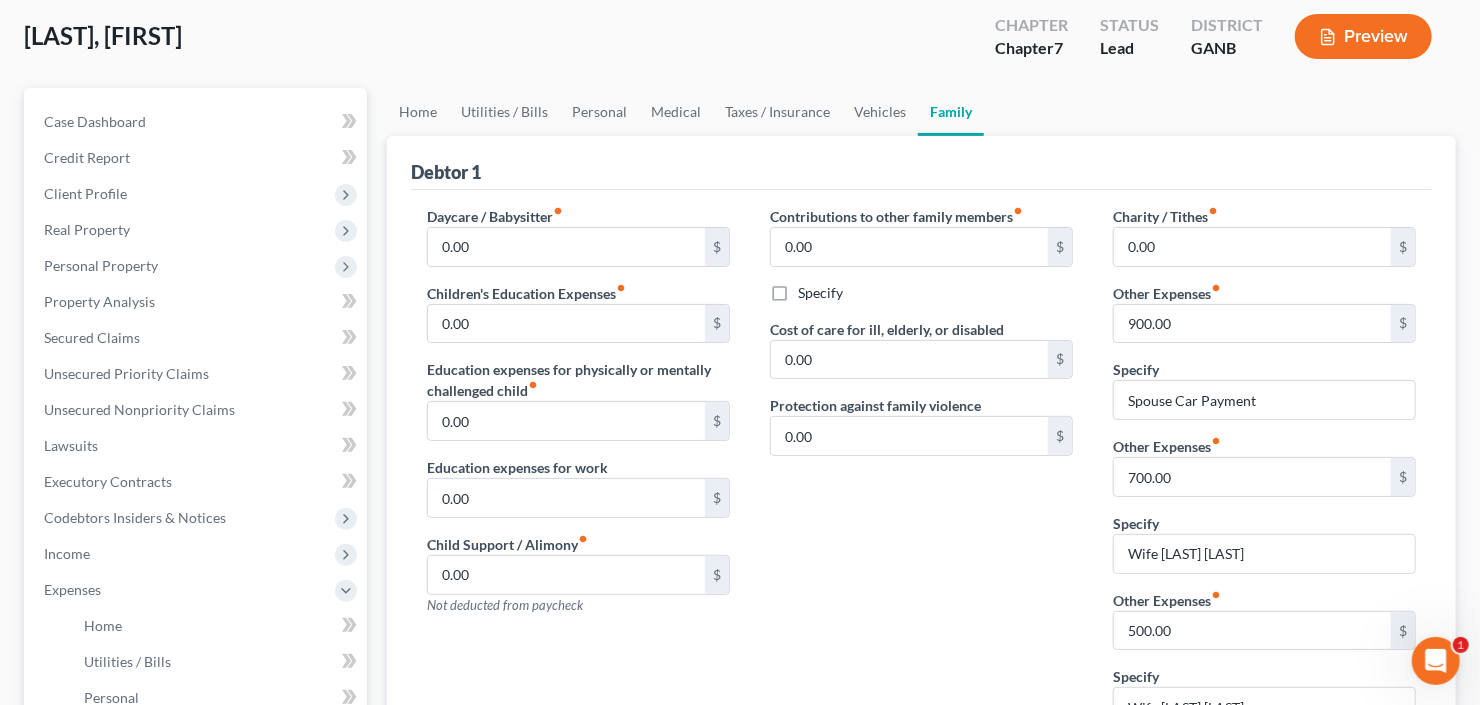 scroll, scrollTop: 160, scrollLeft: 0, axis: vertical 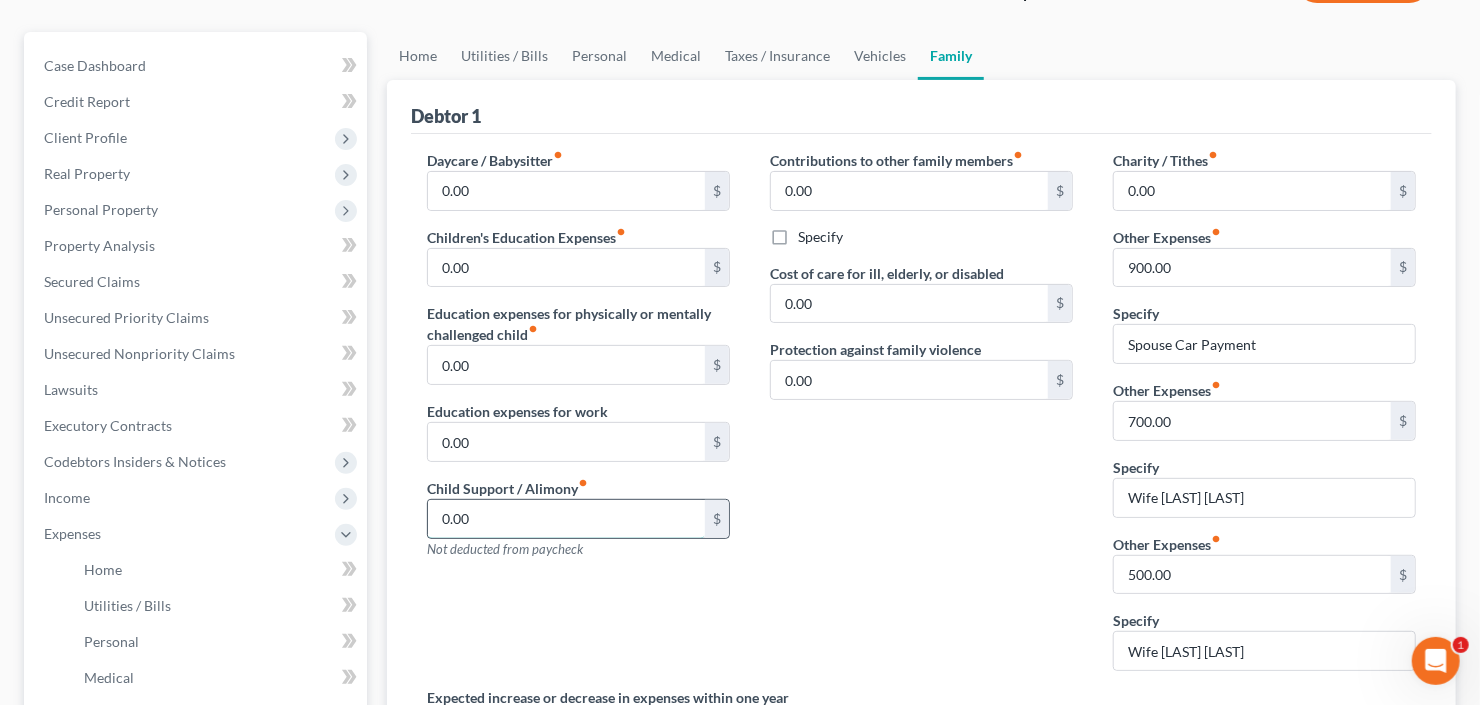 click on "0.00" at bounding box center (566, 519) 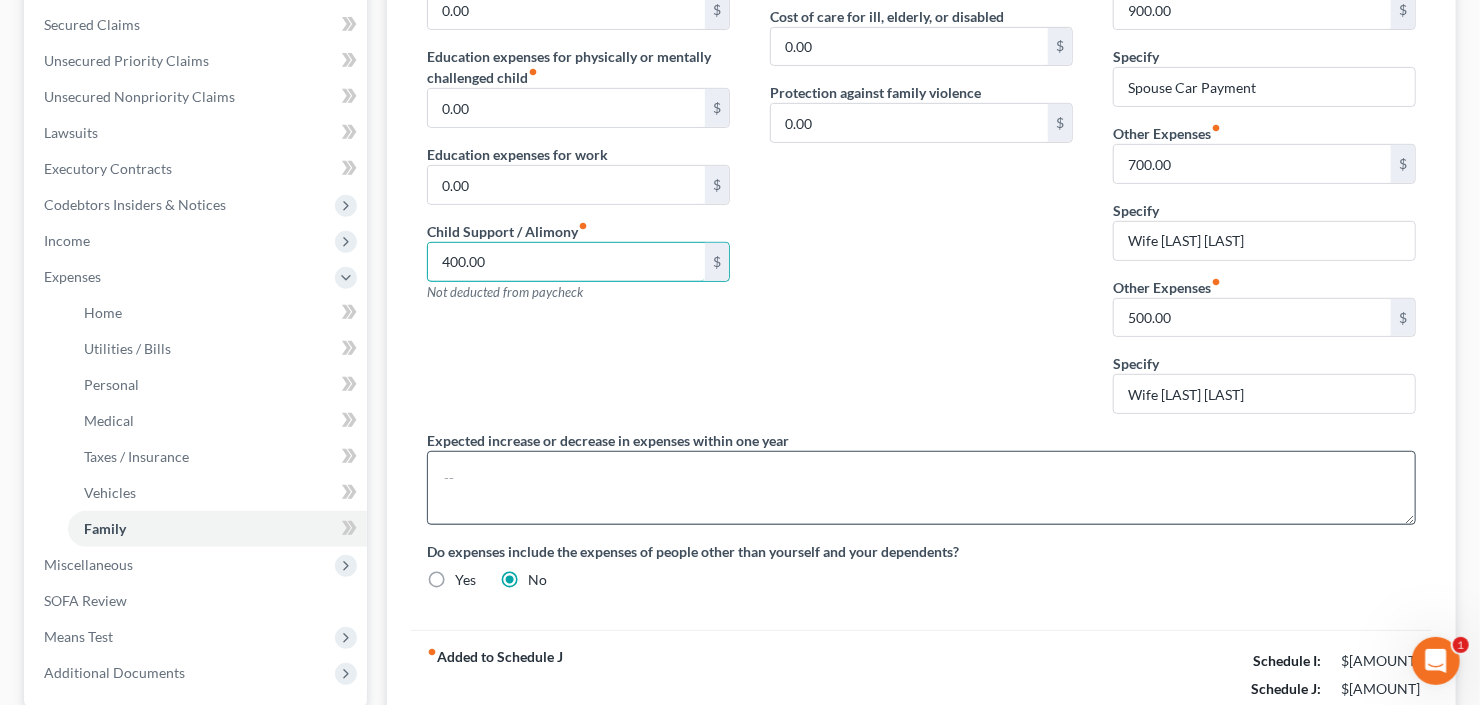 scroll, scrollTop: 287, scrollLeft: 0, axis: vertical 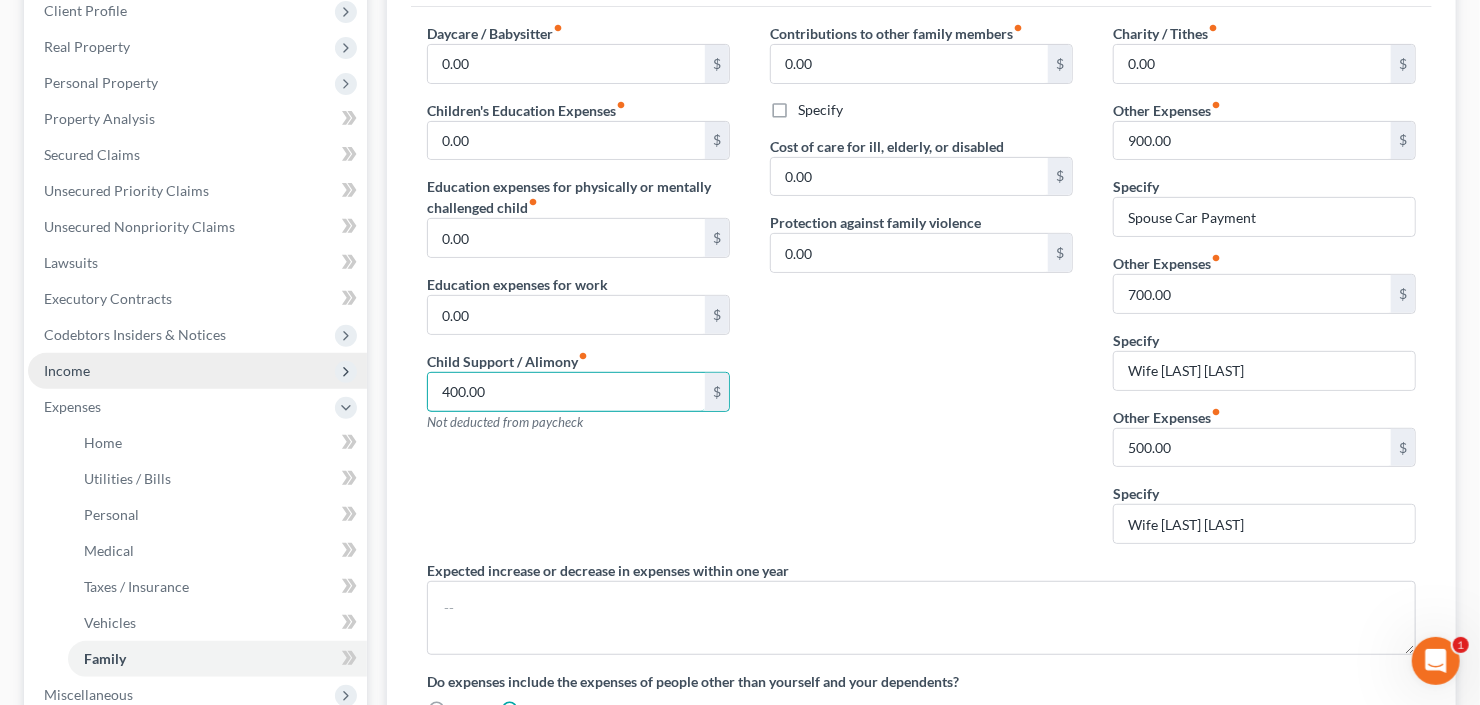 type on "400.00" 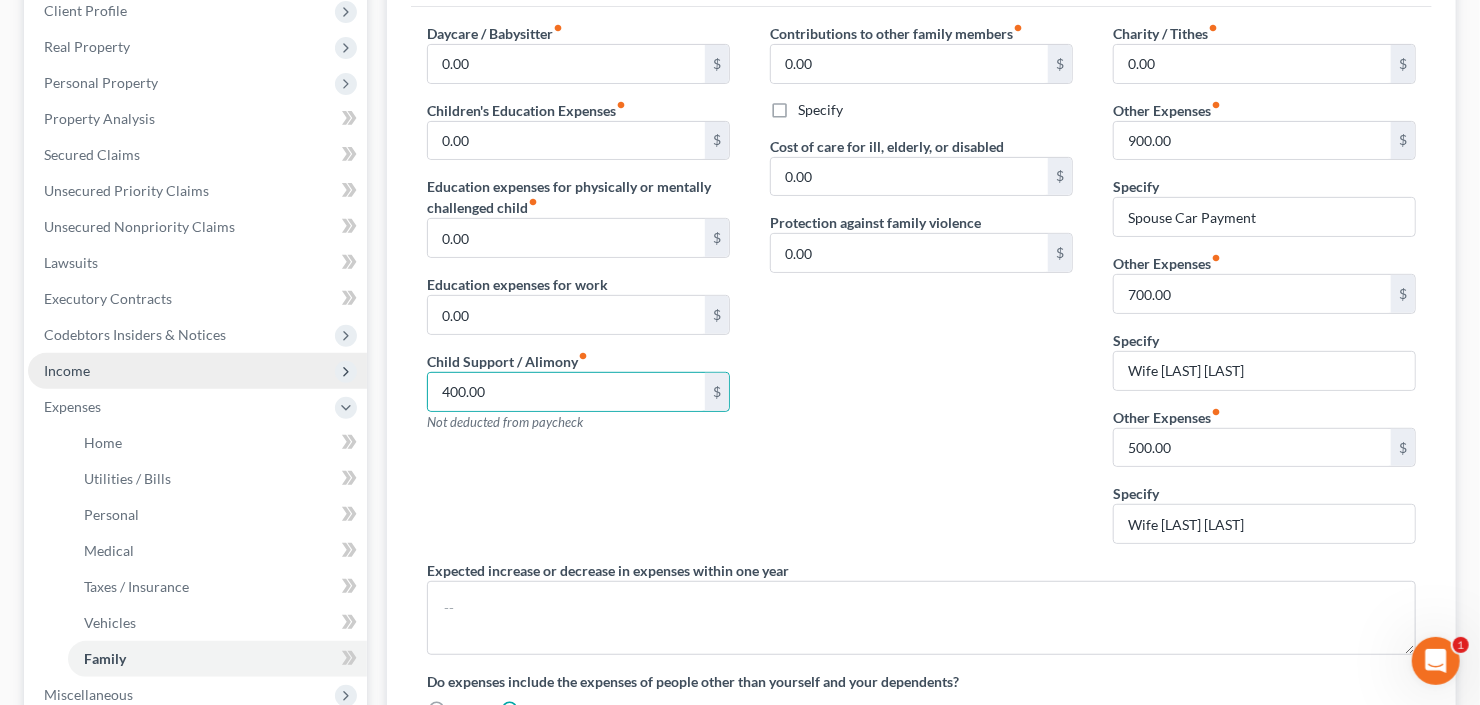 click on "Income" at bounding box center (197, 371) 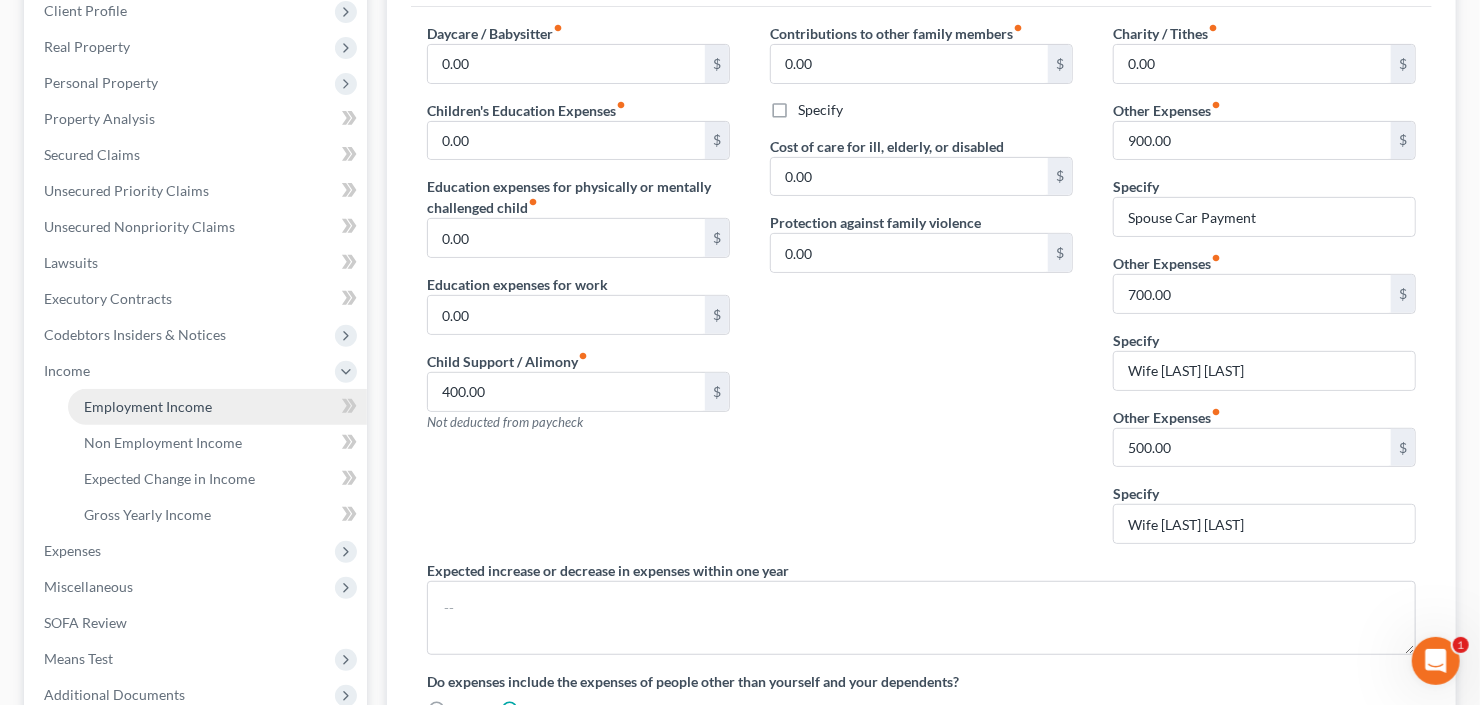 click on "Employment Income" at bounding box center (148, 406) 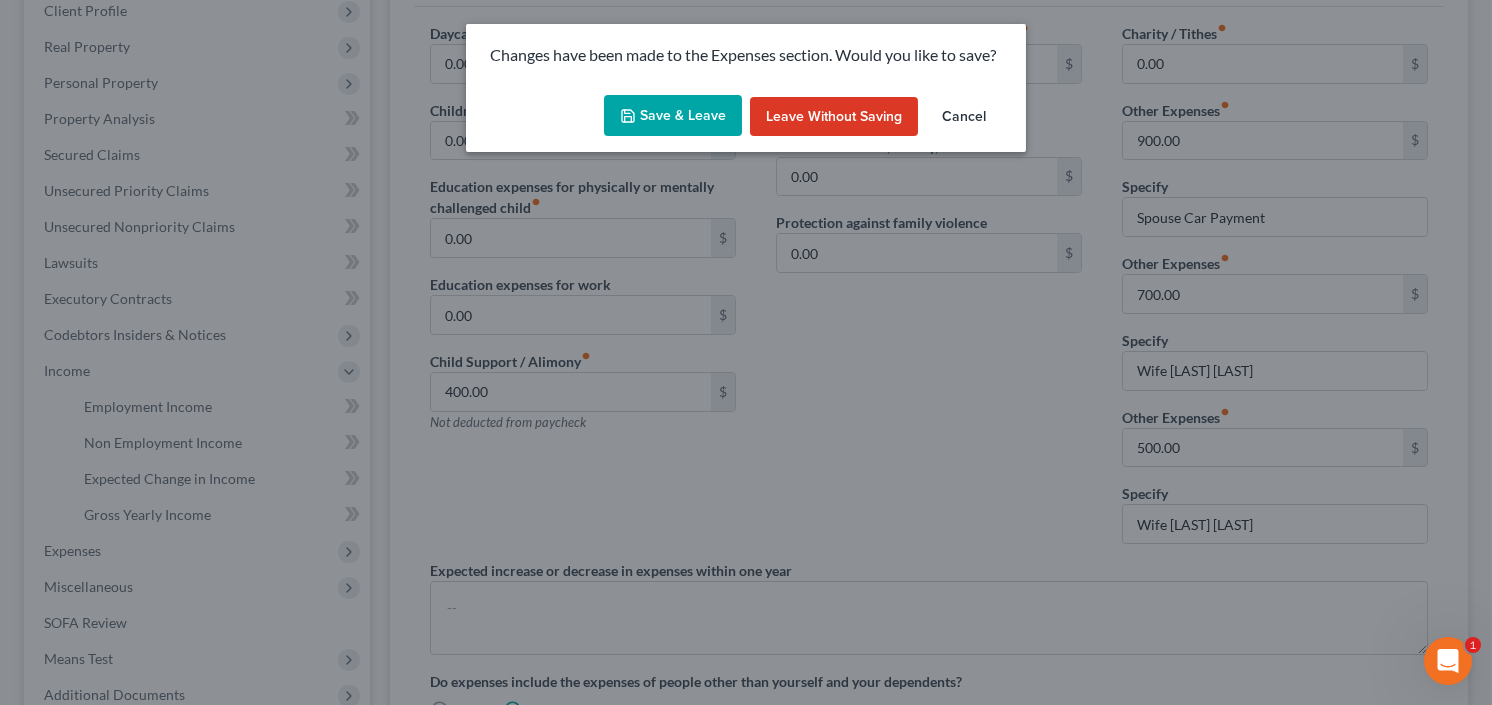 click on "Save & Leave" at bounding box center (673, 116) 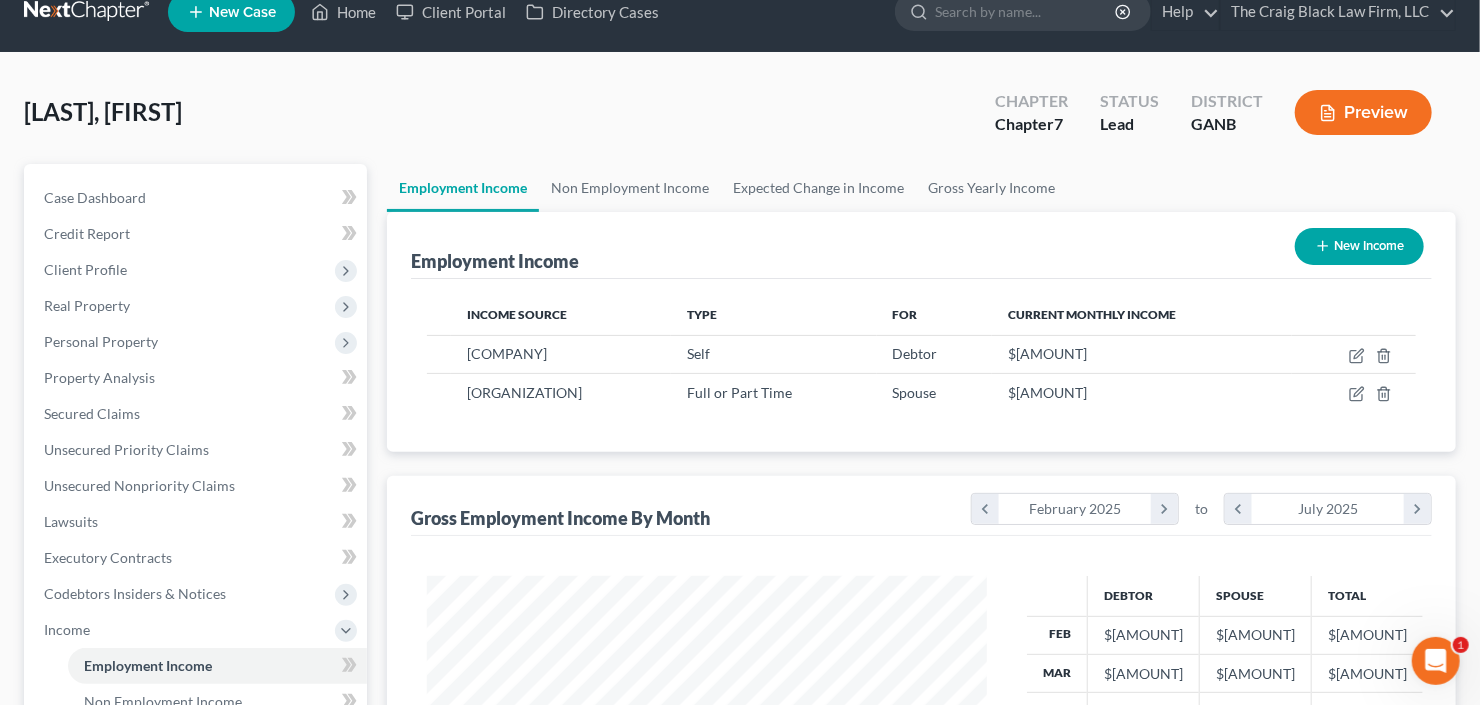 scroll, scrollTop: 0, scrollLeft: 0, axis: both 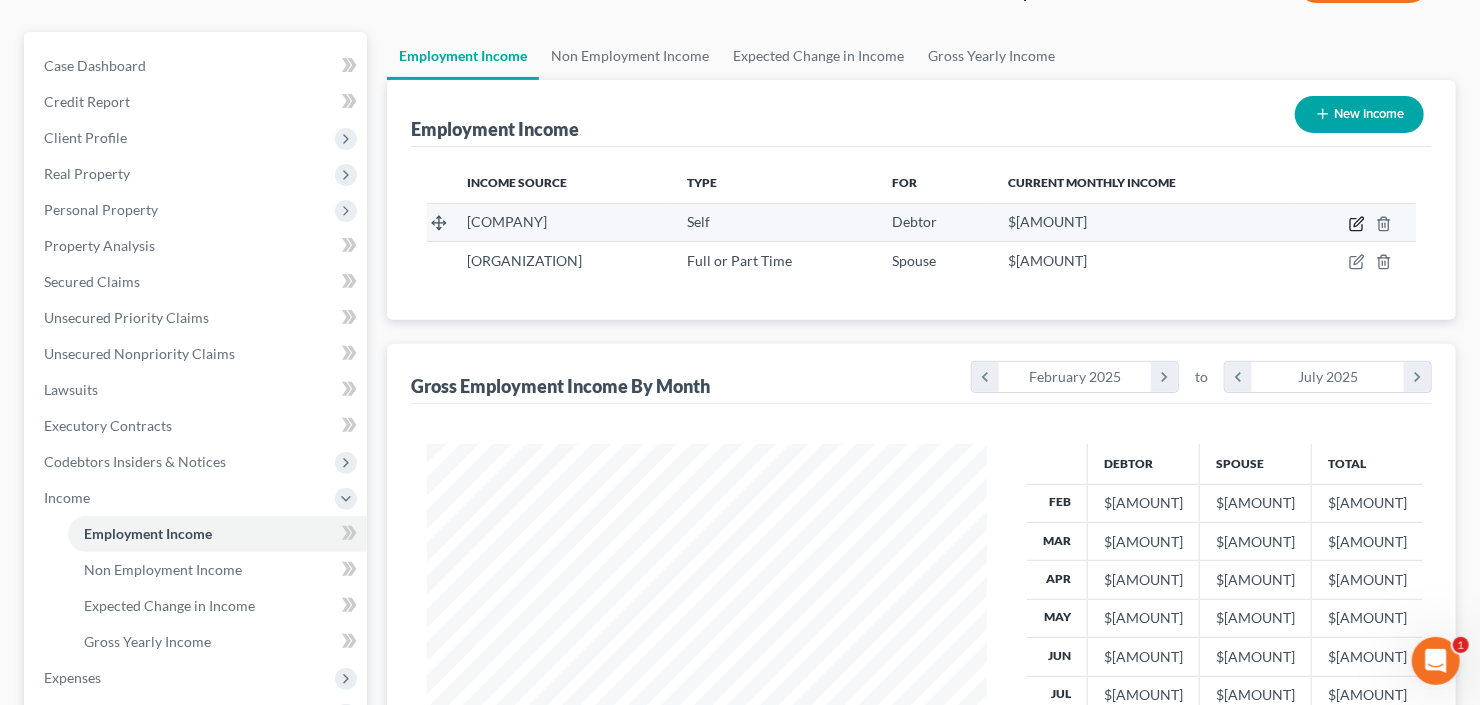 click 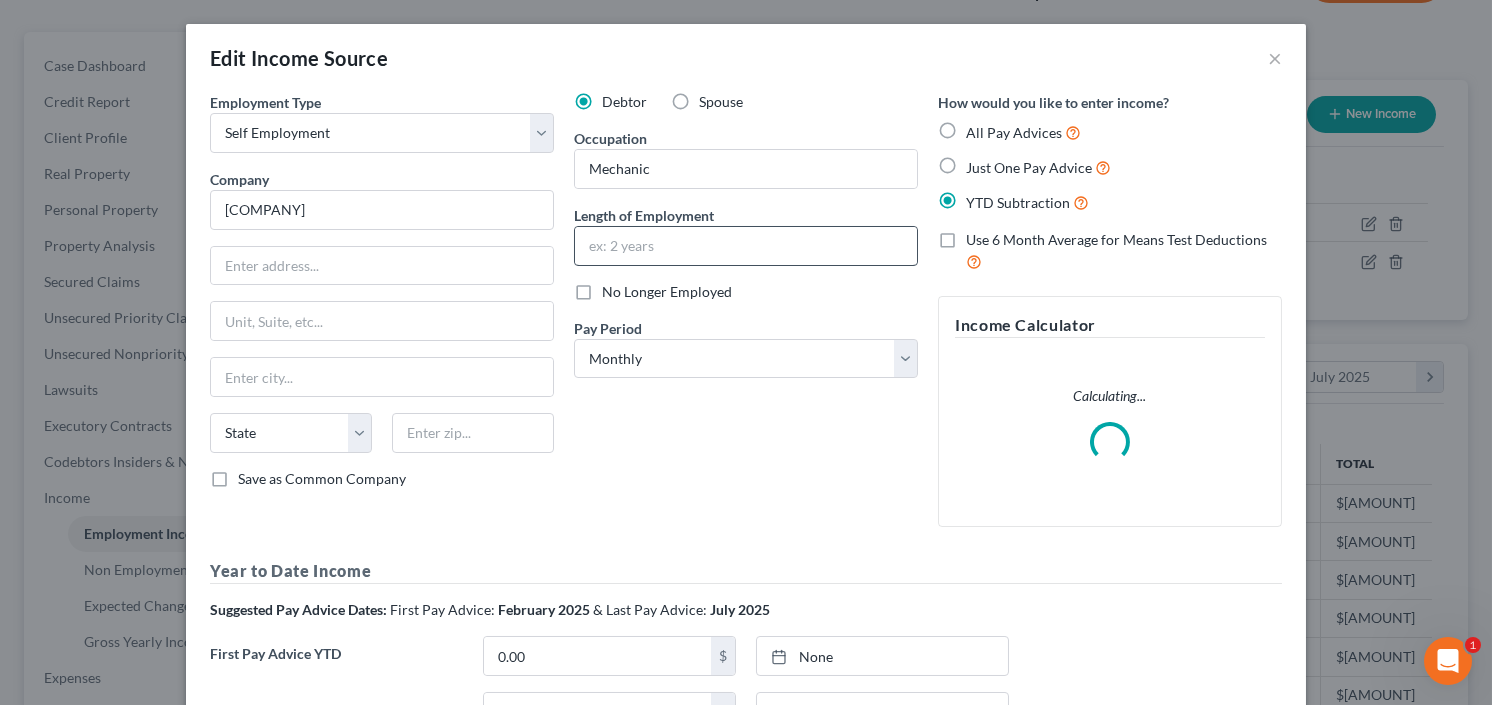 scroll, scrollTop: 999643, scrollLeft: 999394, axis: both 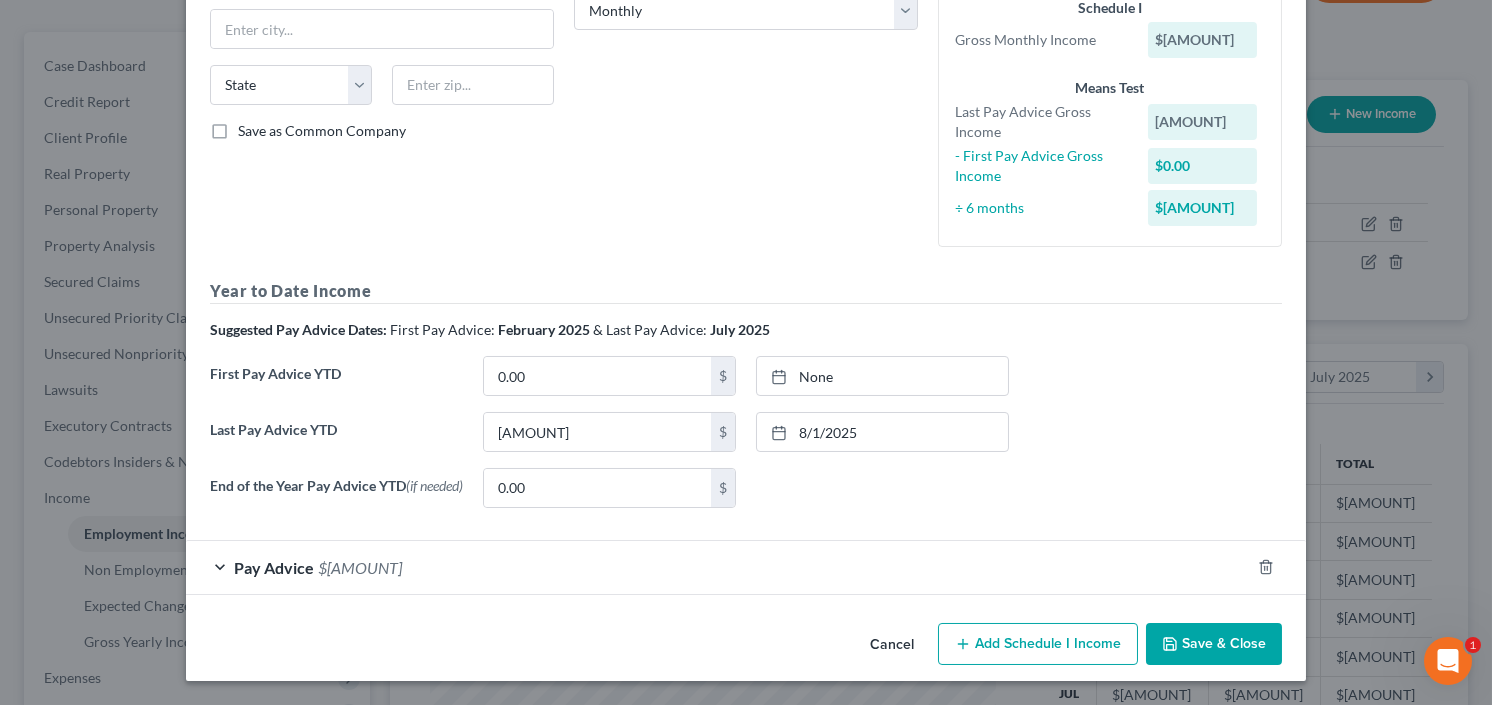 click on "$[AMOUNT]" at bounding box center (360, 567) 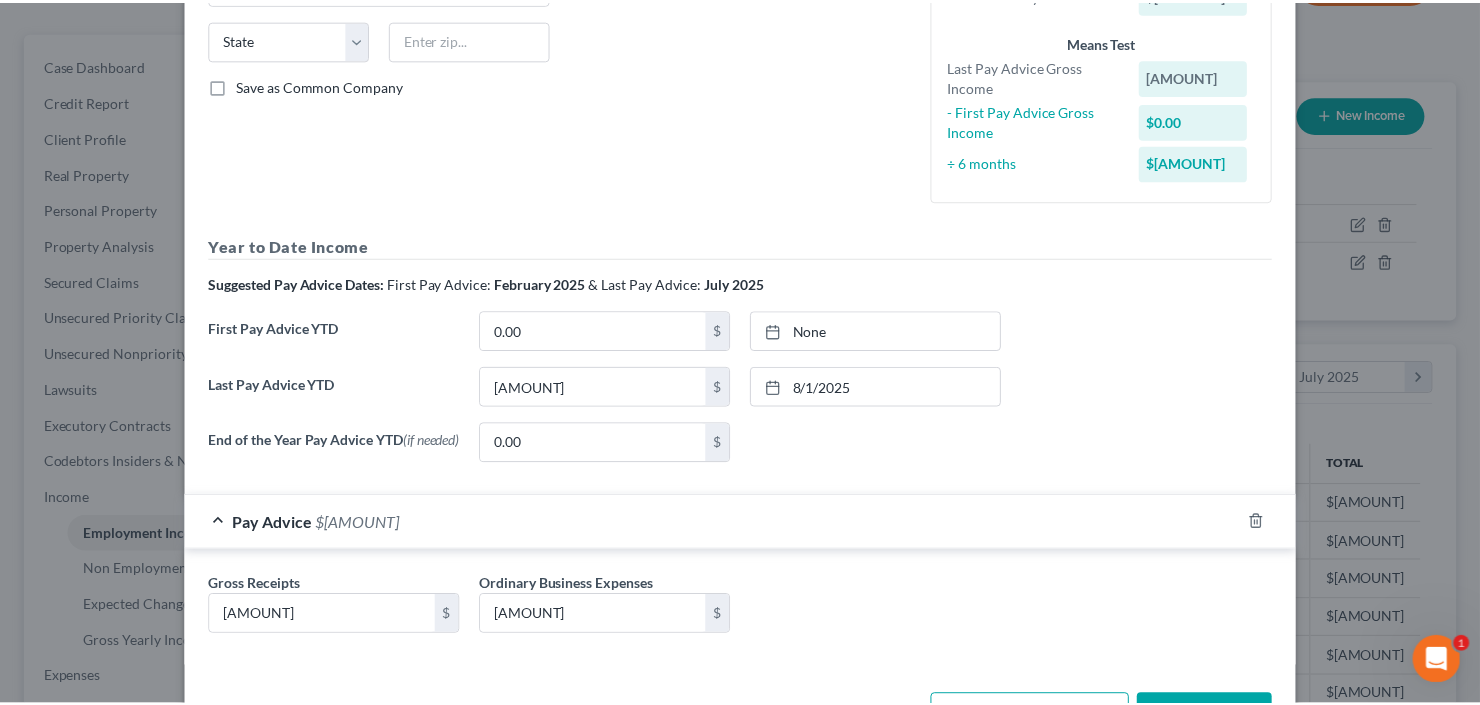 scroll, scrollTop: 465, scrollLeft: 0, axis: vertical 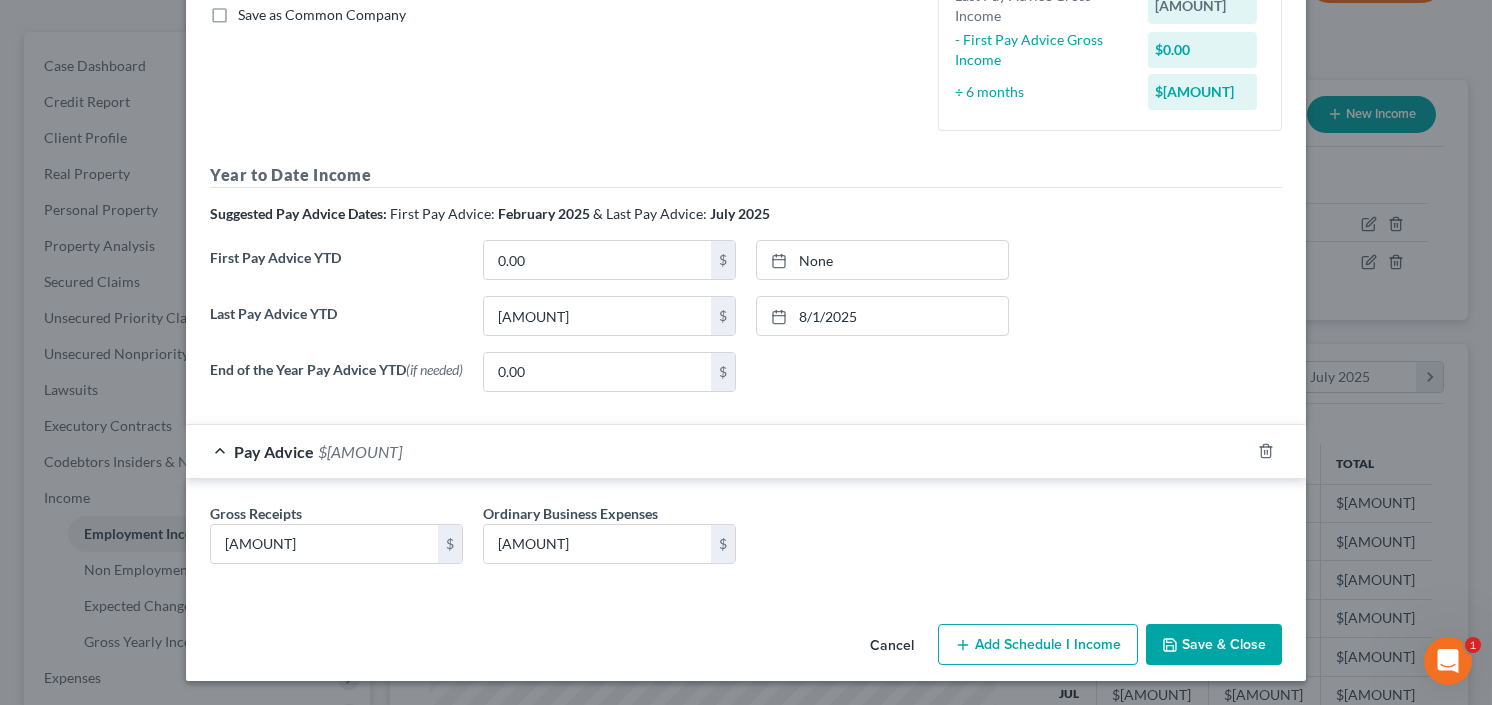click on "Save & Close" at bounding box center (1214, 645) 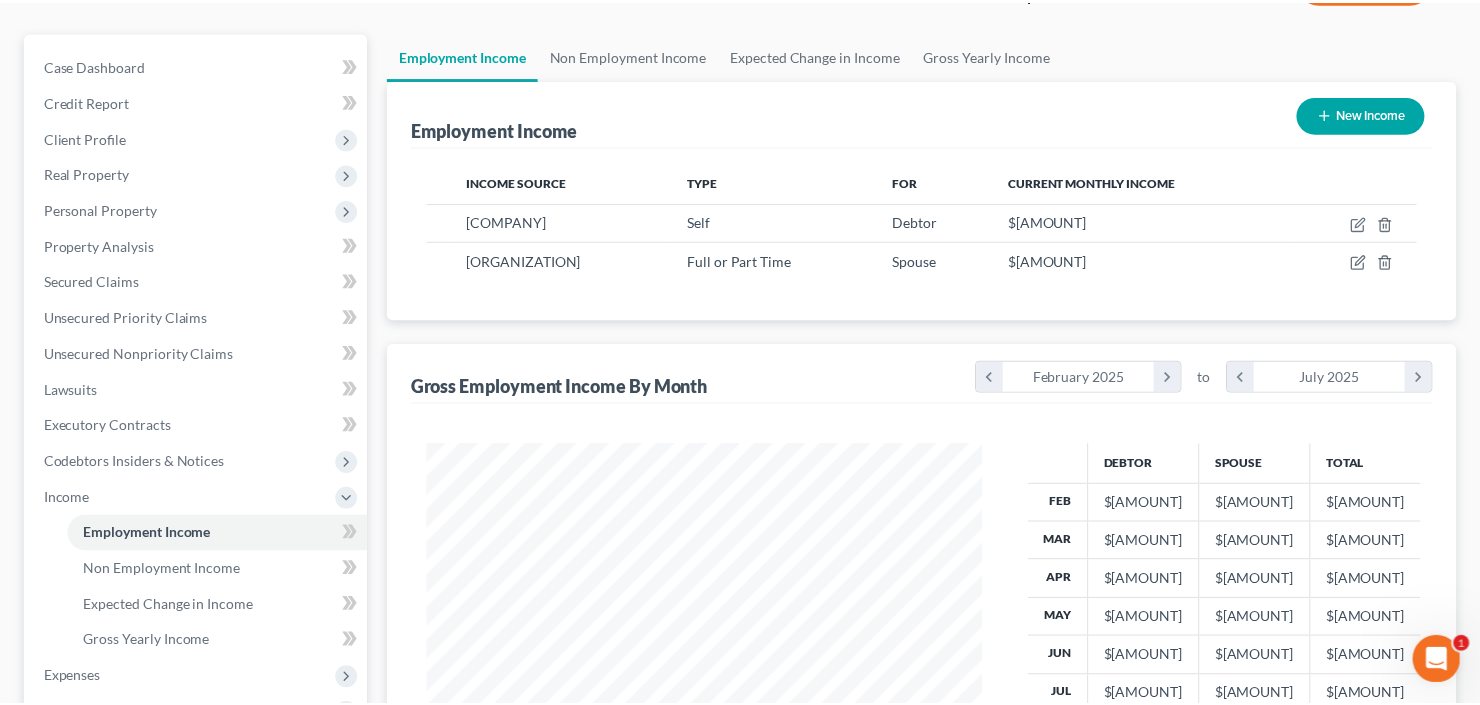 scroll, scrollTop: 357, scrollLeft: 600, axis: both 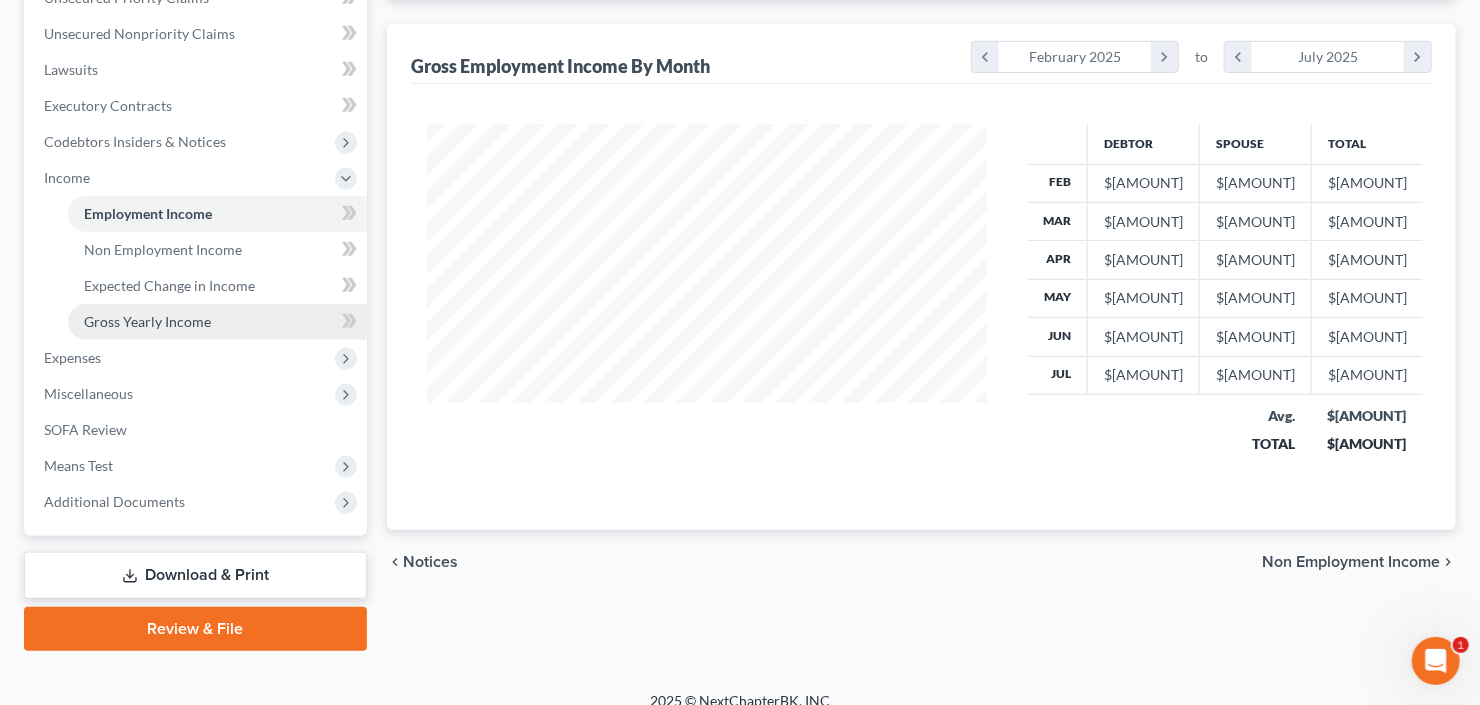 click on "Gross Yearly Income" at bounding box center (147, 321) 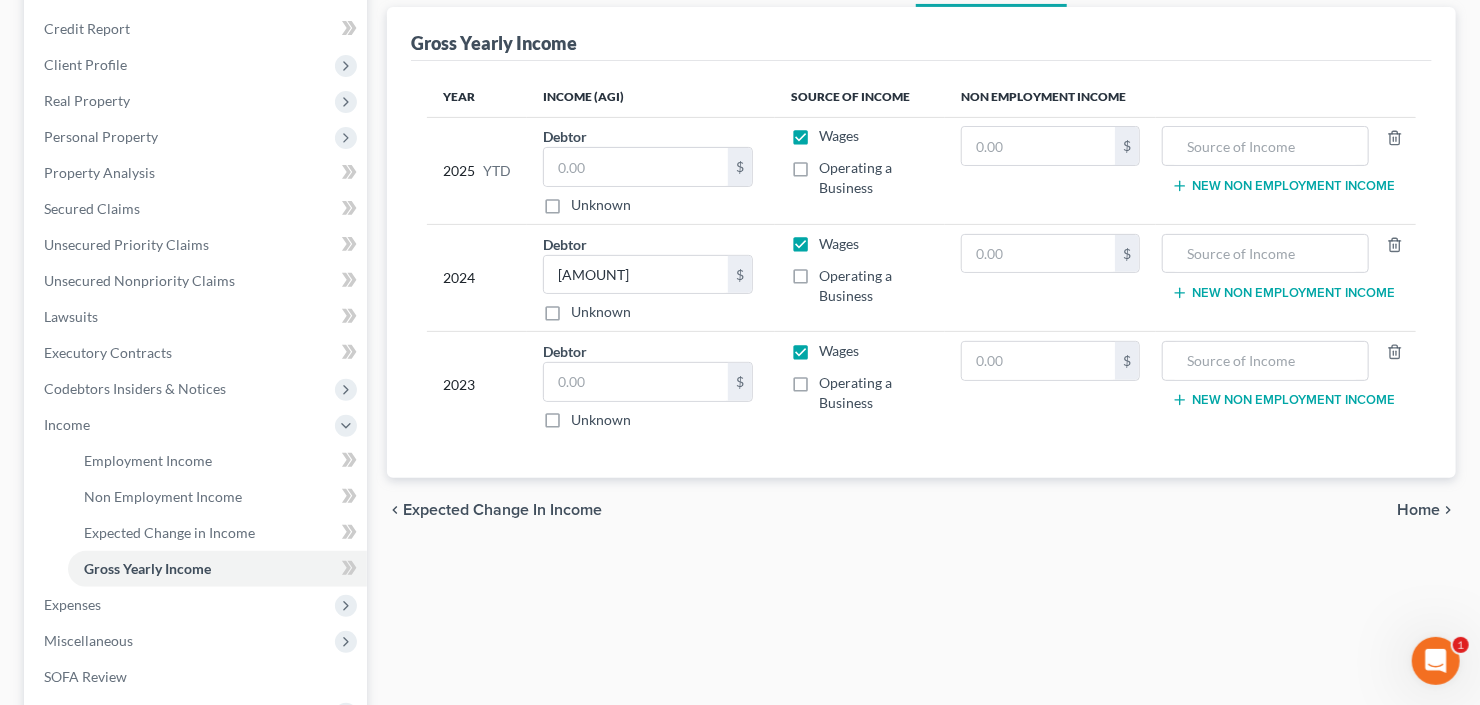 scroll, scrollTop: 400, scrollLeft: 0, axis: vertical 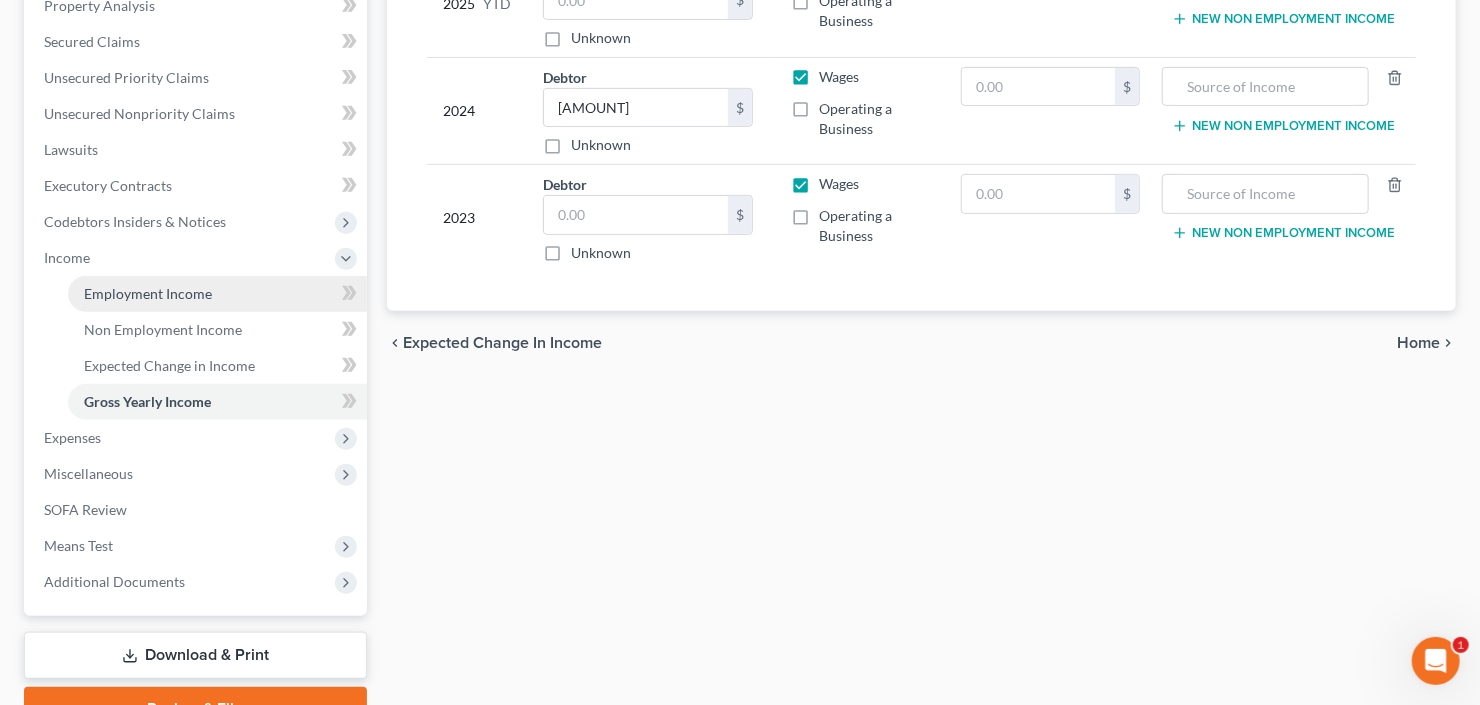 click on "Employment Income" at bounding box center [148, 293] 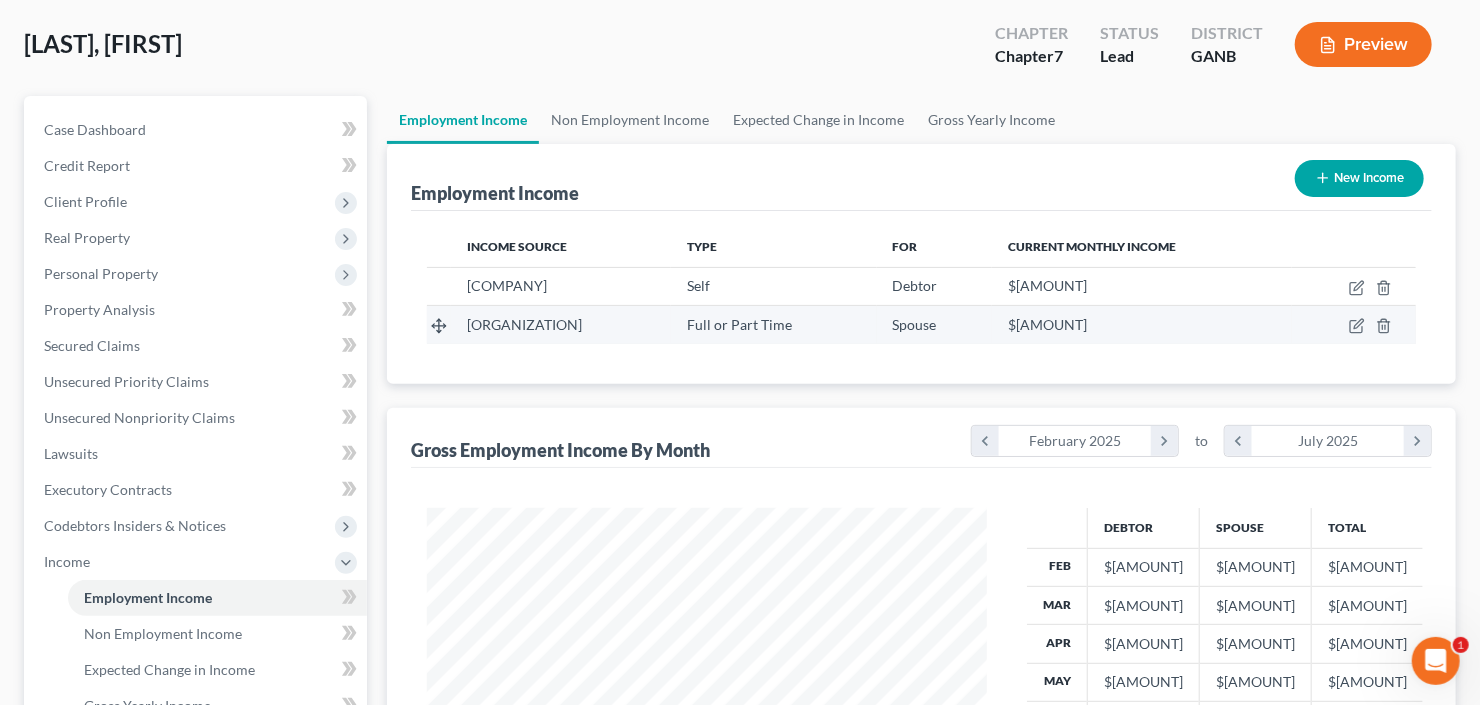 scroll, scrollTop: 0, scrollLeft: 0, axis: both 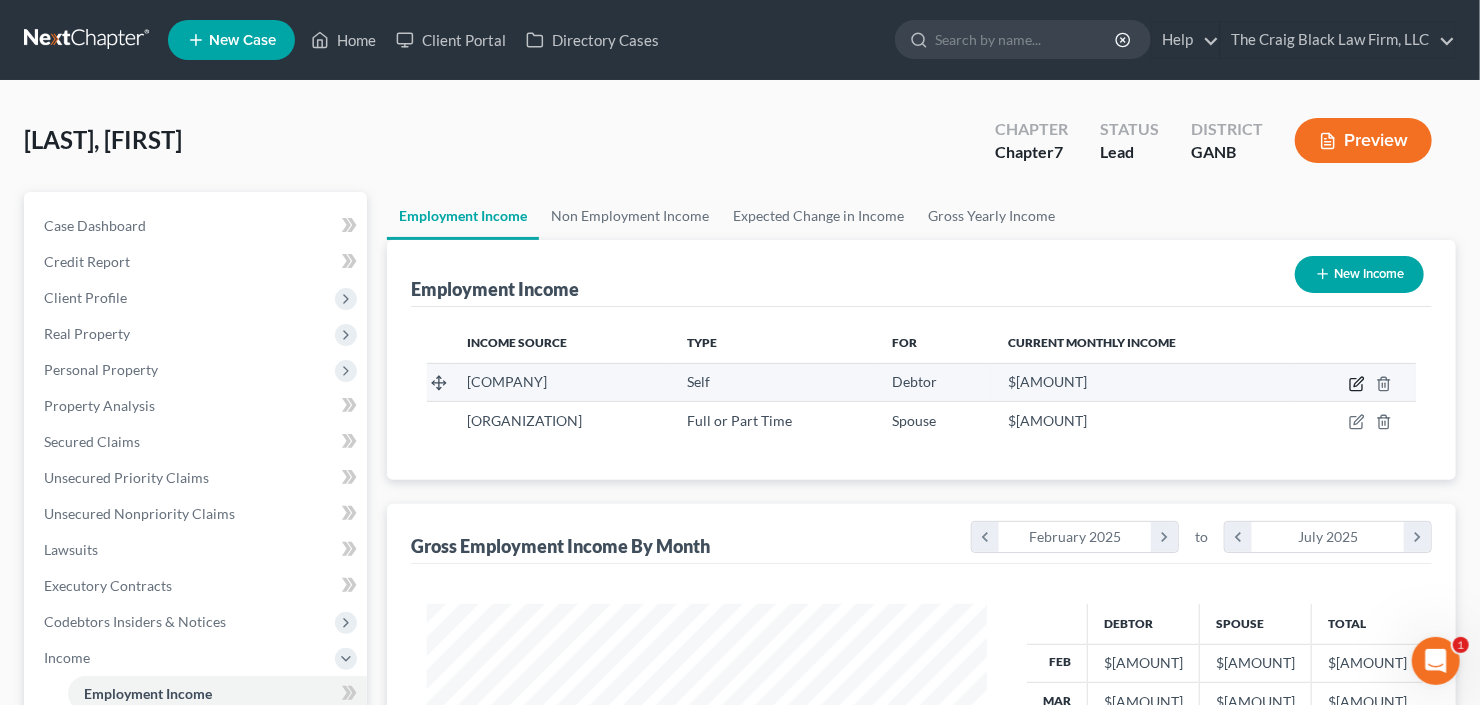 click 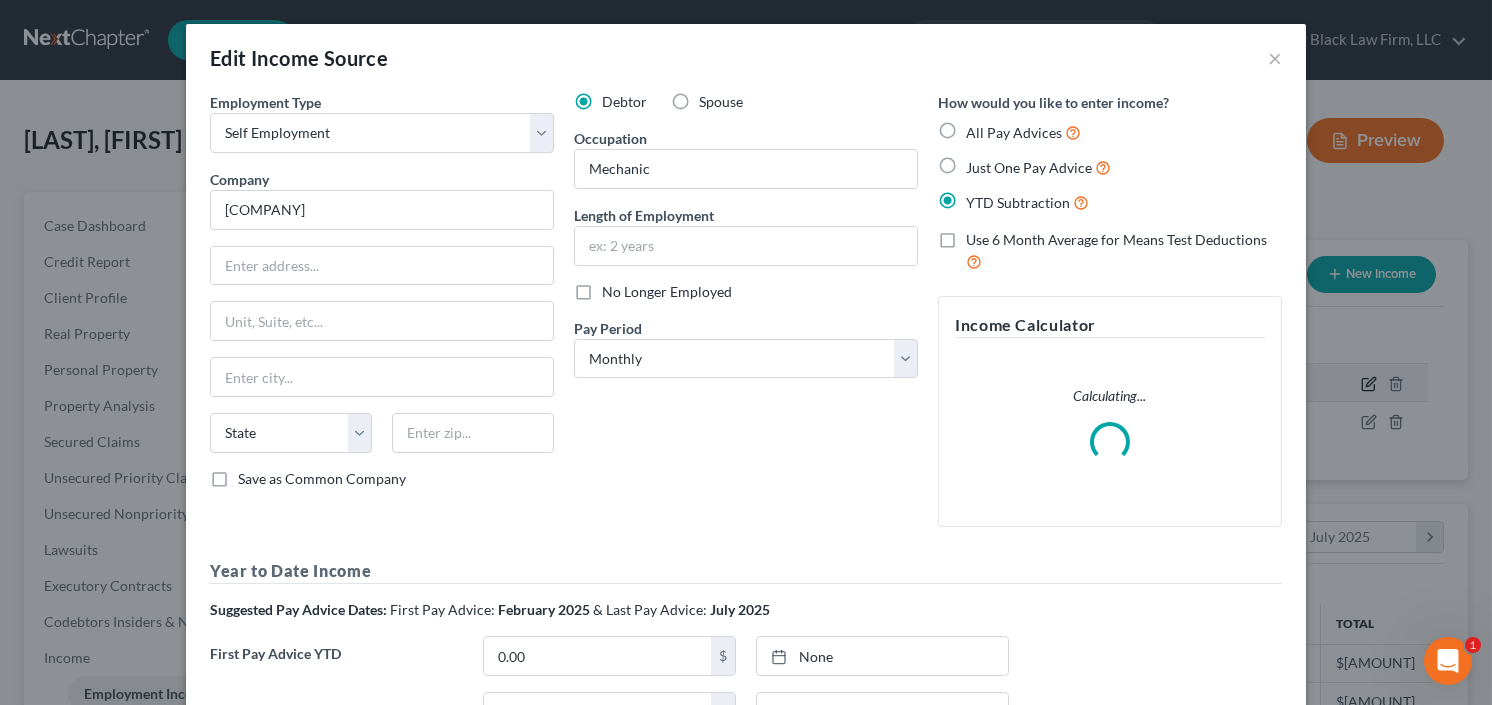 scroll, scrollTop: 999643, scrollLeft: 999394, axis: both 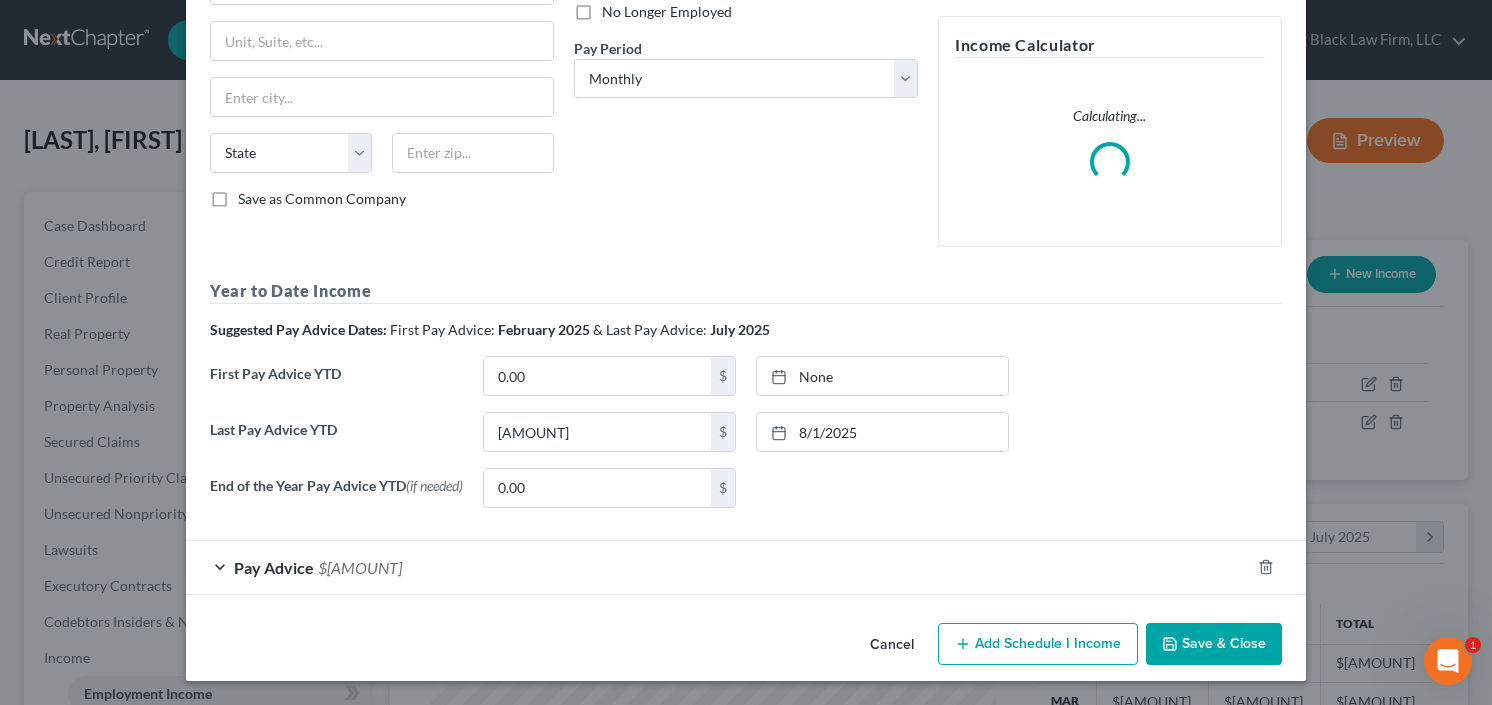 click on "$[AMOUNT]" at bounding box center [360, 567] 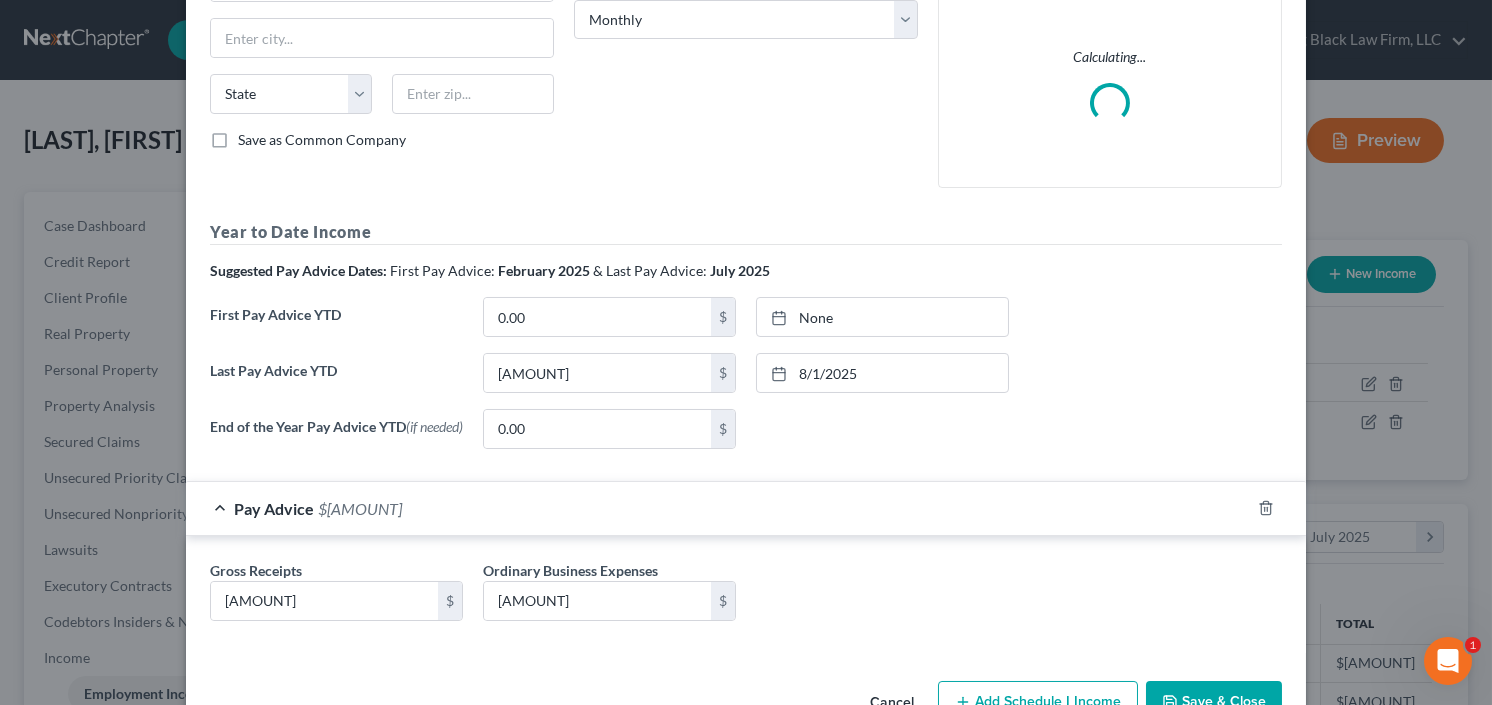 scroll, scrollTop: 397, scrollLeft: 0, axis: vertical 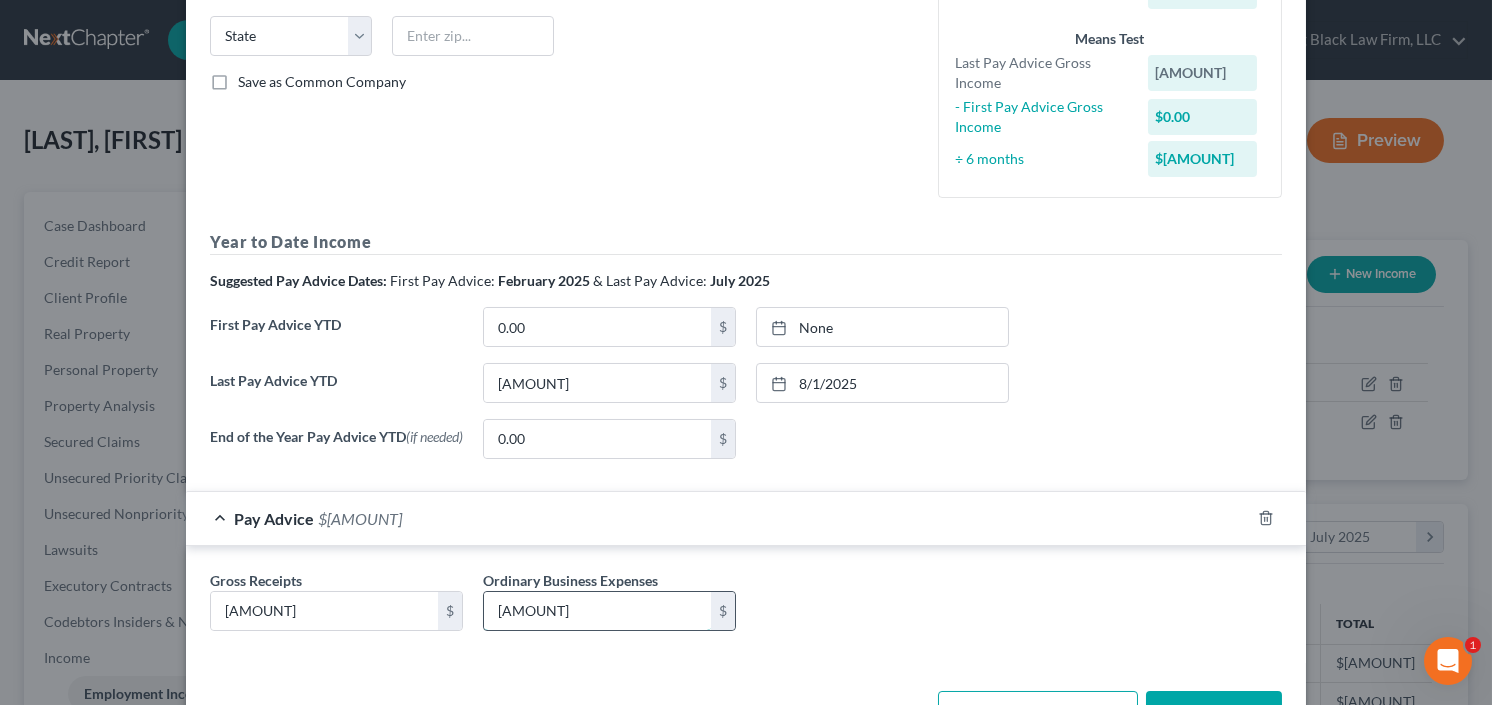 click on "[AMOUNT]" at bounding box center [597, 611] 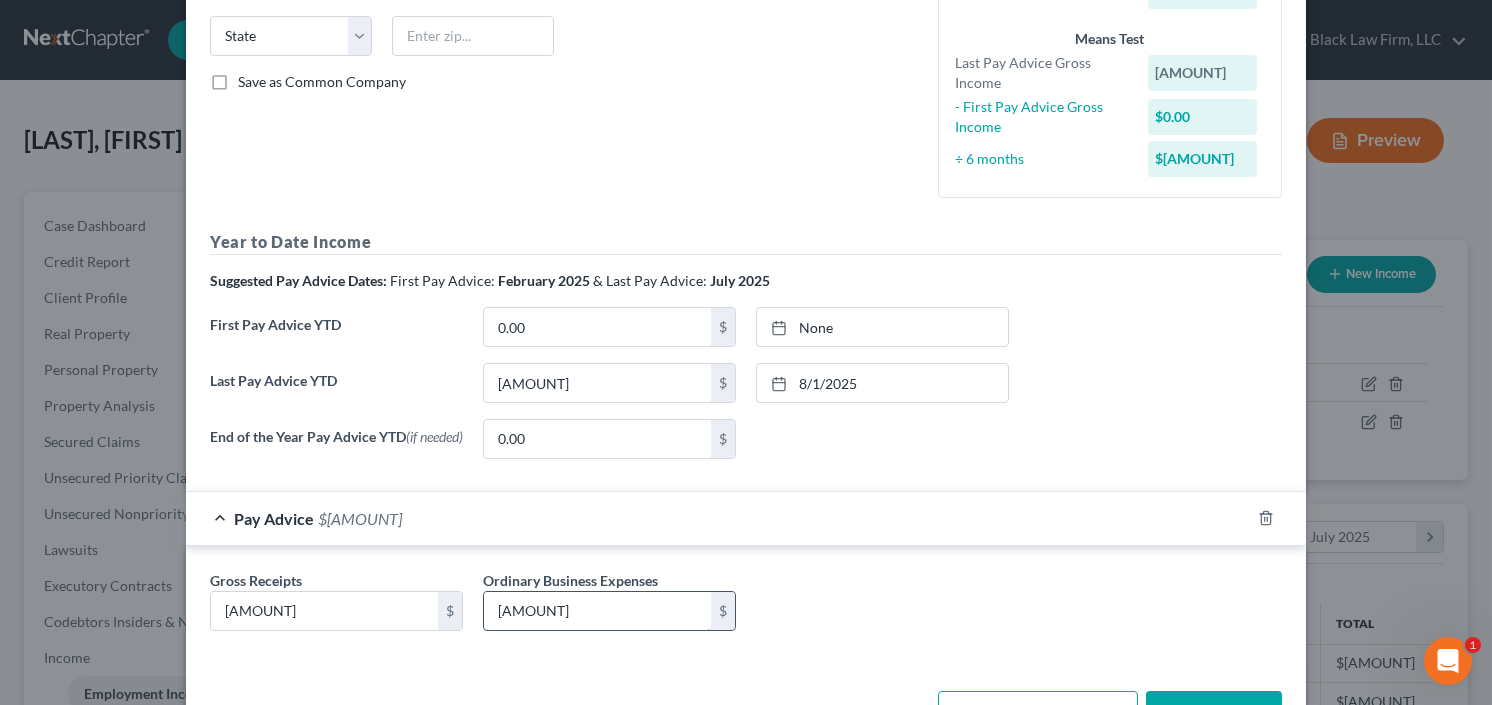 type on "[AMOUNT]" 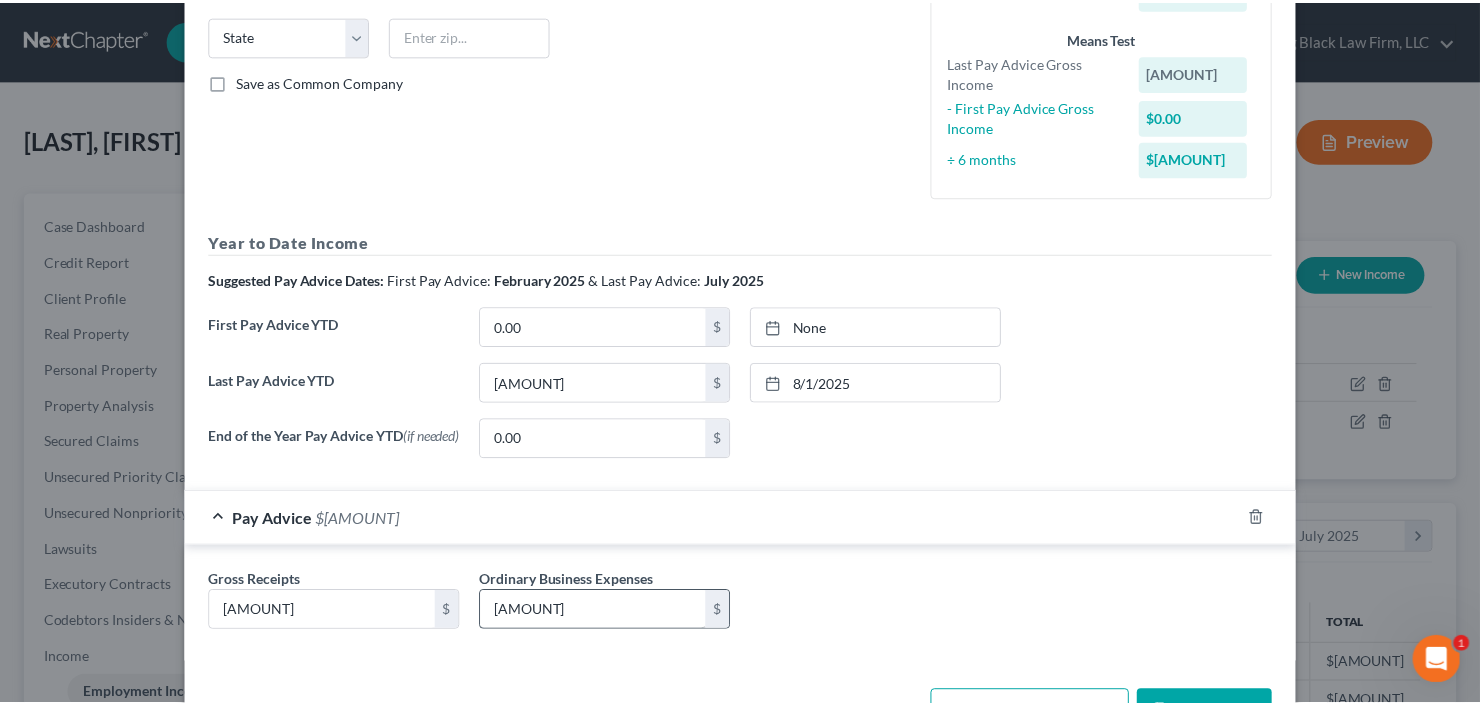 scroll, scrollTop: 425, scrollLeft: 0, axis: vertical 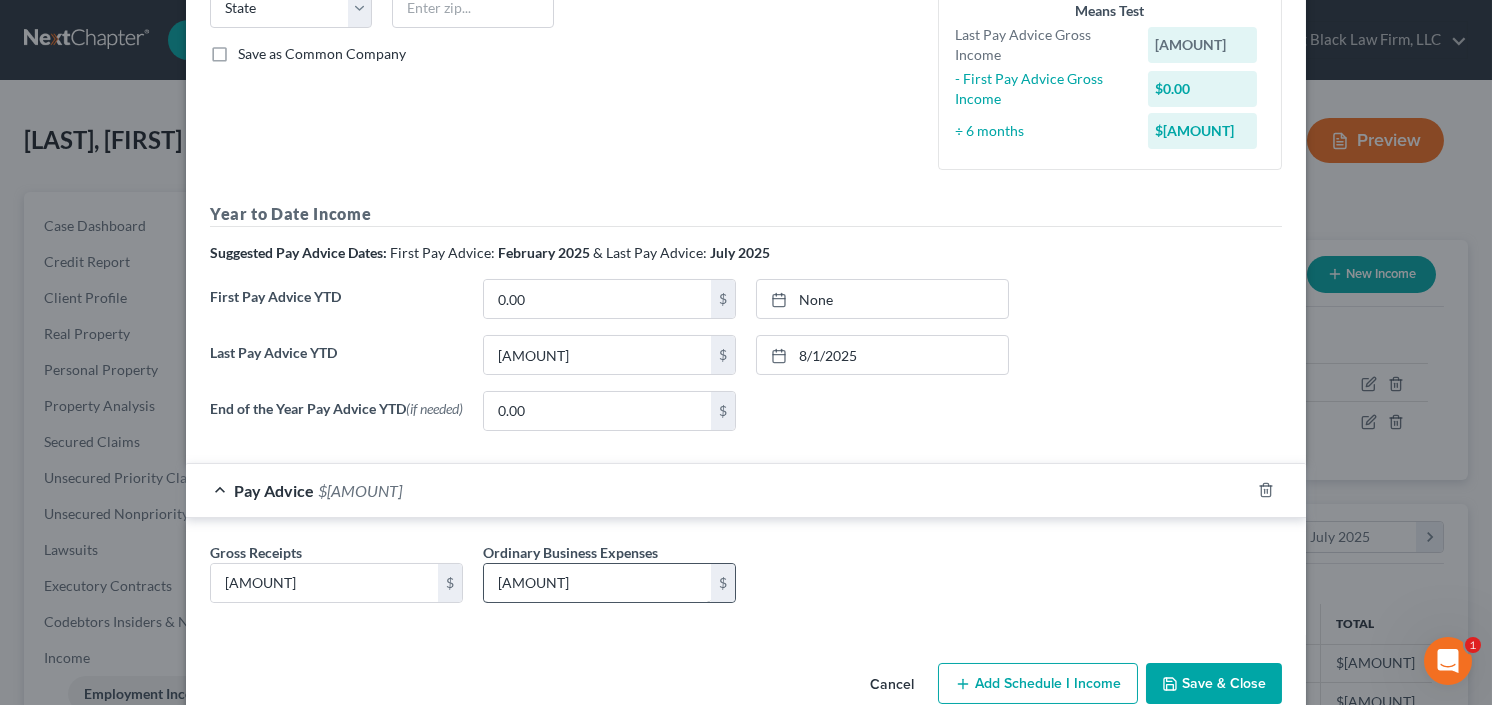 type 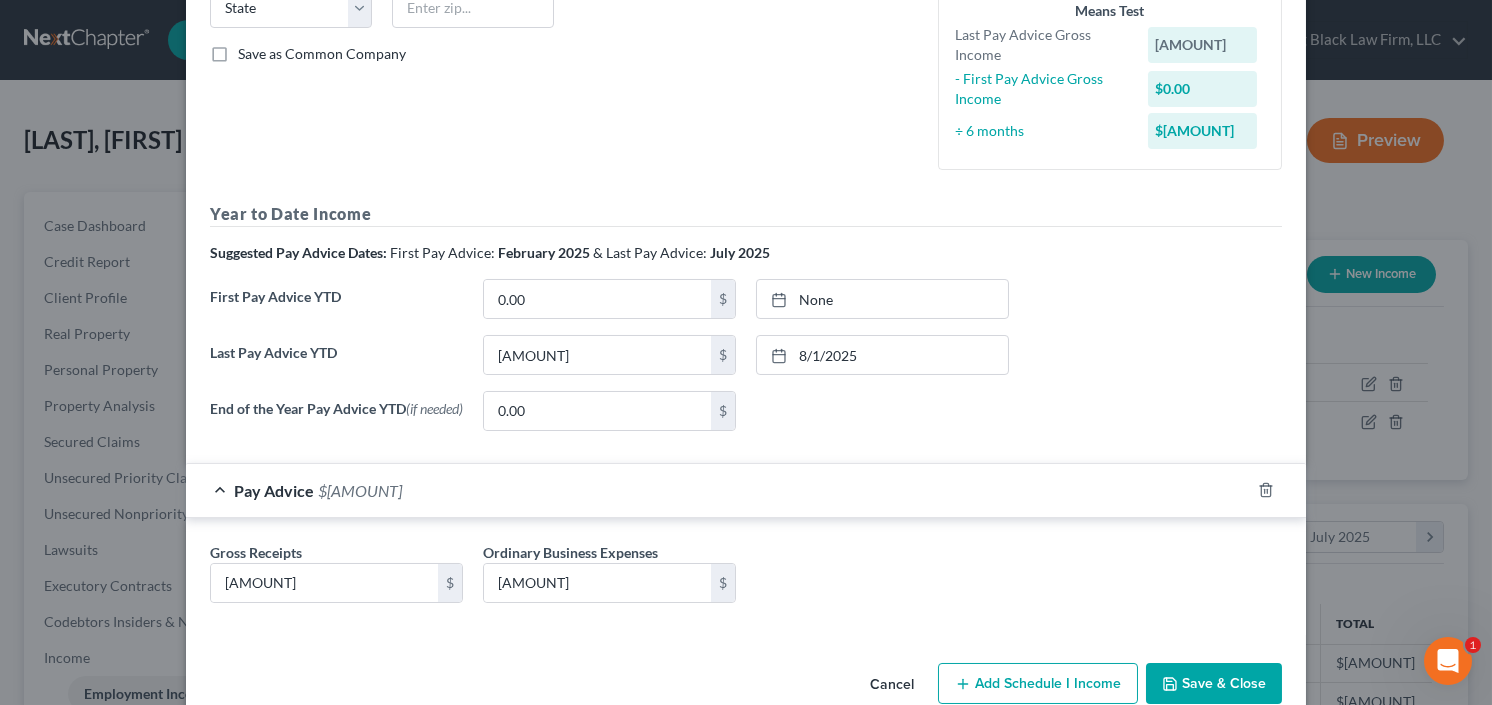 click on "Save & Close" at bounding box center [1214, 684] 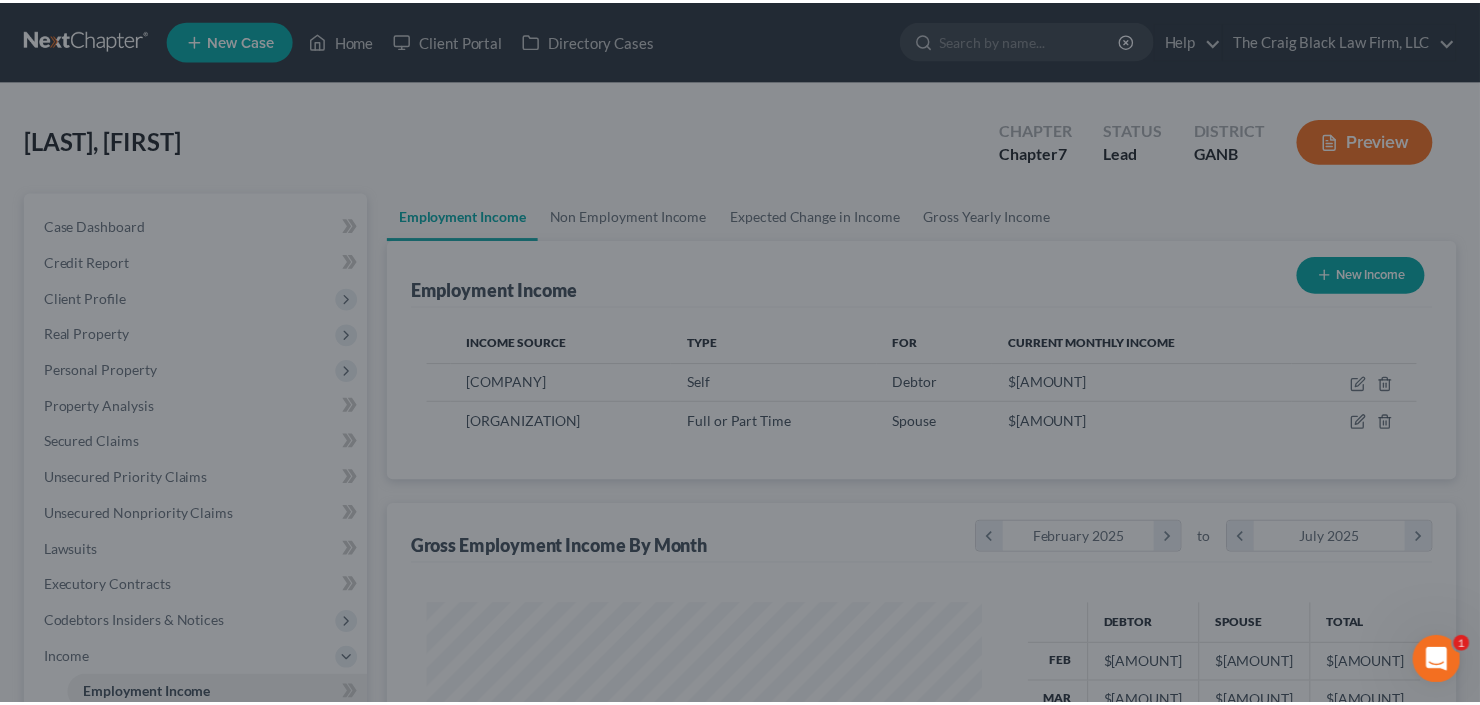 scroll, scrollTop: 357, scrollLeft: 600, axis: both 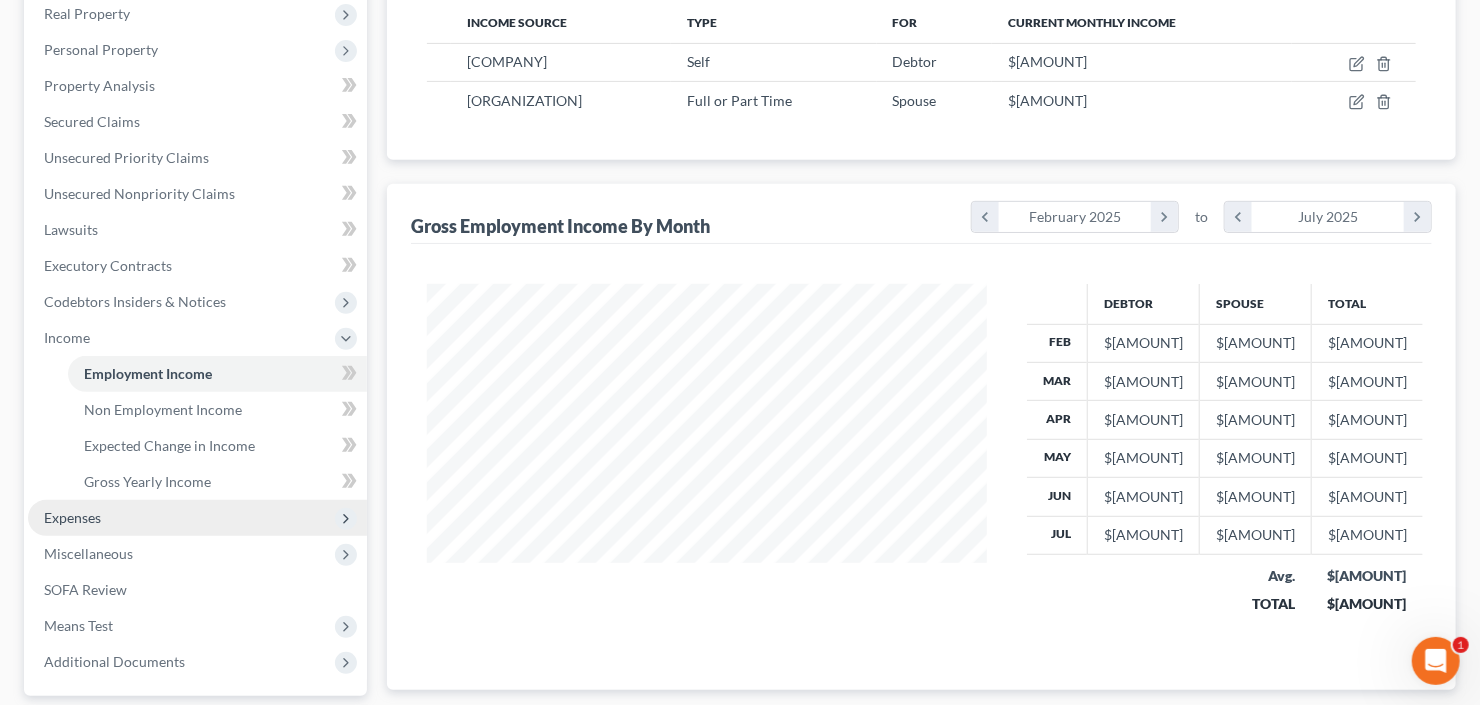 click on "Expenses" at bounding box center [197, 518] 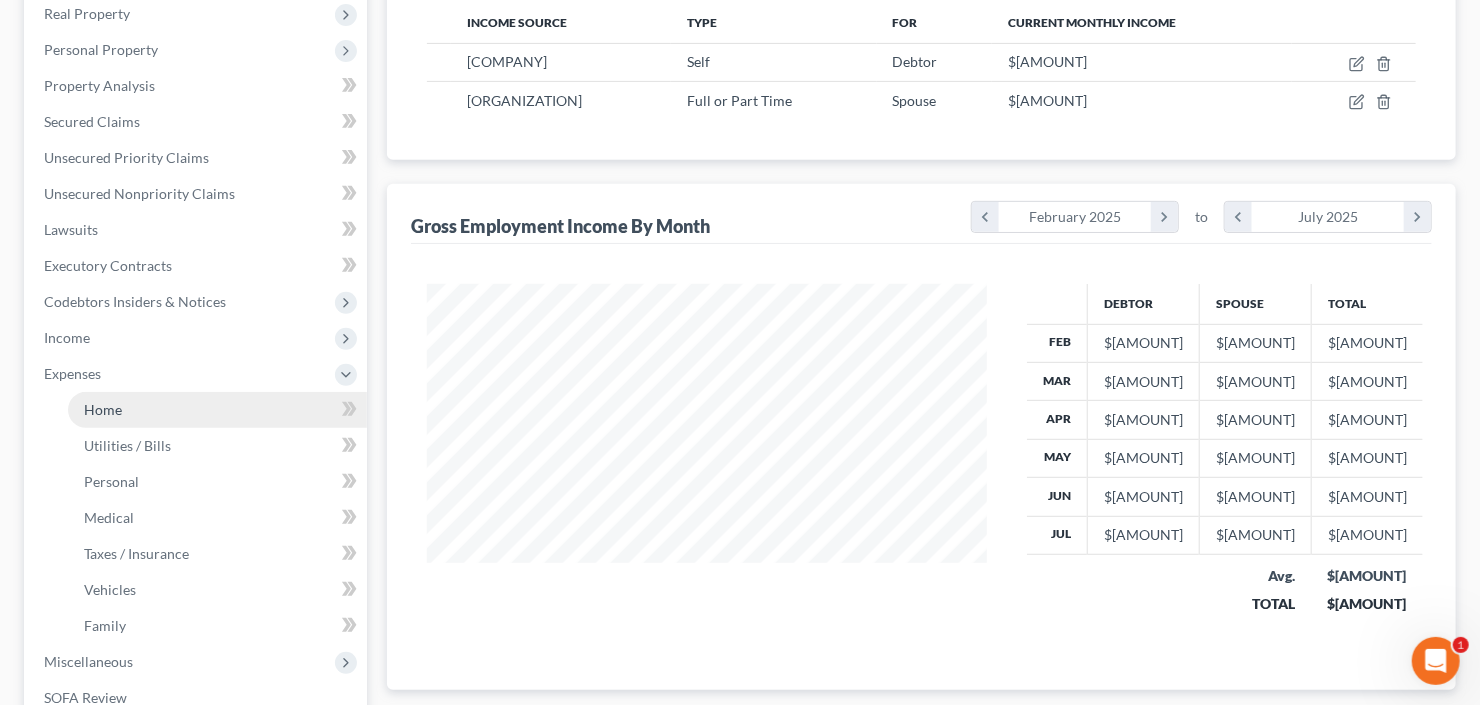click on "Home" at bounding box center (217, 410) 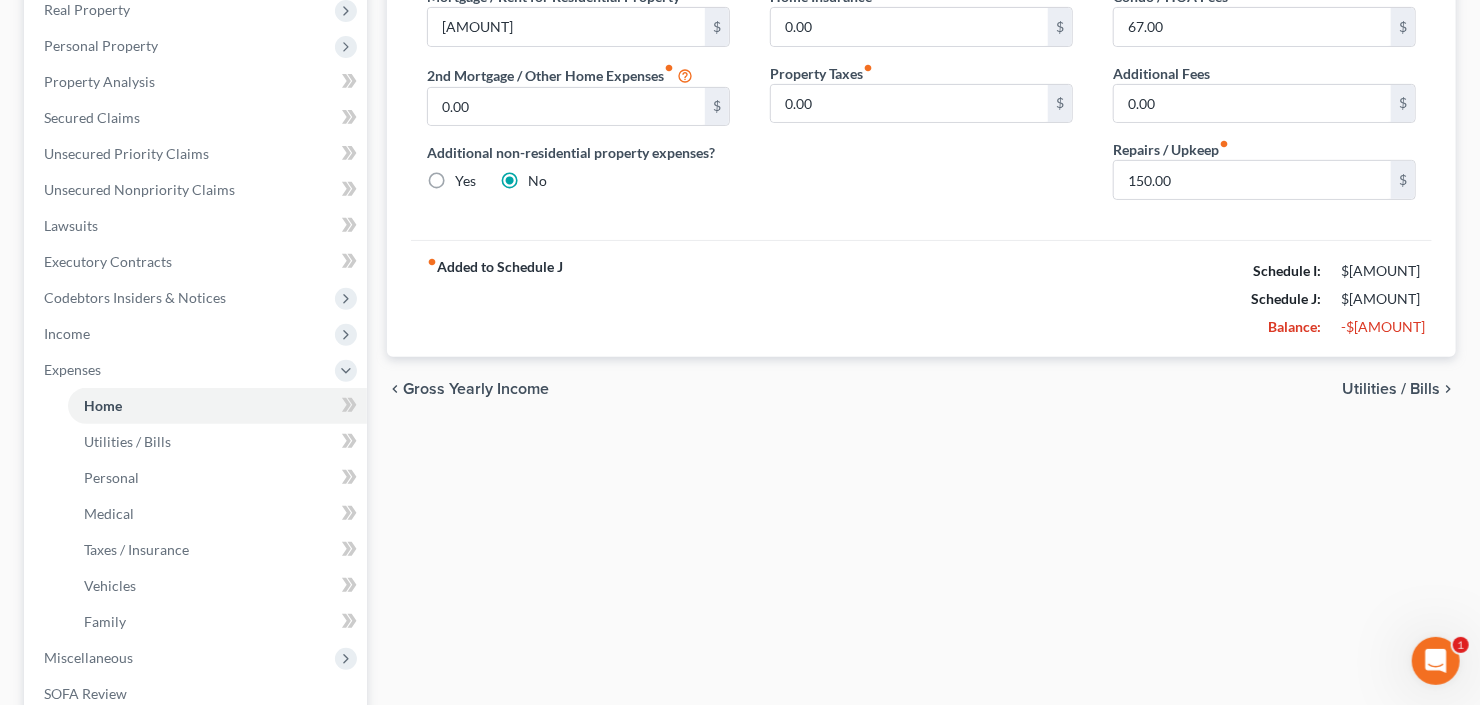 scroll, scrollTop: 400, scrollLeft: 0, axis: vertical 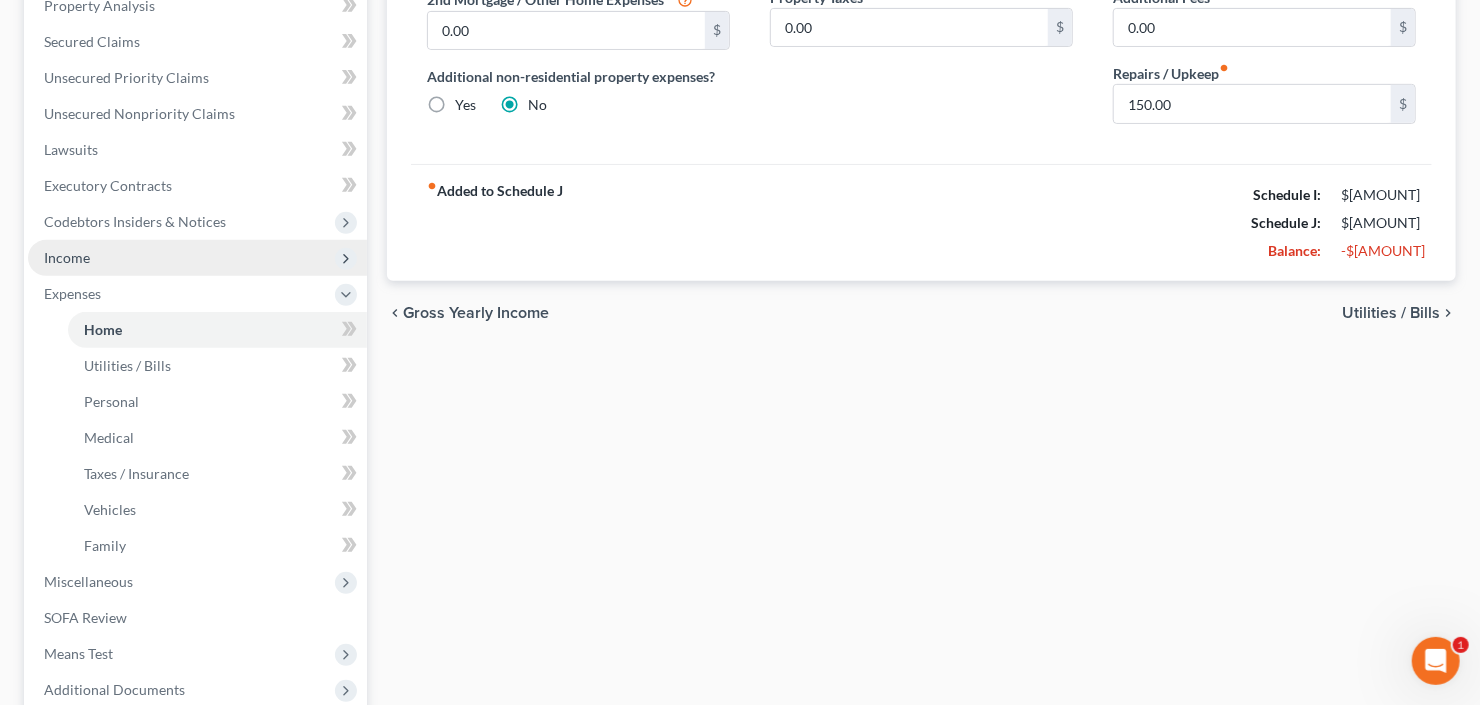 click on "Income" at bounding box center (197, 258) 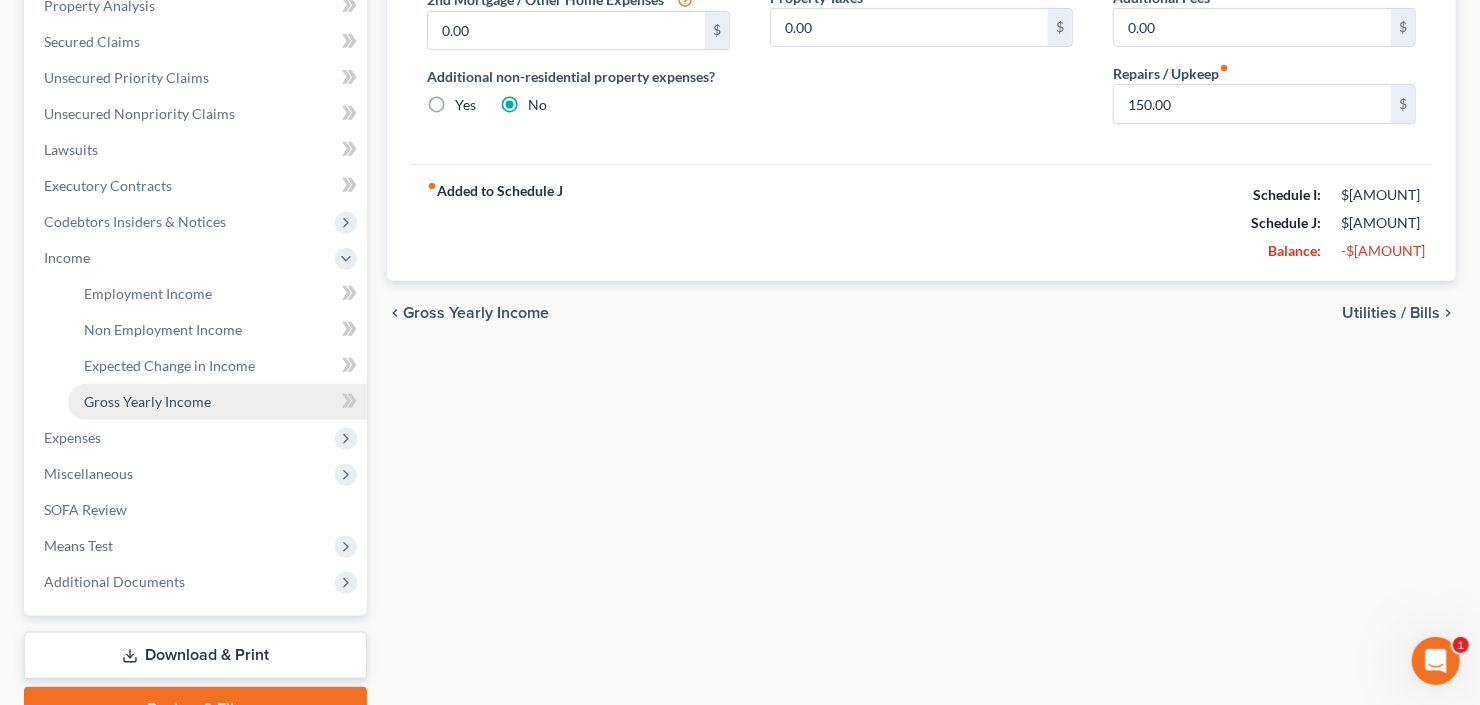 click on "Gross Yearly Income" at bounding box center (147, 401) 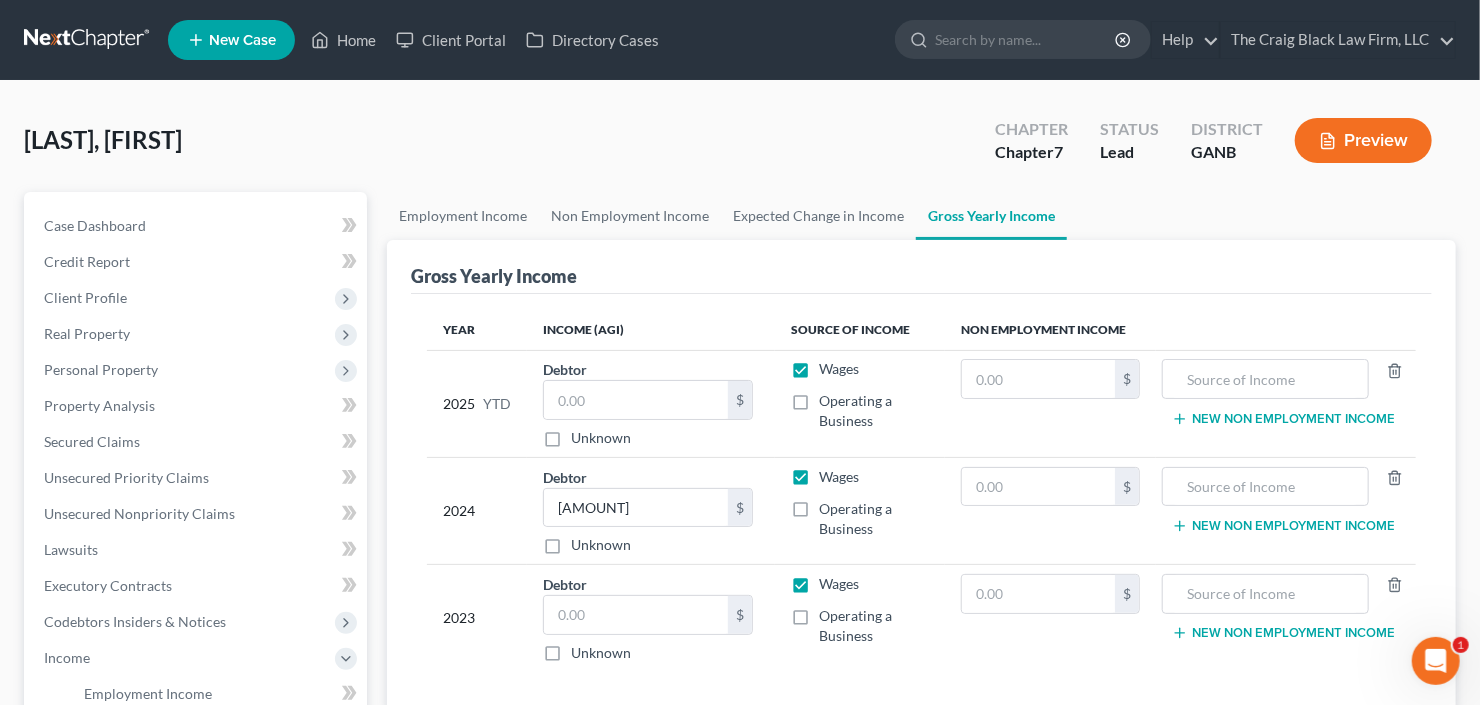 scroll, scrollTop: 160, scrollLeft: 0, axis: vertical 